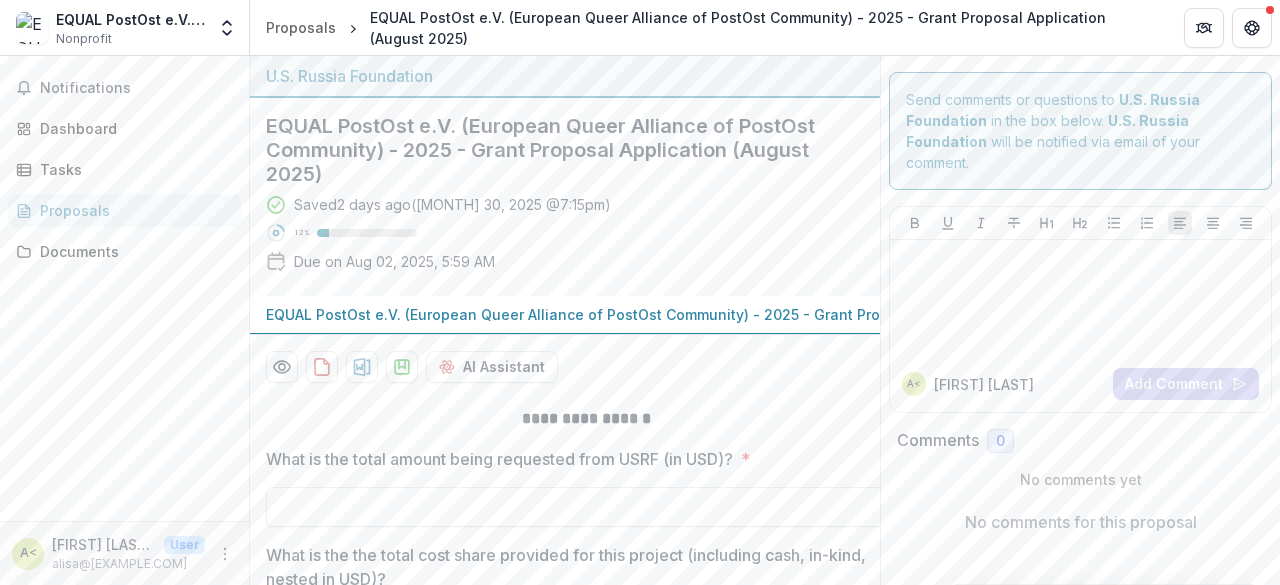 scroll, scrollTop: 0, scrollLeft: 0, axis: both 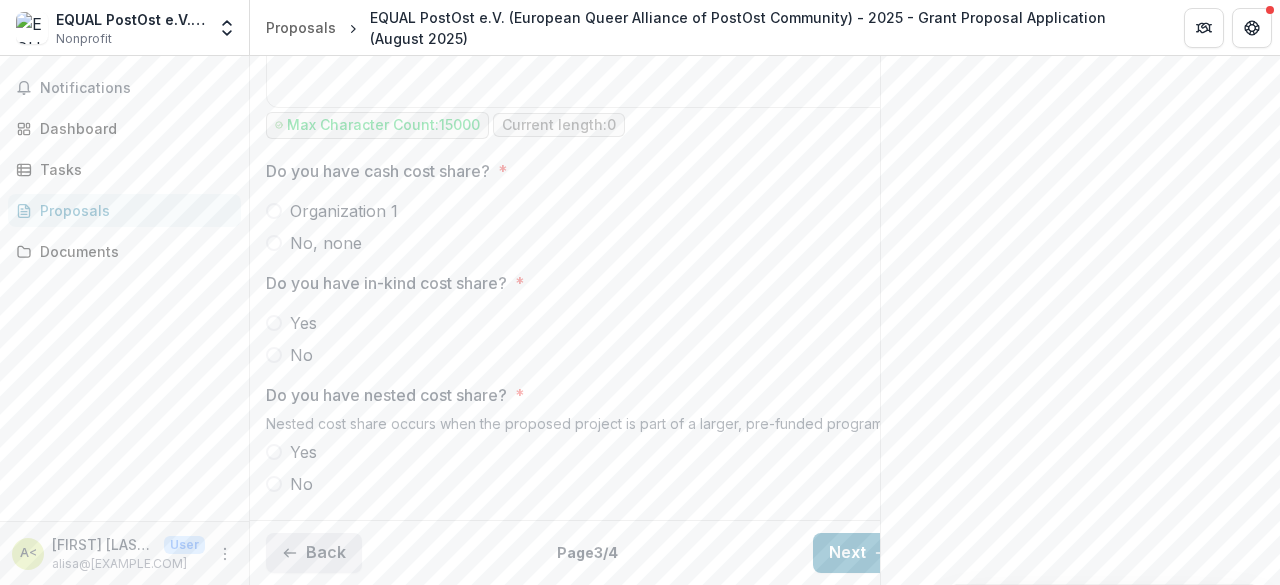 click on "Back" at bounding box center [314, 553] 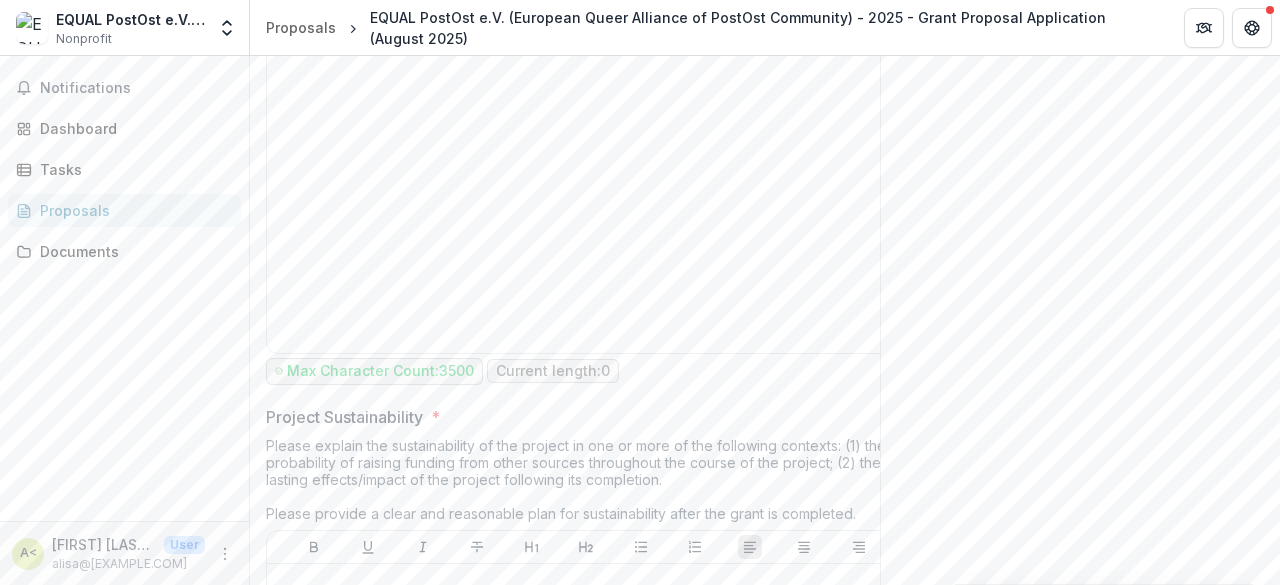 scroll, scrollTop: 4800, scrollLeft: 0, axis: vertical 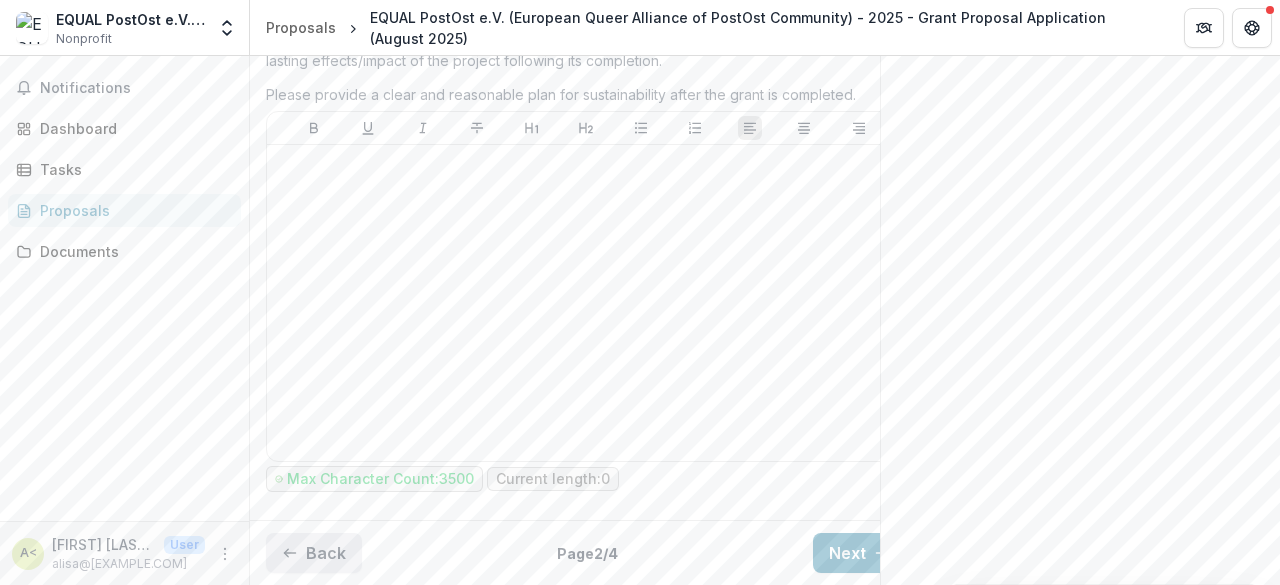 click on "Back" at bounding box center [314, 553] 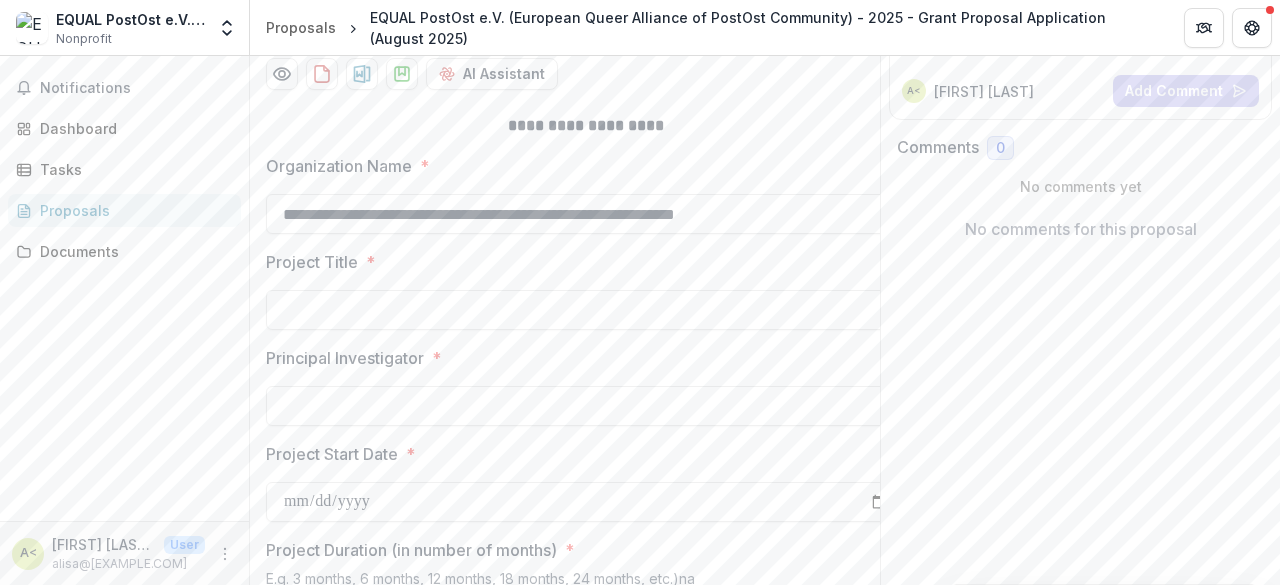 scroll, scrollTop: 300, scrollLeft: 0, axis: vertical 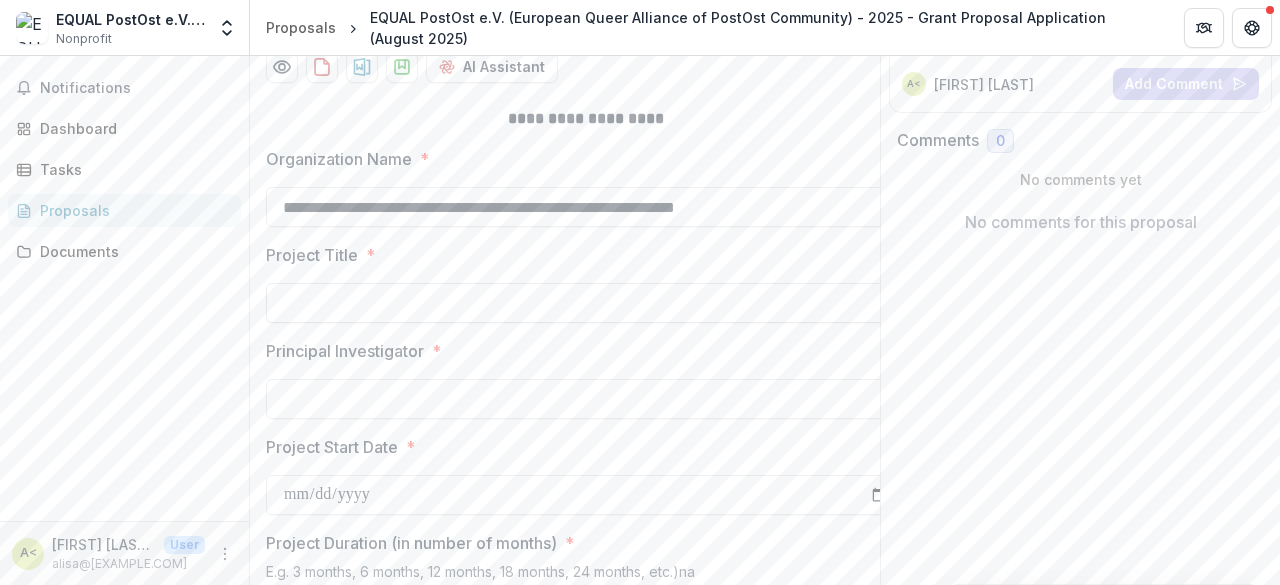 click on "Project Title *" at bounding box center (586, 303) 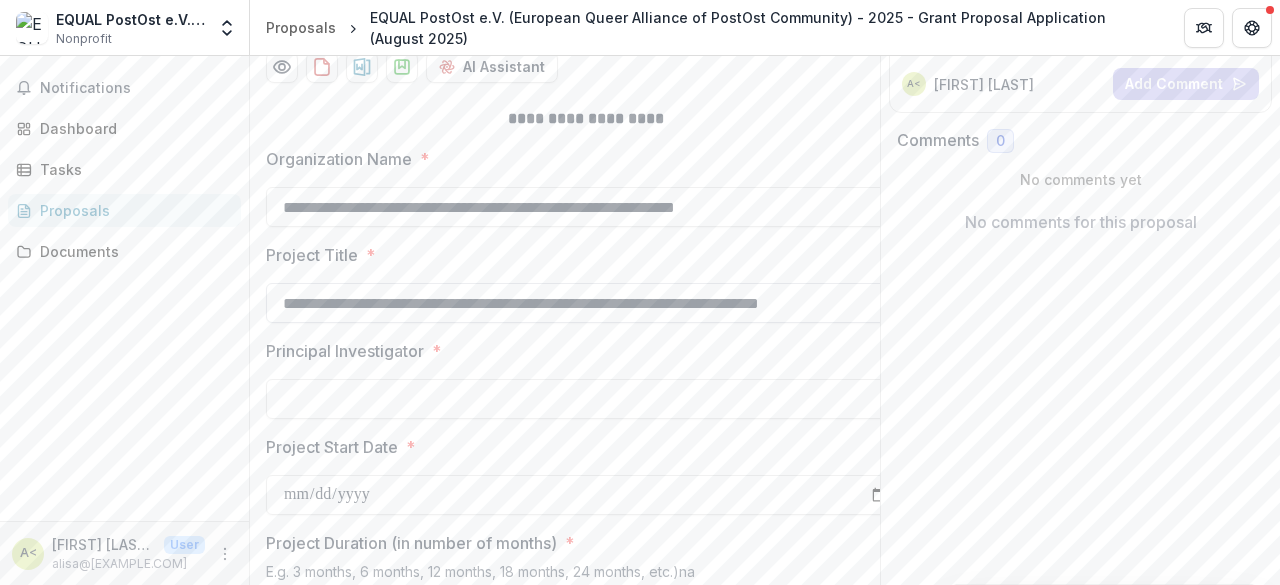 scroll, scrollTop: 0, scrollLeft: 4, axis: horizontal 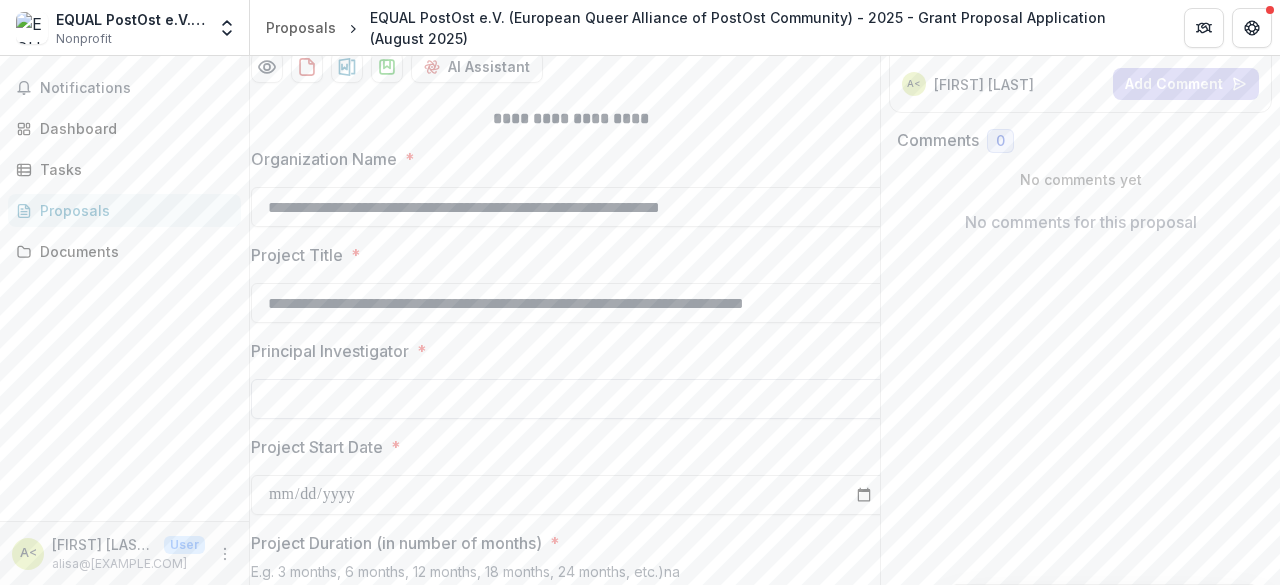 type on "**********" 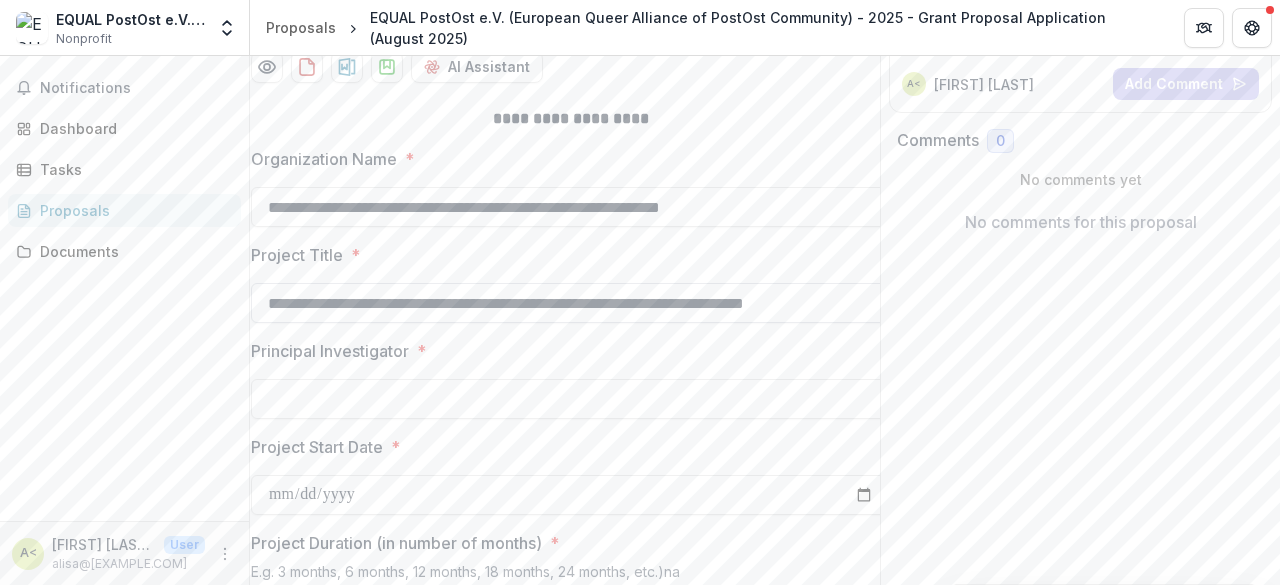 paste on "**********" 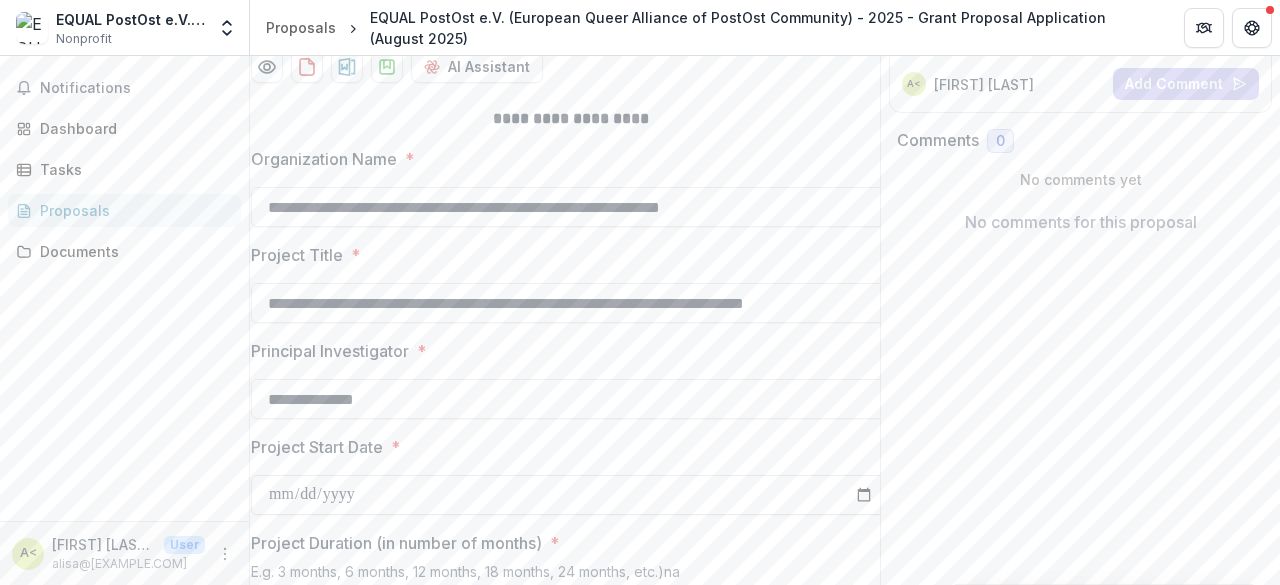 type on "**********" 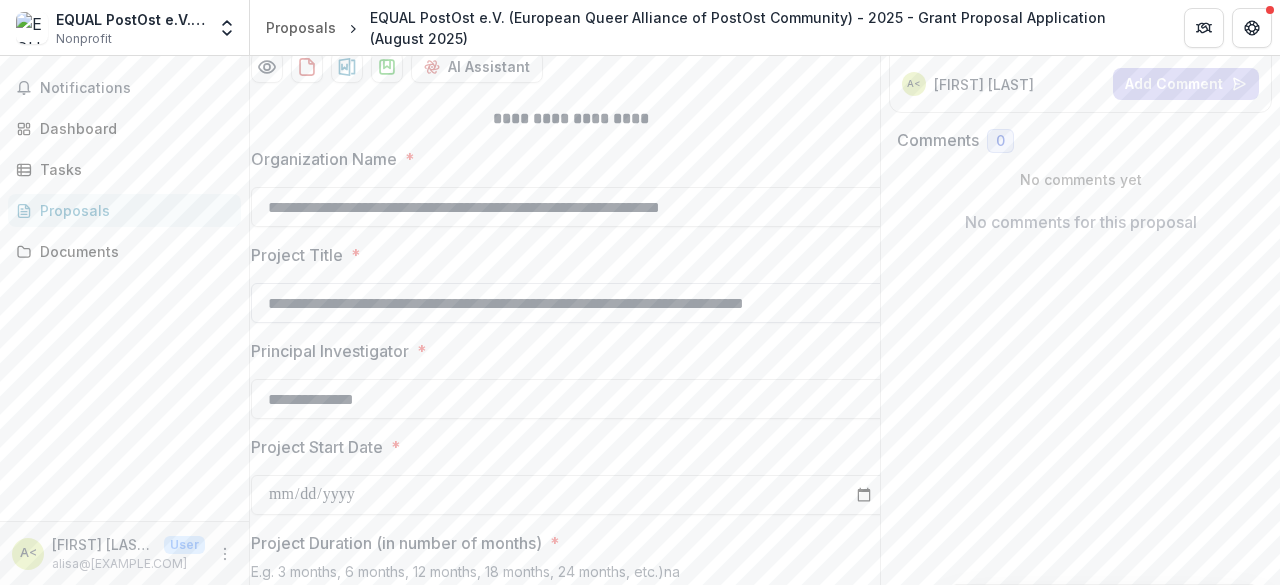 type on "**********" 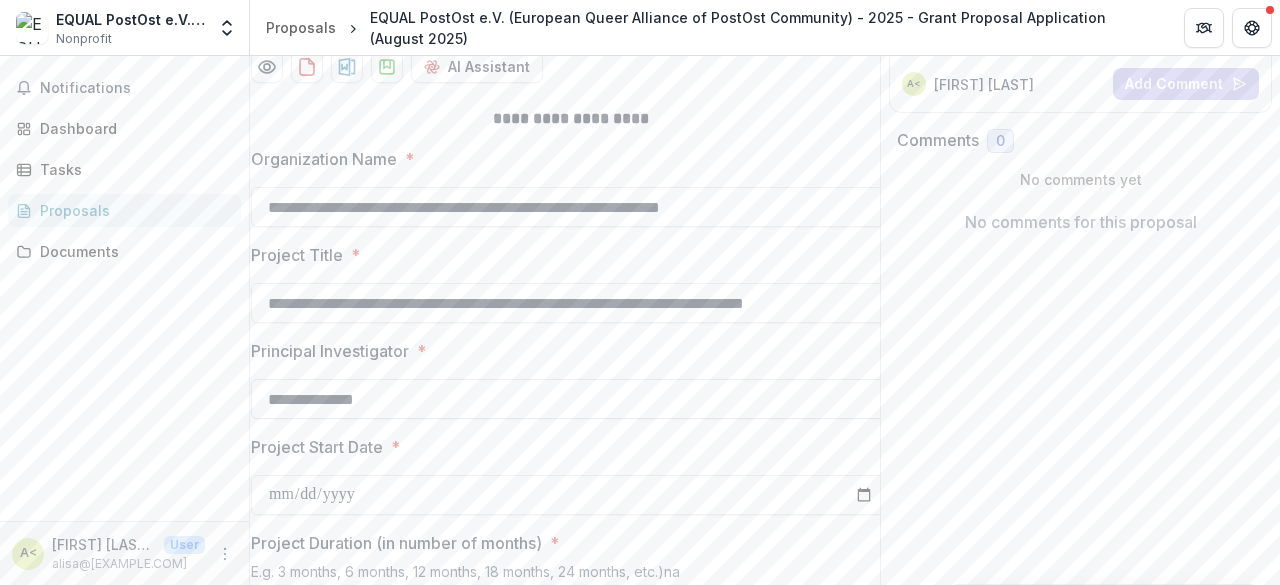 scroll, scrollTop: 500, scrollLeft: 0, axis: vertical 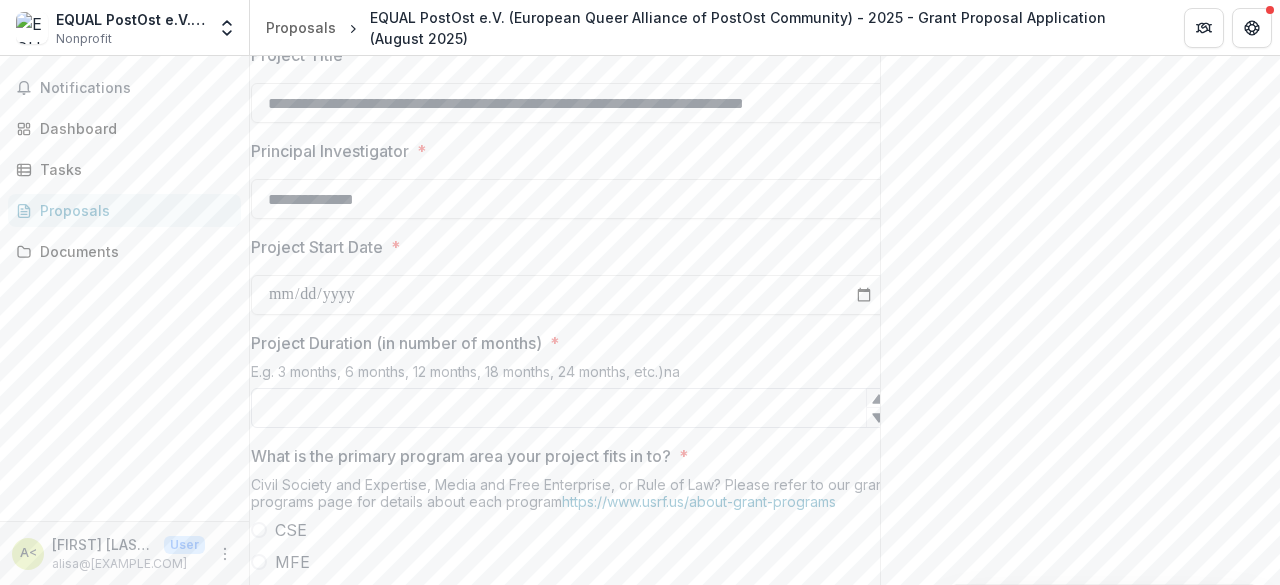 click on "Project Duration (in number of months) *" at bounding box center [571, 408] 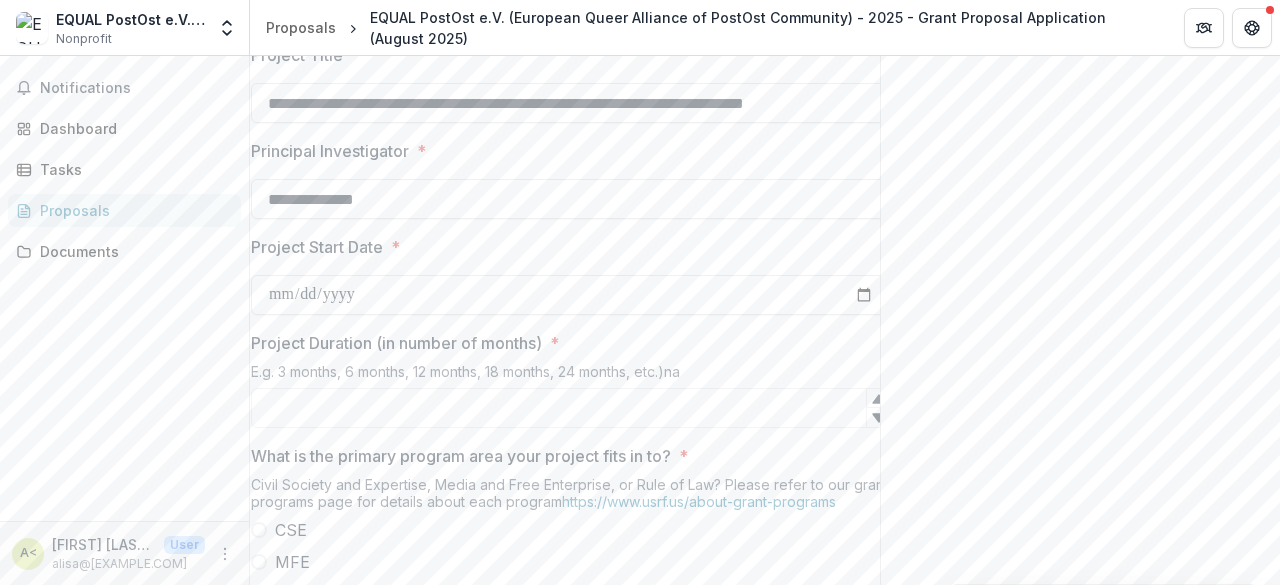 paste on "**" 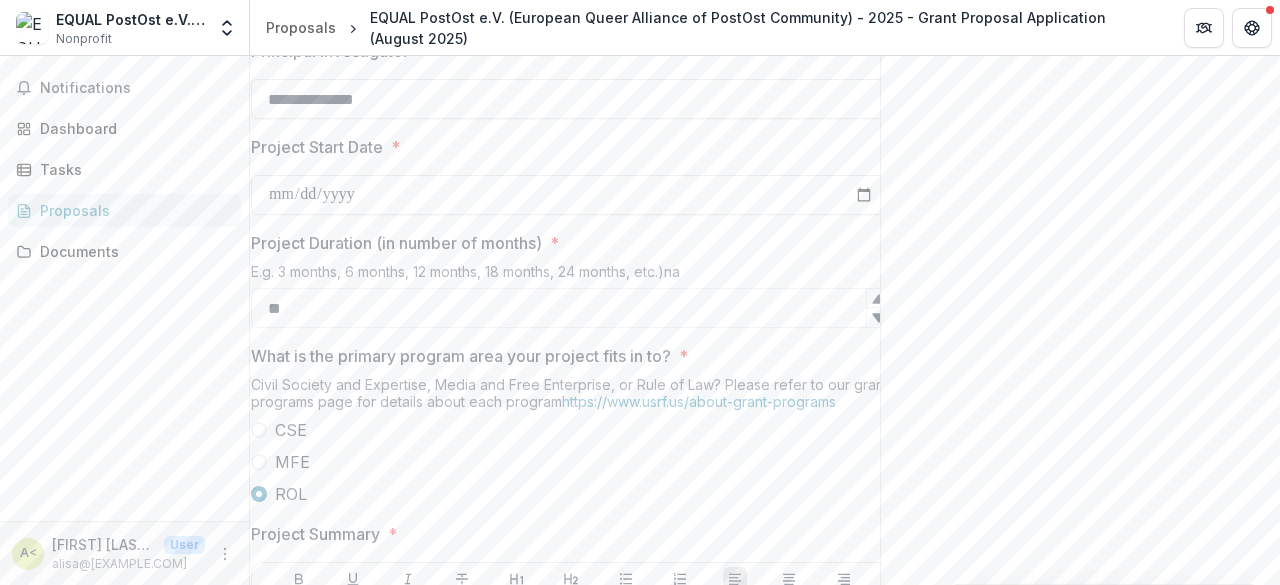 scroll, scrollTop: 800, scrollLeft: 0, axis: vertical 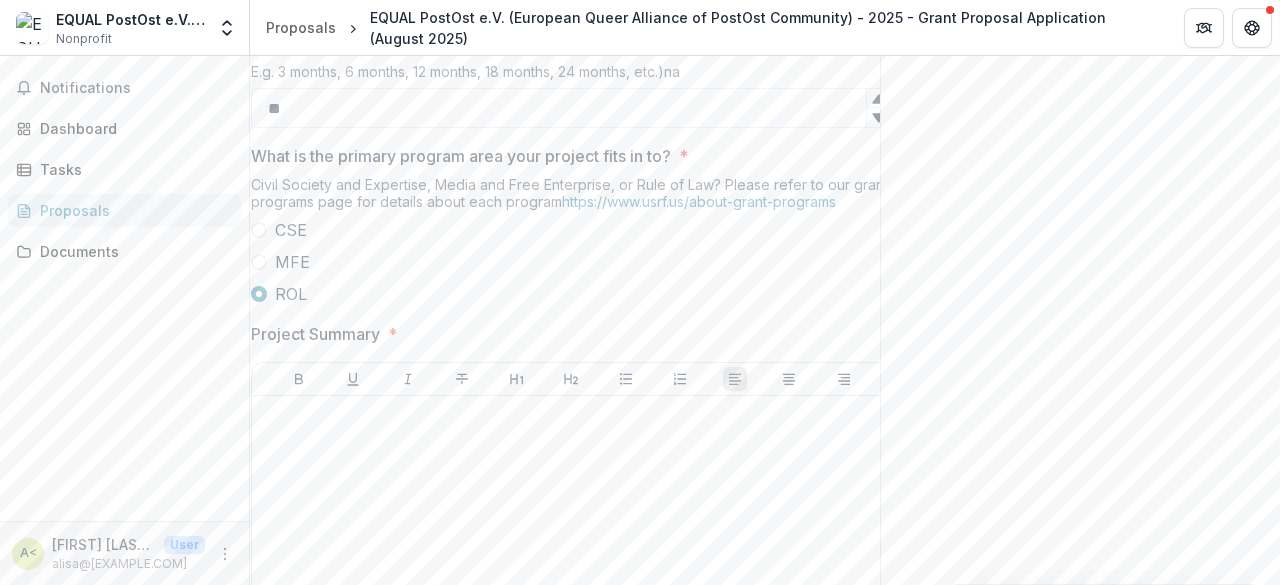 type on "**" 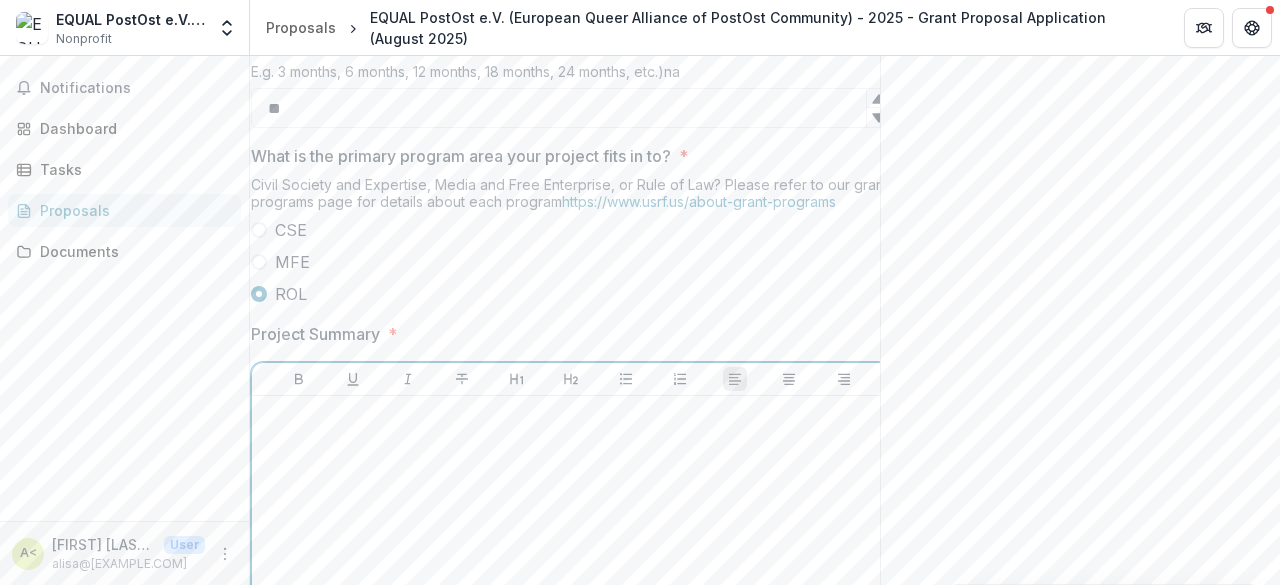 click at bounding box center (571, 415) 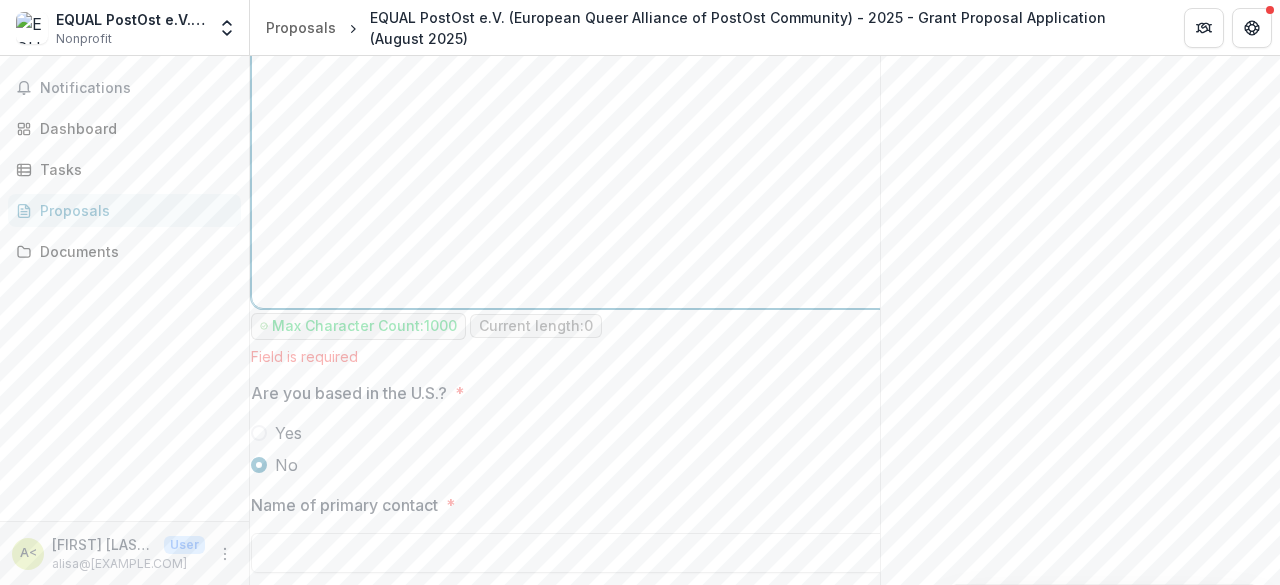 scroll, scrollTop: 1400, scrollLeft: 0, axis: vertical 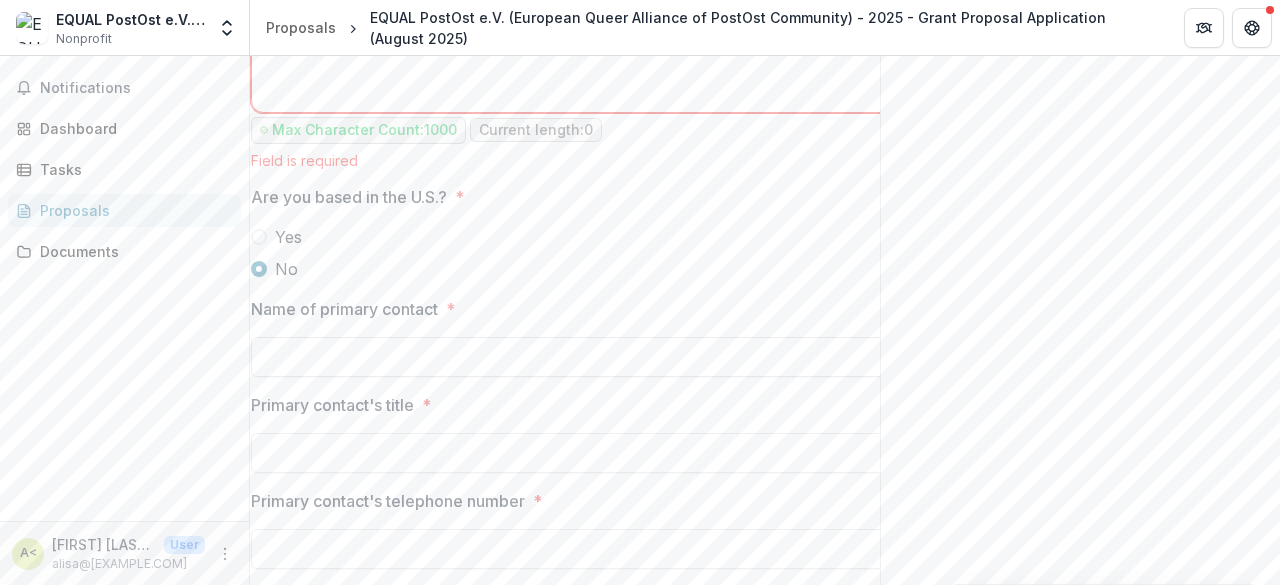 click on "Name of primary contact *" at bounding box center (571, 357) 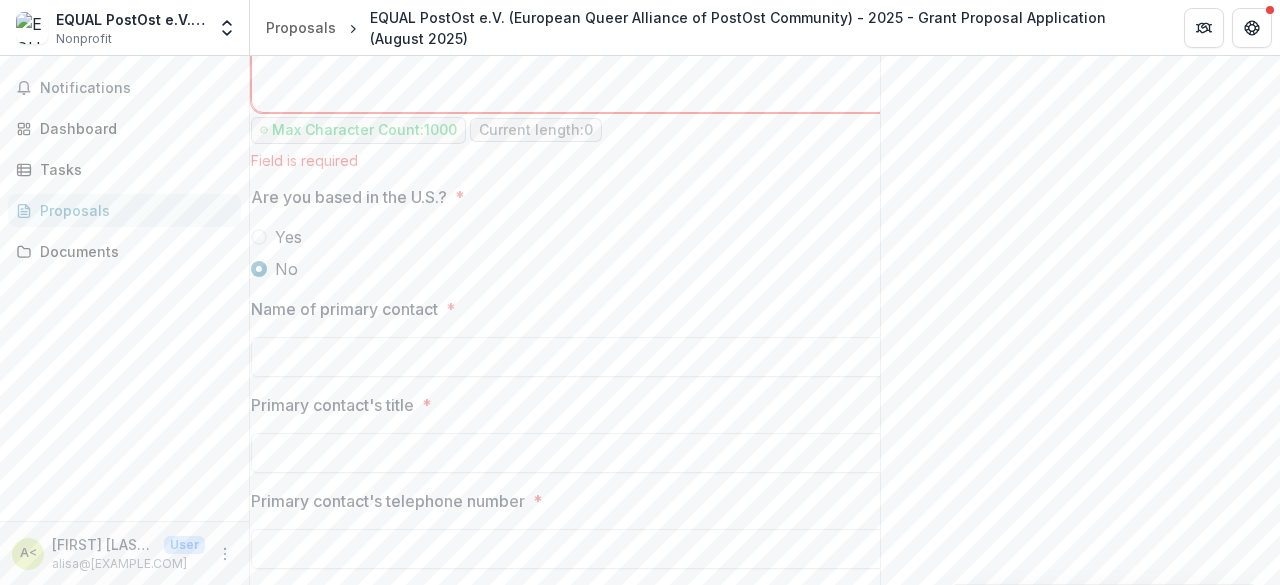 paste on "**********" 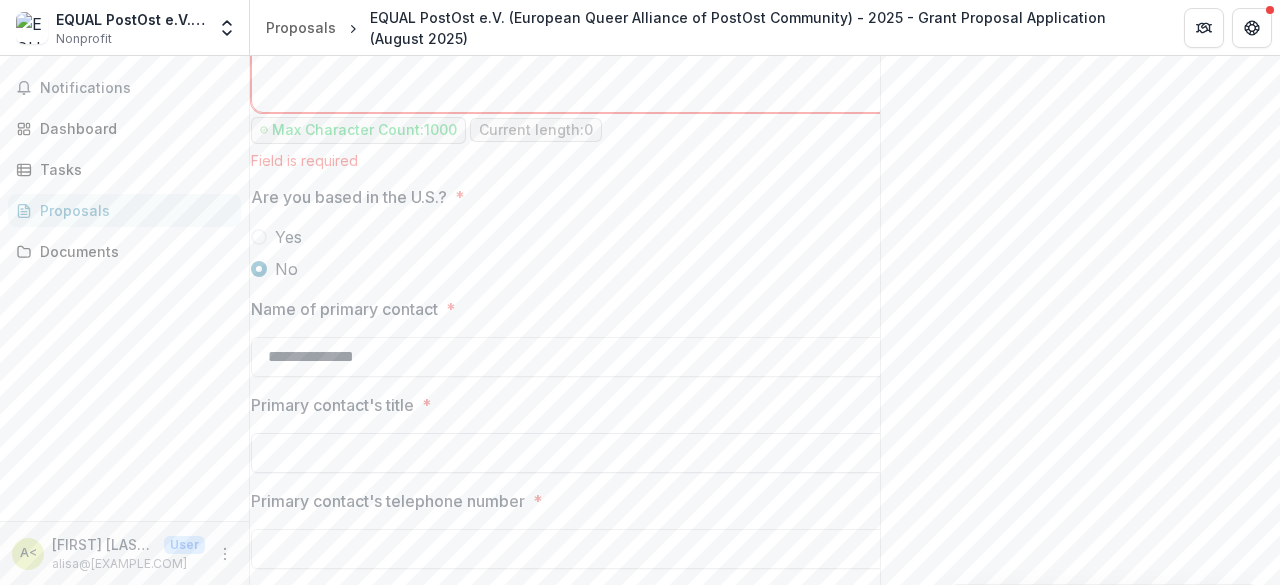 type on "**********" 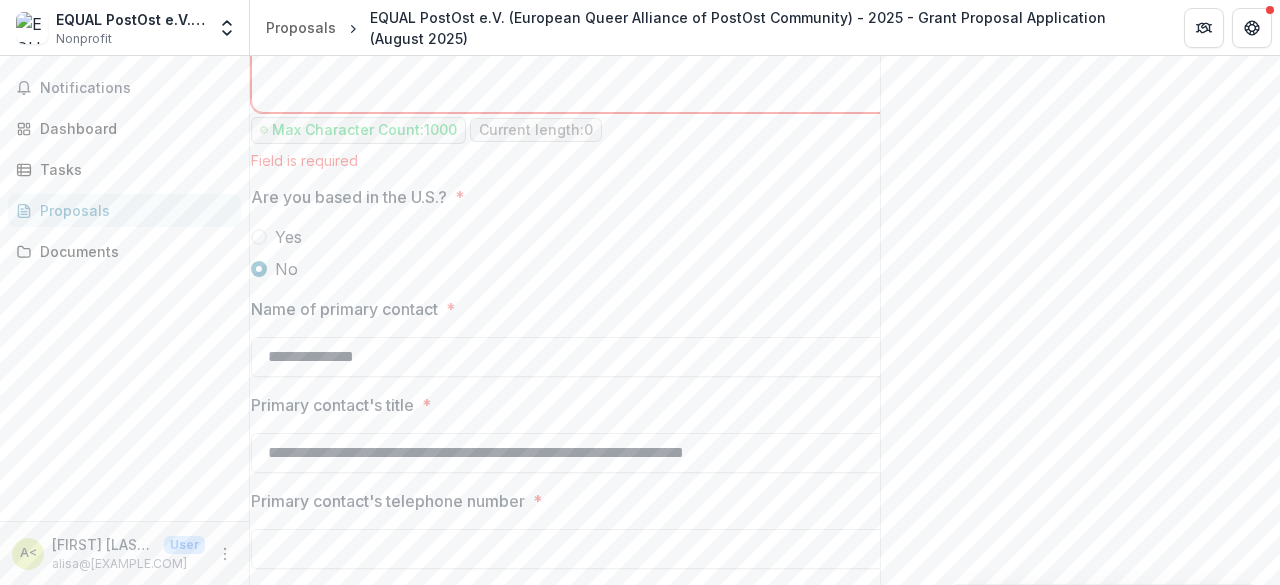 type on "**********" 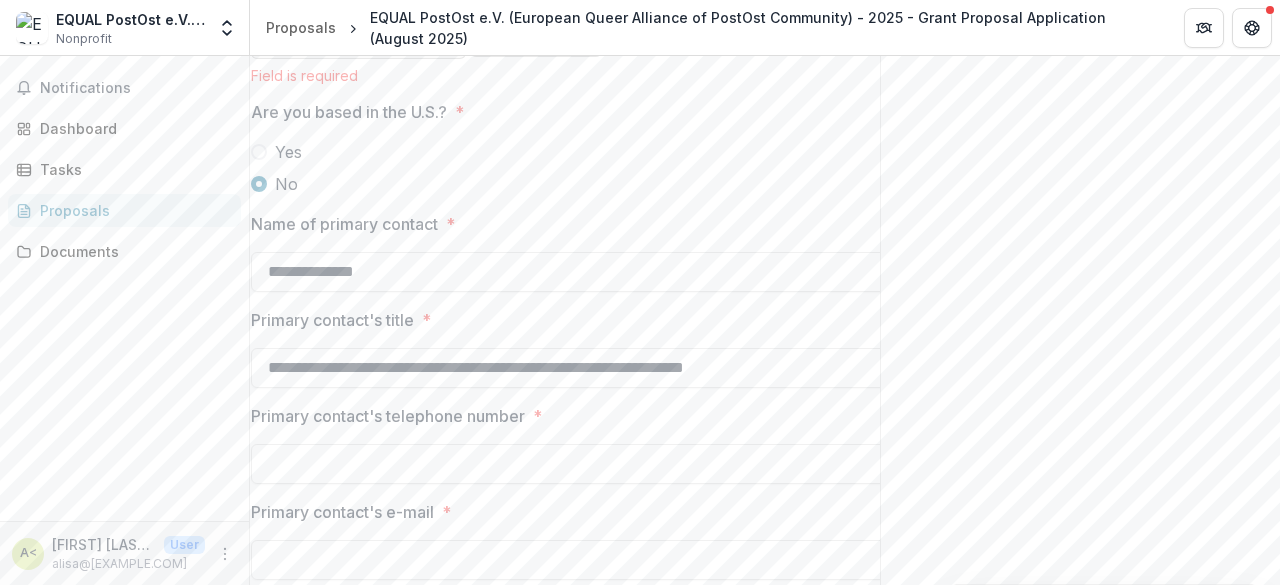 paste on "**********" 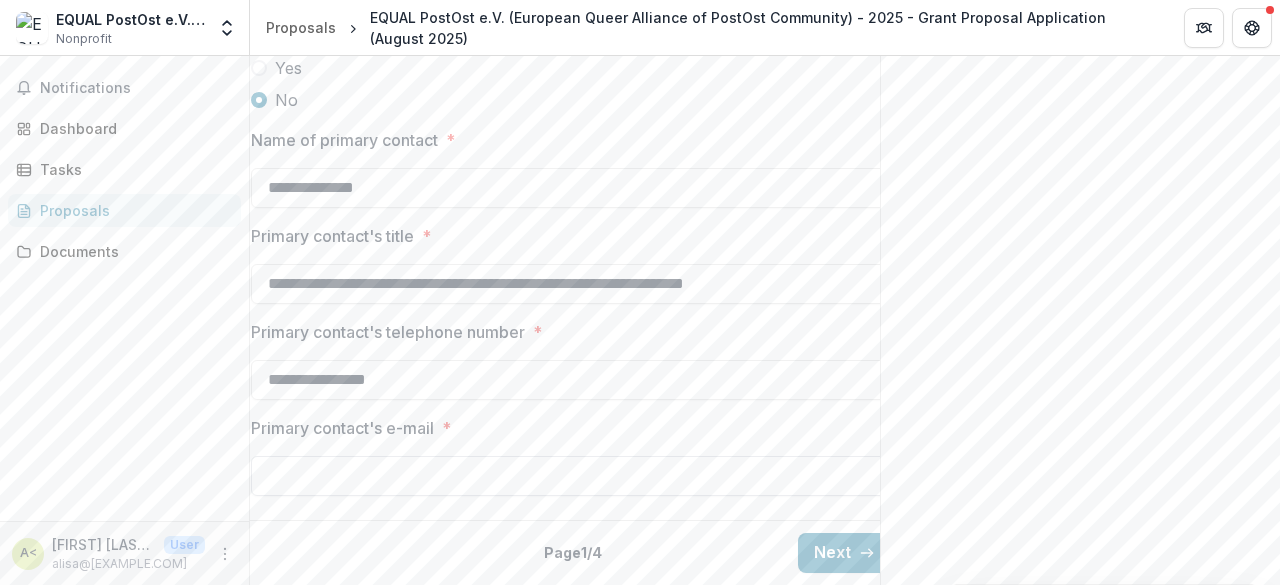 type on "**********" 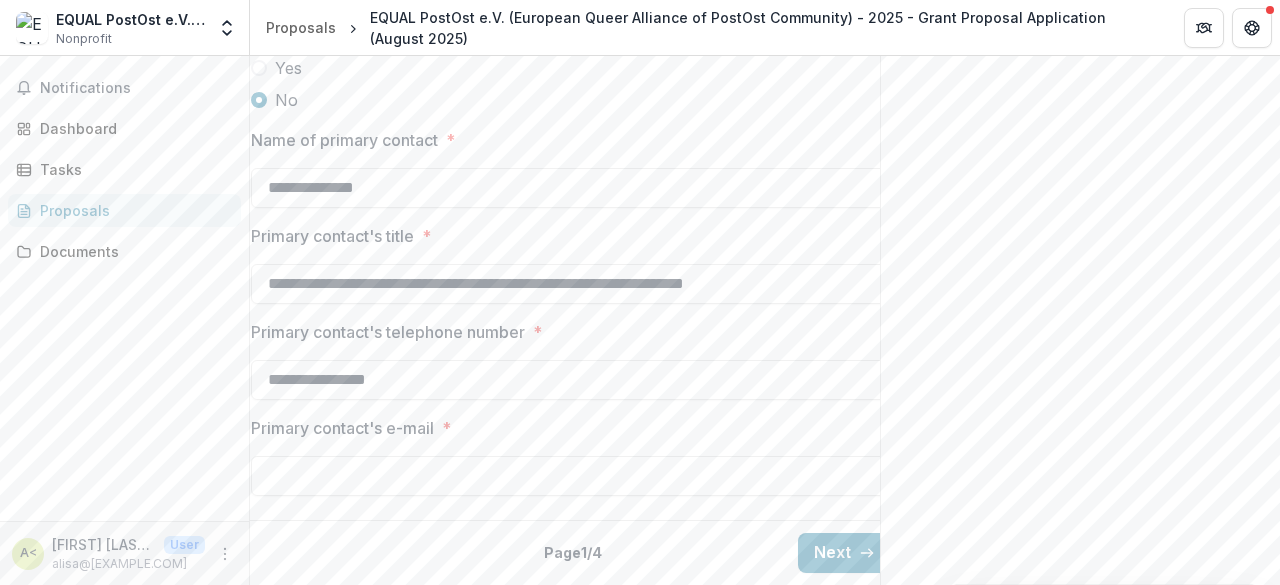 paste on "**********" 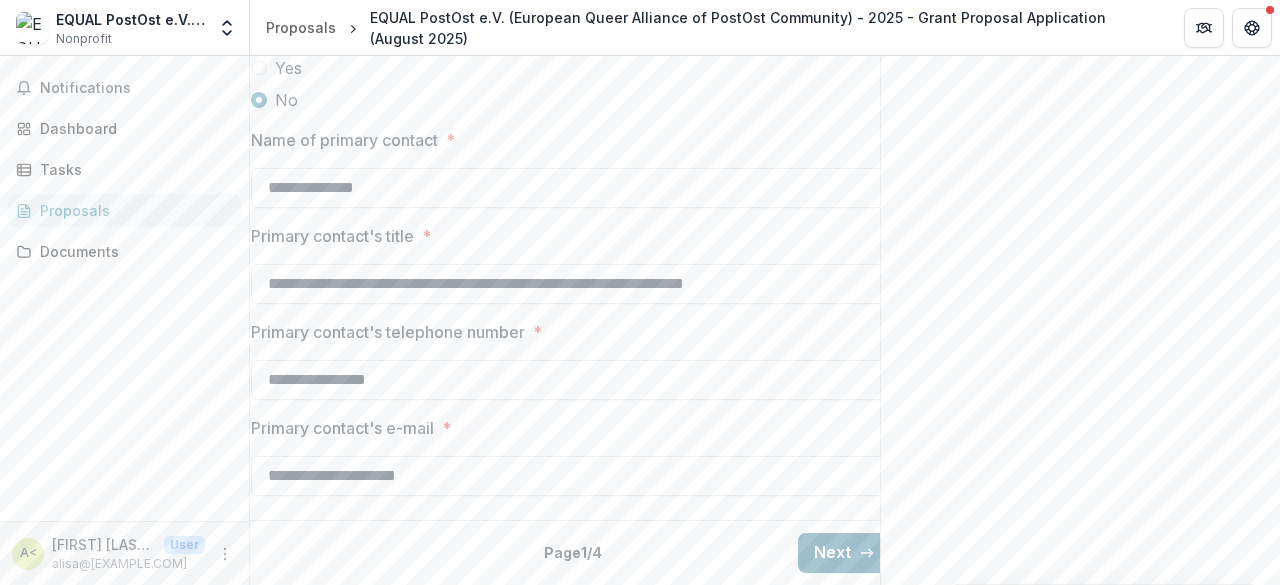 type on "**********" 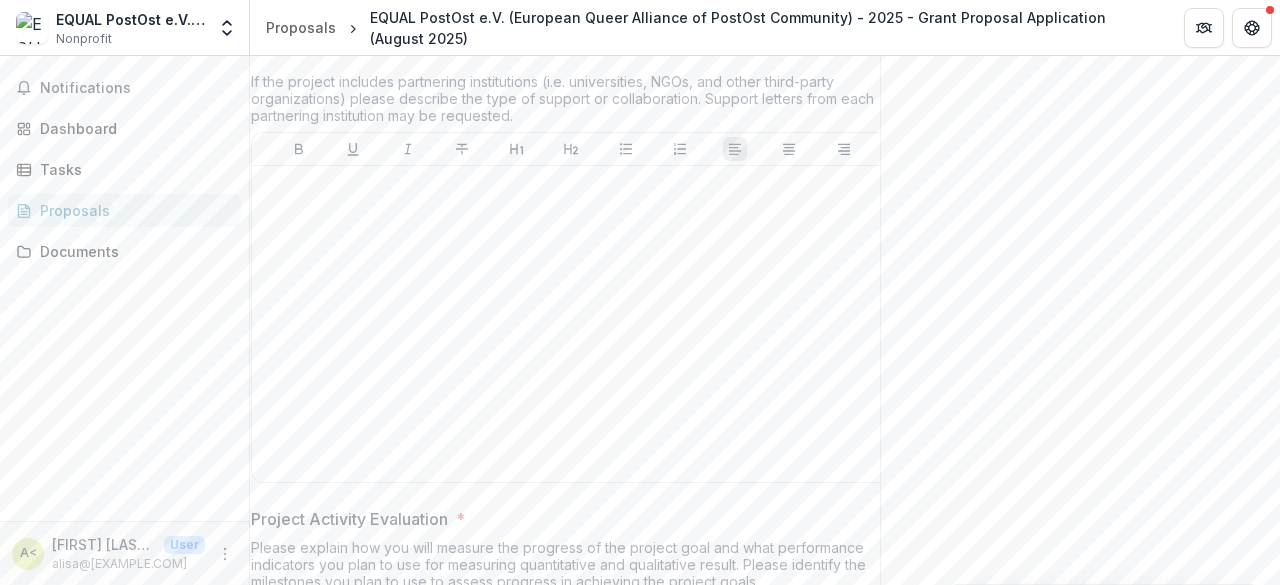 scroll, scrollTop: 0, scrollLeft: 0, axis: both 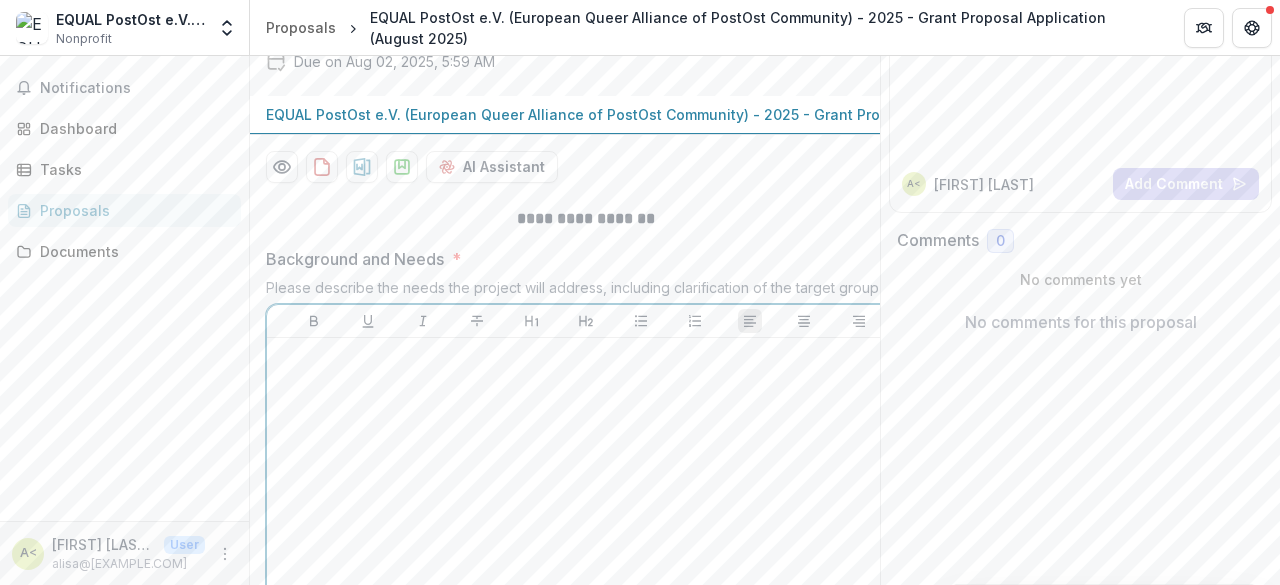 click at bounding box center (586, 357) 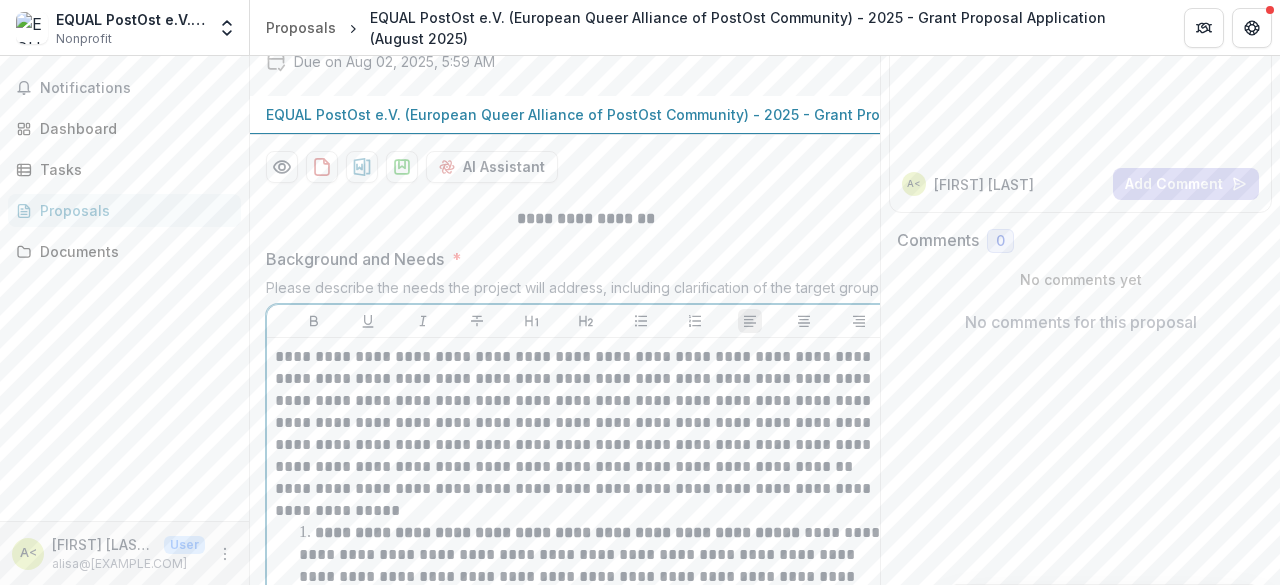 scroll, scrollTop: 1166, scrollLeft: 0, axis: vertical 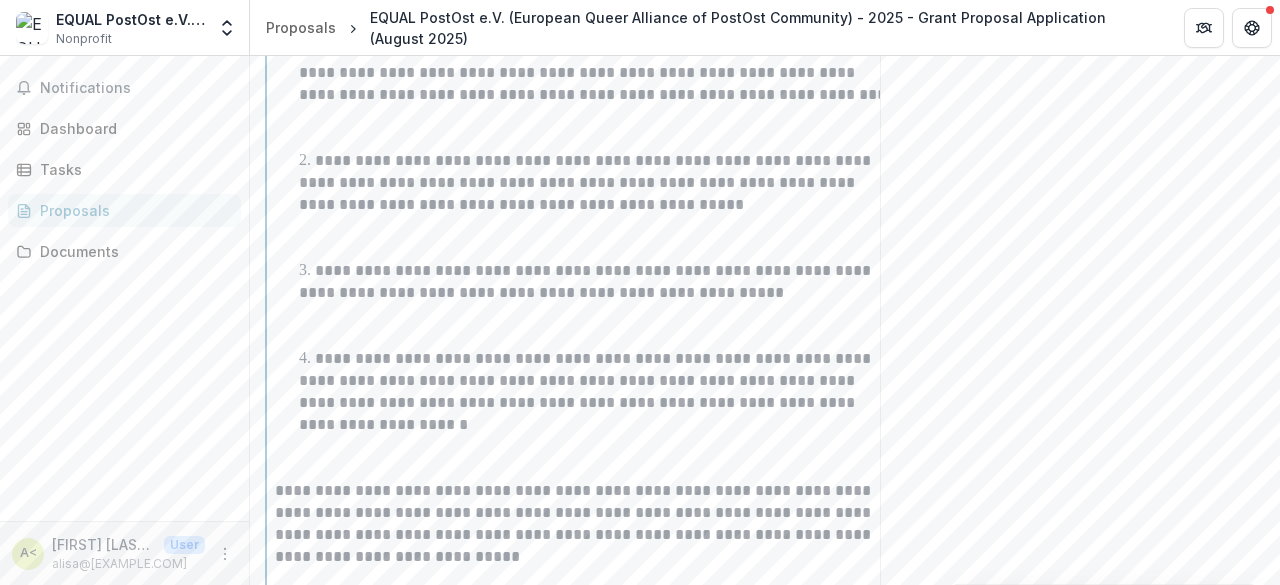 click at bounding box center [586, 458] 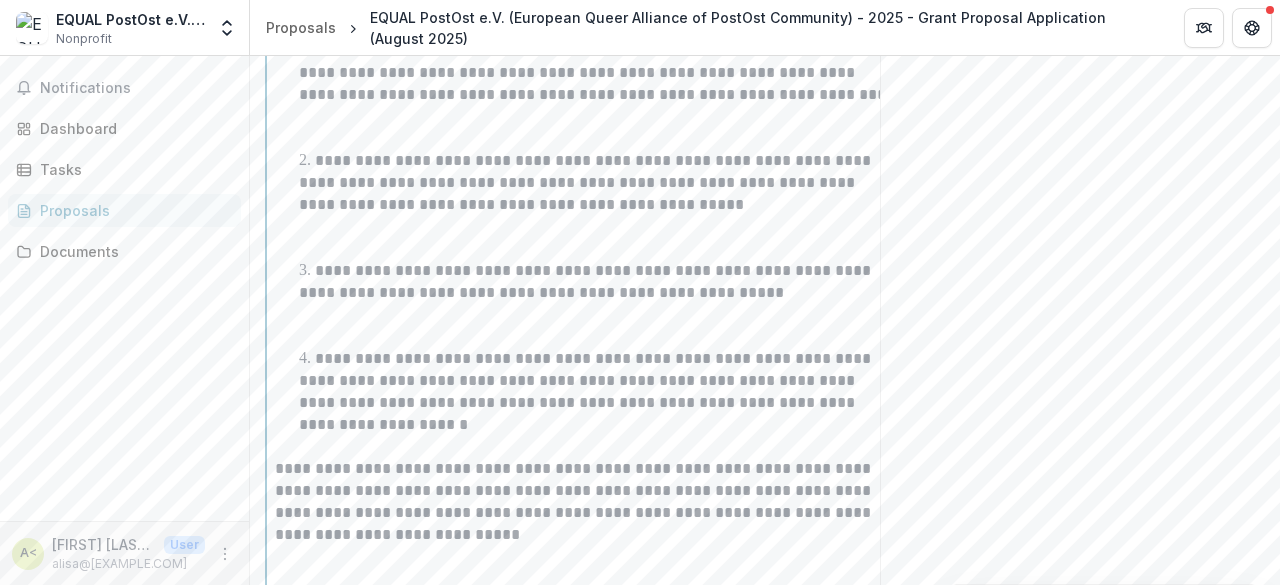 click at bounding box center (586, 326) 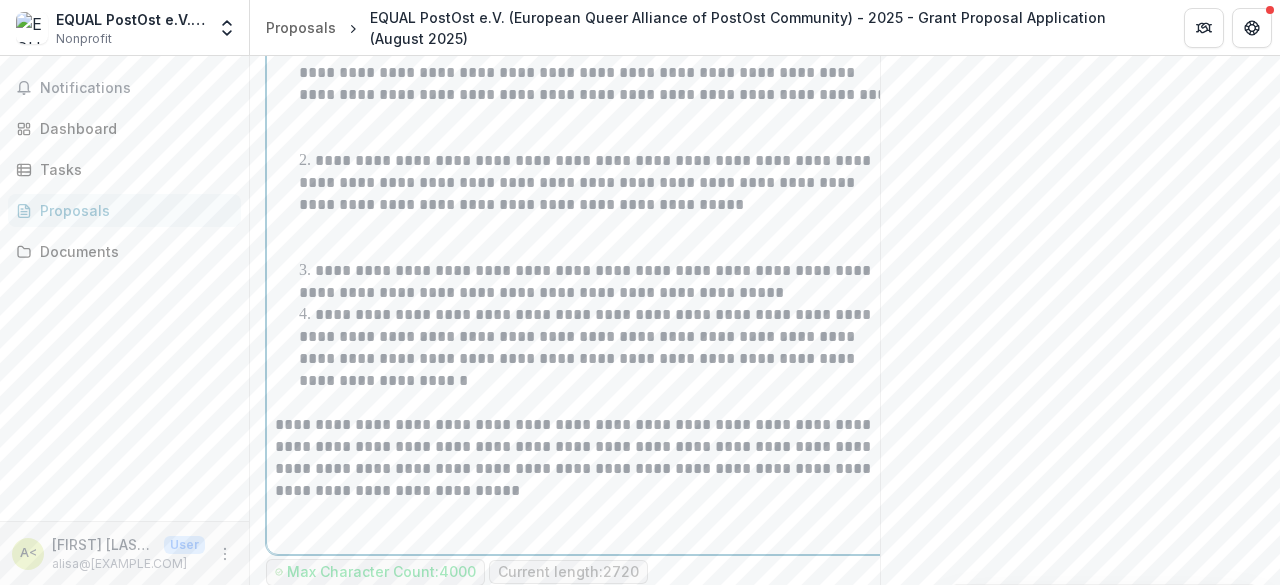 click at bounding box center (586, 238) 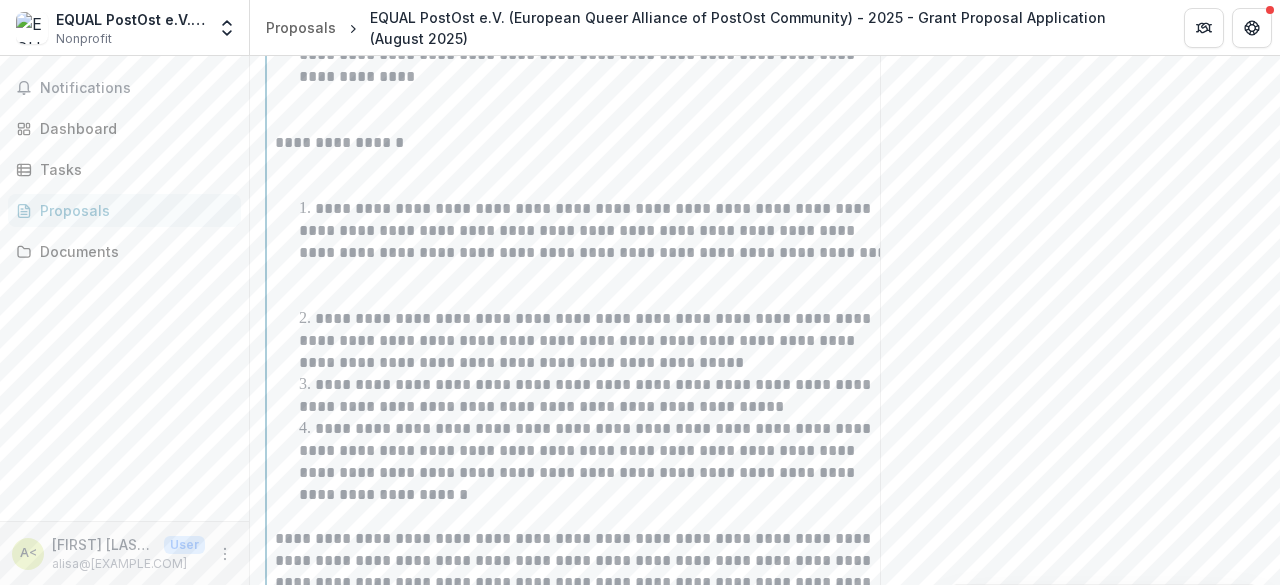 scroll, scrollTop: 966, scrollLeft: 0, axis: vertical 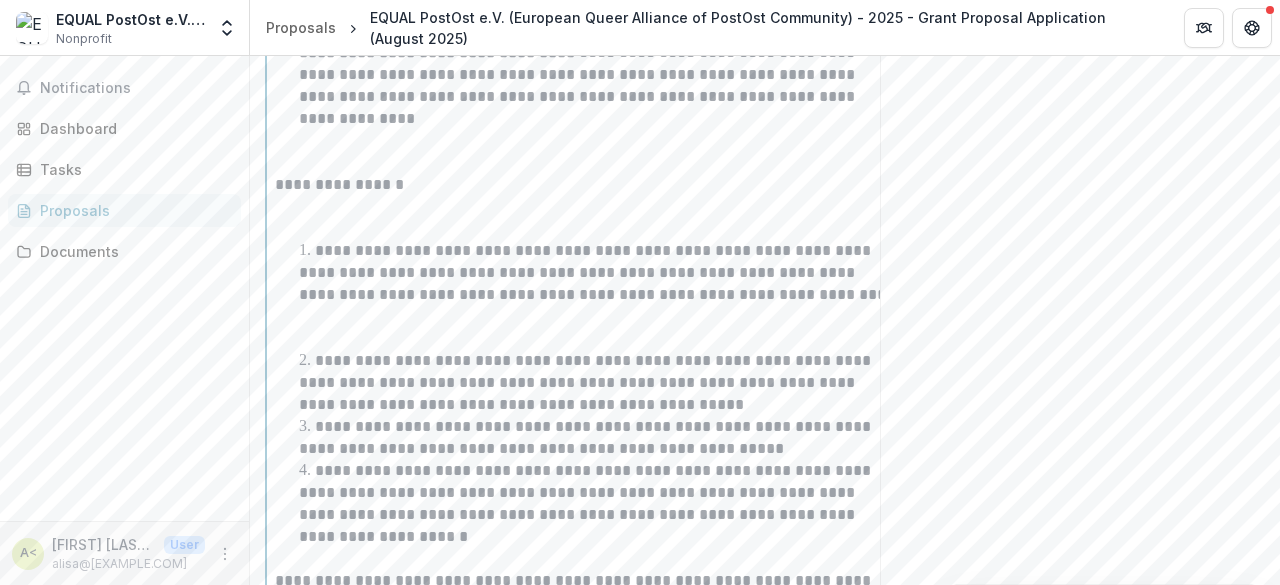 click at bounding box center (586, 328) 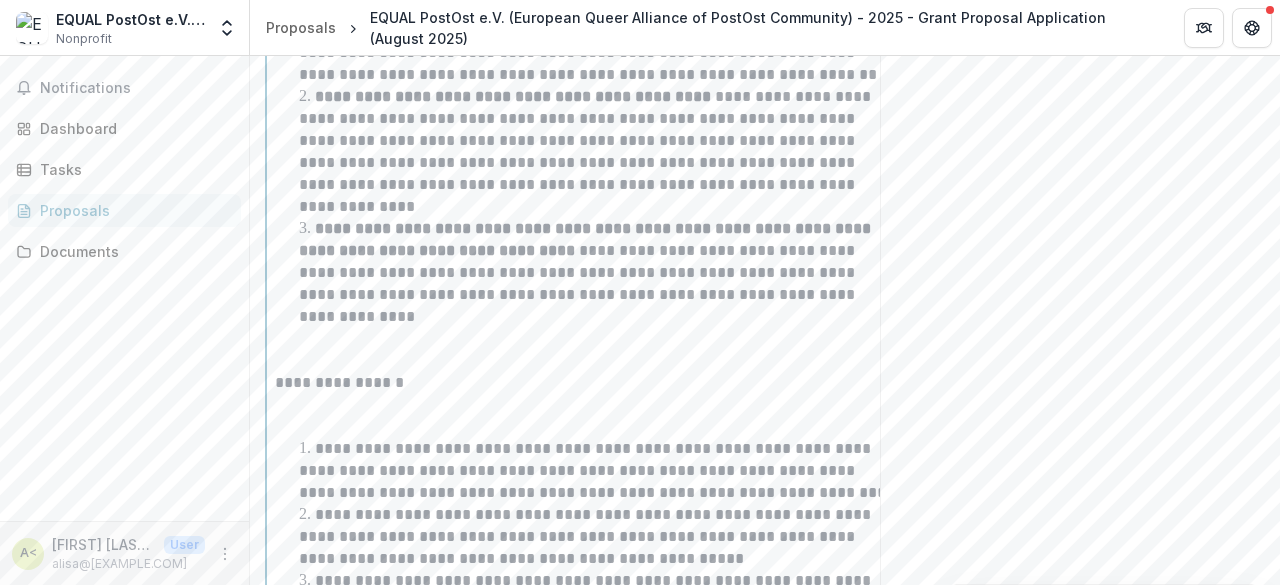 scroll, scrollTop: 766, scrollLeft: 0, axis: vertical 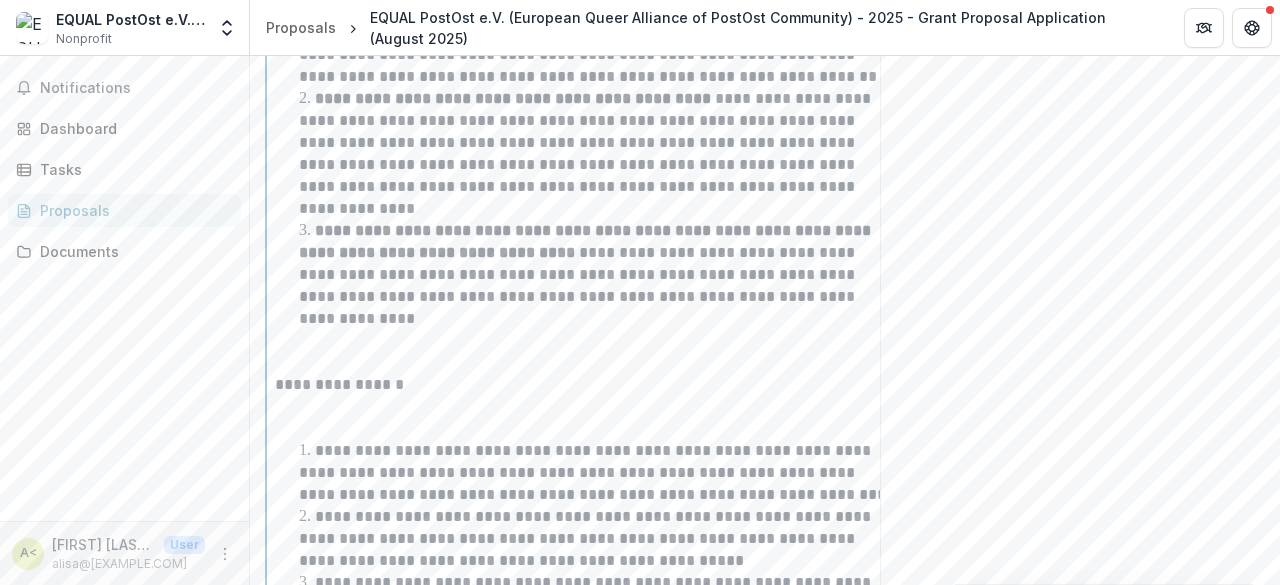 click at bounding box center [586, 418] 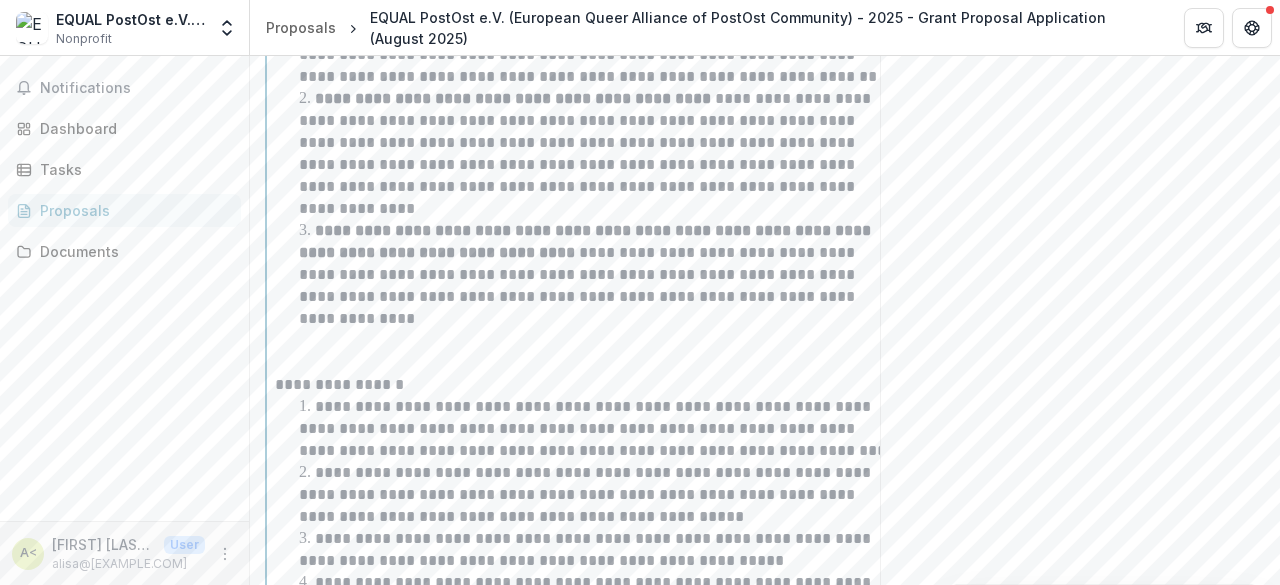 click at bounding box center (586, 352) 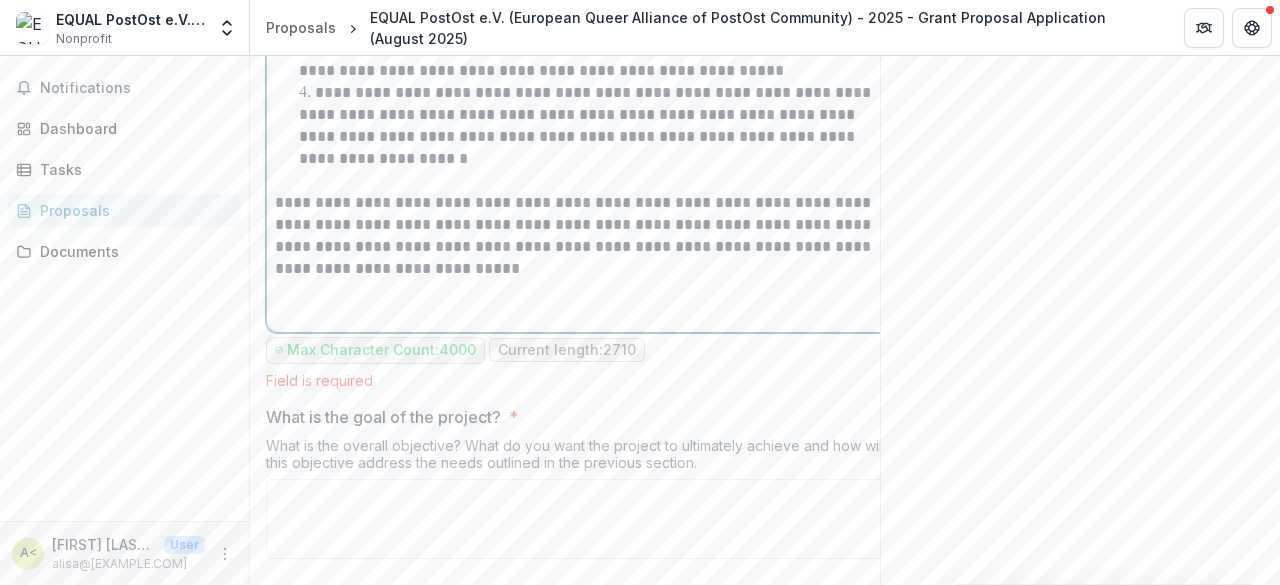 scroll, scrollTop: 1266, scrollLeft: 0, axis: vertical 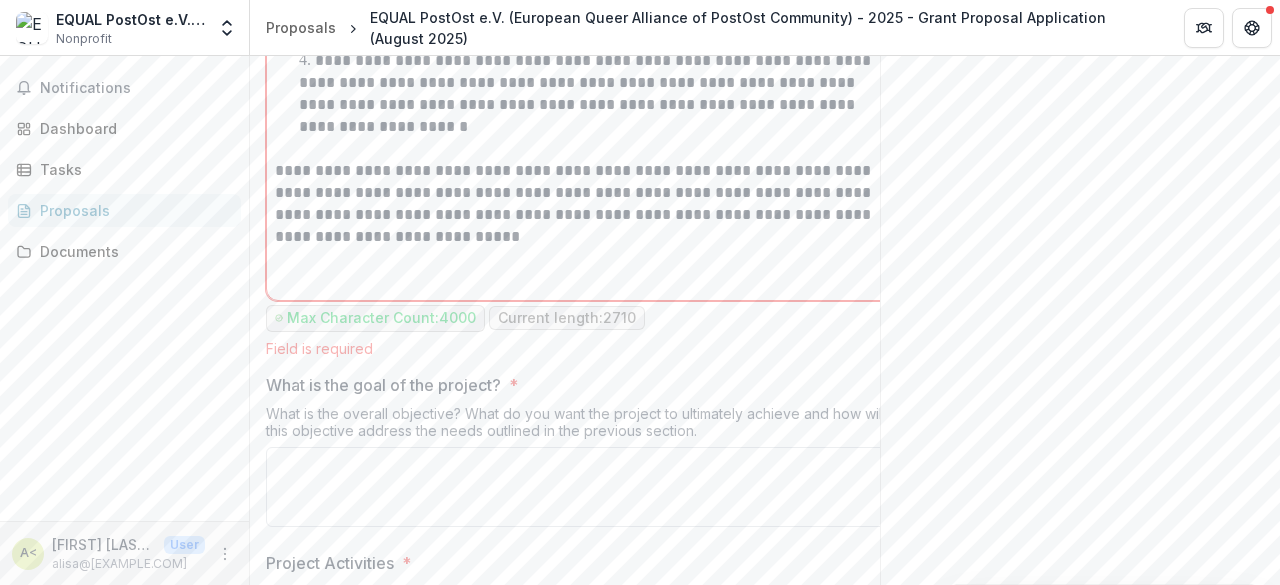 click on "What is the goal of the project? *" at bounding box center [586, 487] 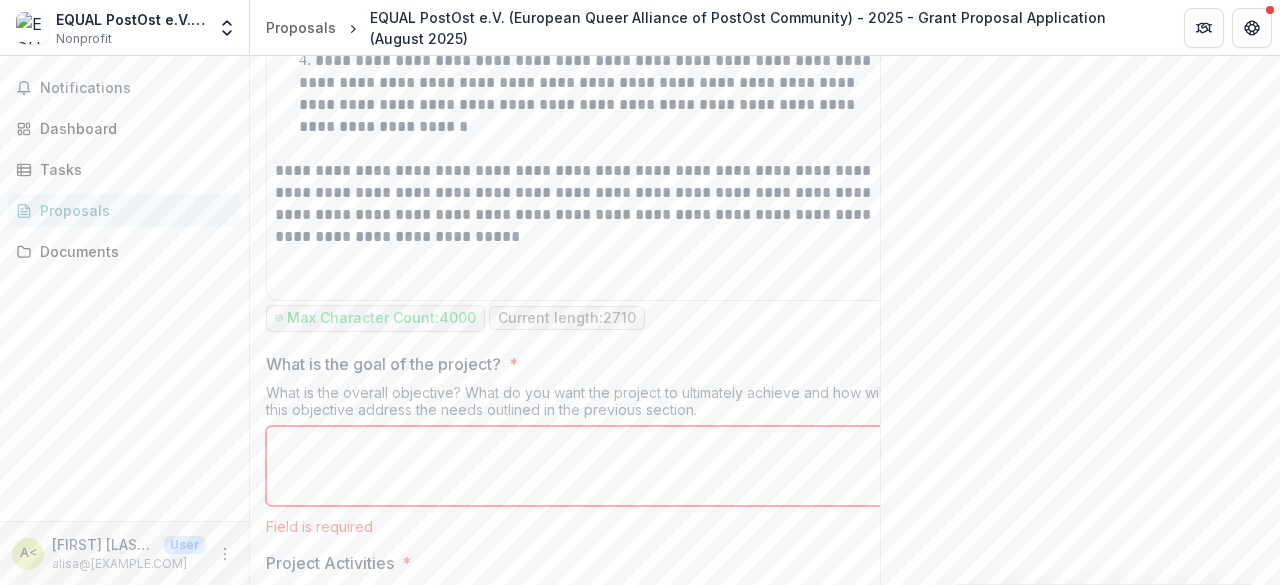 paste on "**********" 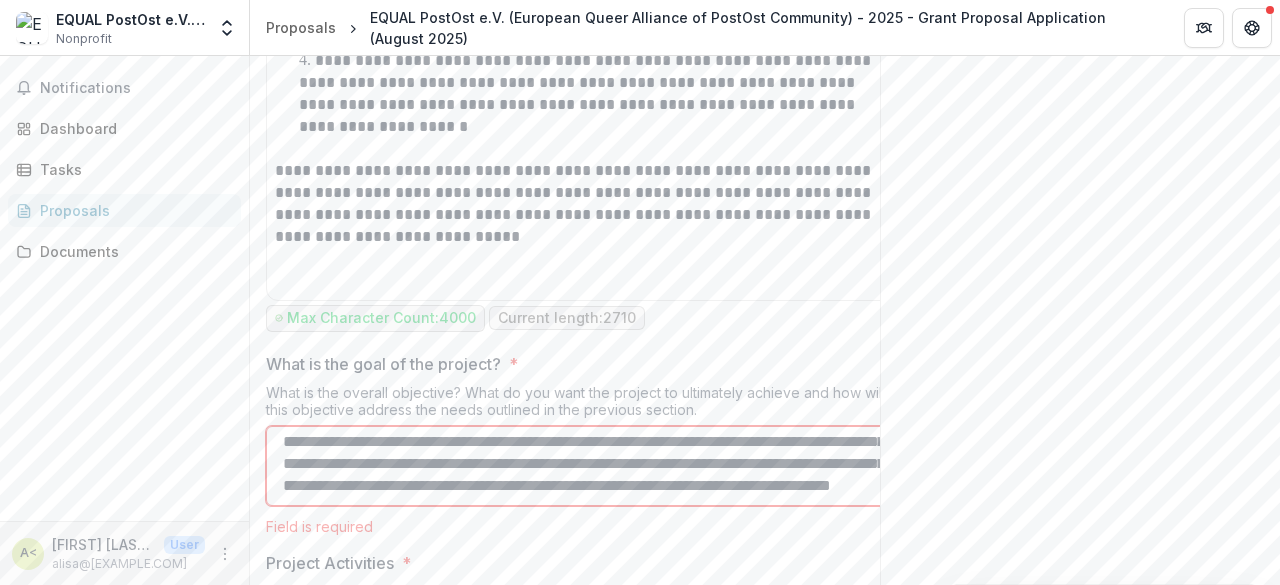 scroll, scrollTop: 443, scrollLeft: 0, axis: vertical 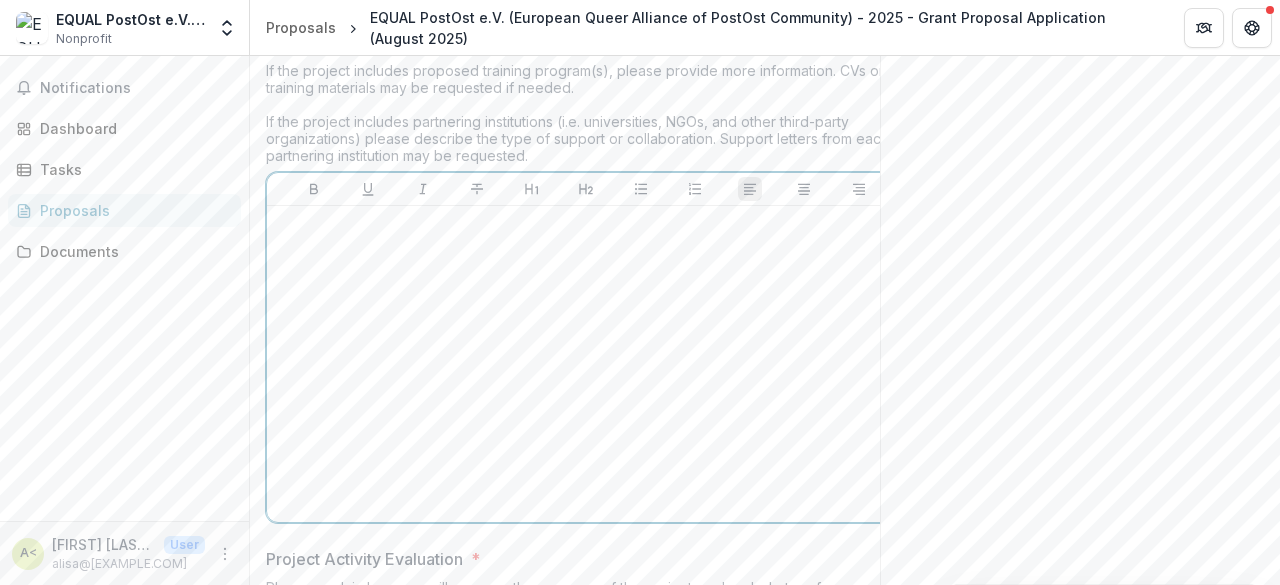 click at bounding box center (586, 364) 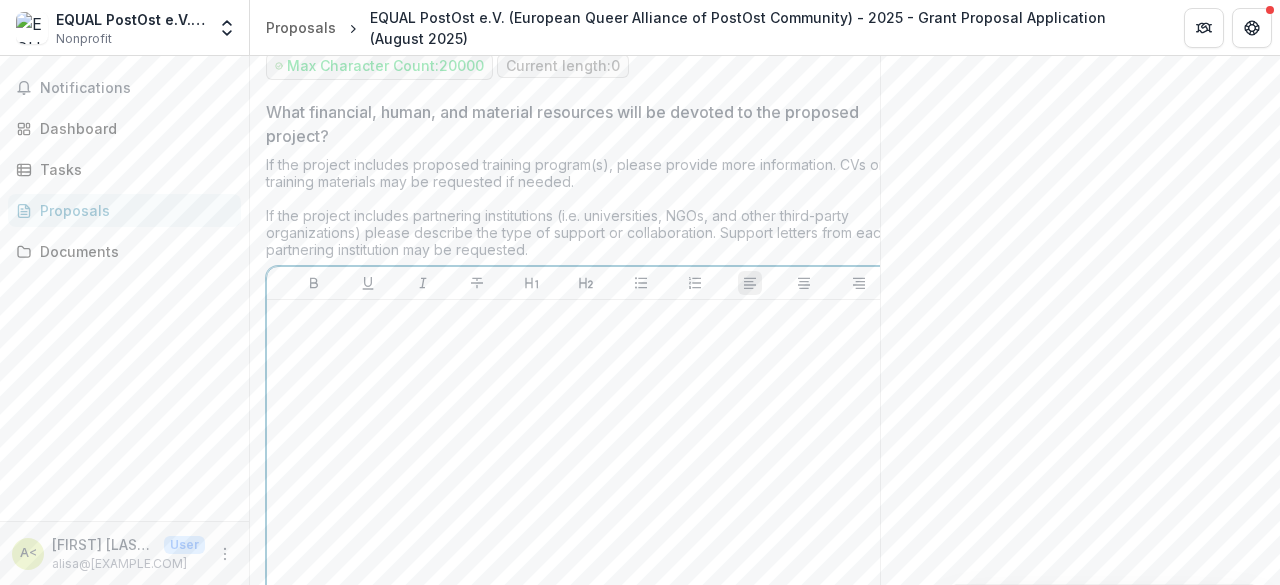 scroll, scrollTop: 2066, scrollLeft: 0, axis: vertical 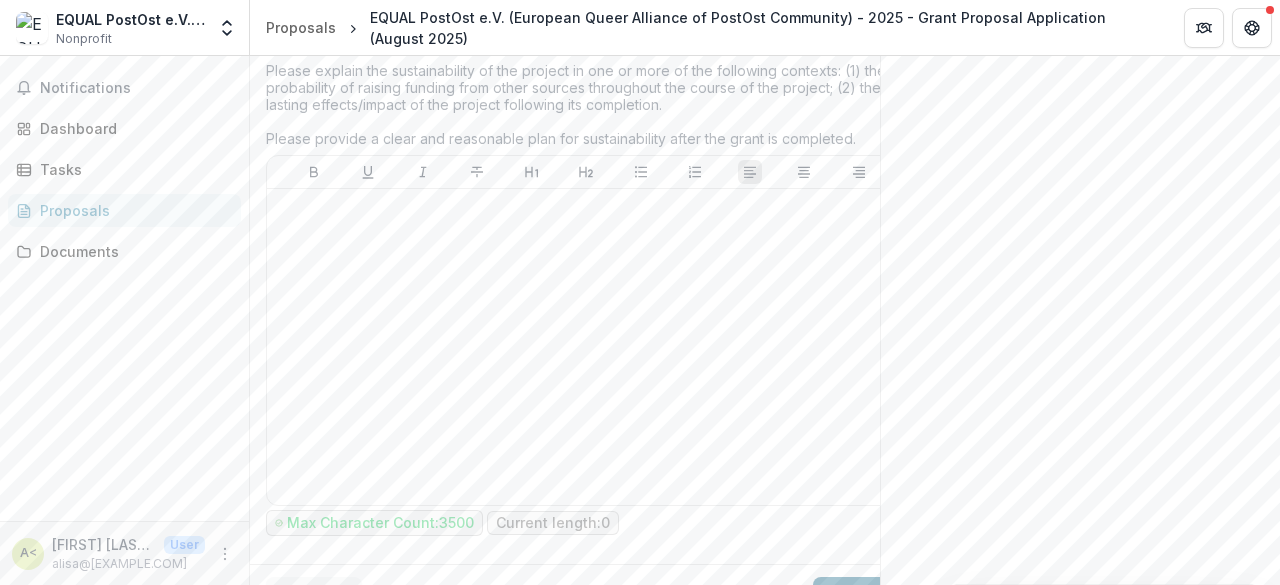 click on "Next" at bounding box center [859, 597] 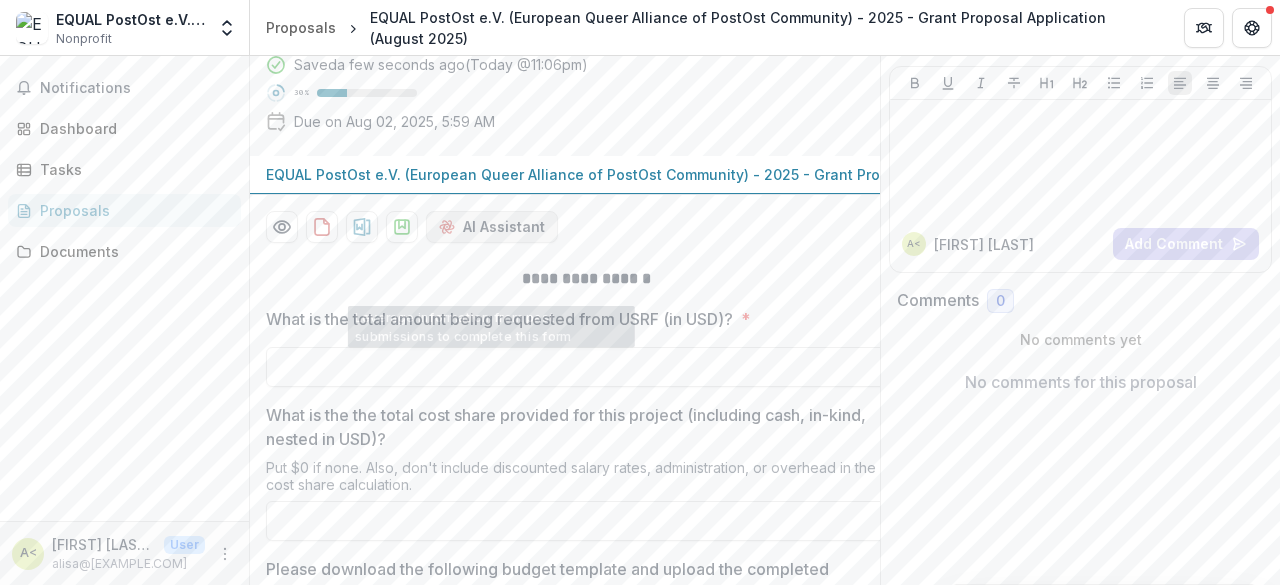 scroll, scrollTop: 100, scrollLeft: 0, axis: vertical 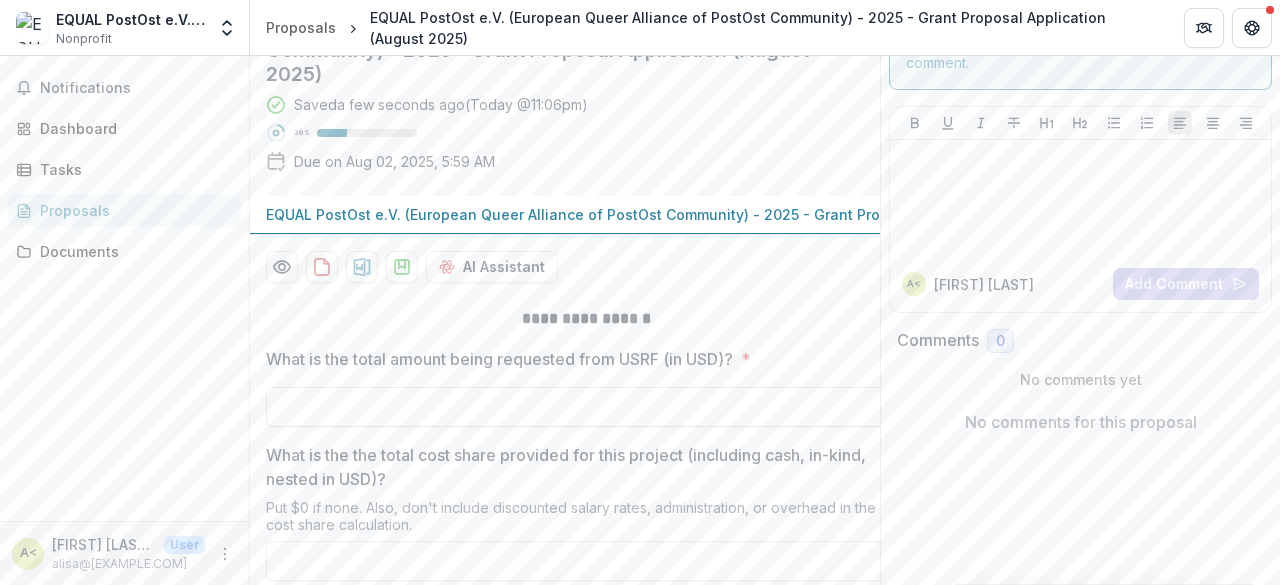 click on "What is the total amount being requested from USRF (in USD)? *" at bounding box center [586, 407] 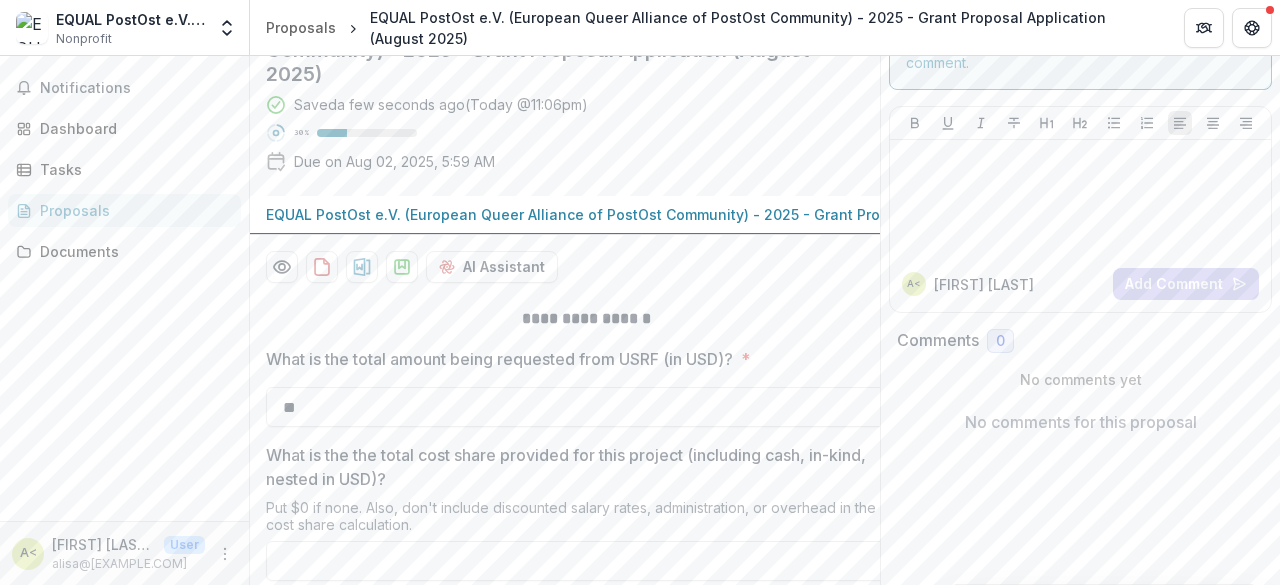 paste on "*****" 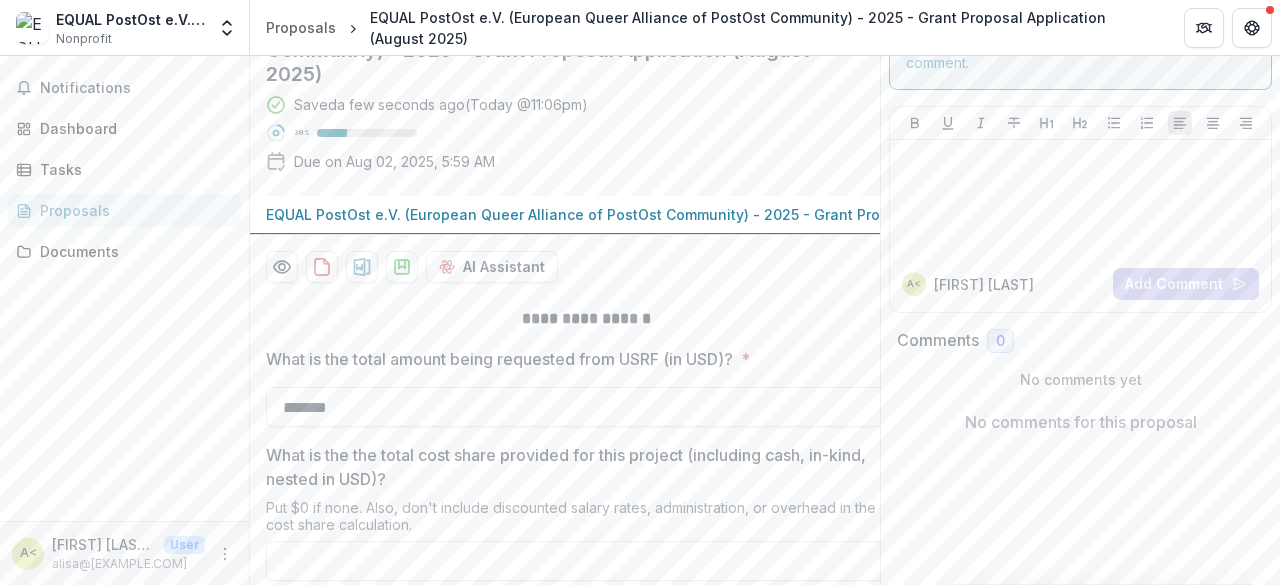 scroll, scrollTop: 300, scrollLeft: 0, axis: vertical 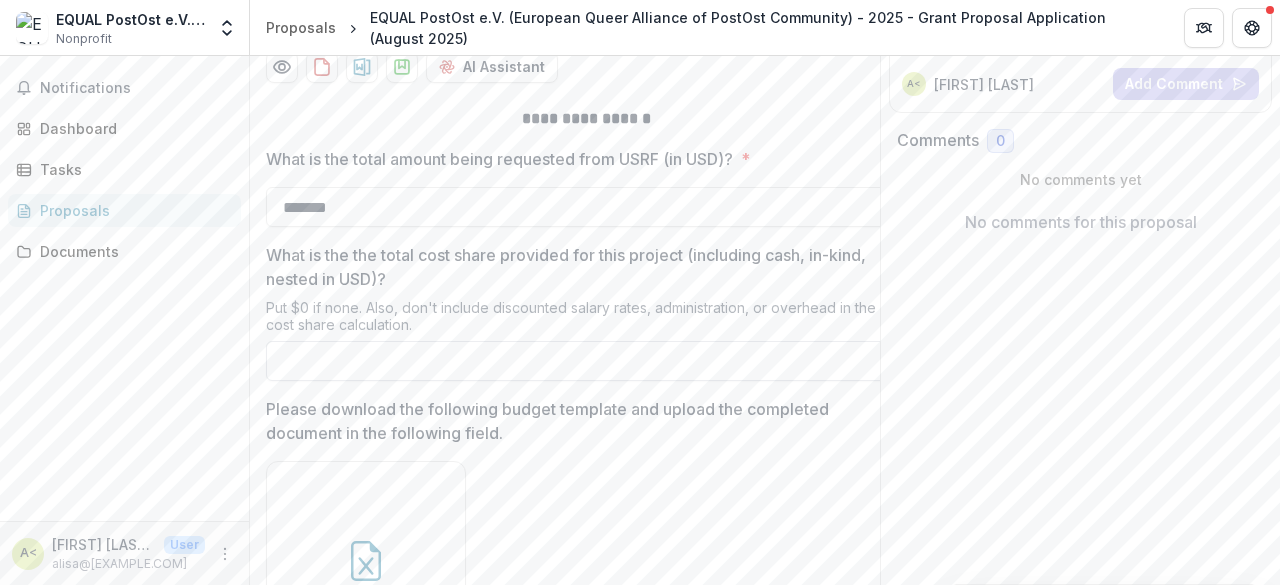 type on "*******" 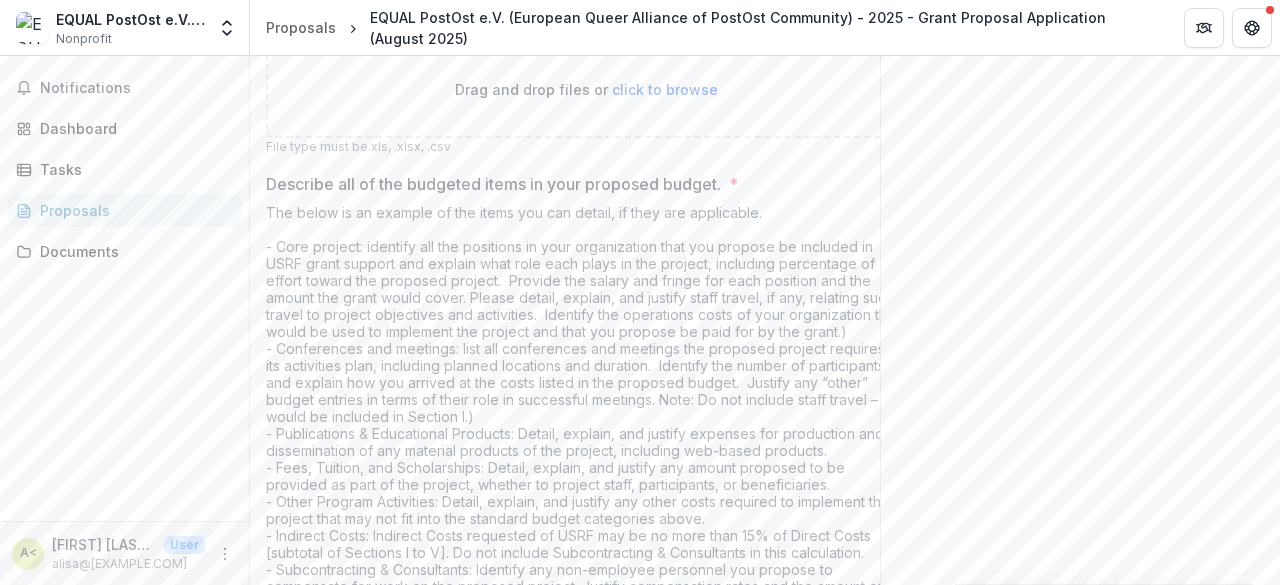 scroll, scrollTop: 800, scrollLeft: 0, axis: vertical 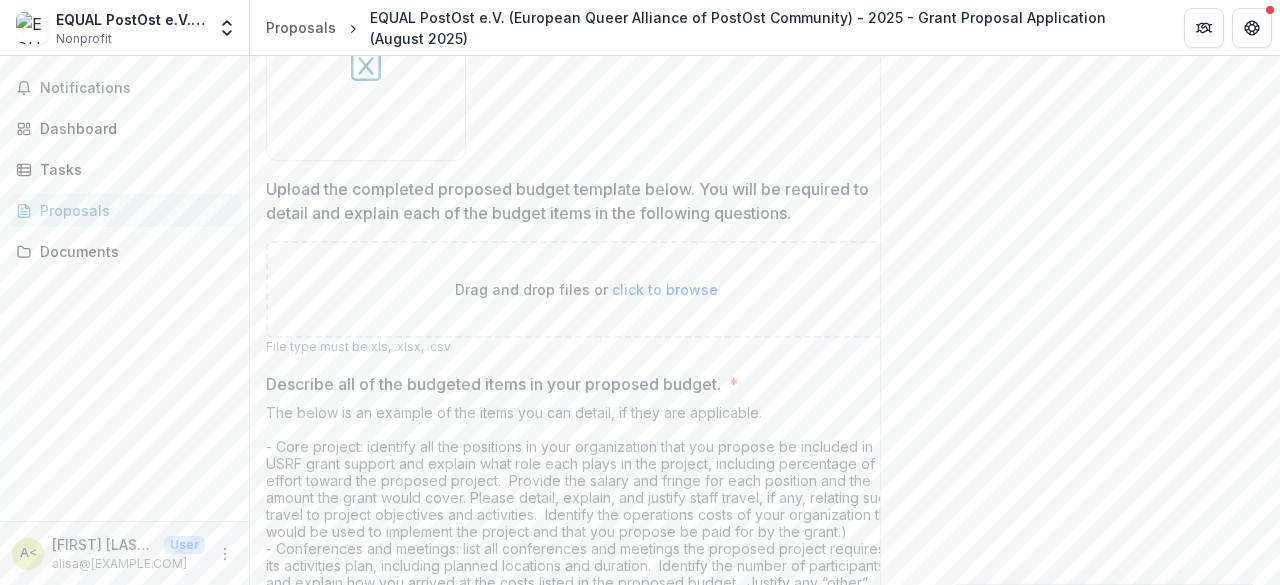 type on "**" 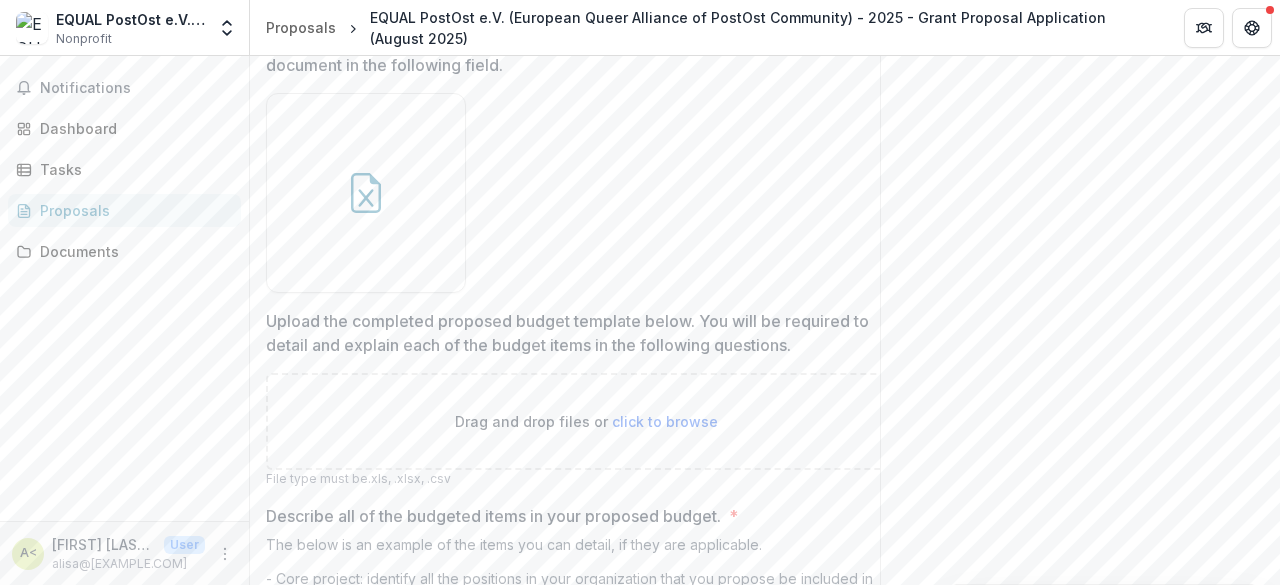 scroll, scrollTop: 700, scrollLeft: 0, axis: vertical 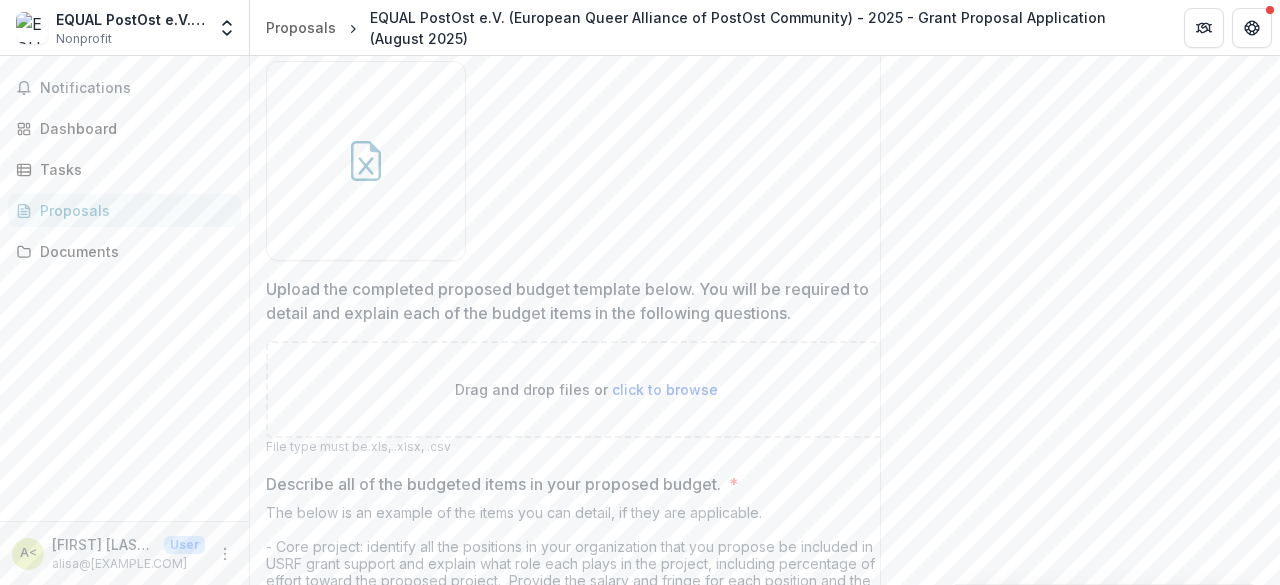 click on "Drag and drop files or   click to browse" at bounding box center [586, 389] 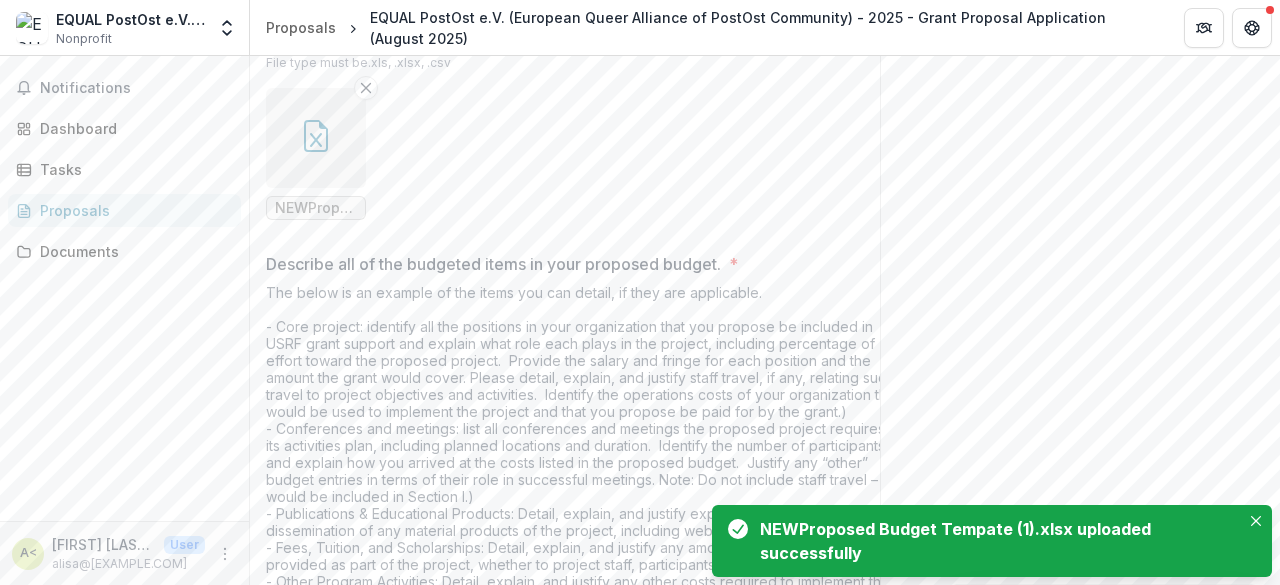scroll, scrollTop: 1200, scrollLeft: 0, axis: vertical 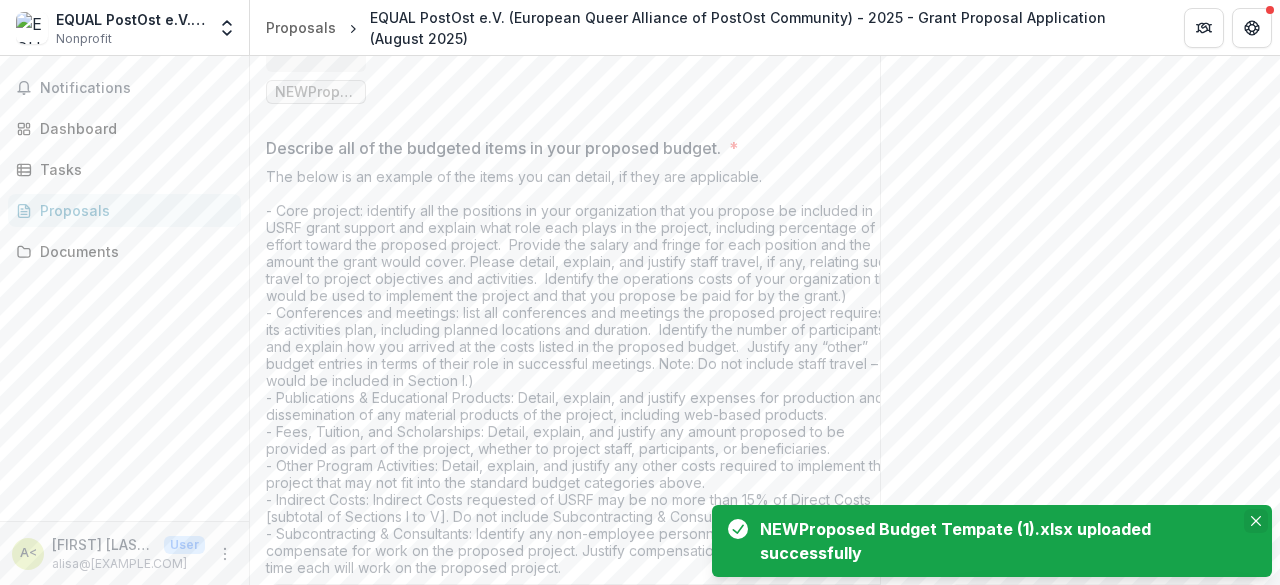 click at bounding box center (1256, 521) 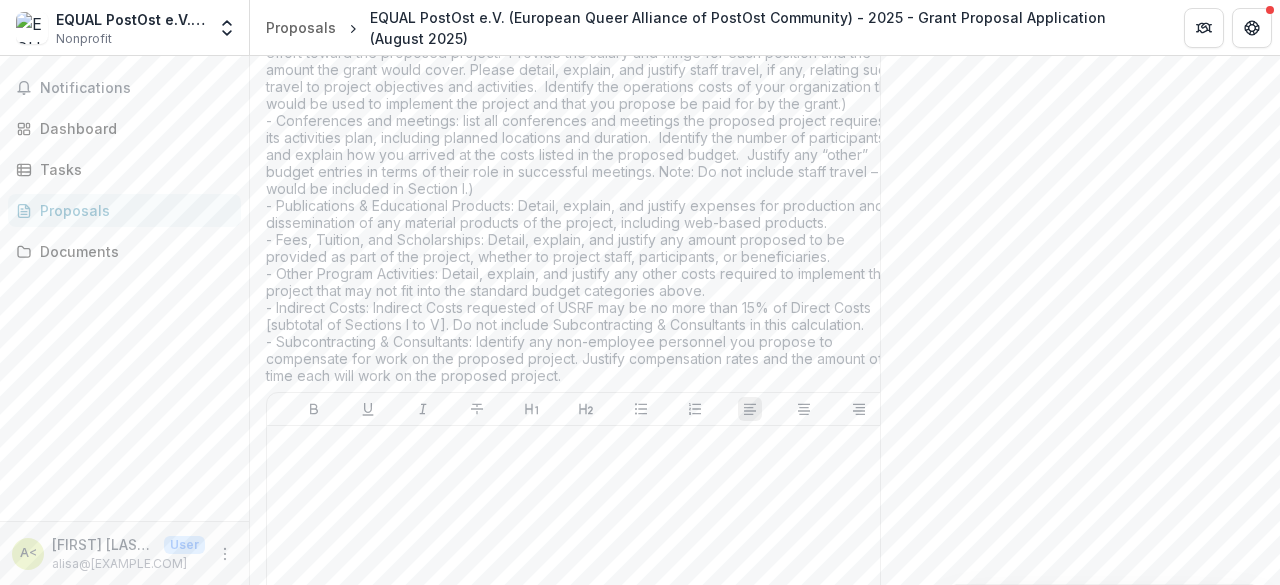 scroll, scrollTop: 1400, scrollLeft: 0, axis: vertical 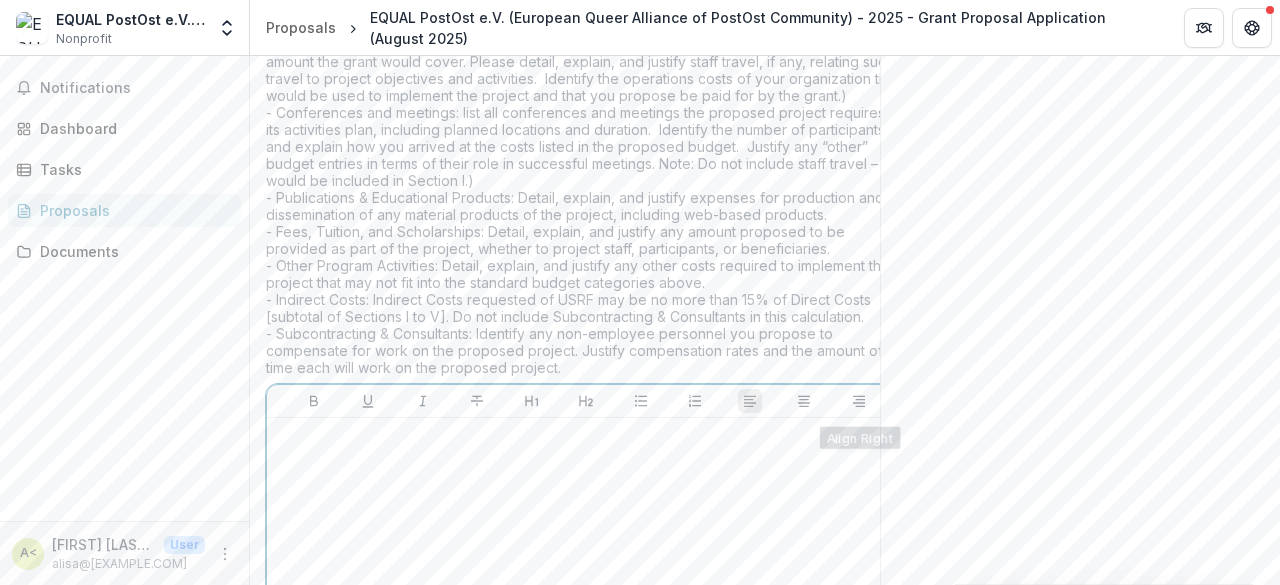 click at bounding box center (586, 576) 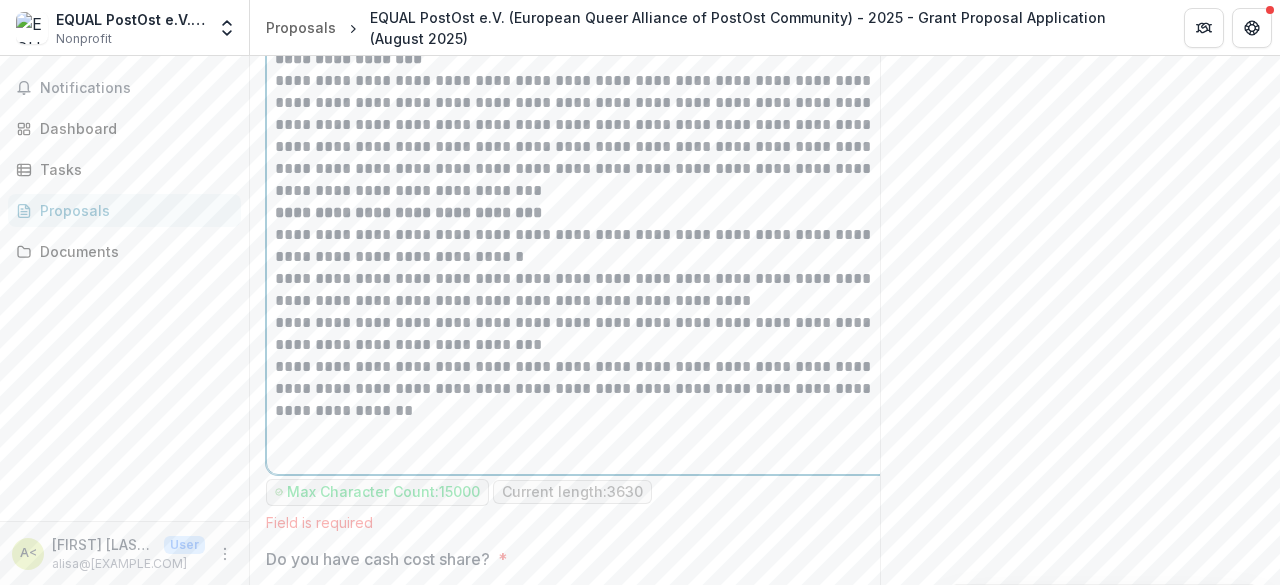 scroll, scrollTop: 2914, scrollLeft: 0, axis: vertical 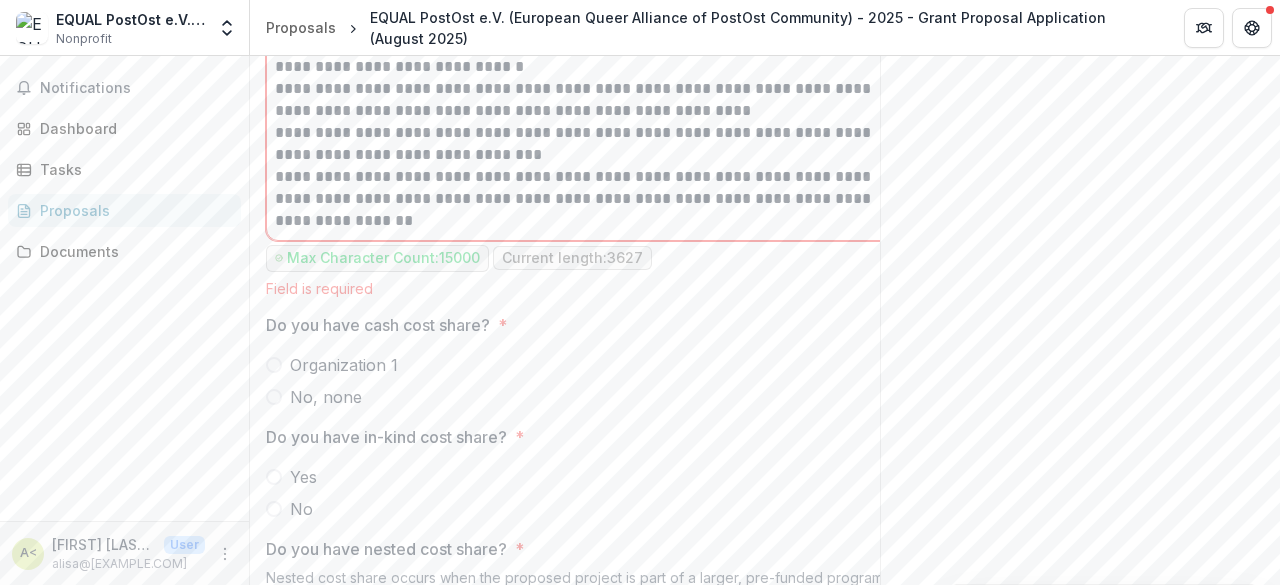 click on "**********" at bounding box center (586, -929) 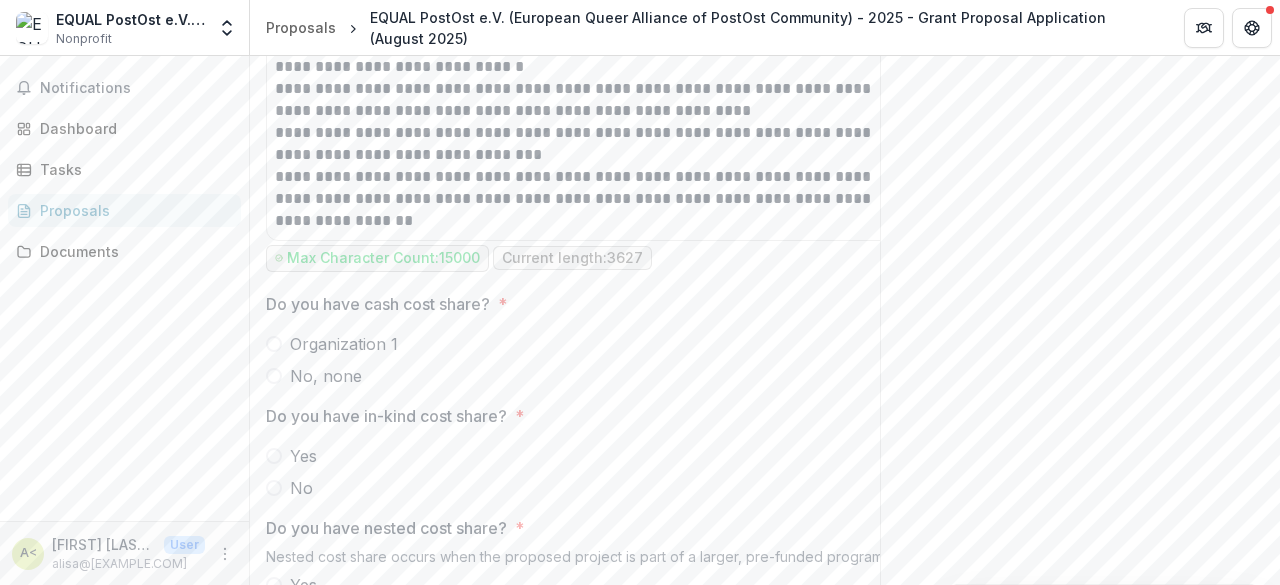 click on "Organization 1" at bounding box center [344, 344] 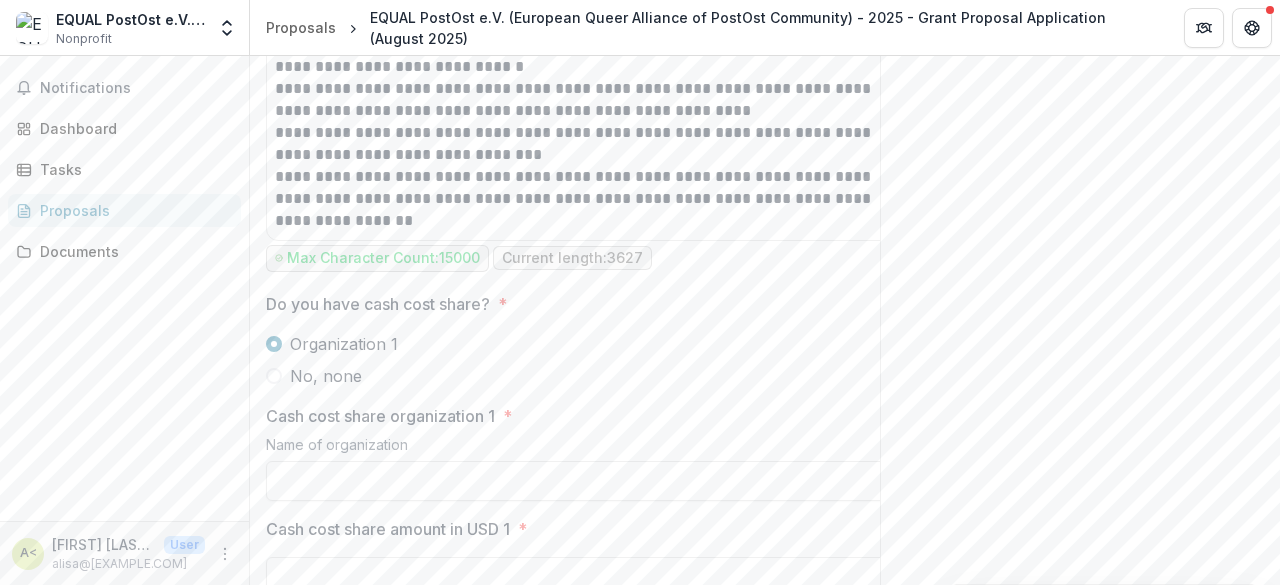 click on "No, none" at bounding box center (326, 376) 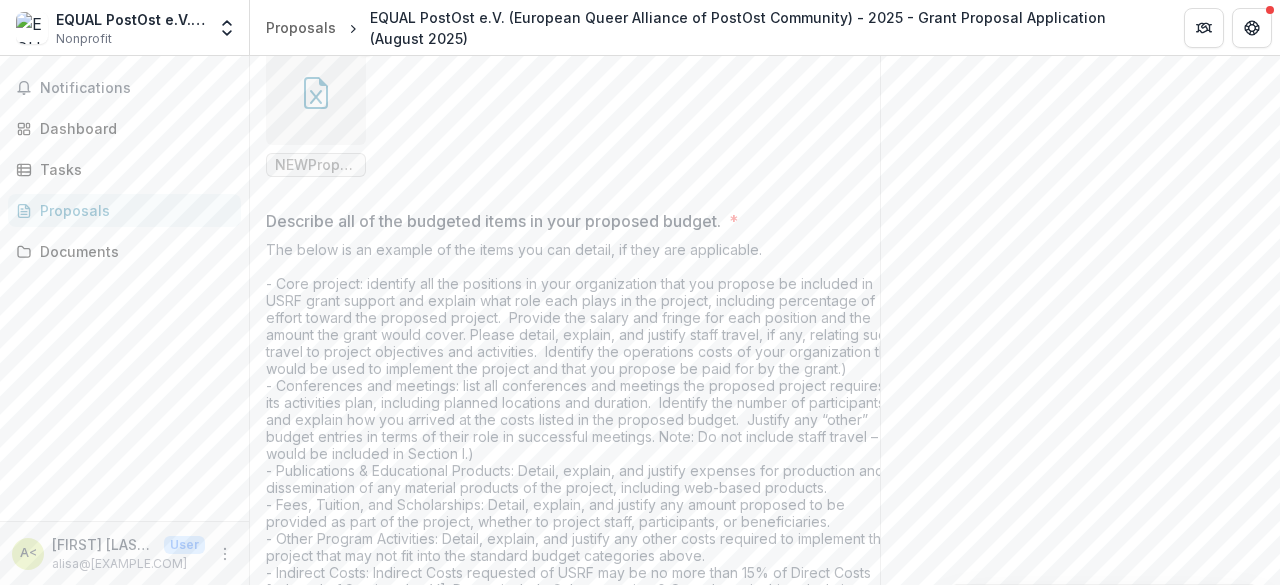 scroll, scrollTop: 1114, scrollLeft: 0, axis: vertical 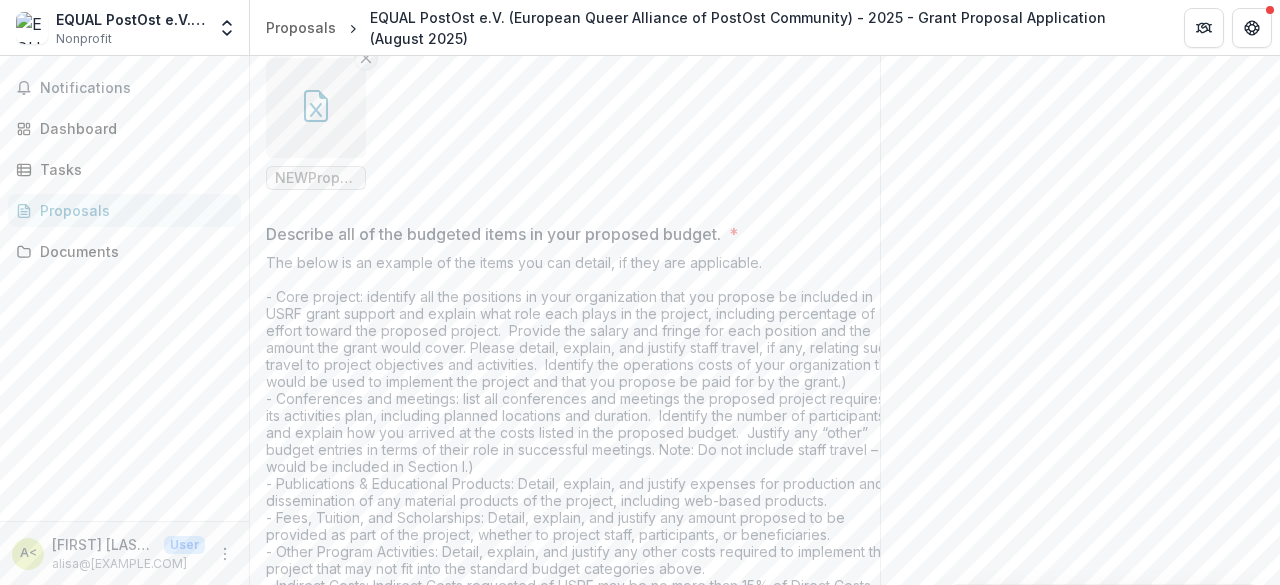 click 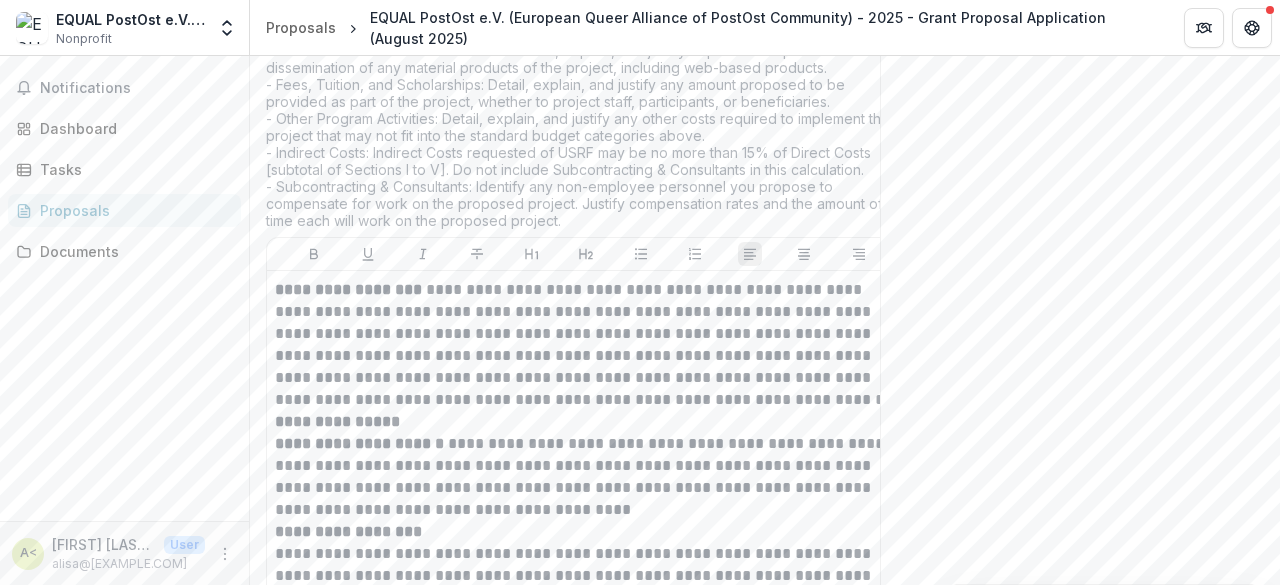 scroll, scrollTop: 1414, scrollLeft: 0, axis: vertical 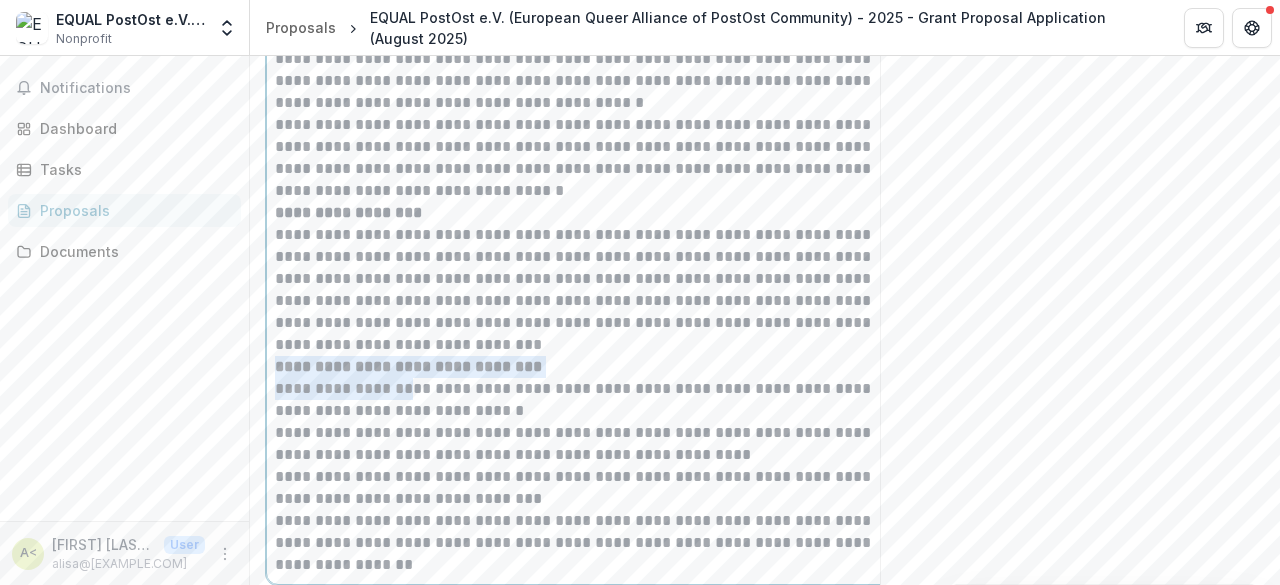 drag, startPoint x: 401, startPoint y: 396, endPoint x: 271, endPoint y: 361, distance: 134.62912 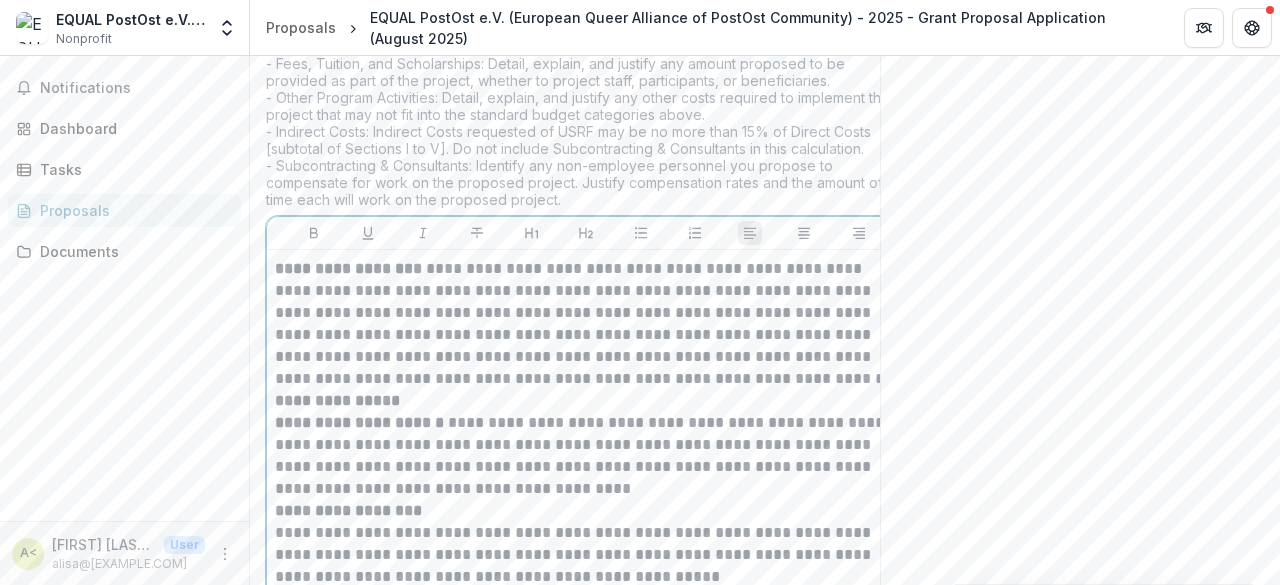 scroll, scrollTop: 1406, scrollLeft: 0, axis: vertical 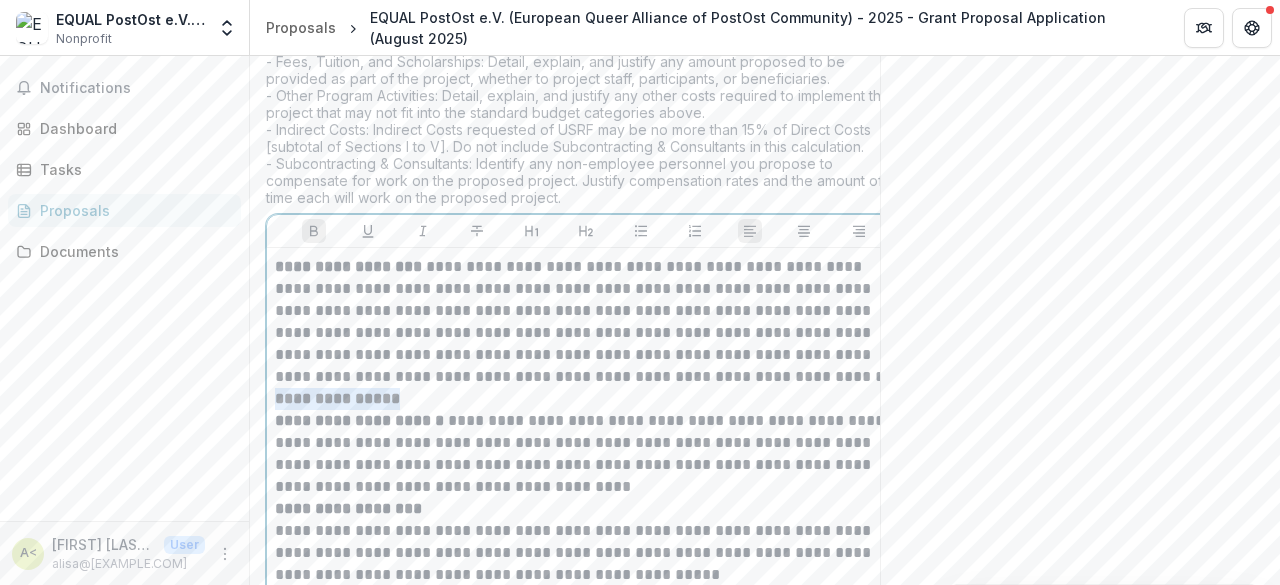 drag, startPoint x: 406, startPoint y: 405, endPoint x: 258, endPoint y: 403, distance: 148.01352 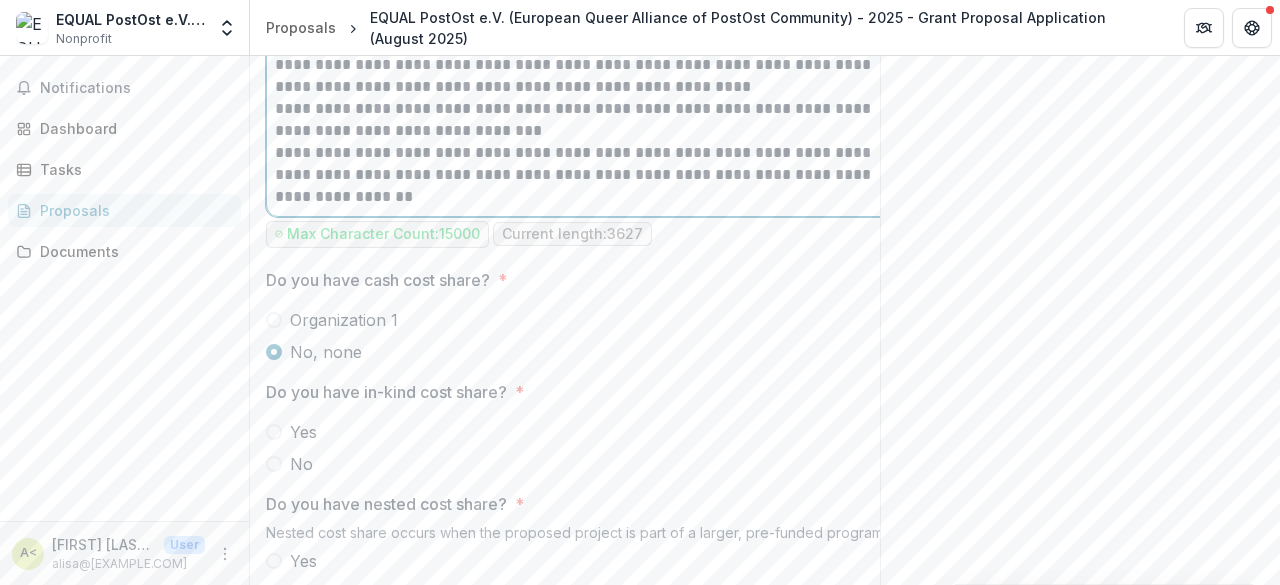 scroll, scrollTop: 2806, scrollLeft: 0, axis: vertical 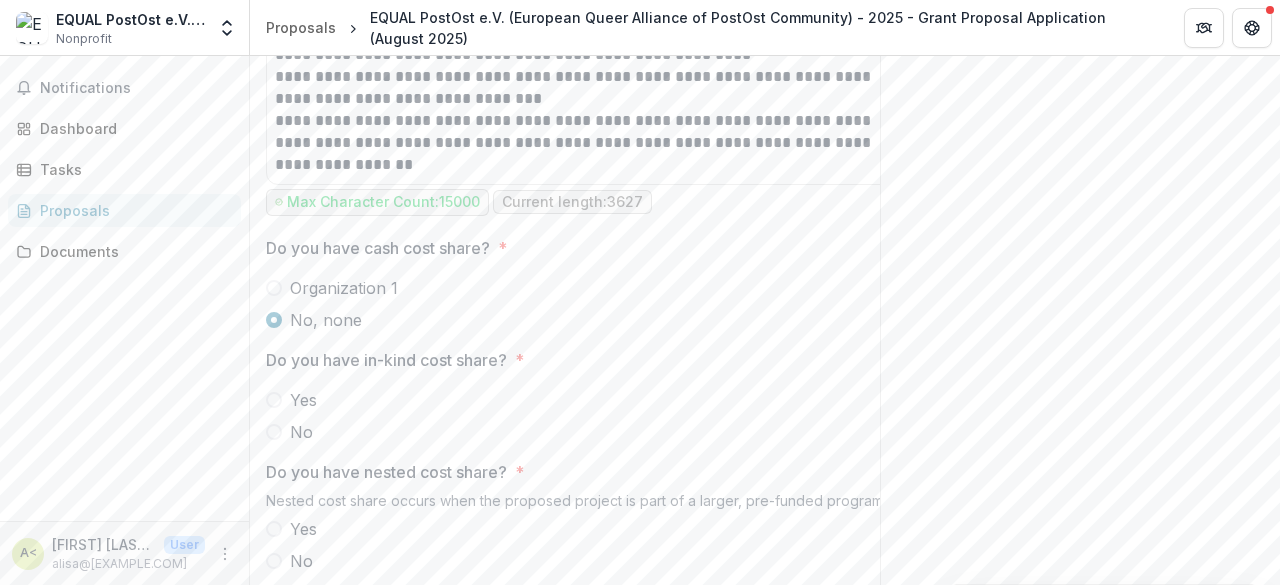 click on "Yes" at bounding box center (586, 400) 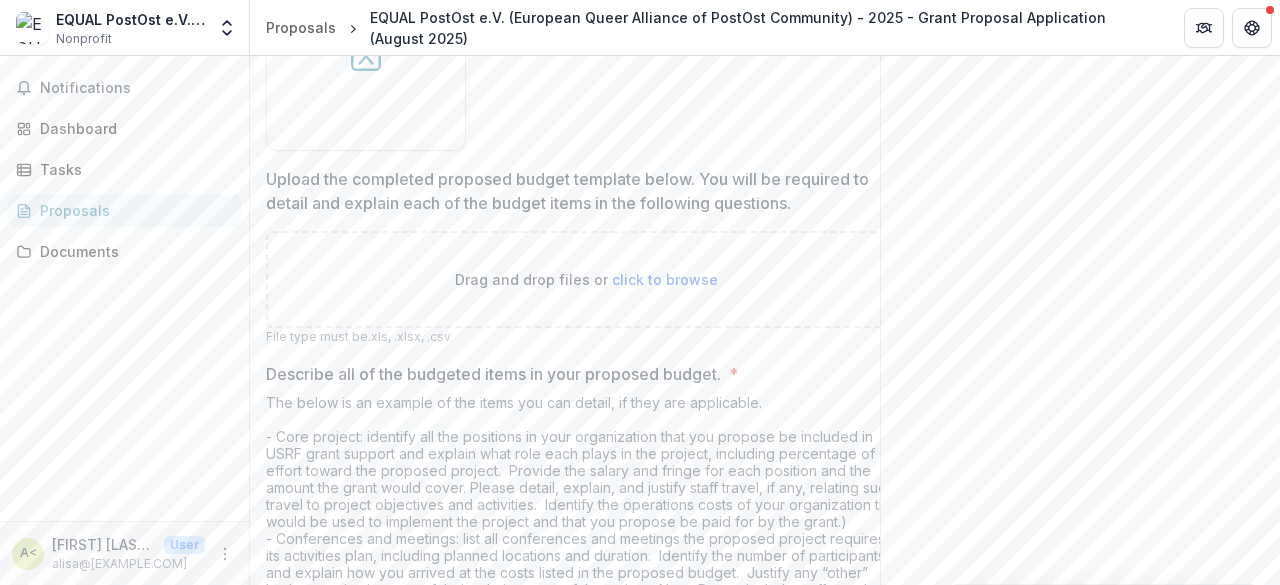 scroll, scrollTop: 806, scrollLeft: 0, axis: vertical 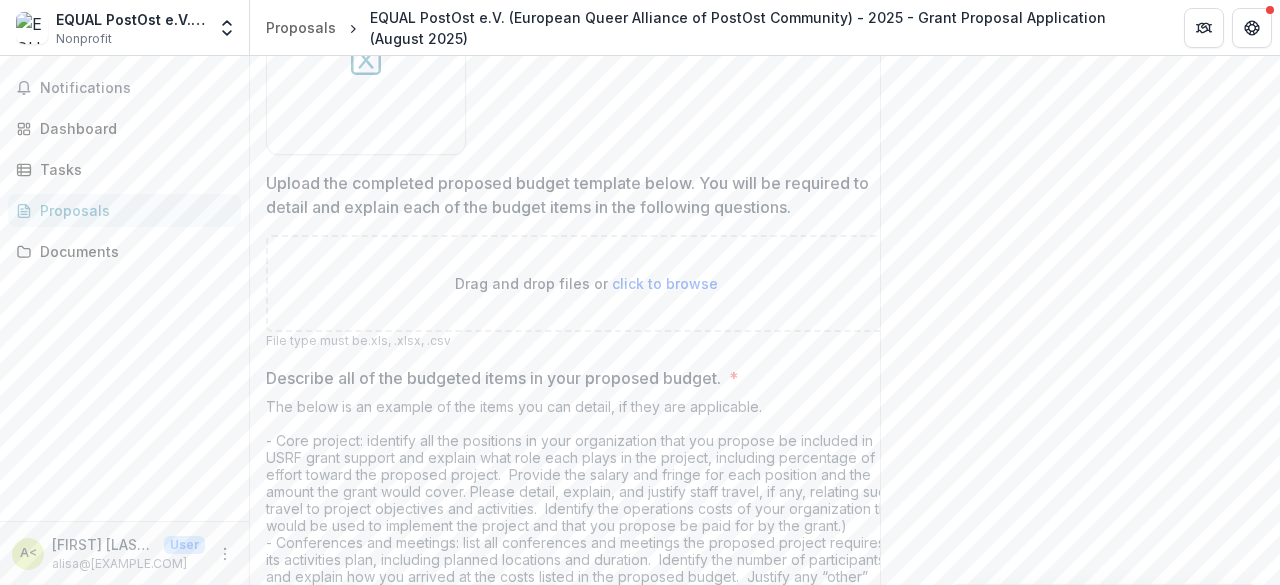 click on "Drag and drop files or   click to browse" at bounding box center (586, 283) 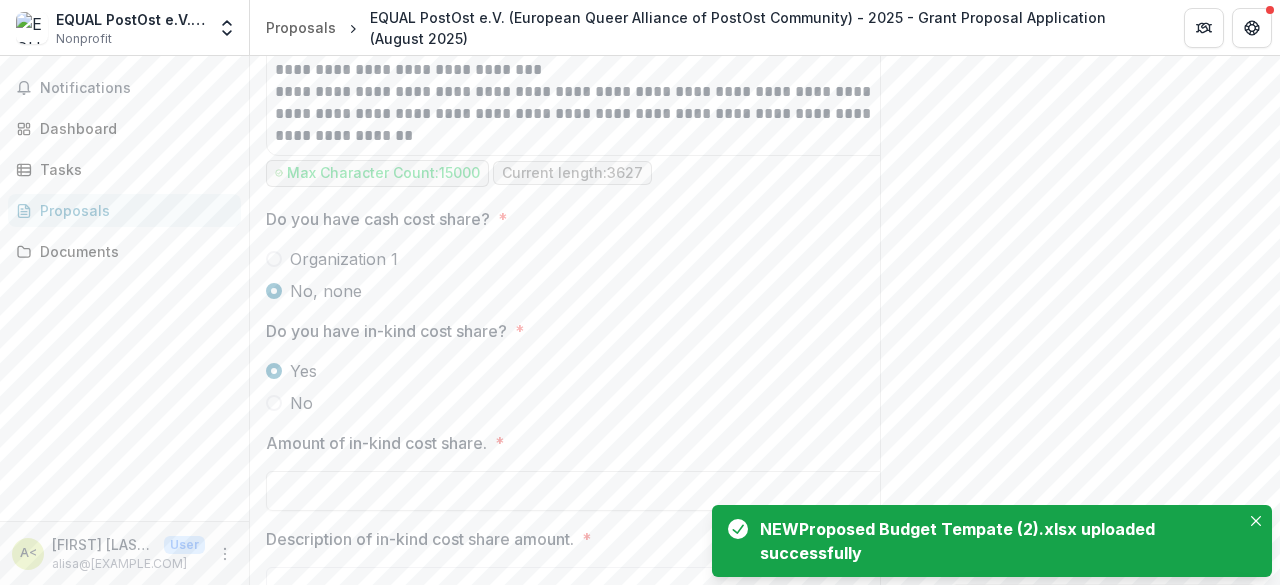 scroll, scrollTop: 3006, scrollLeft: 0, axis: vertical 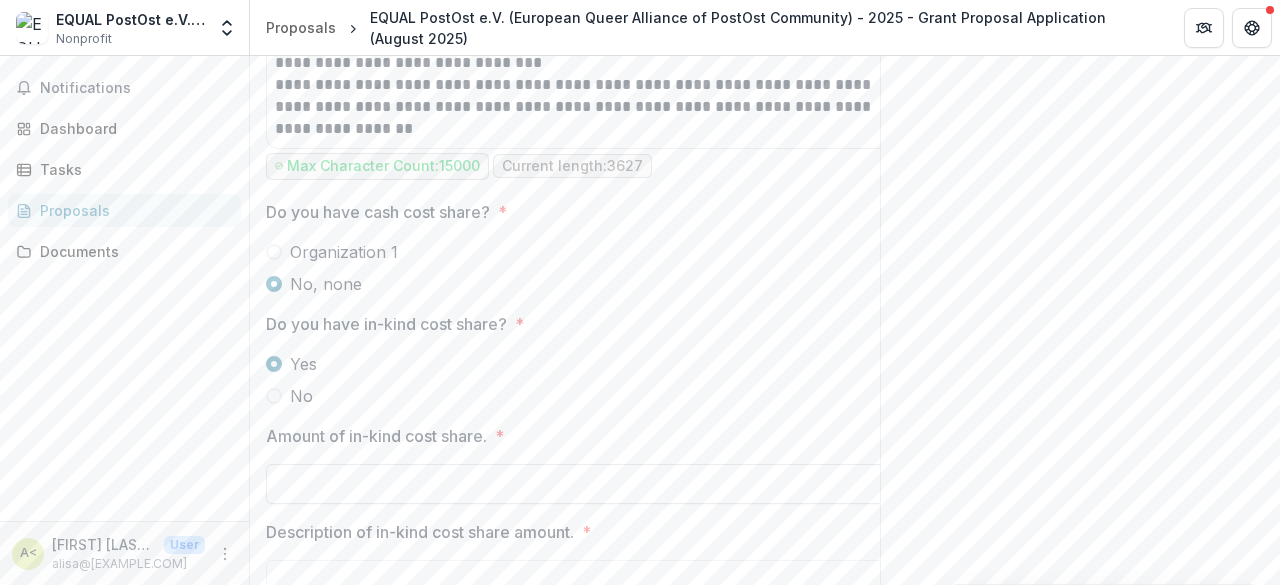 click on "Amount of in-kind cost share. *" at bounding box center [586, 484] 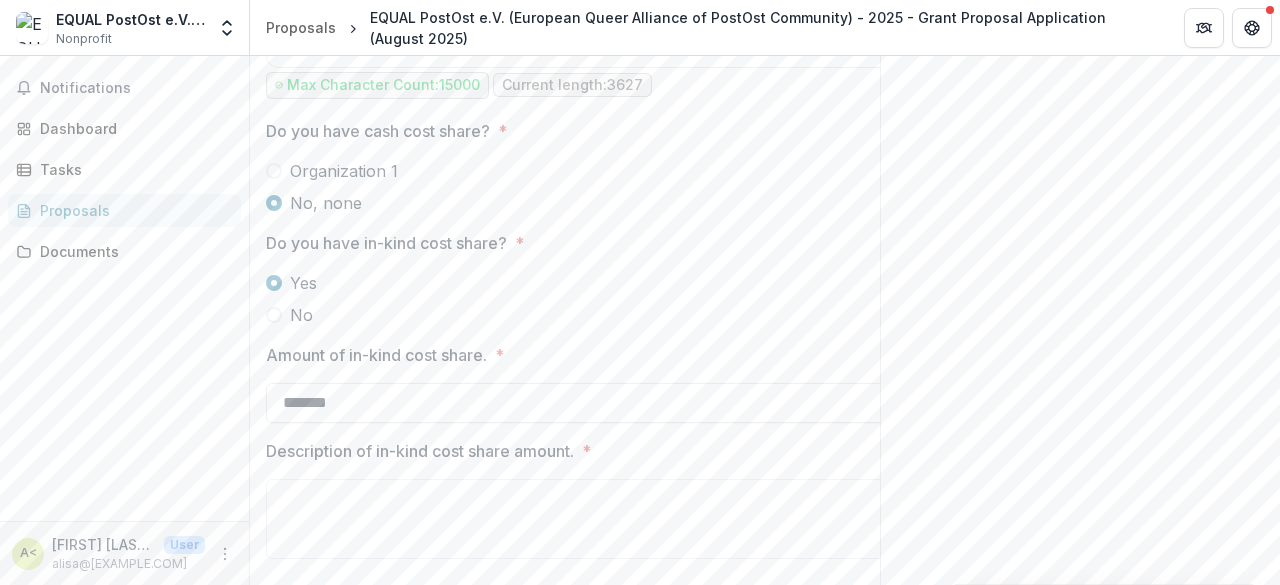 scroll, scrollTop: 3206, scrollLeft: 0, axis: vertical 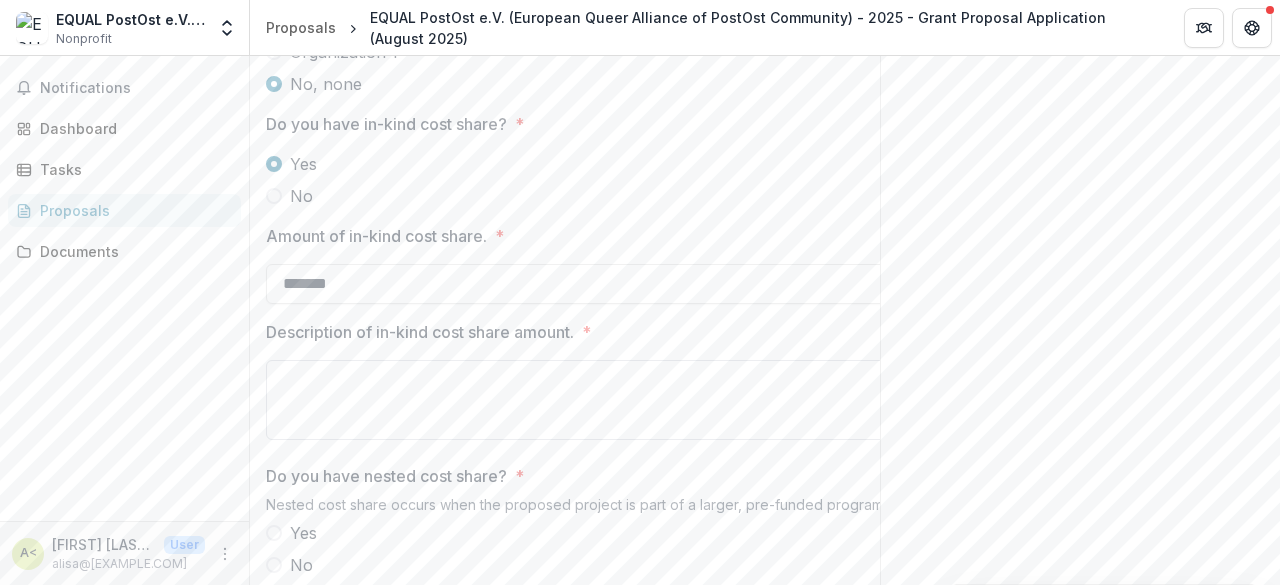 type on "*******" 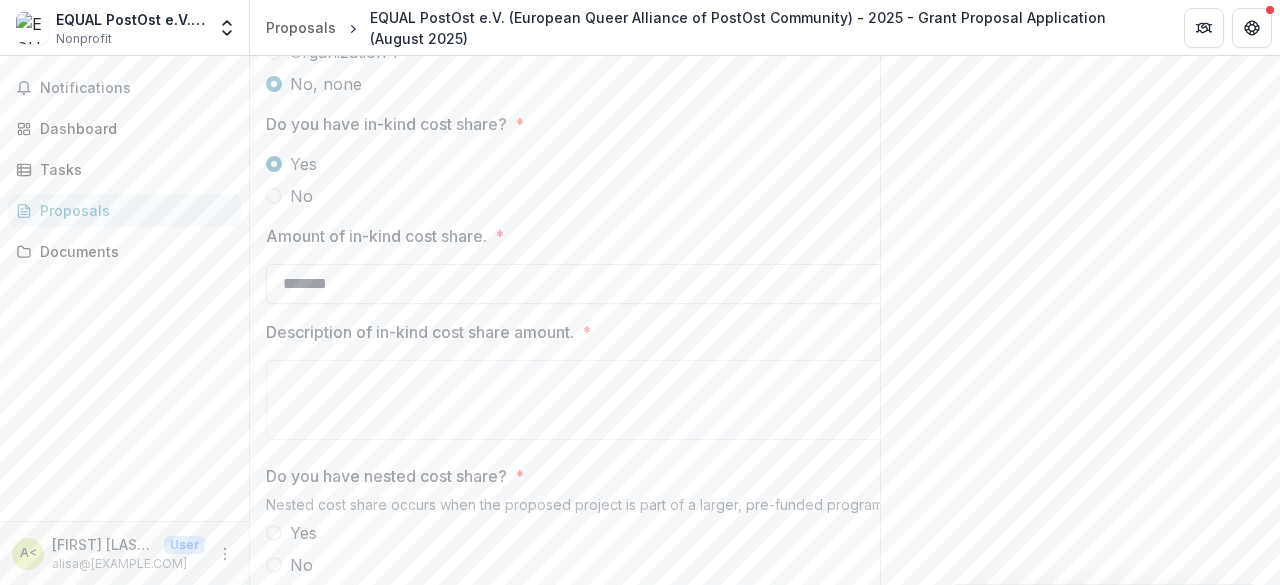 scroll, scrollTop: 3305, scrollLeft: 0, axis: vertical 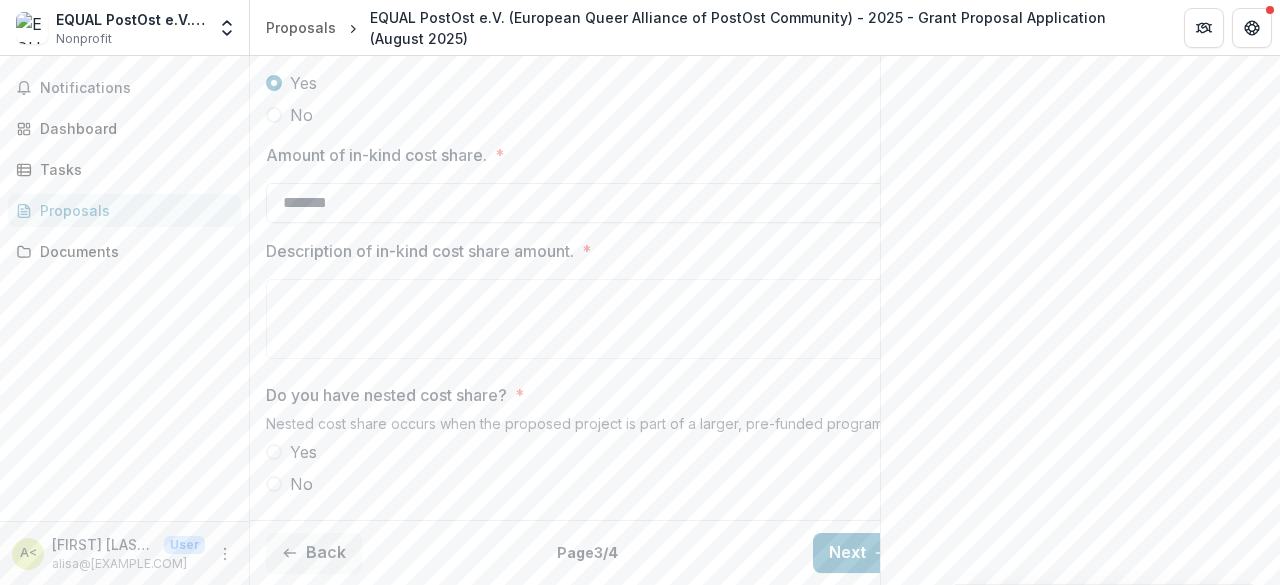 click on "Yes No" at bounding box center (586, 468) 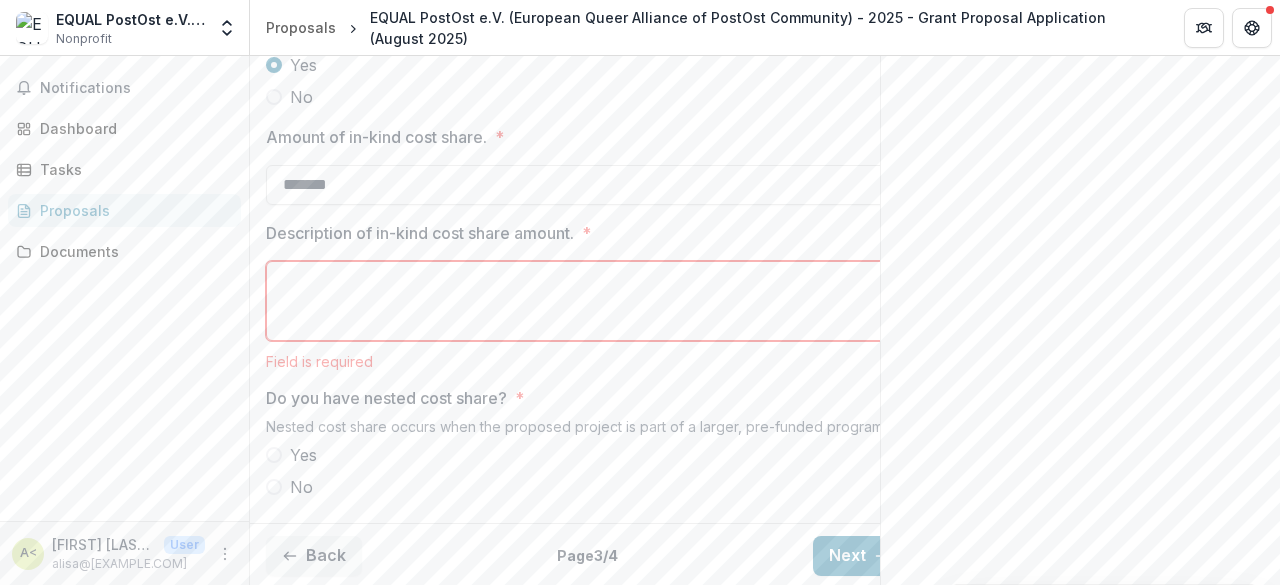 drag, startPoint x: 292, startPoint y: 503, endPoint x: 288, endPoint y: 485, distance: 18.439089 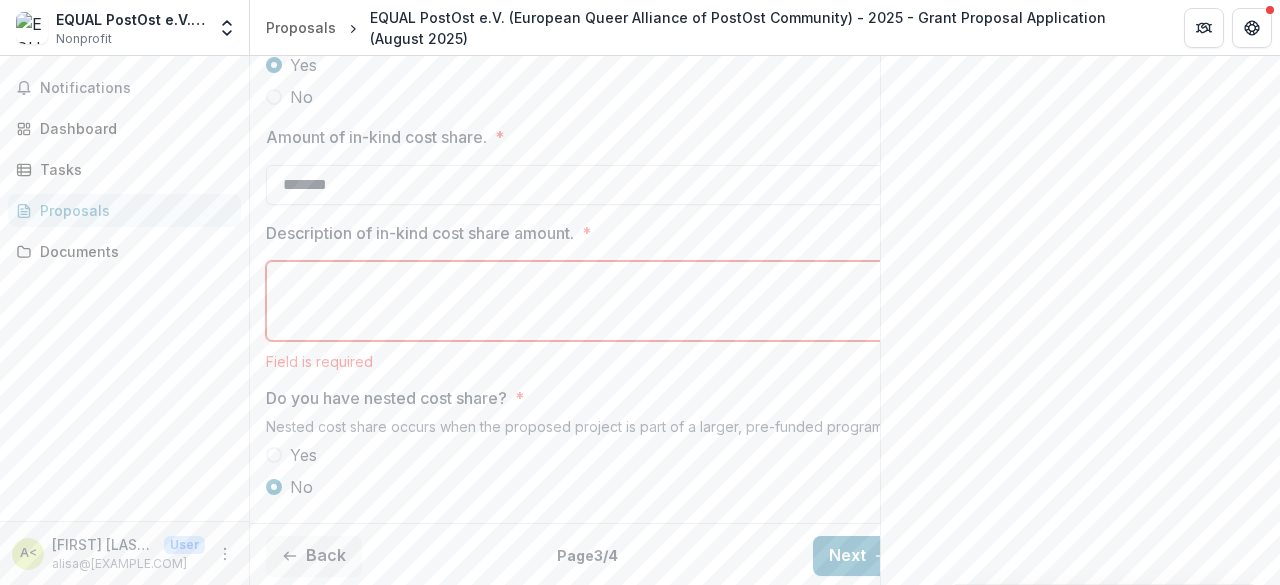 click on "Description of in-kind cost share amount. *" at bounding box center [586, 301] 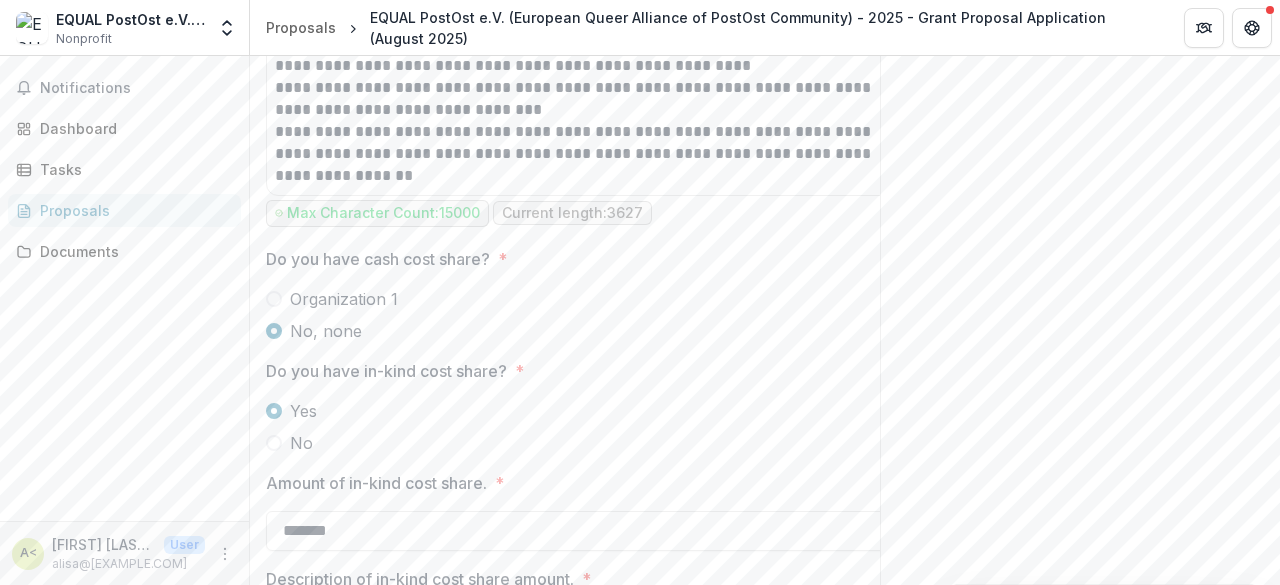 scroll, scrollTop: 3005, scrollLeft: 0, axis: vertical 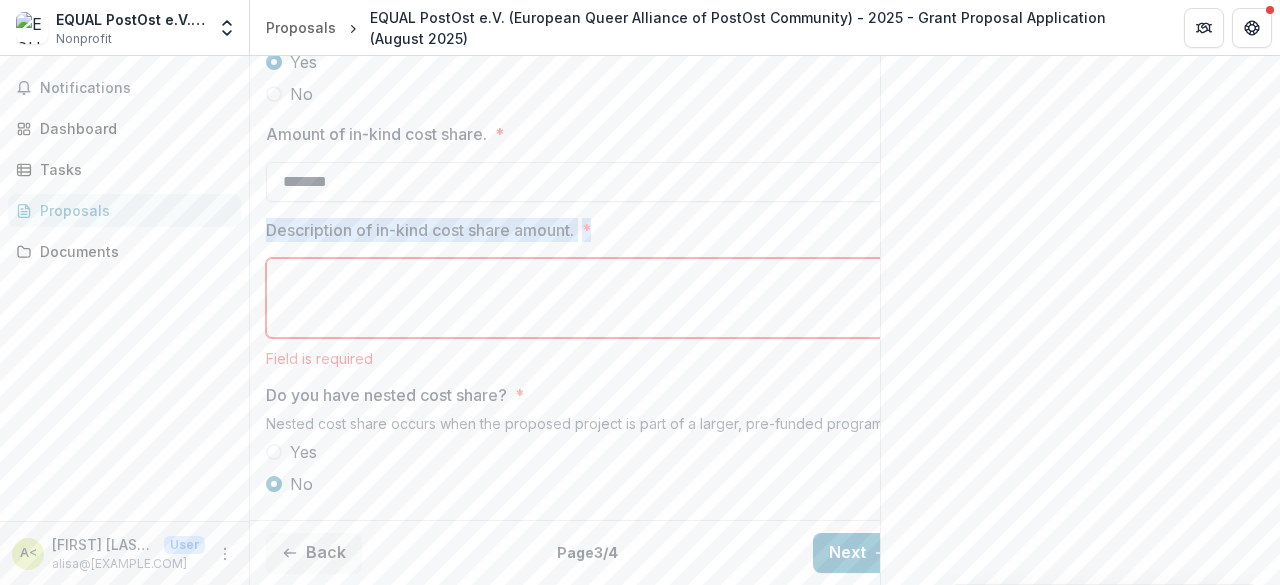 drag, startPoint x: 596, startPoint y: 221, endPoint x: 263, endPoint y: 219, distance: 333.006 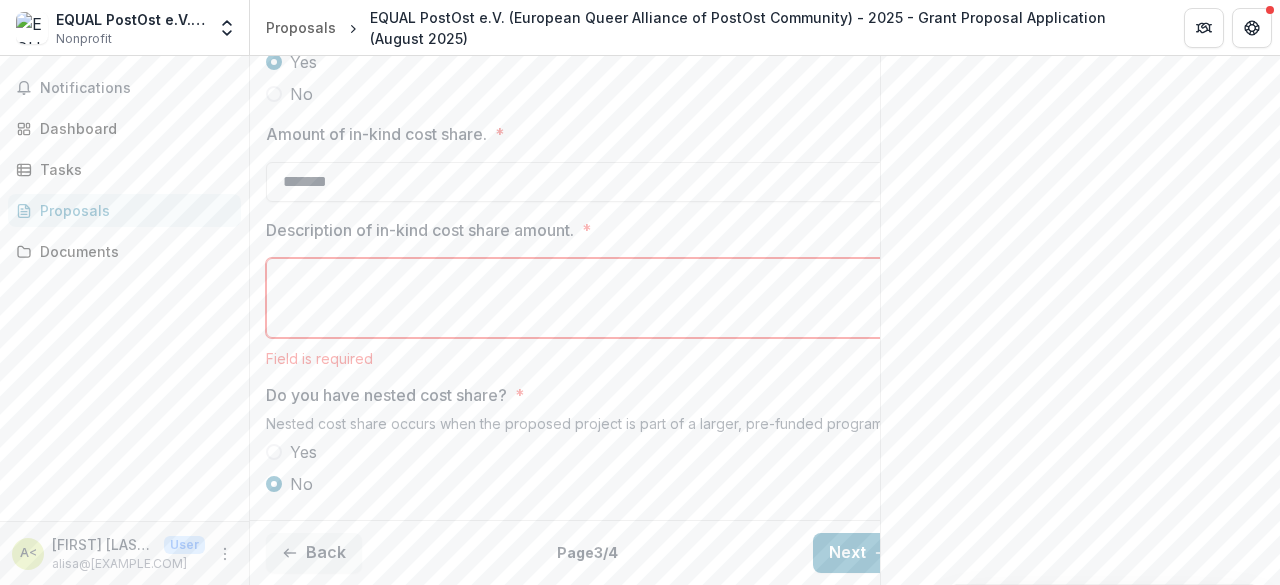 click on "Description of in-kind cost share amount. *" at bounding box center (586, 298) 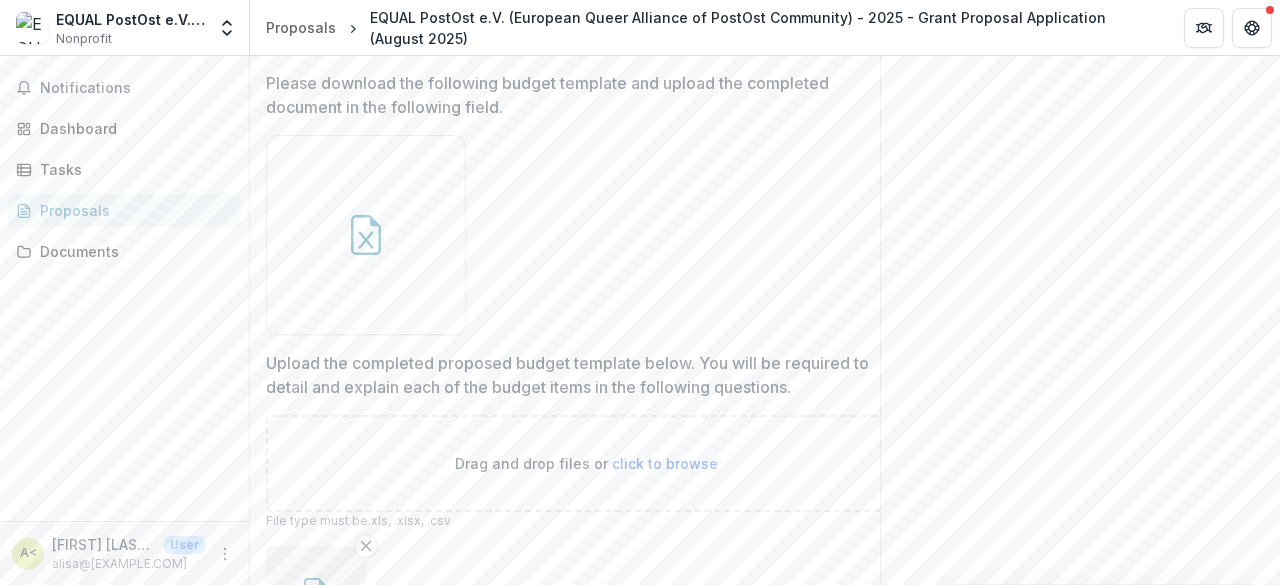 scroll, scrollTop: 426, scrollLeft: 0, axis: vertical 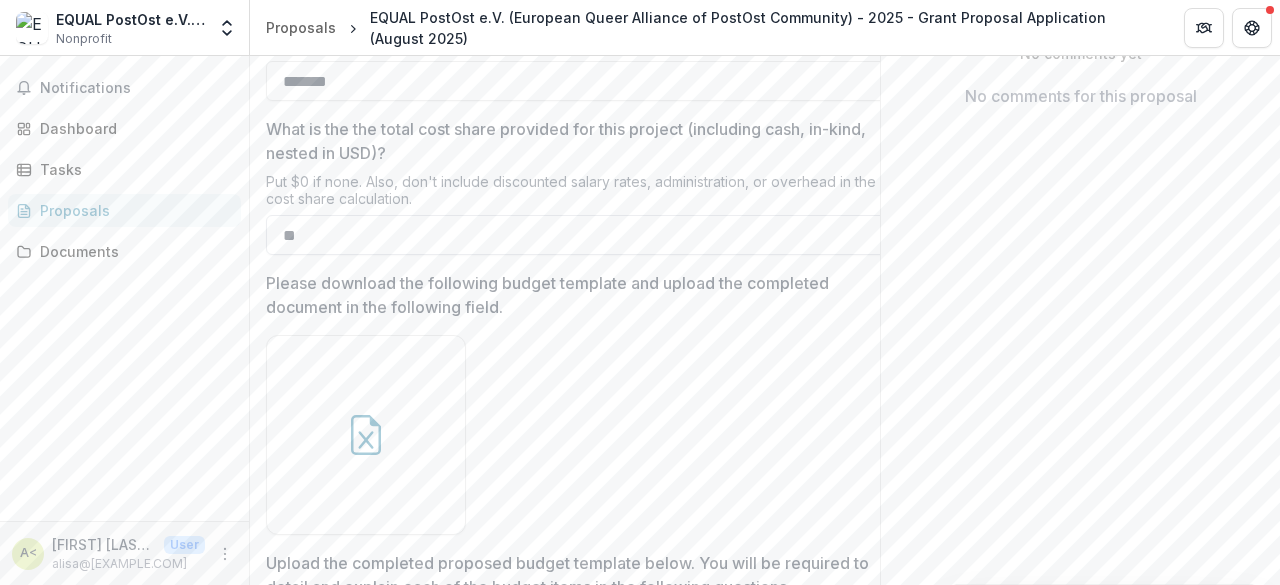click on "**" at bounding box center [586, 235] 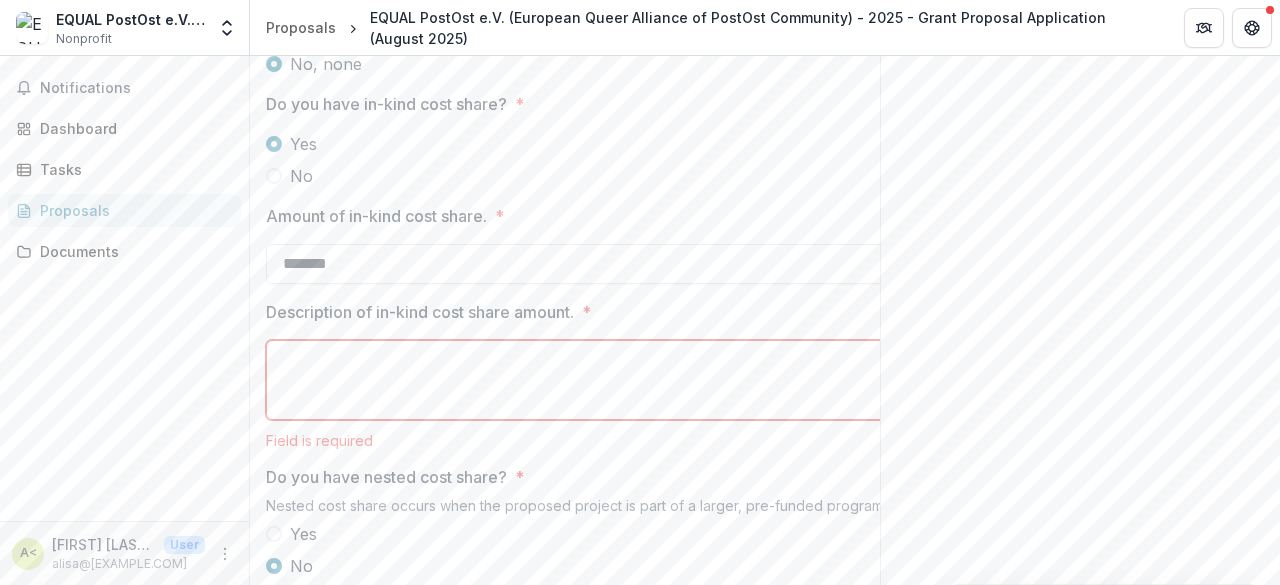 scroll, scrollTop: 3326, scrollLeft: 0, axis: vertical 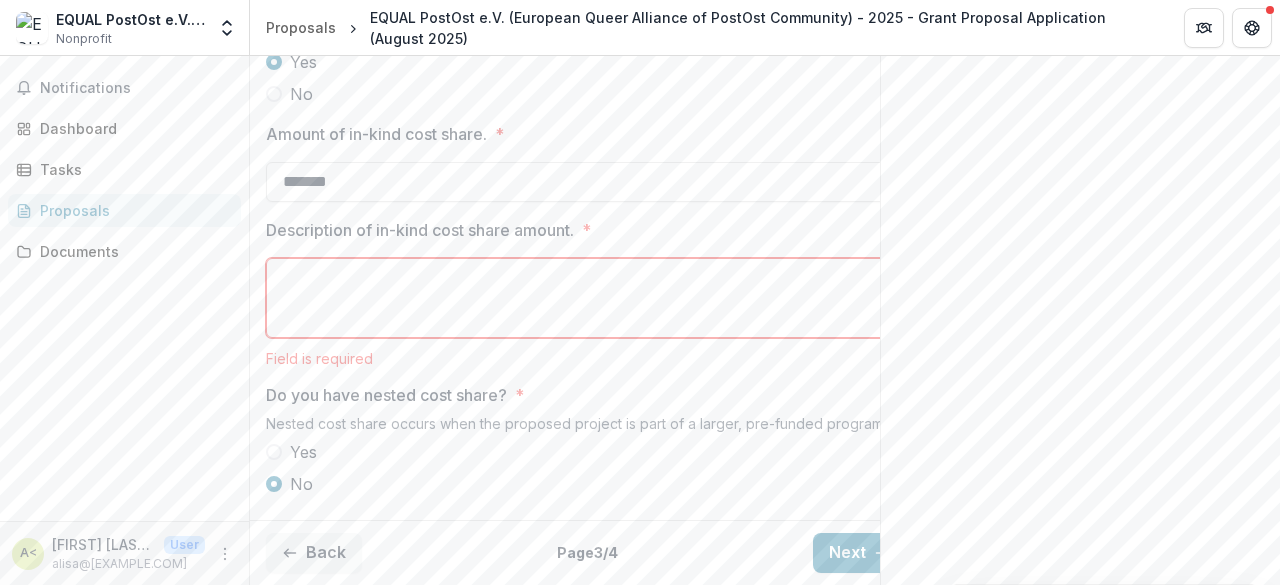 type on "*******" 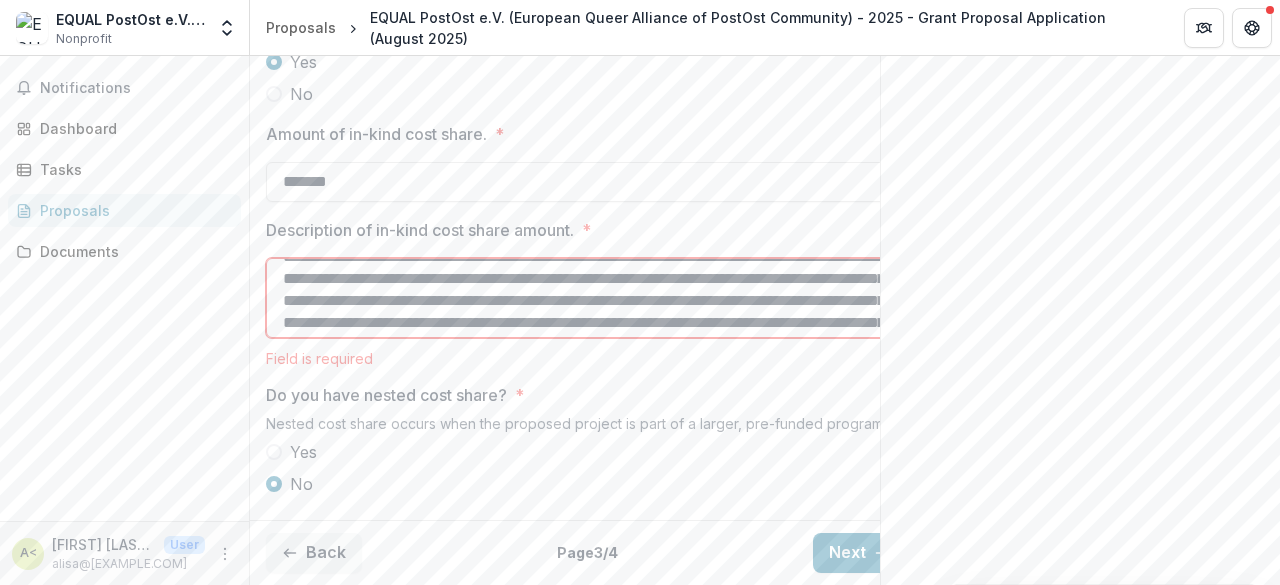 scroll, scrollTop: 0, scrollLeft: 0, axis: both 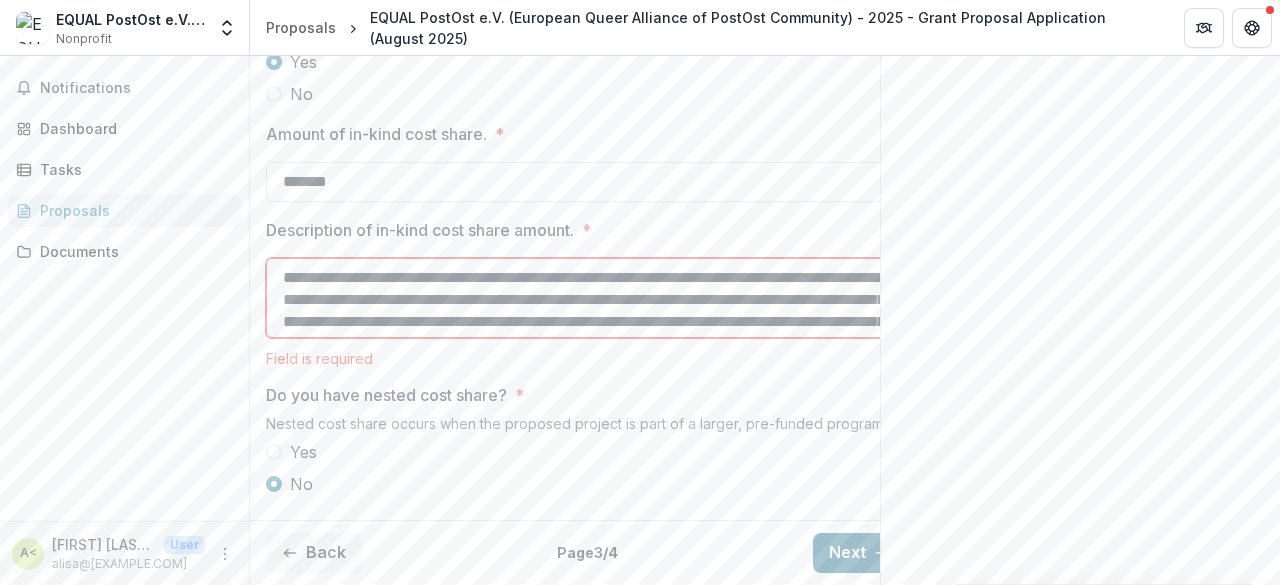 click on "Next" at bounding box center [859, 553] 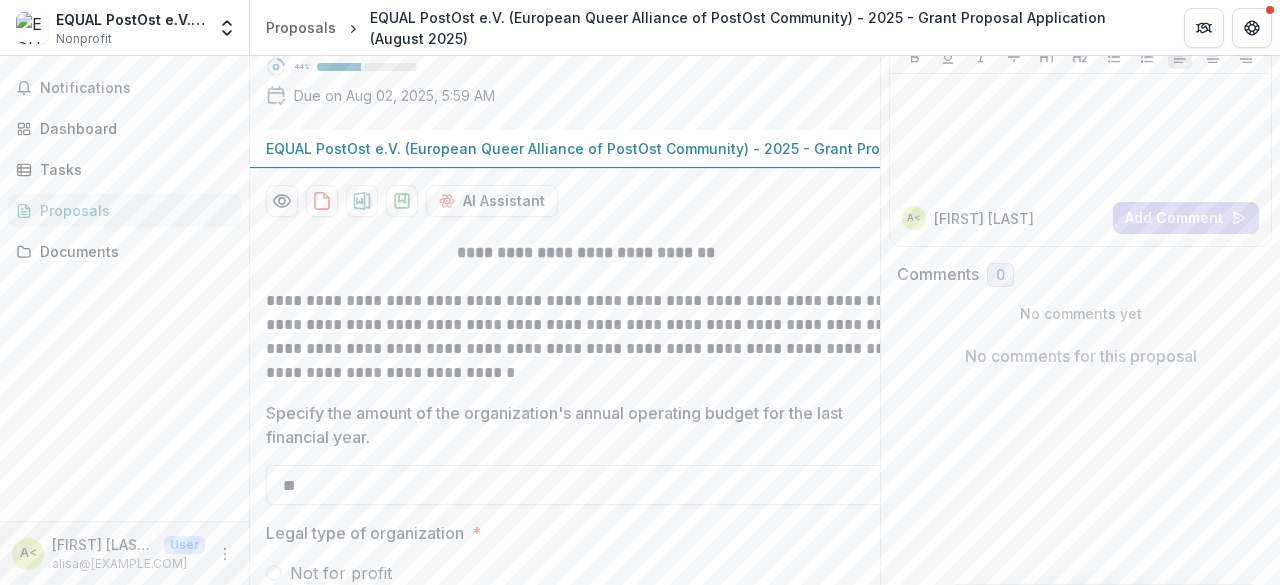 scroll, scrollTop: 200, scrollLeft: 0, axis: vertical 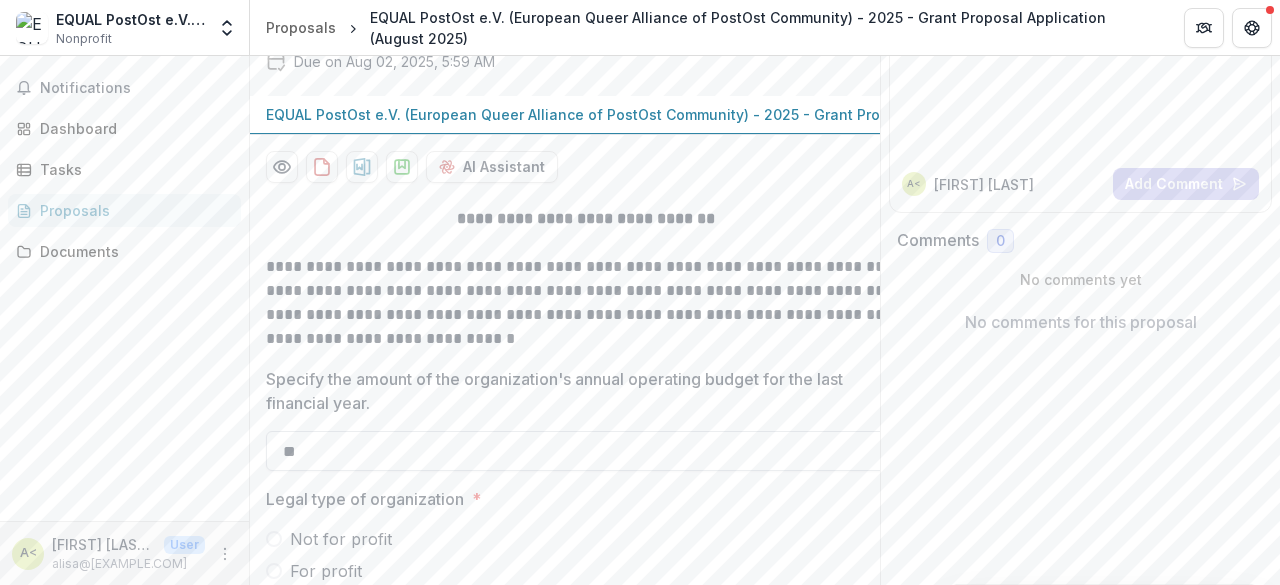 click on "**" at bounding box center [586, 451] 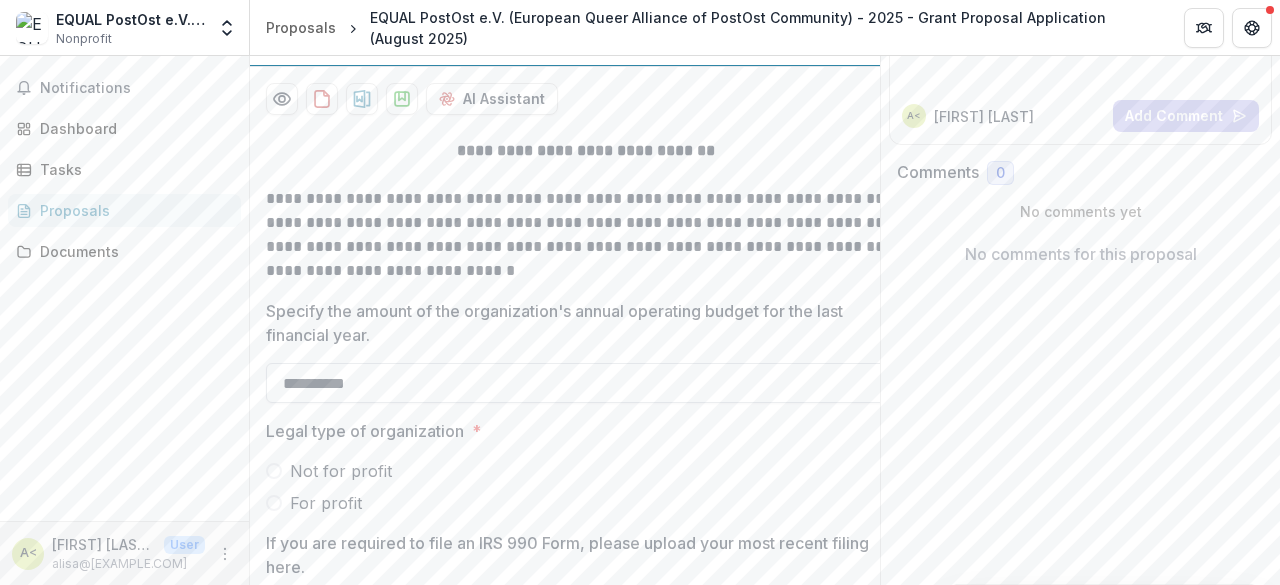 scroll, scrollTop: 300, scrollLeft: 0, axis: vertical 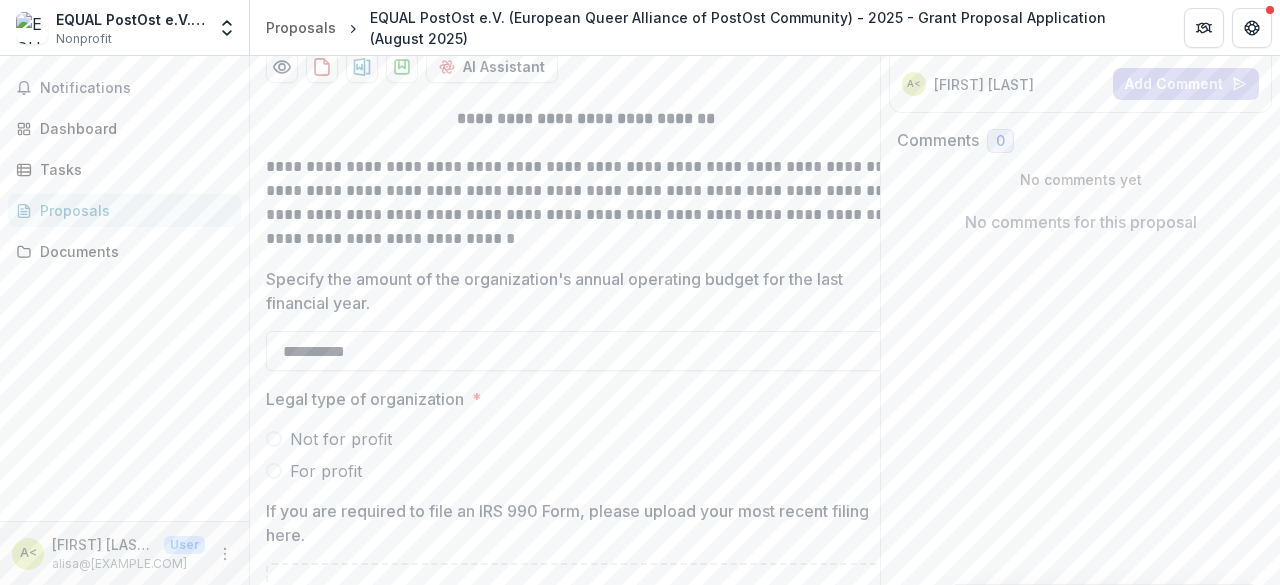 click on "Not for profit" at bounding box center [341, 439] 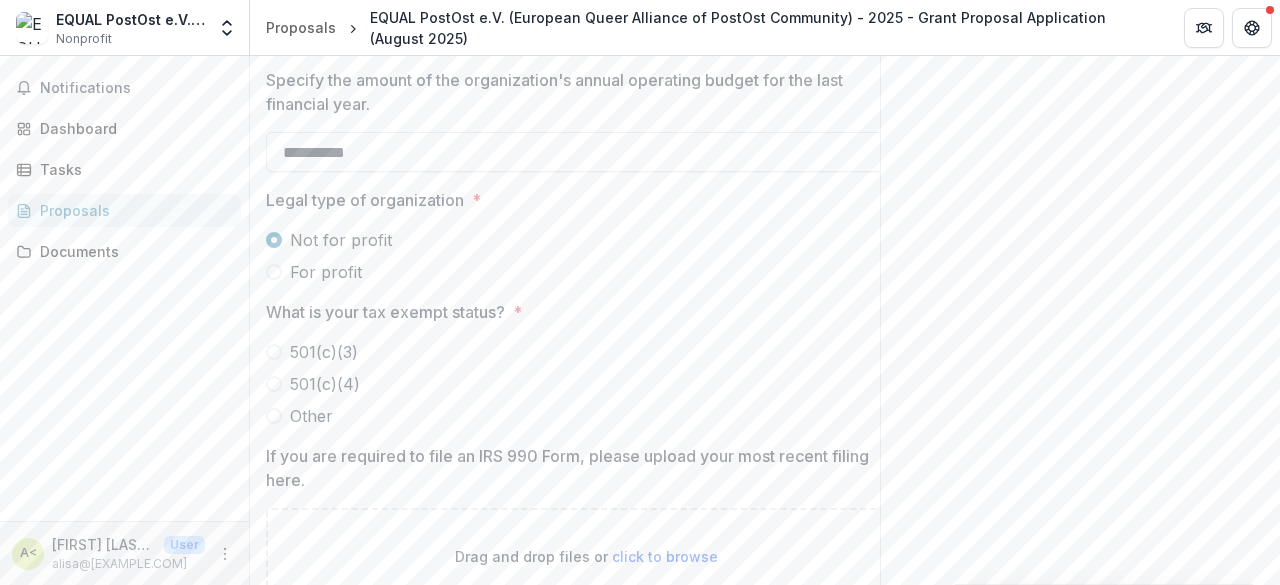 scroll, scrollTop: 500, scrollLeft: 0, axis: vertical 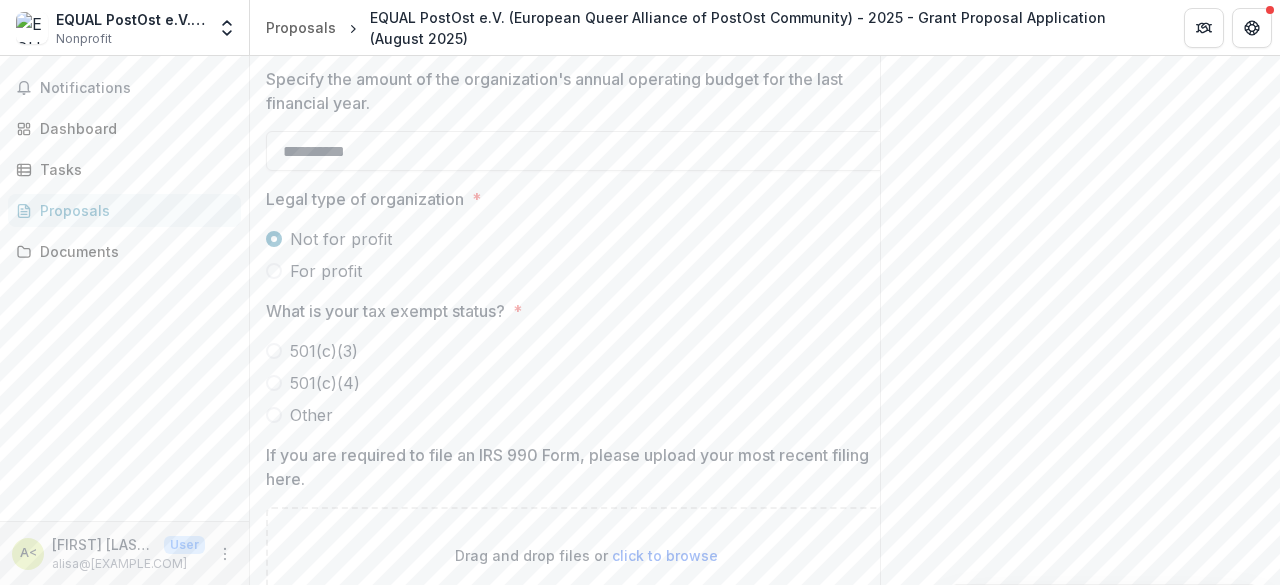 click on "Other" at bounding box center (311, 415) 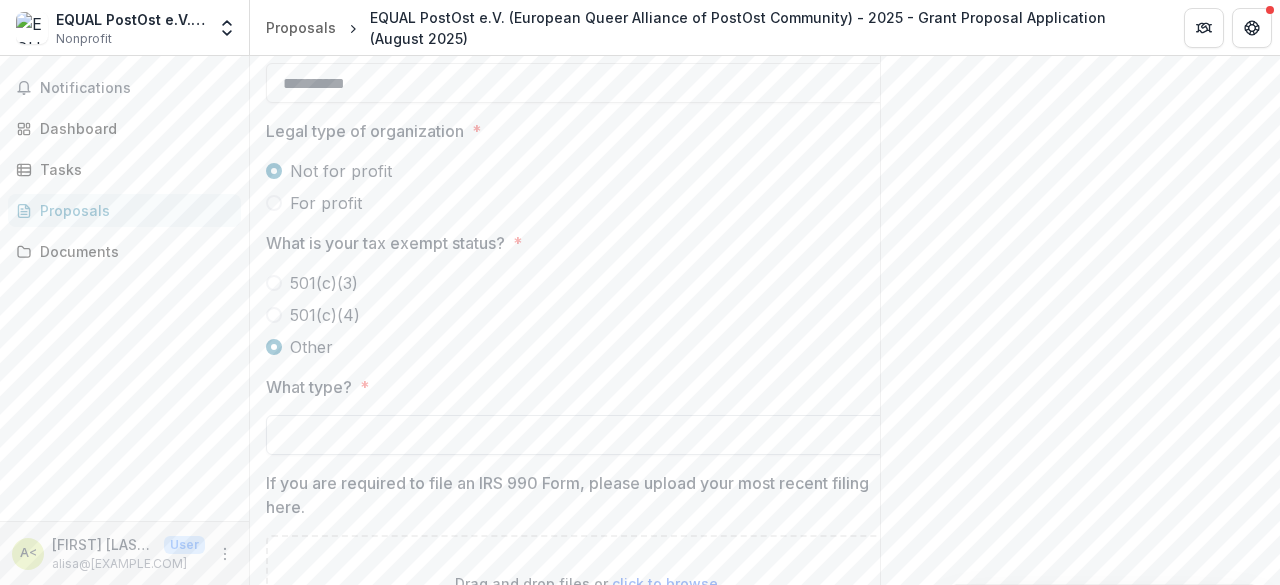 scroll, scrollTop: 600, scrollLeft: 0, axis: vertical 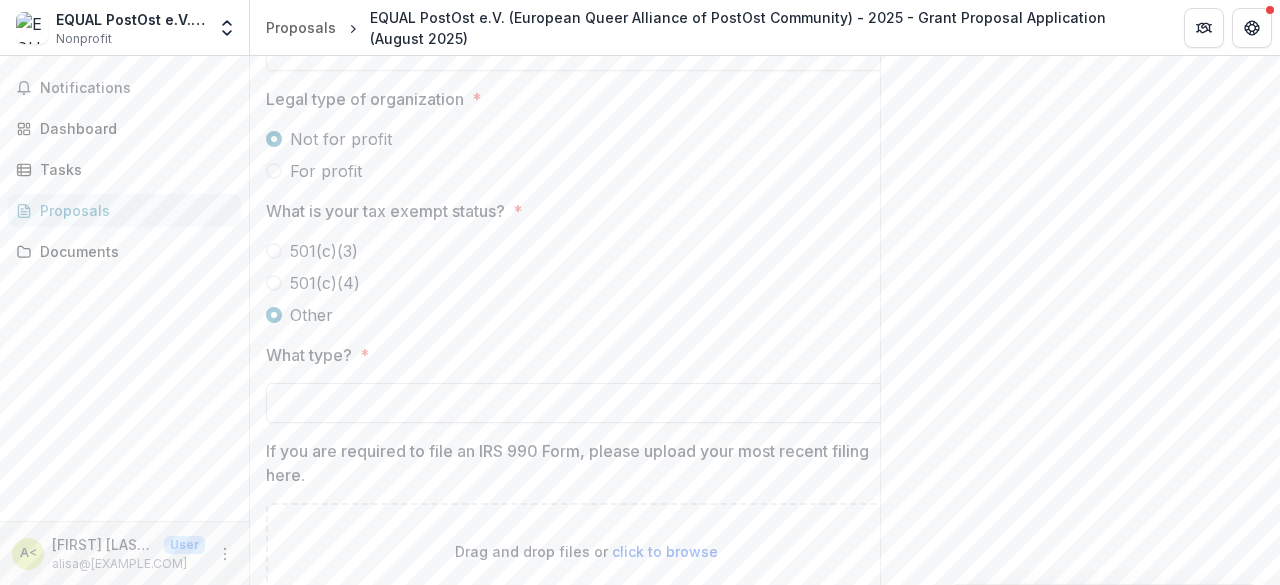 click on "What type? *" at bounding box center [586, 403] 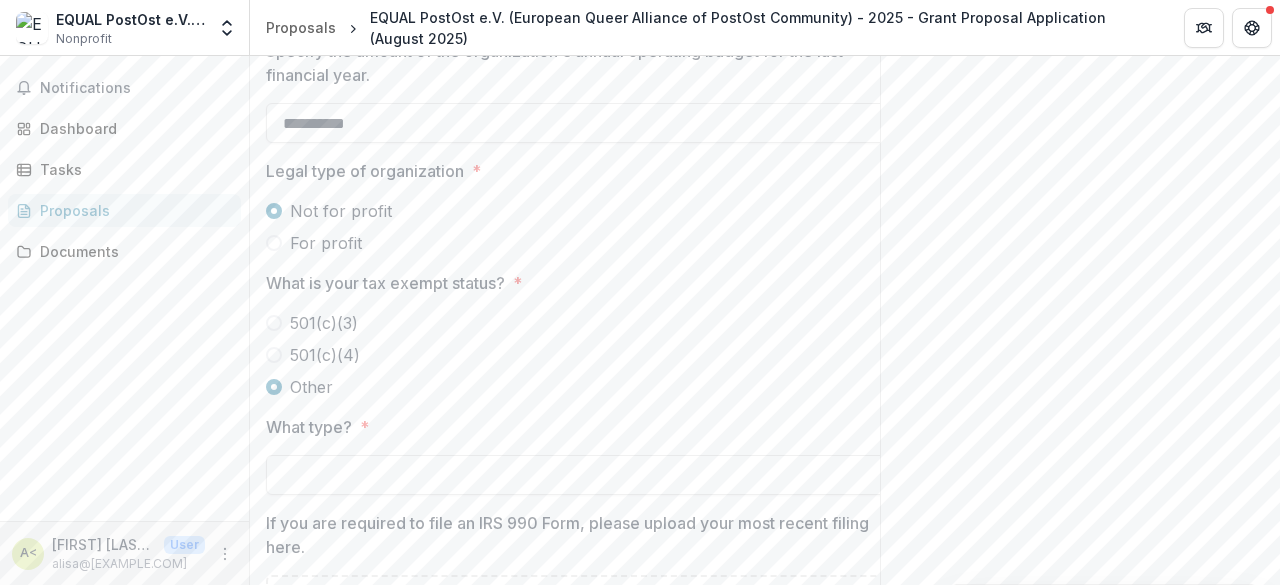 scroll, scrollTop: 600, scrollLeft: 0, axis: vertical 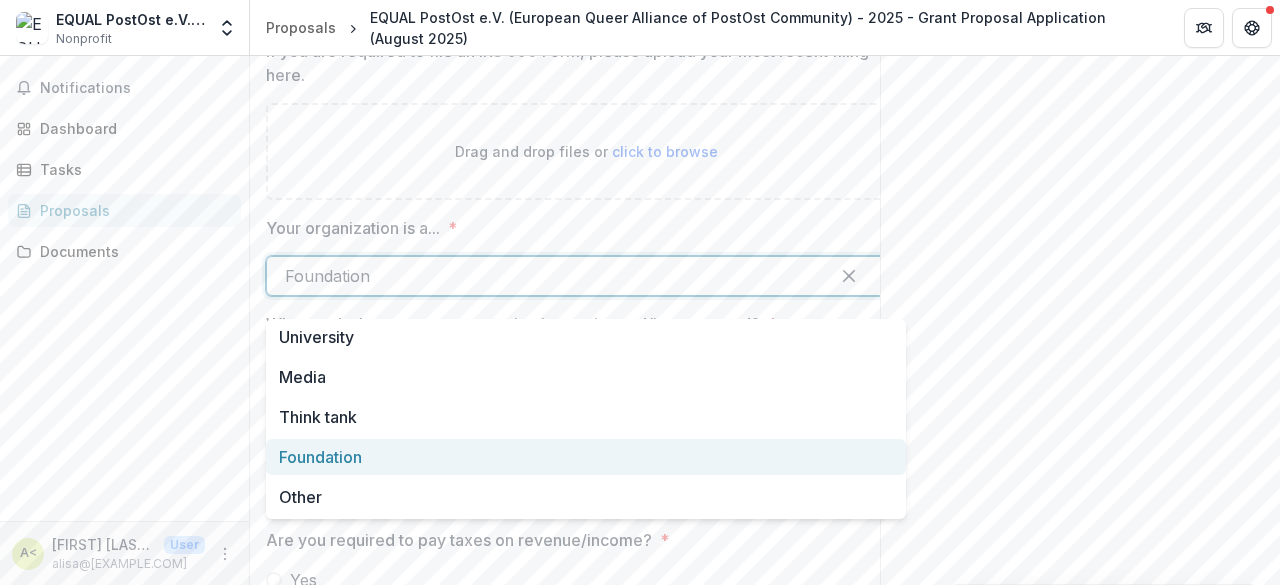 click at bounding box center [548, 276] 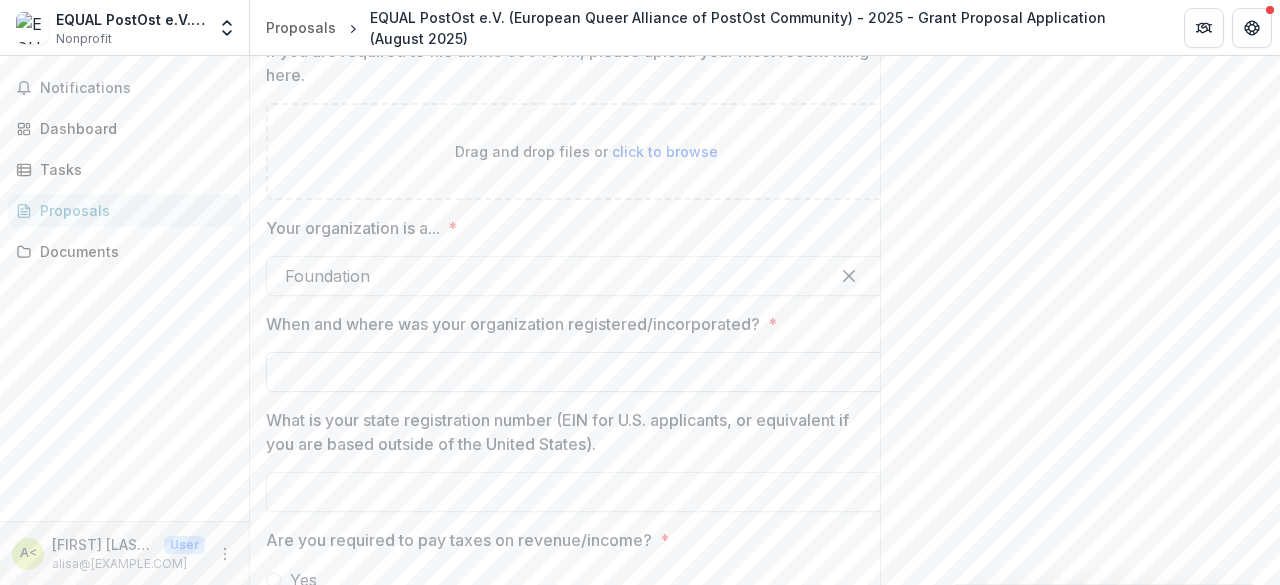 click on "When and where was your organization registered/incorporated? *" at bounding box center [586, 372] 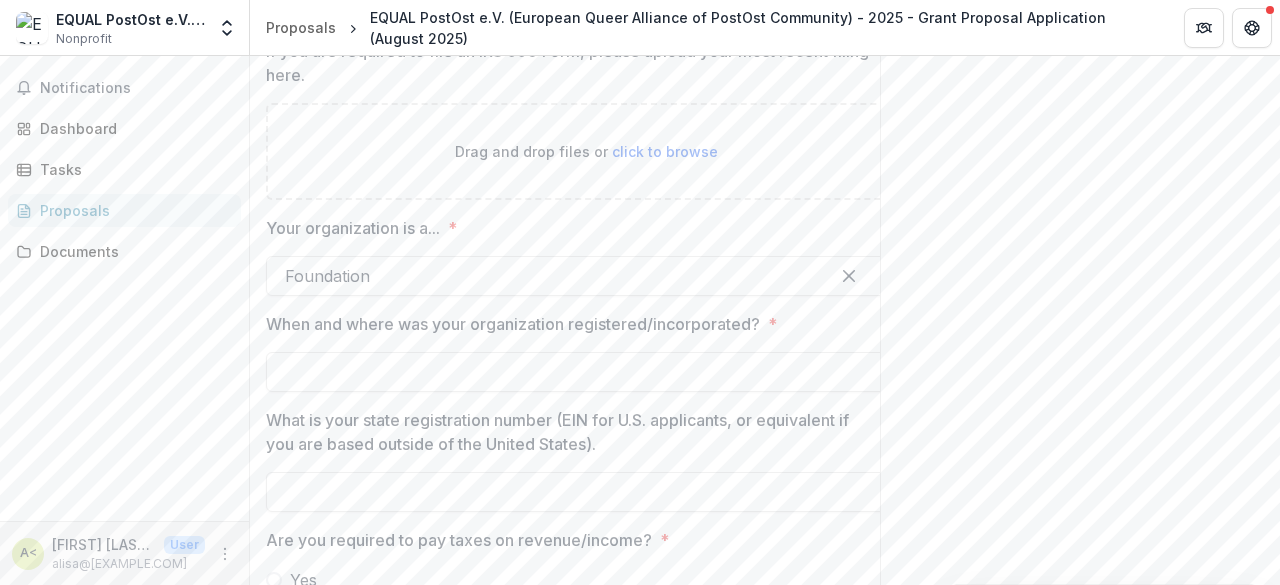 paste on "**********" 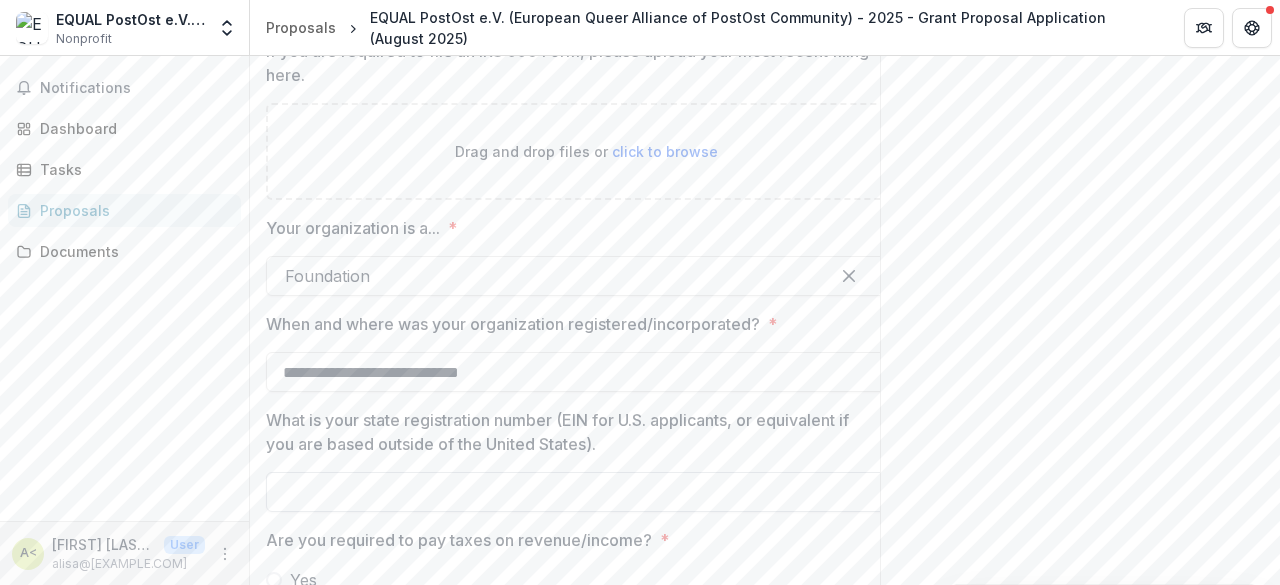 type on "**********" 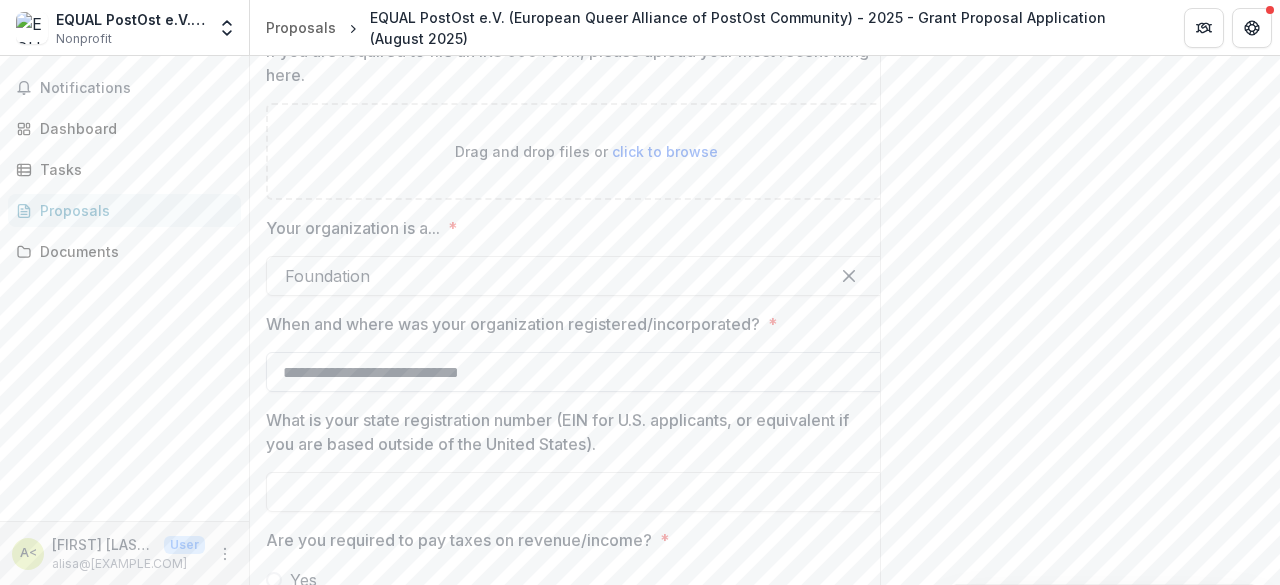 paste on "**********" 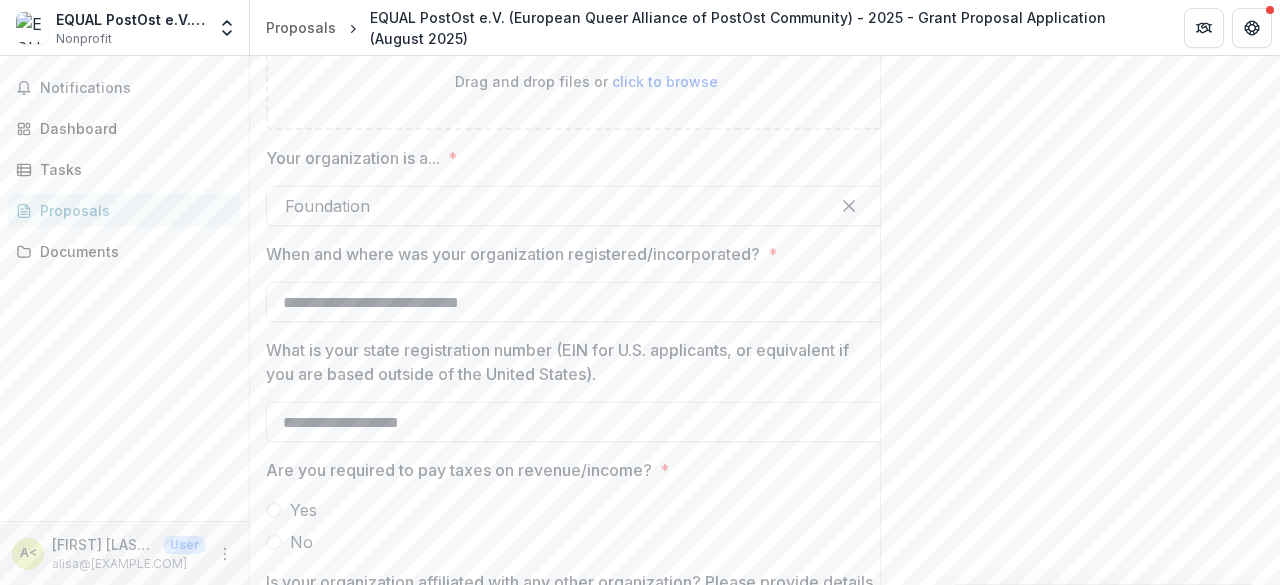 scroll, scrollTop: 1200, scrollLeft: 0, axis: vertical 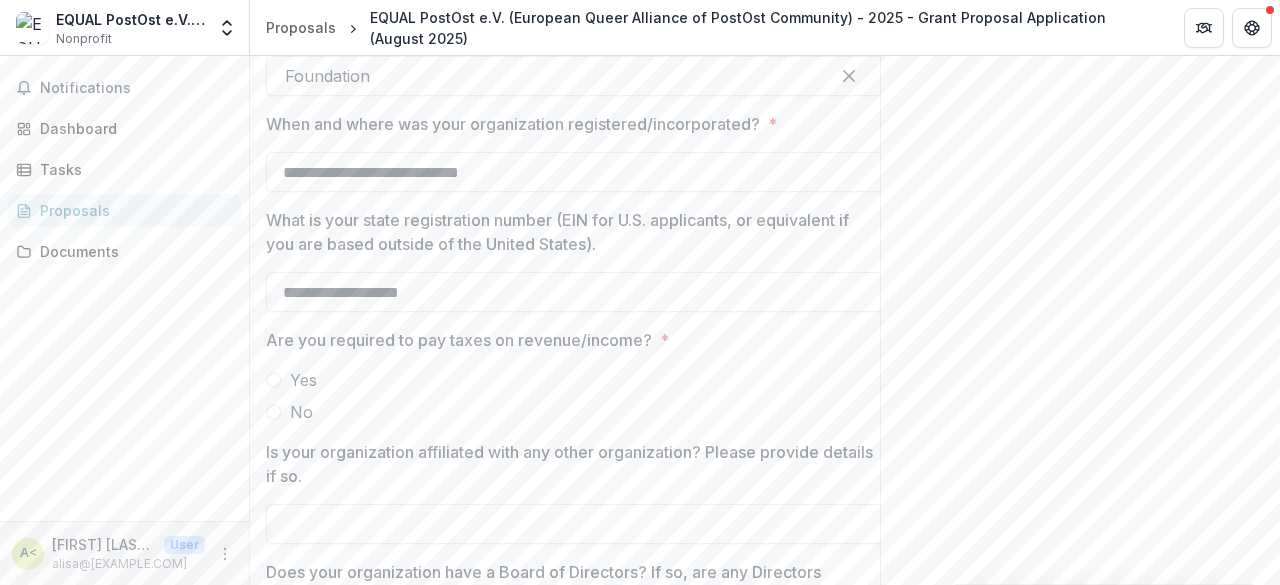 click on "No" at bounding box center (301, 412) 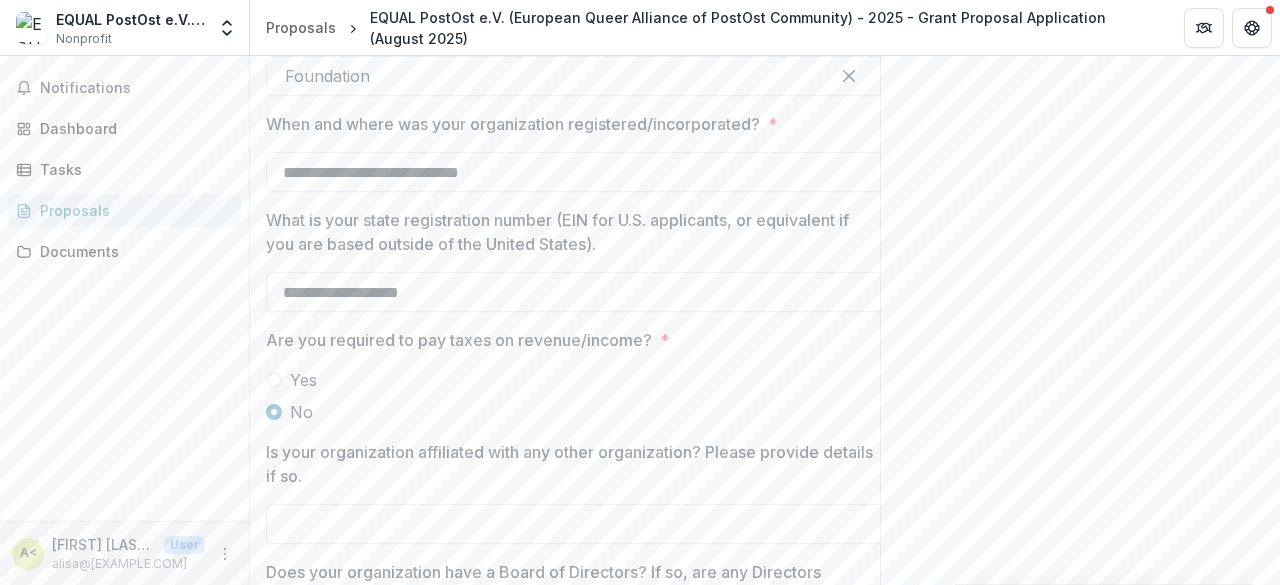 scroll, scrollTop: 1400, scrollLeft: 0, axis: vertical 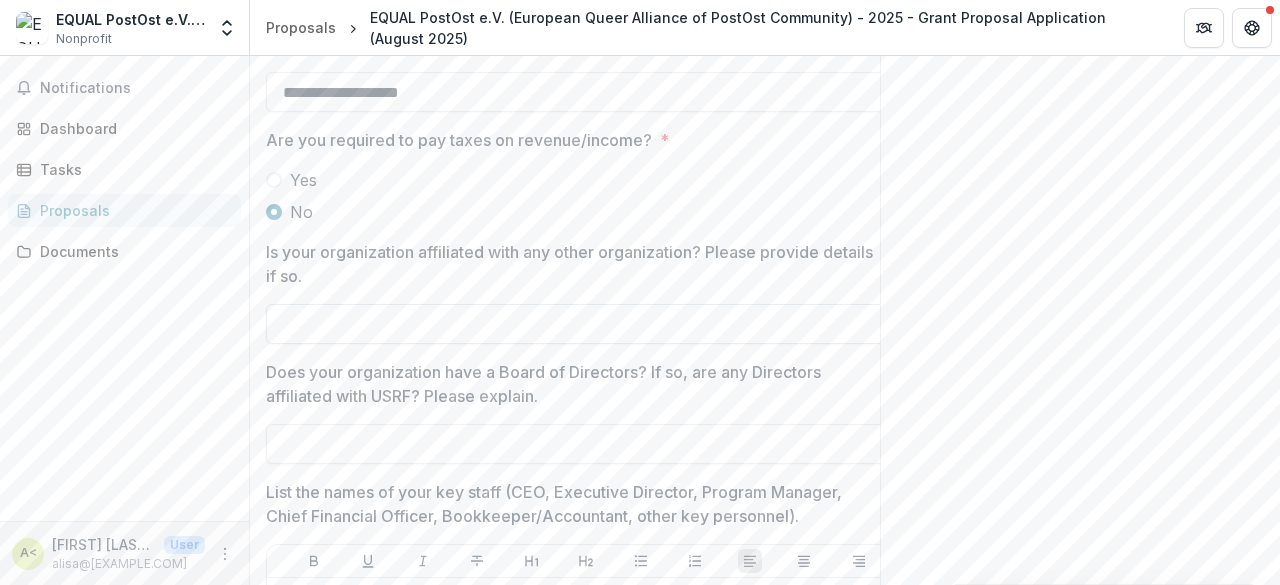 click on "Is your organization affiliated with any other organization? Please provide details if so. *" at bounding box center (586, 324) 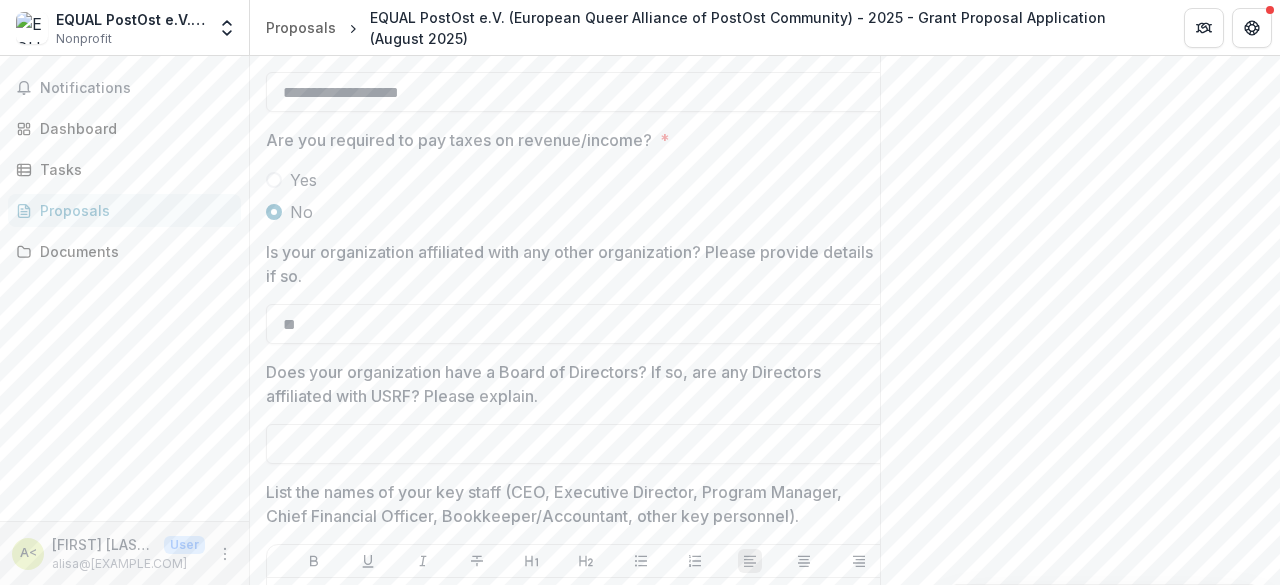 type on "*" 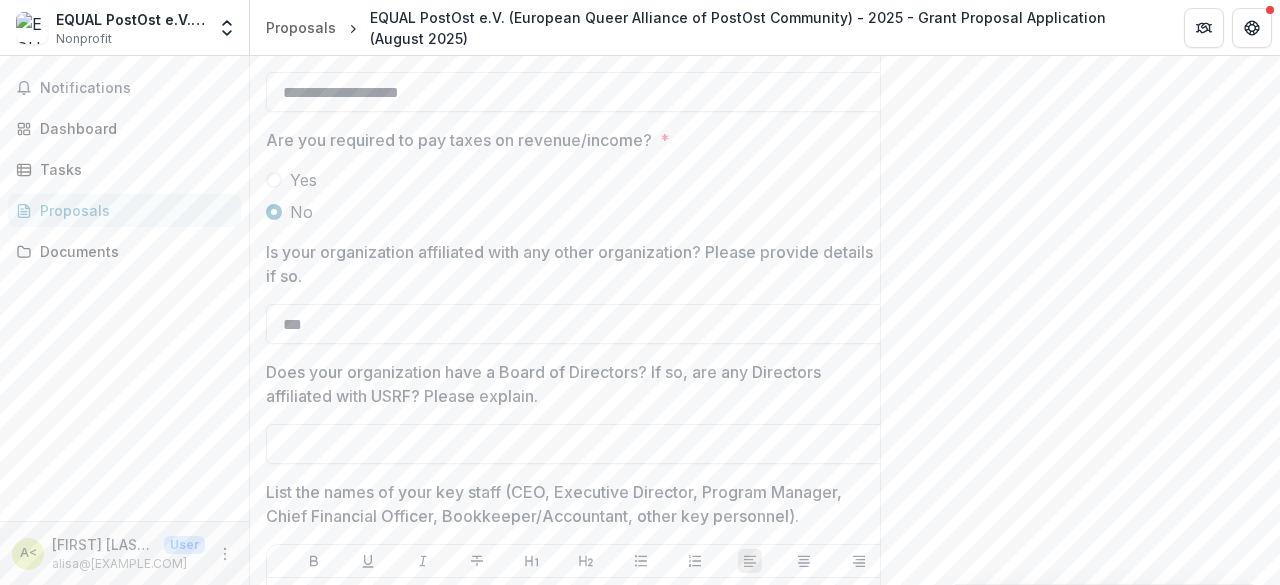 scroll, scrollTop: 0, scrollLeft: 16, axis: horizontal 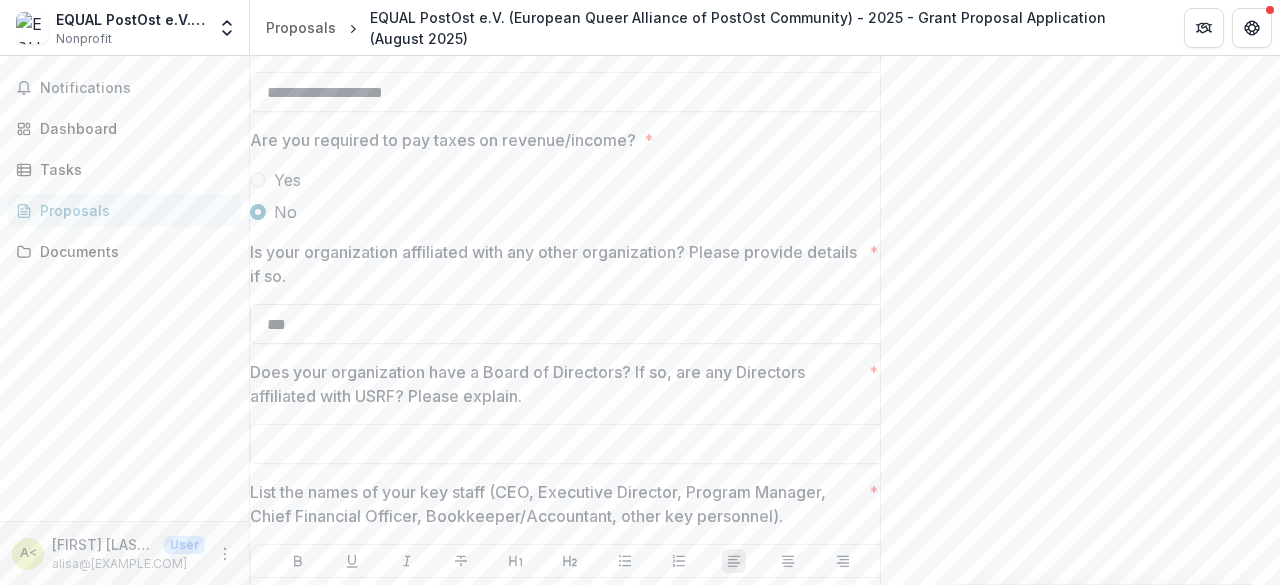 click on "***" at bounding box center (570, 324) 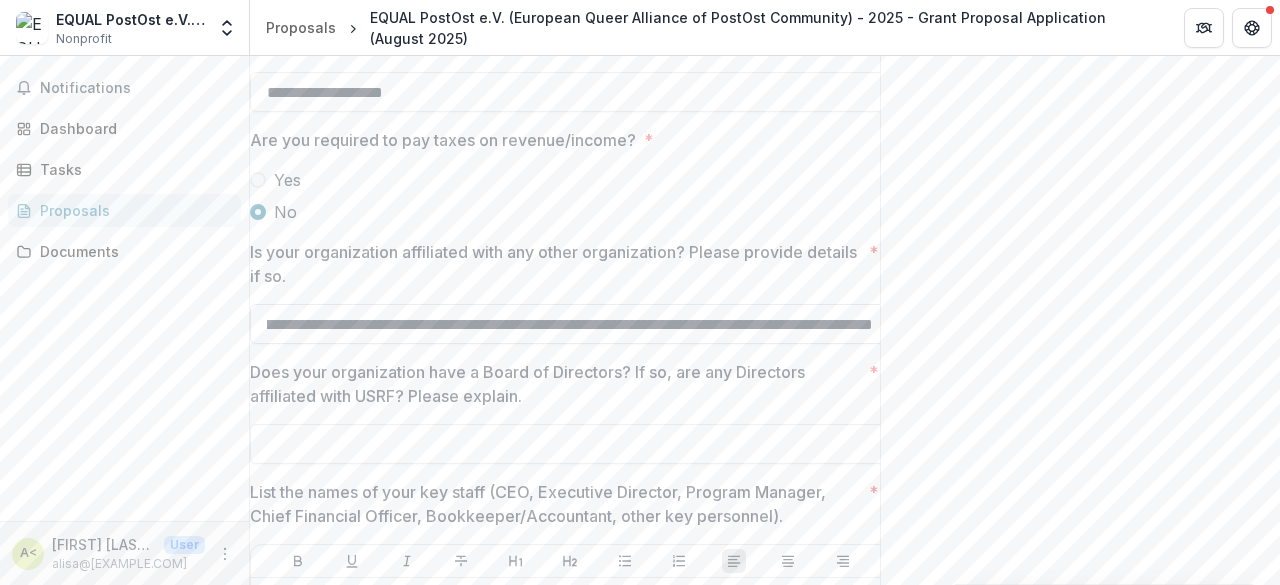 scroll, scrollTop: 0, scrollLeft: 0, axis: both 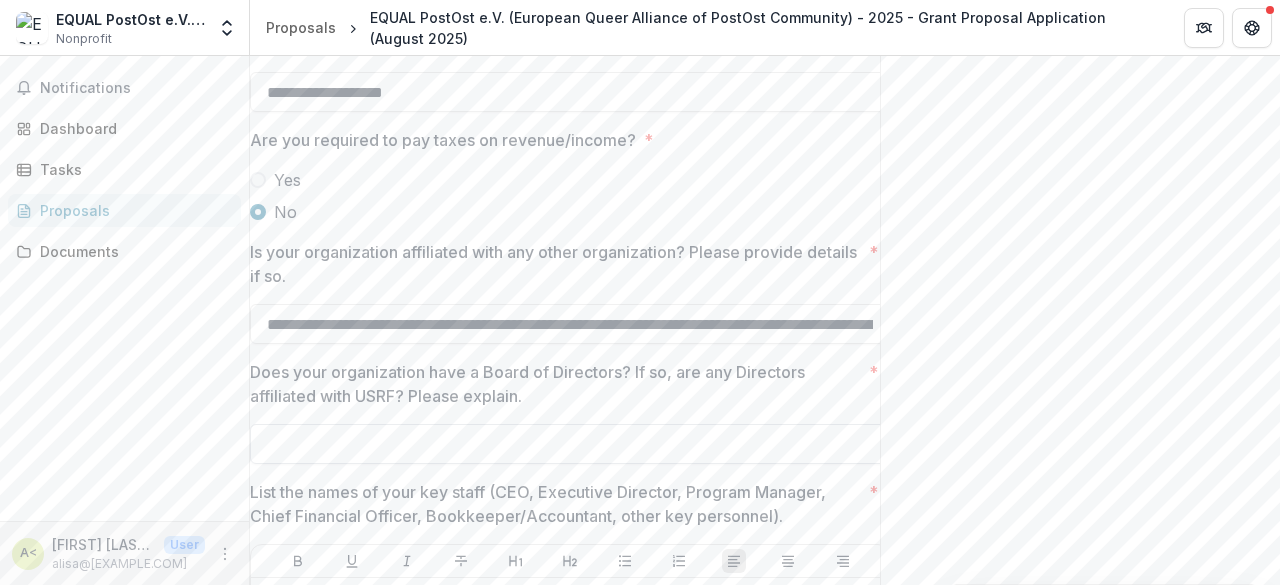 type on "**********" 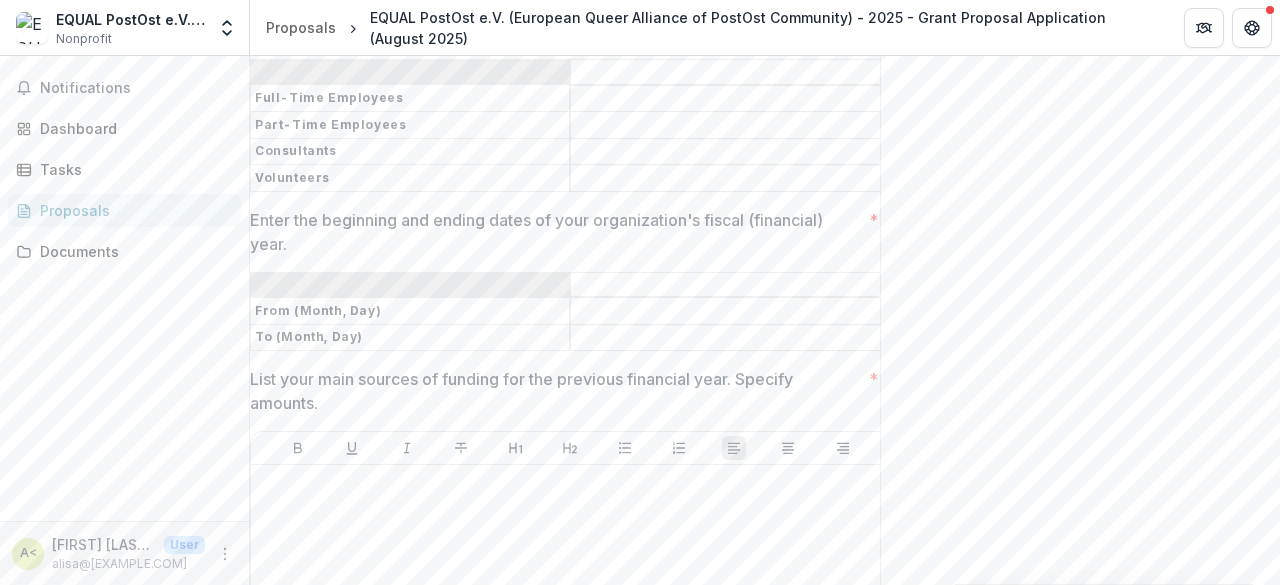 scroll, scrollTop: 2500, scrollLeft: 0, axis: vertical 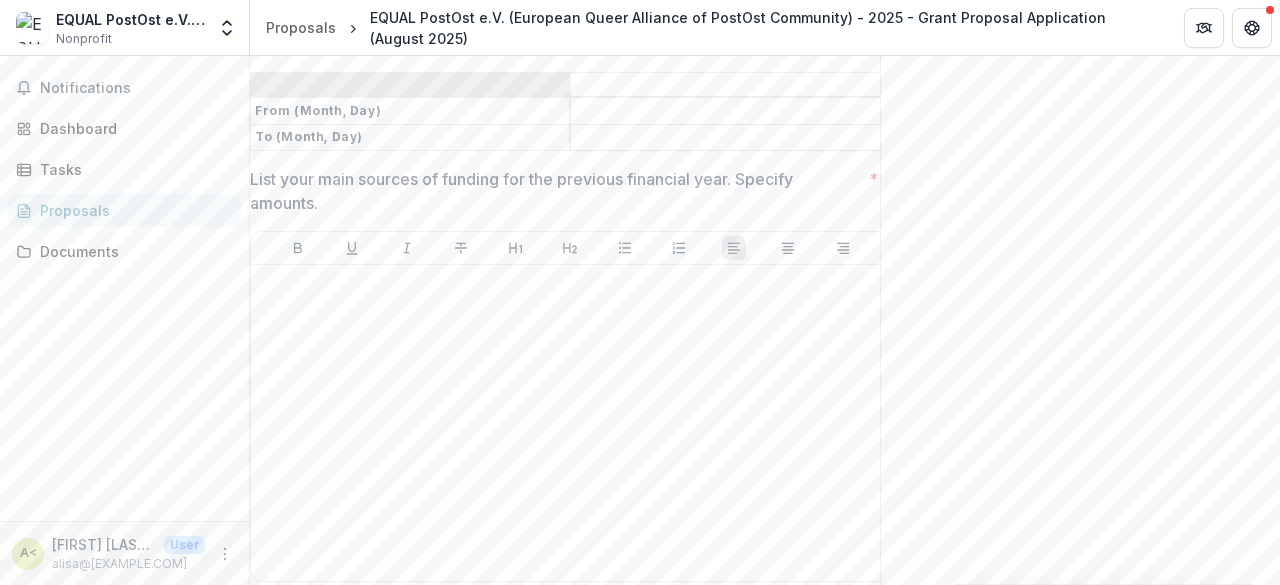 type on "**********" 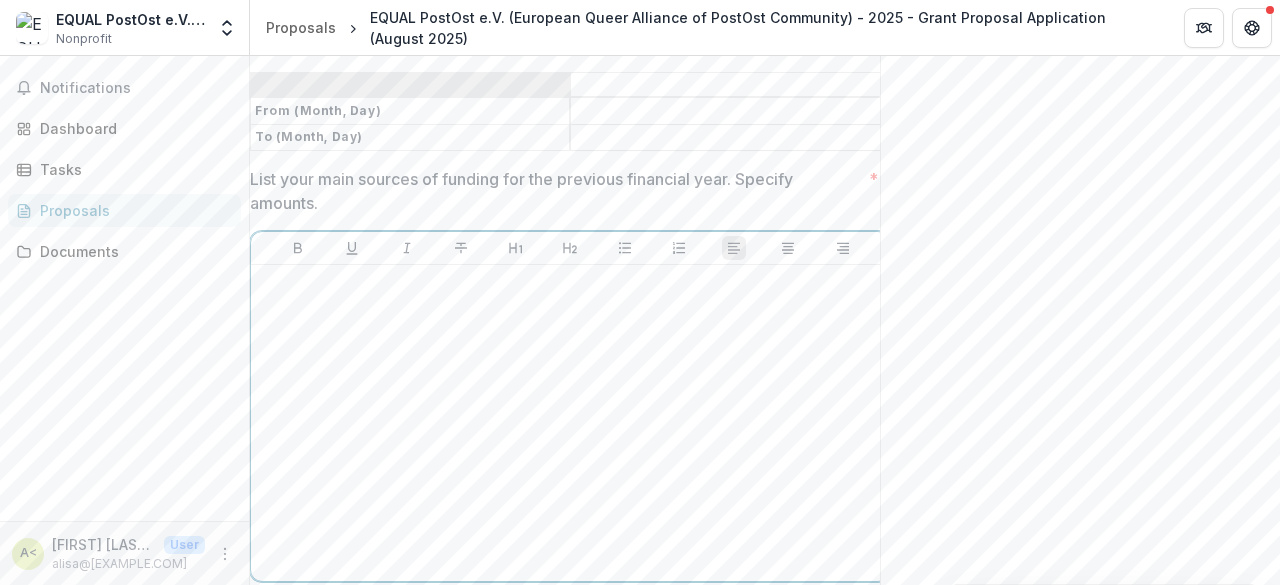 click at bounding box center [570, 423] 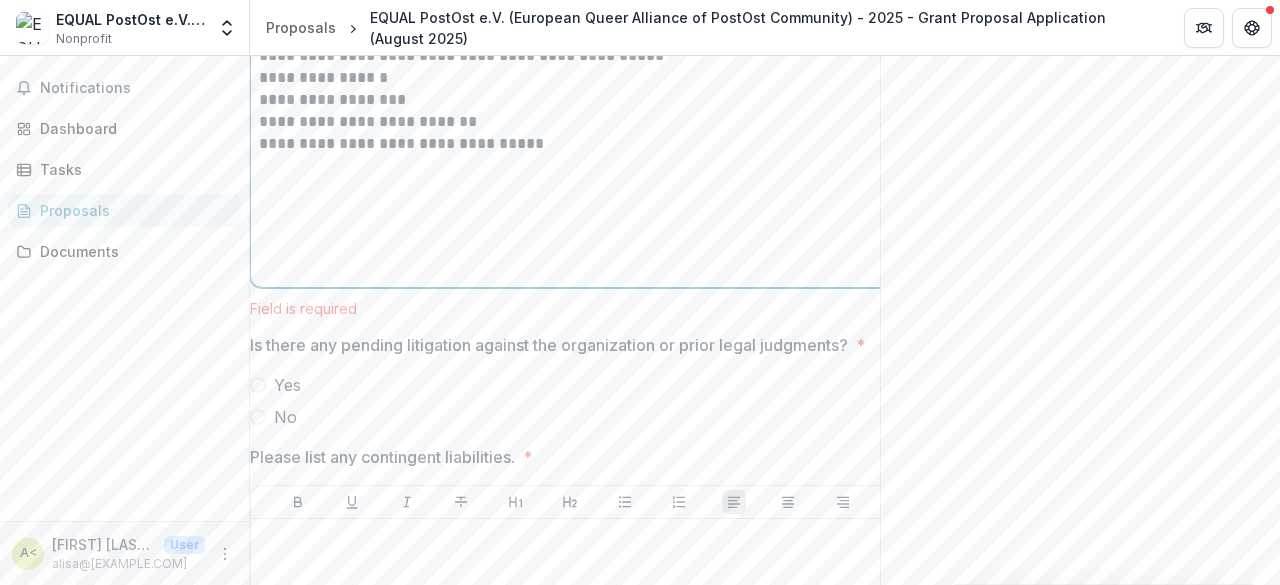 scroll, scrollTop: 2800, scrollLeft: 0, axis: vertical 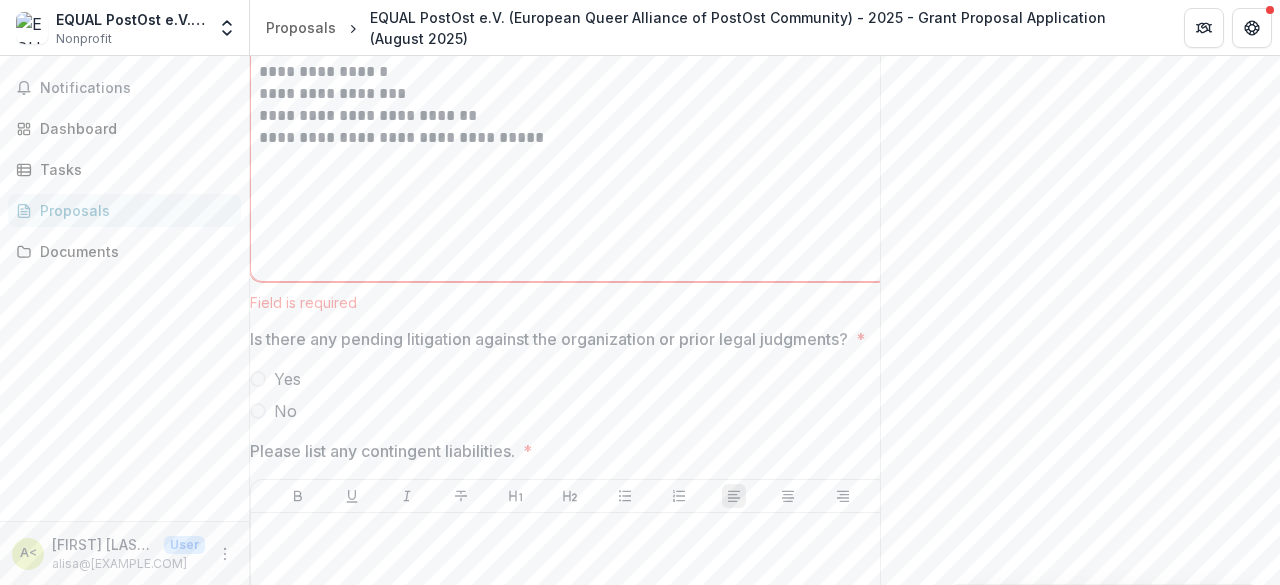 click on "**********" at bounding box center [570, 722] 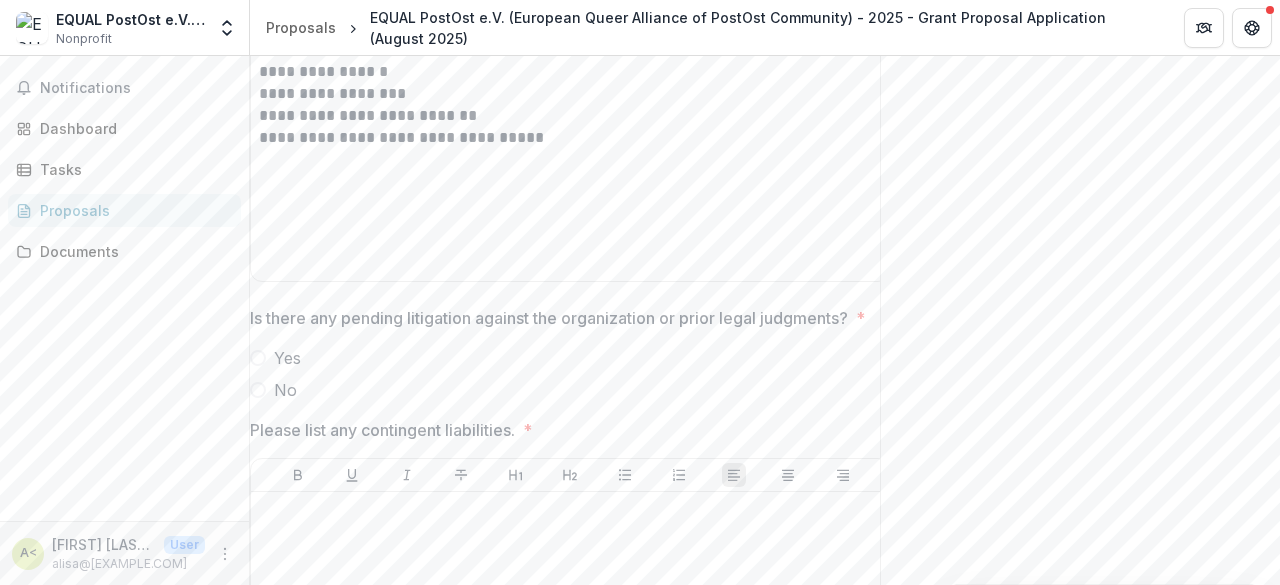 click on "No" at bounding box center [570, 390] 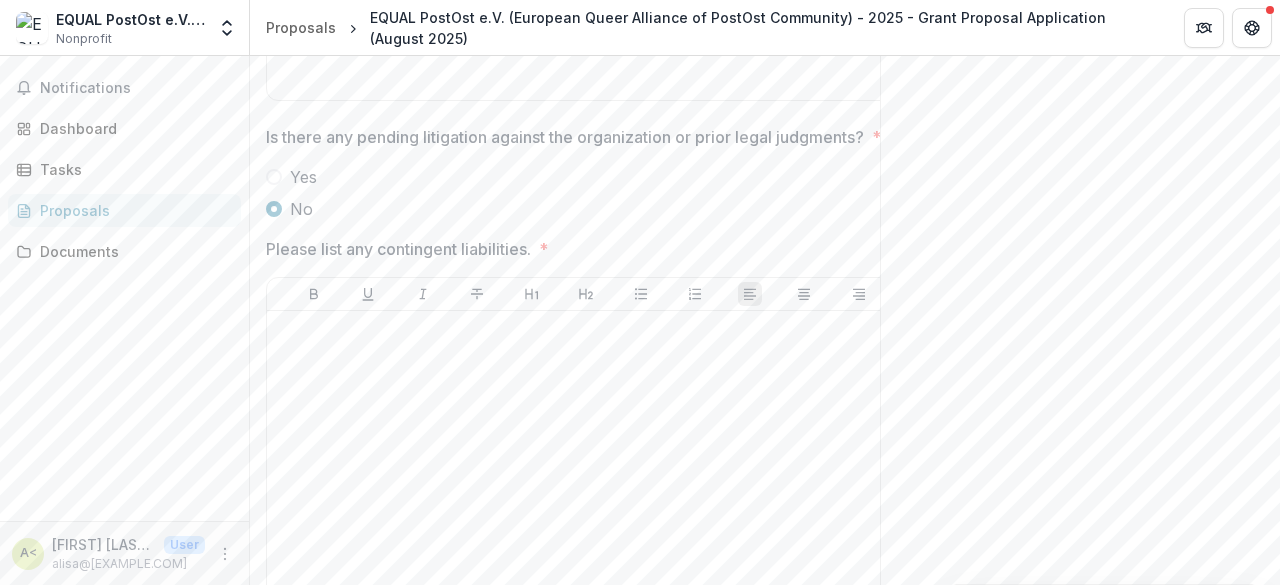 scroll, scrollTop: 3000, scrollLeft: 0, axis: vertical 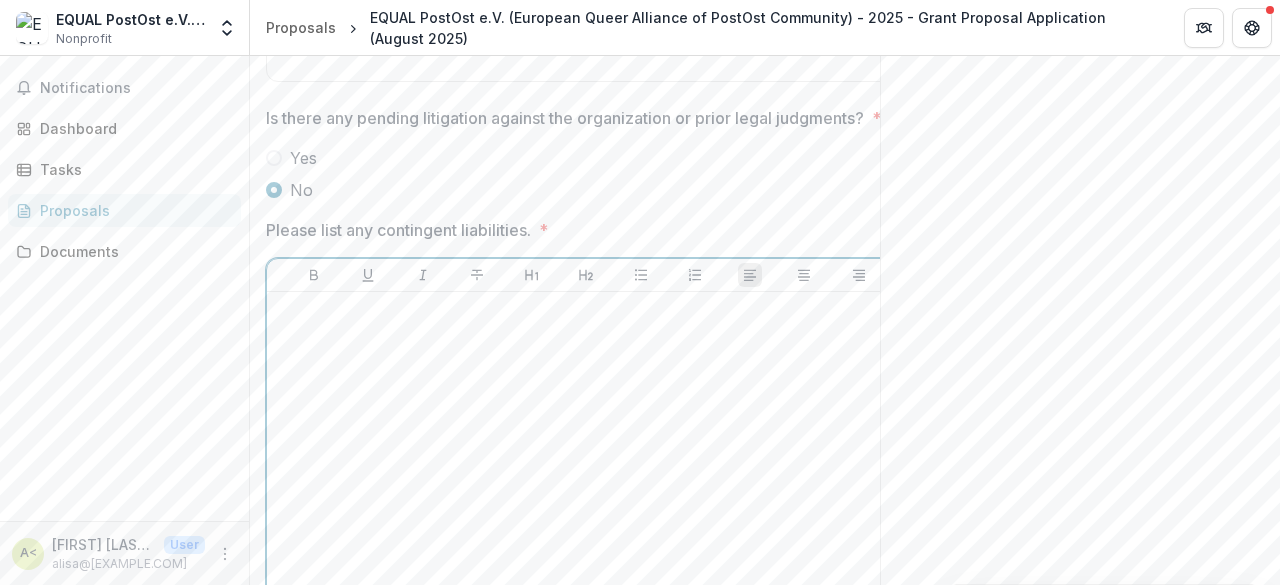 click at bounding box center [586, 450] 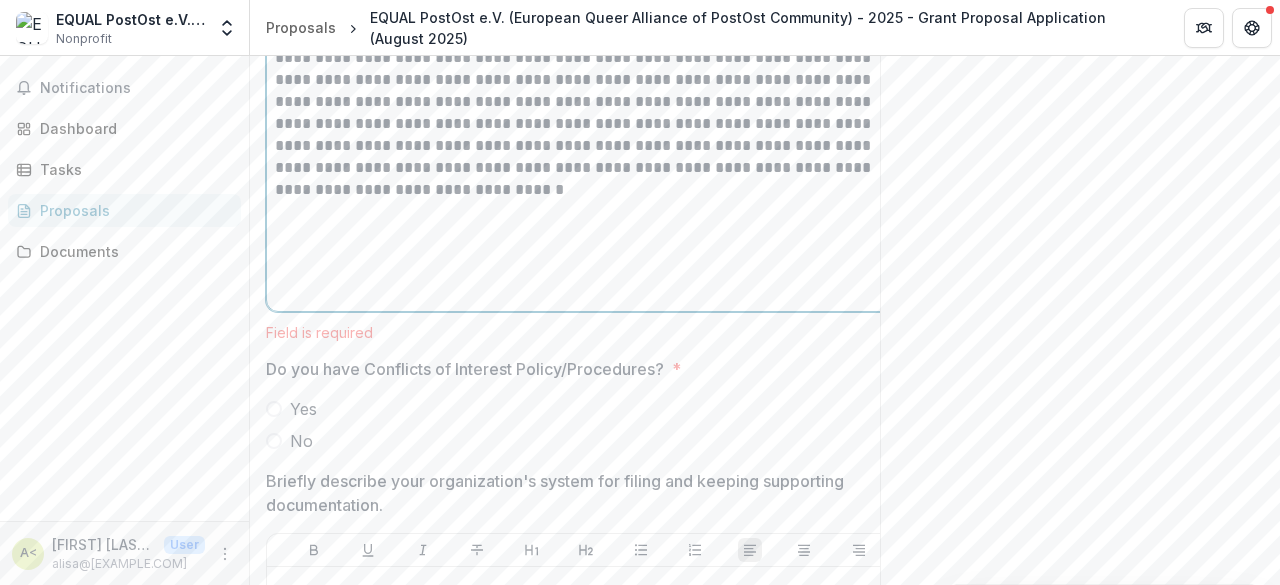 scroll, scrollTop: 3400, scrollLeft: 0, axis: vertical 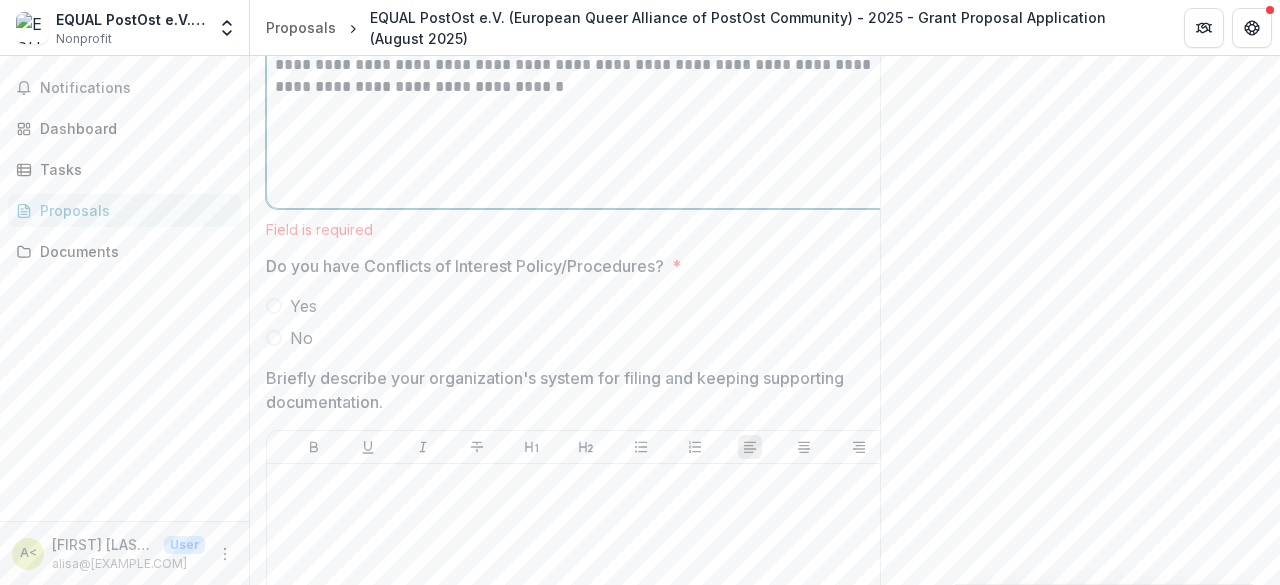 click on "No" at bounding box center [301, 338] 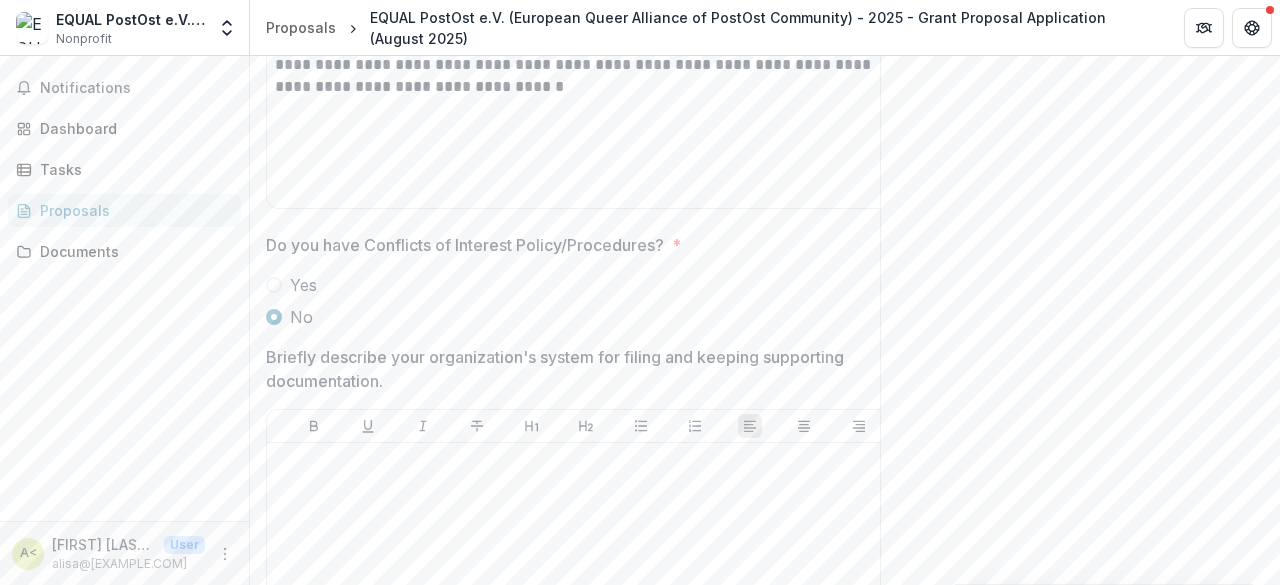 click on "Yes" at bounding box center [303, 285] 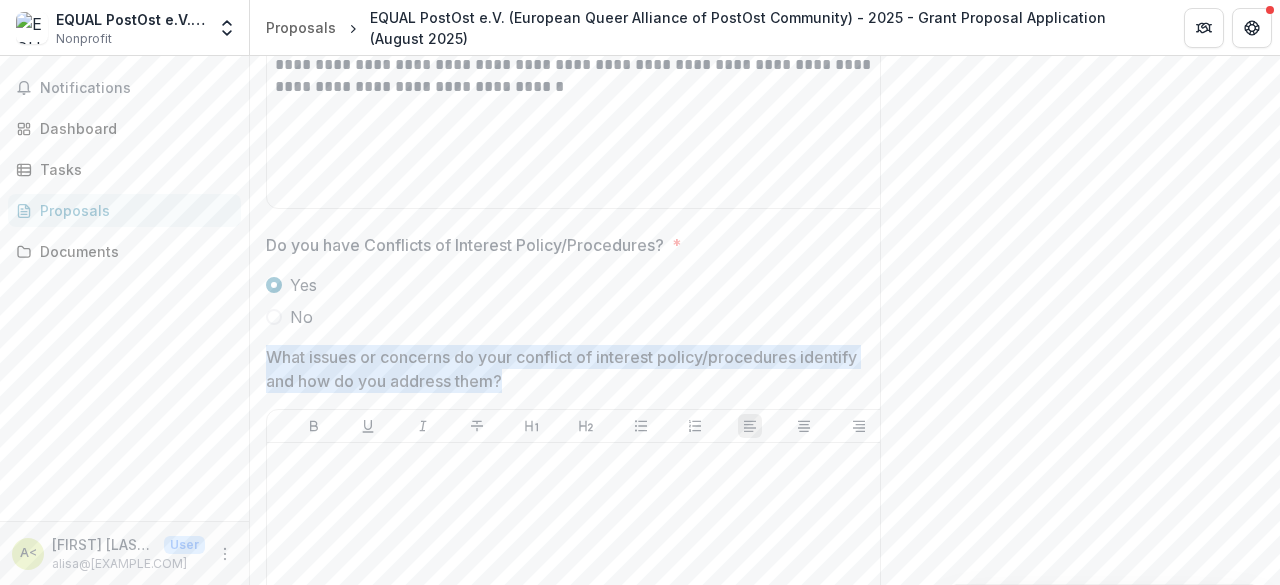 drag, startPoint x: 523, startPoint y: 375, endPoint x: 269, endPoint y: 361, distance: 254.38553 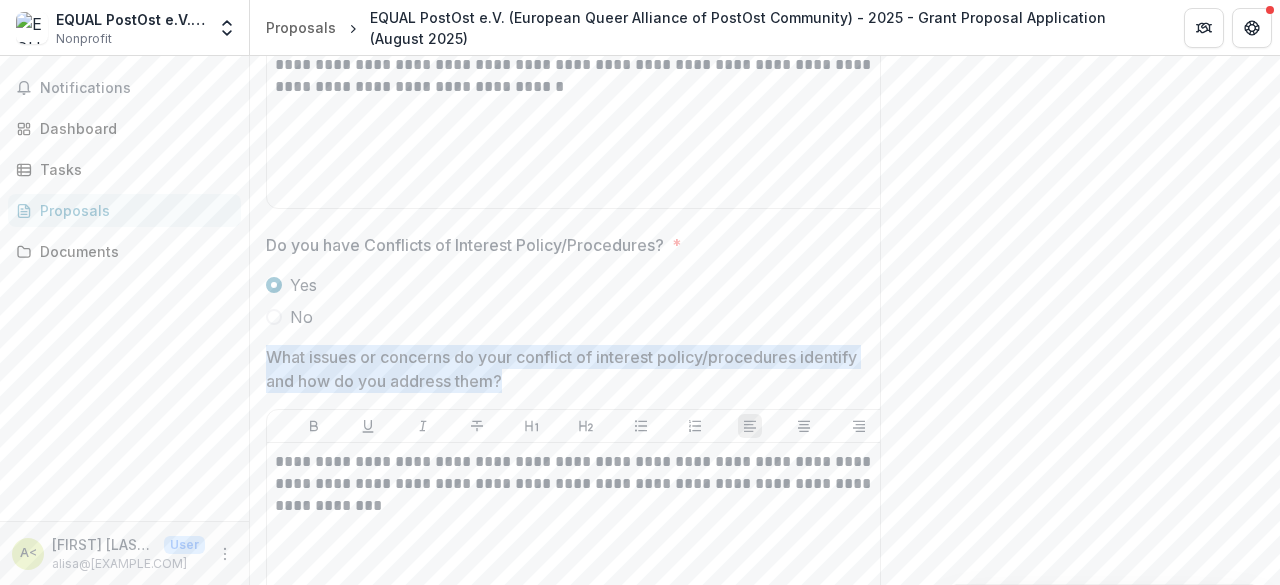 drag, startPoint x: 514, startPoint y: 377, endPoint x: 253, endPoint y: 359, distance: 261.61996 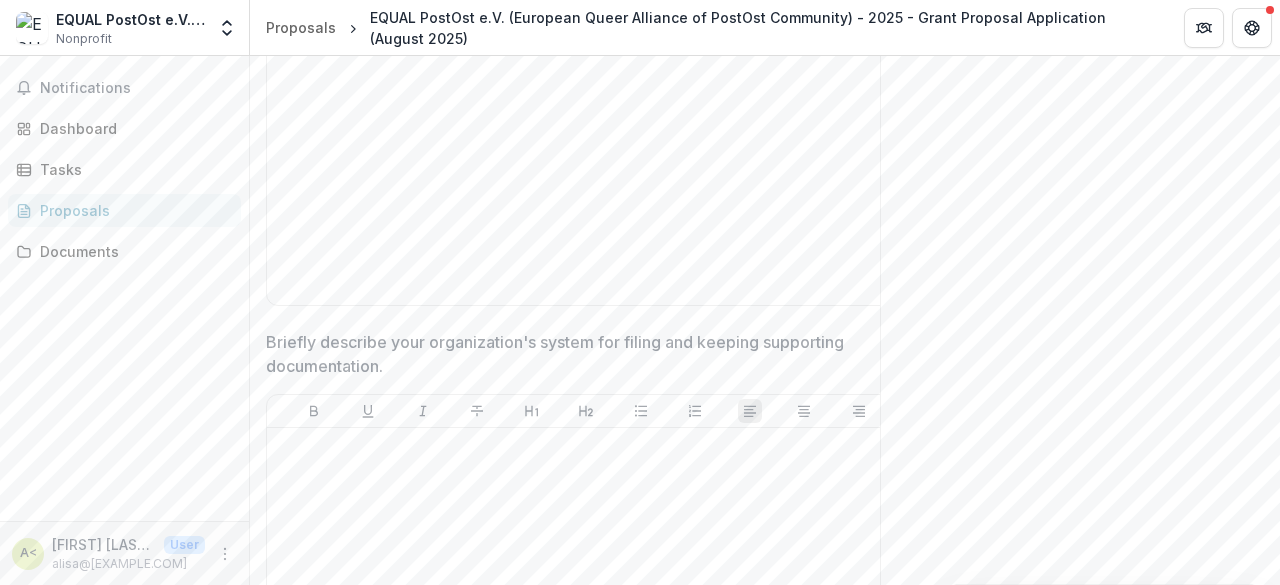 scroll, scrollTop: 3900, scrollLeft: 0, axis: vertical 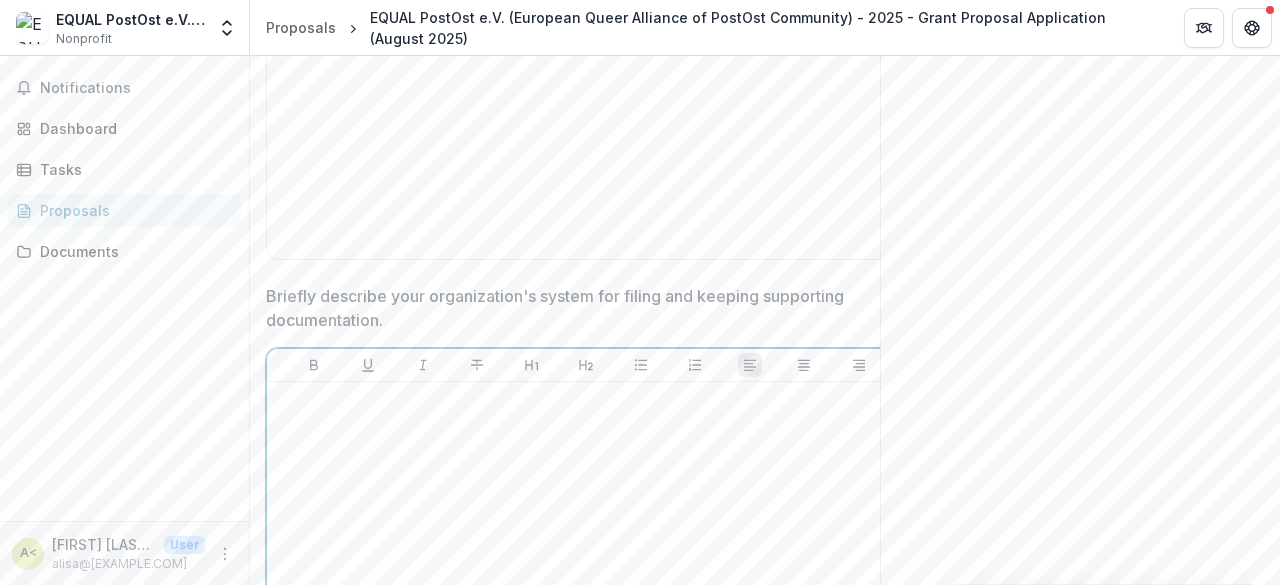 click at bounding box center (586, 401) 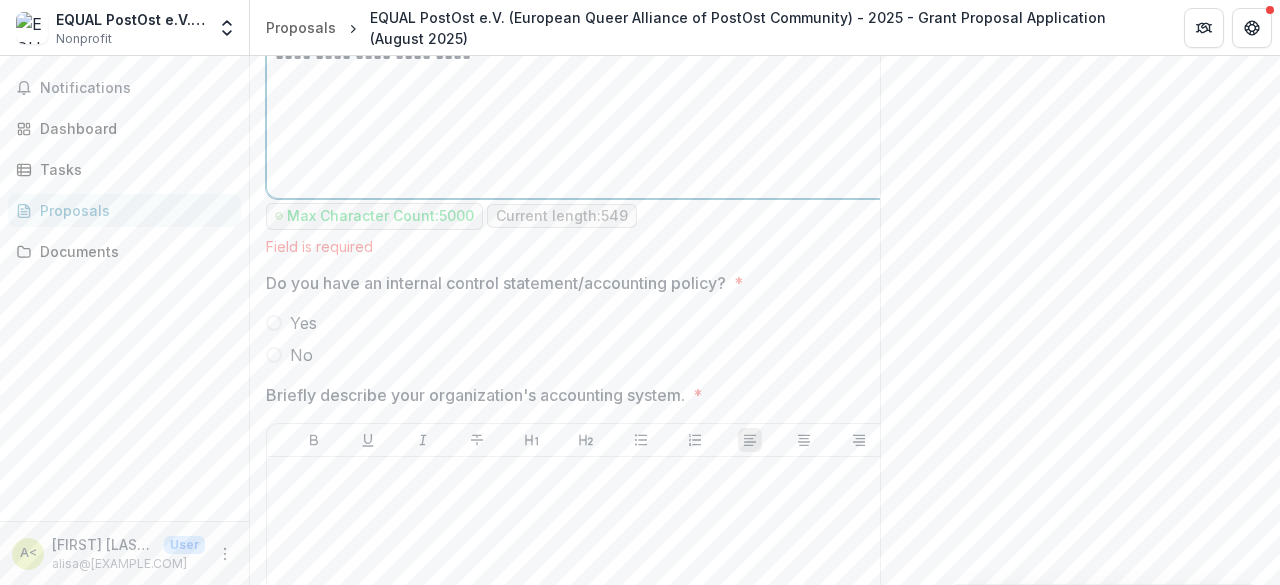 scroll, scrollTop: 4500, scrollLeft: 0, axis: vertical 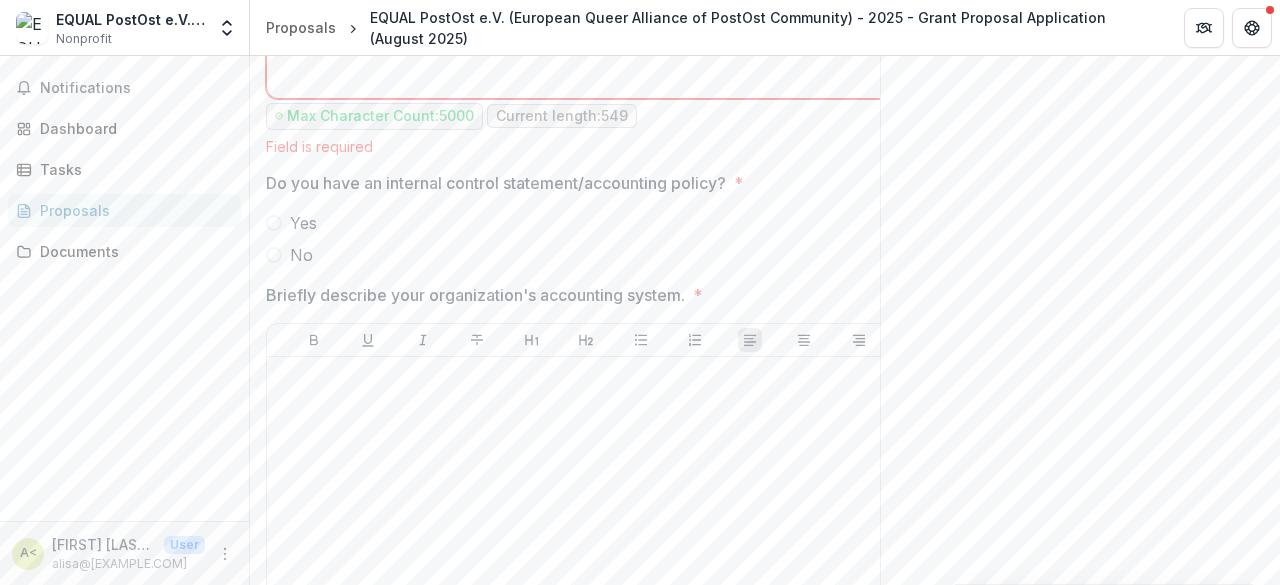 click on "Yes No" at bounding box center [586, 239] 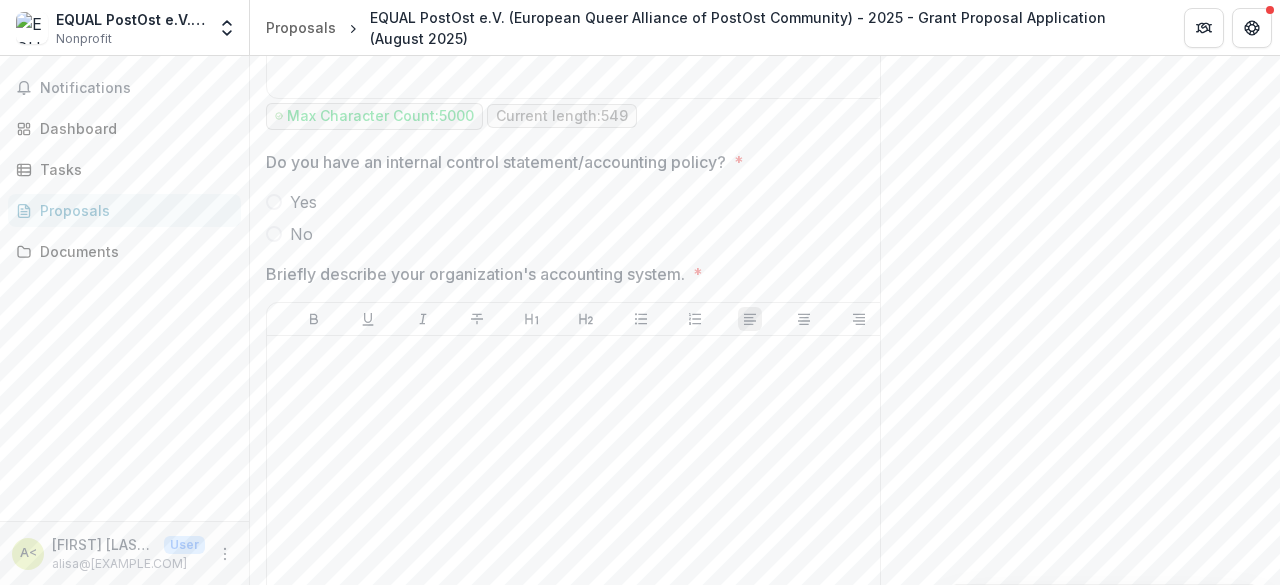 click on "Yes" at bounding box center [303, 202] 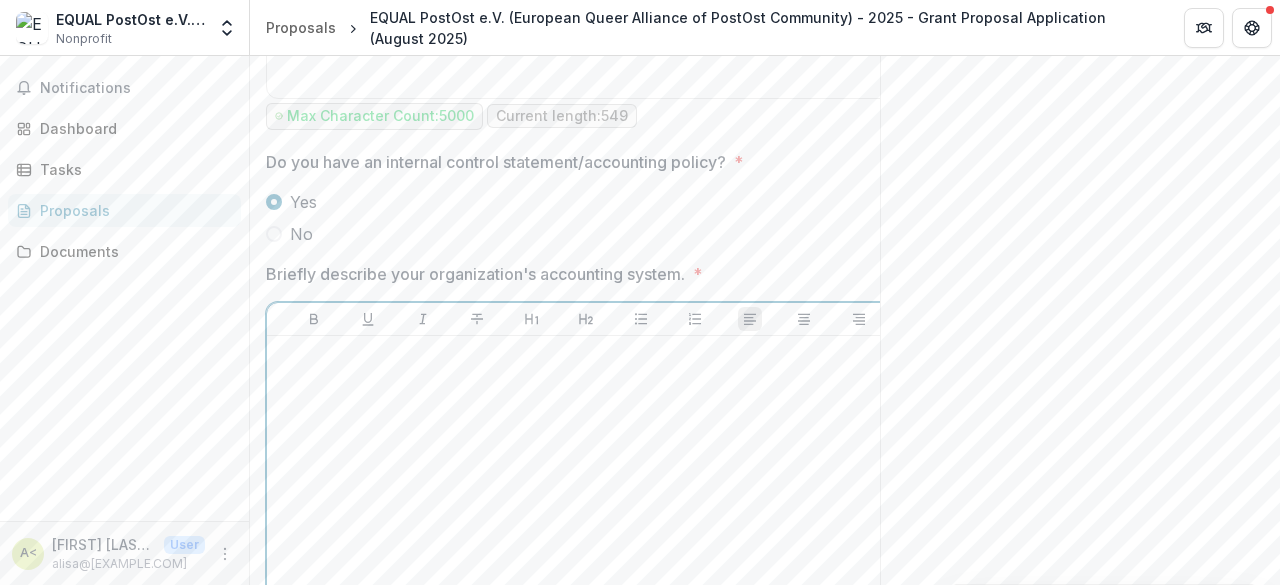 click at bounding box center [586, 494] 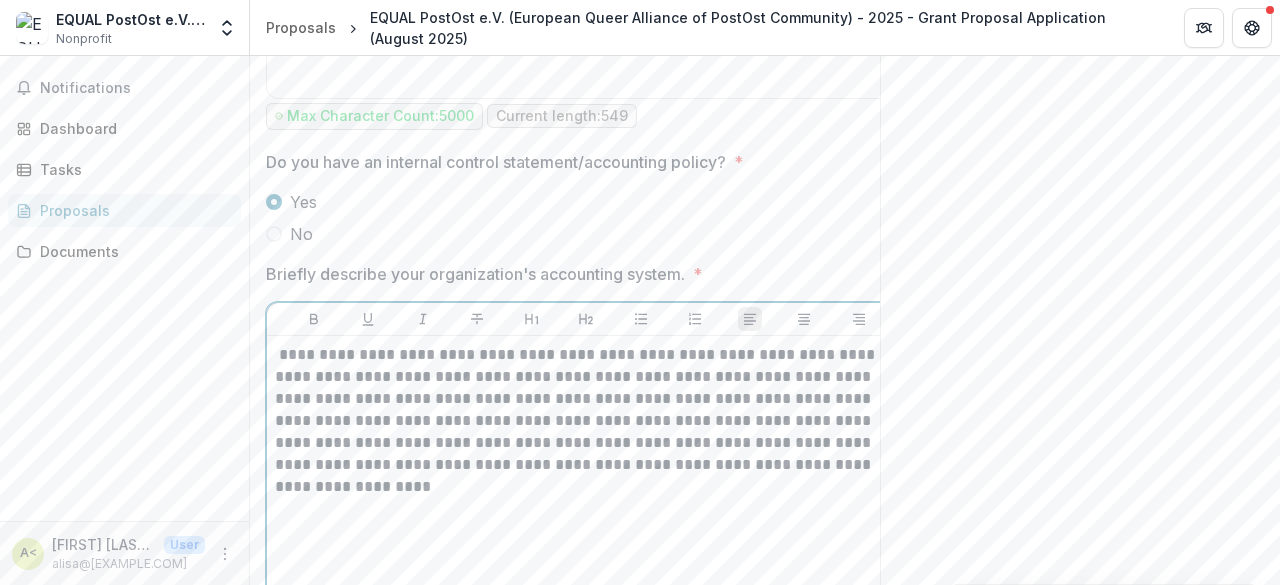 click on "**********" at bounding box center (586, 410) 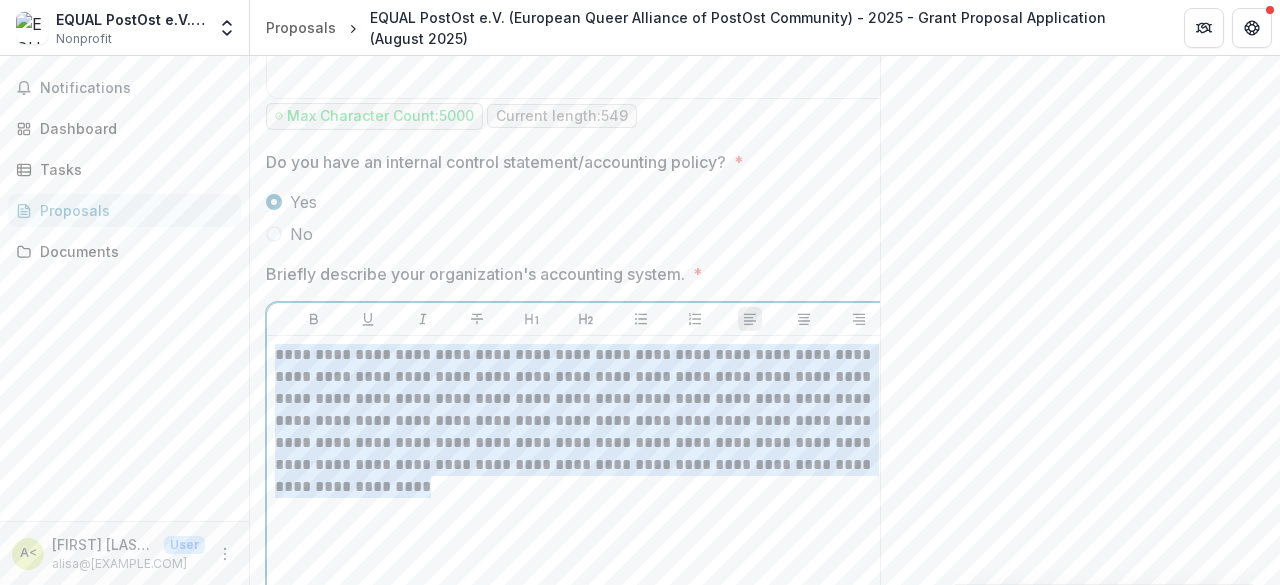 drag, startPoint x: 846, startPoint y: 466, endPoint x: 218, endPoint y: 331, distance: 642.3465 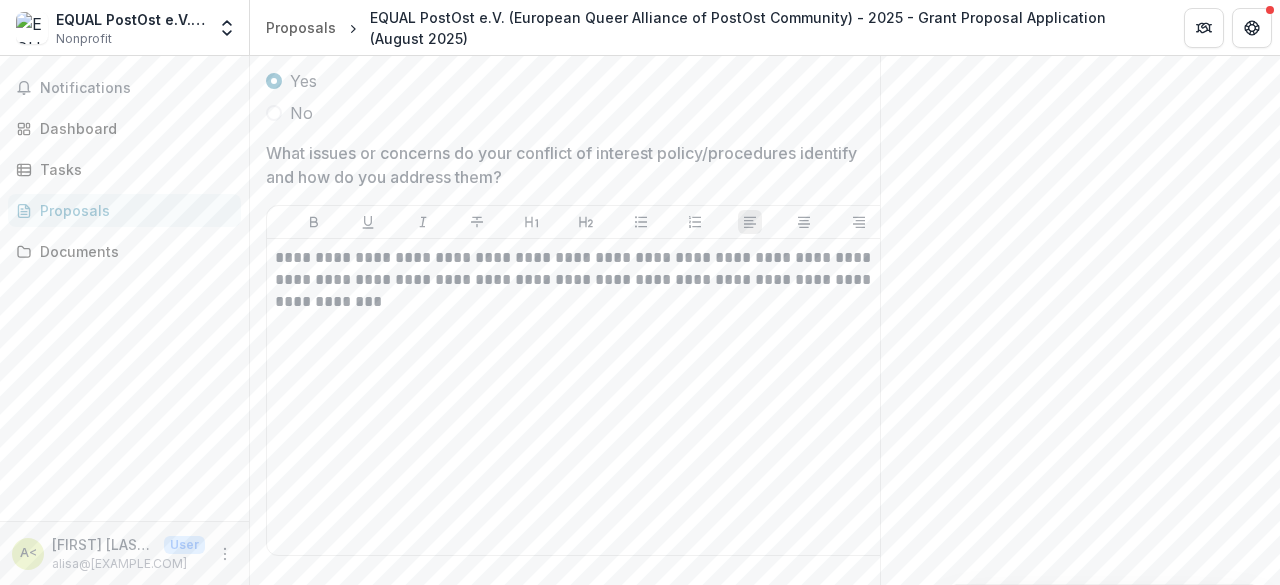 scroll, scrollTop: 3600, scrollLeft: 0, axis: vertical 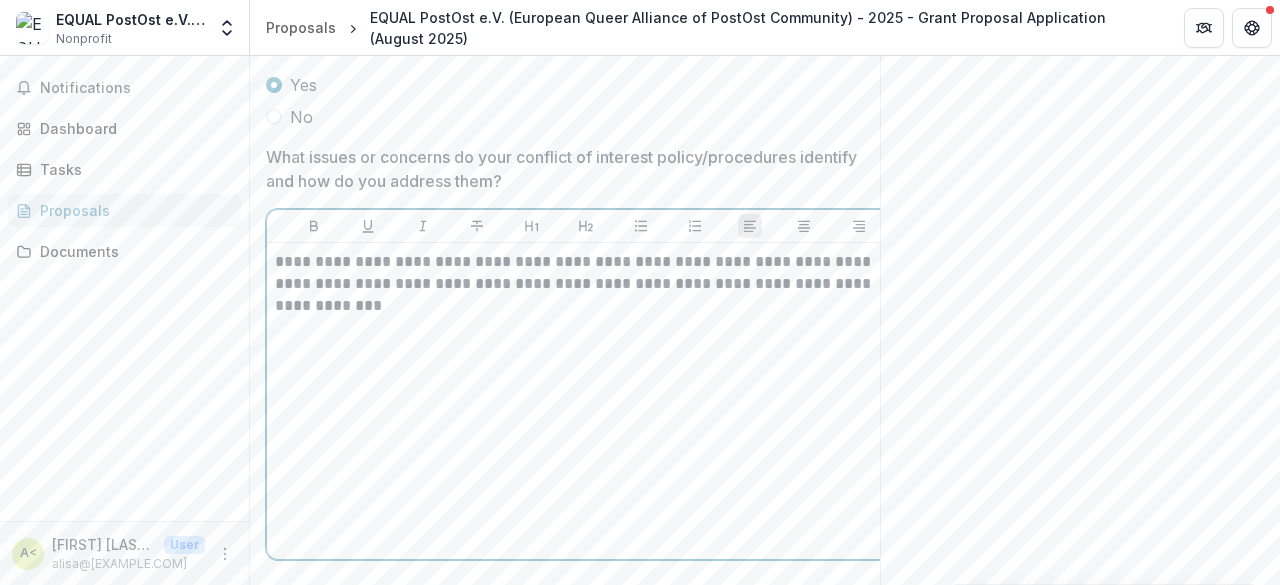 click on "**********" at bounding box center [586, 284] 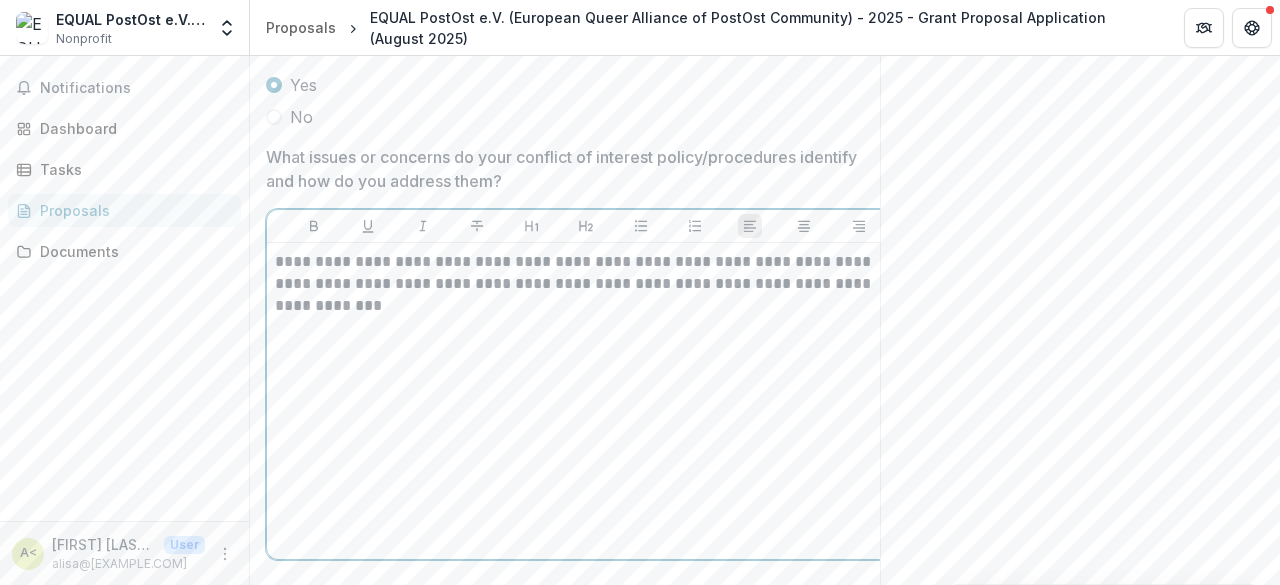 type 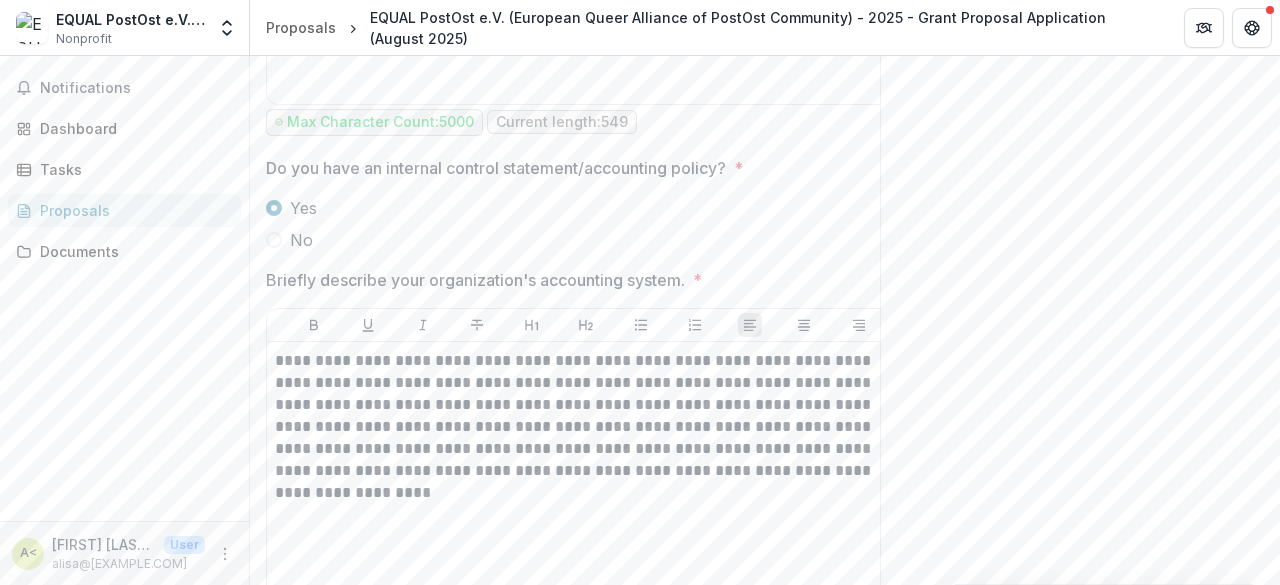 scroll, scrollTop: 4500, scrollLeft: 0, axis: vertical 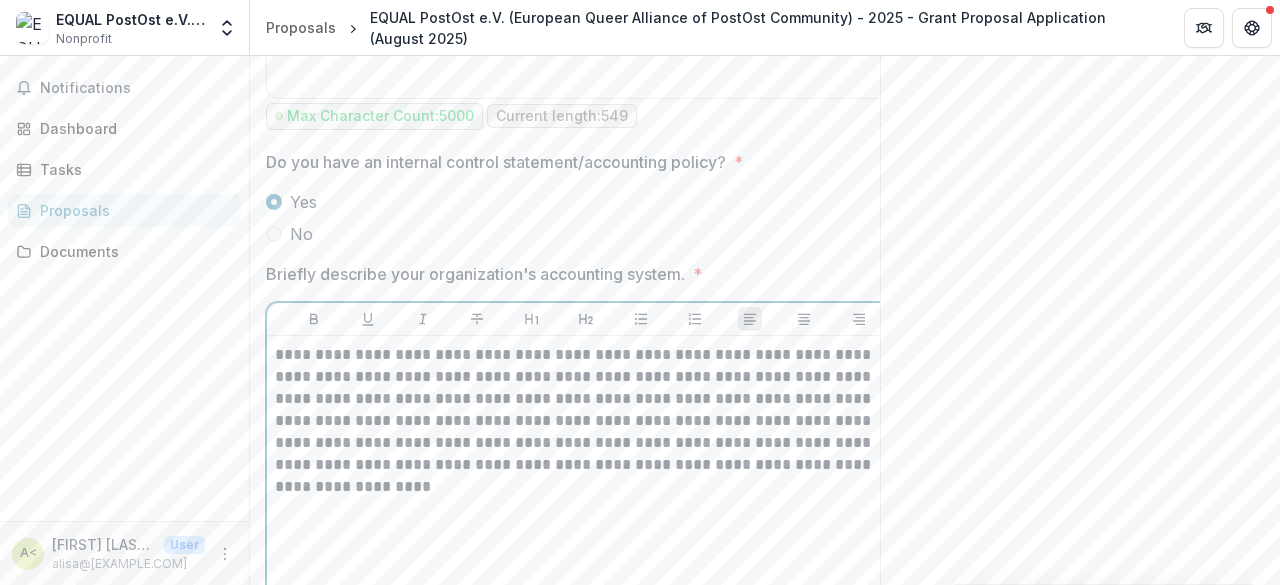 click on "**********" at bounding box center [586, 410] 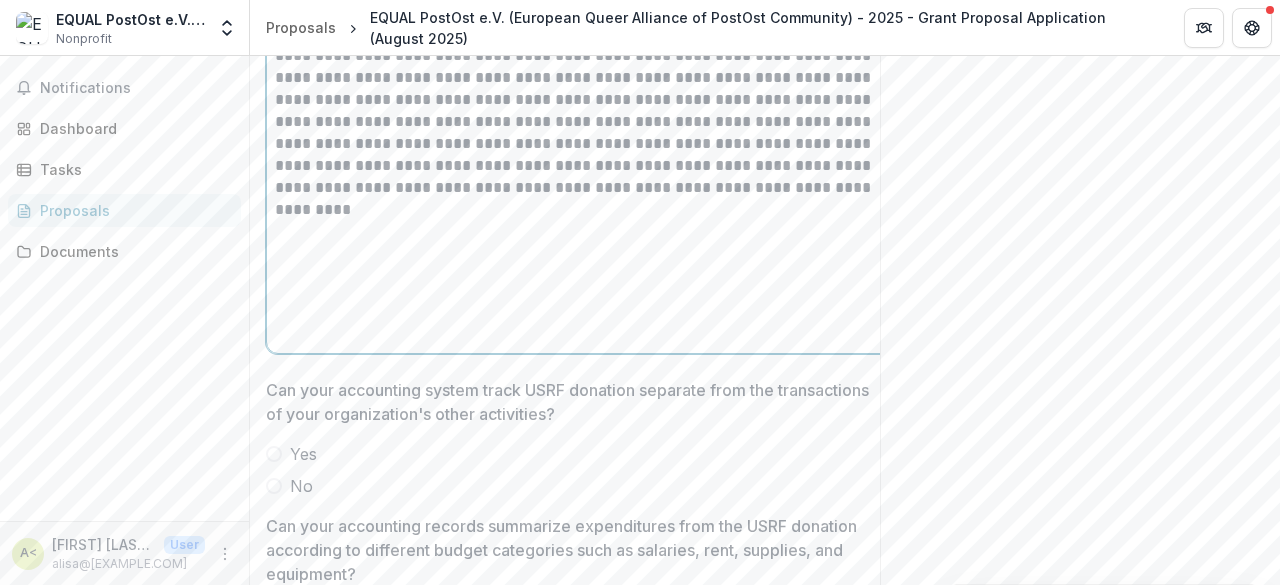 scroll, scrollTop: 4800, scrollLeft: 0, axis: vertical 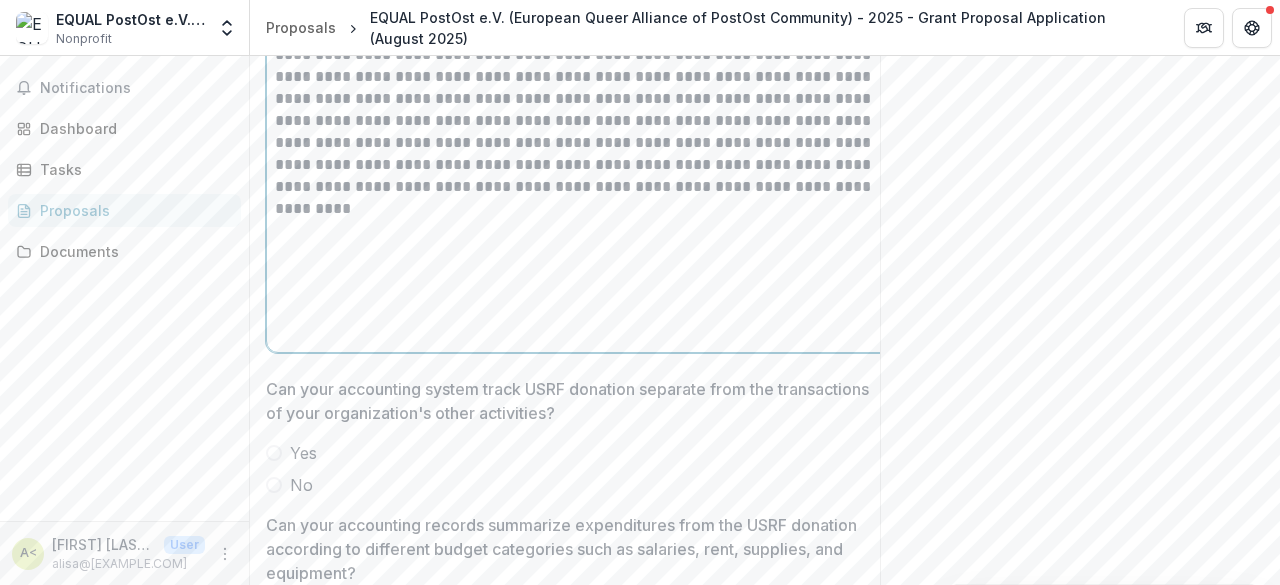 click on "Yes" at bounding box center (303, 453) 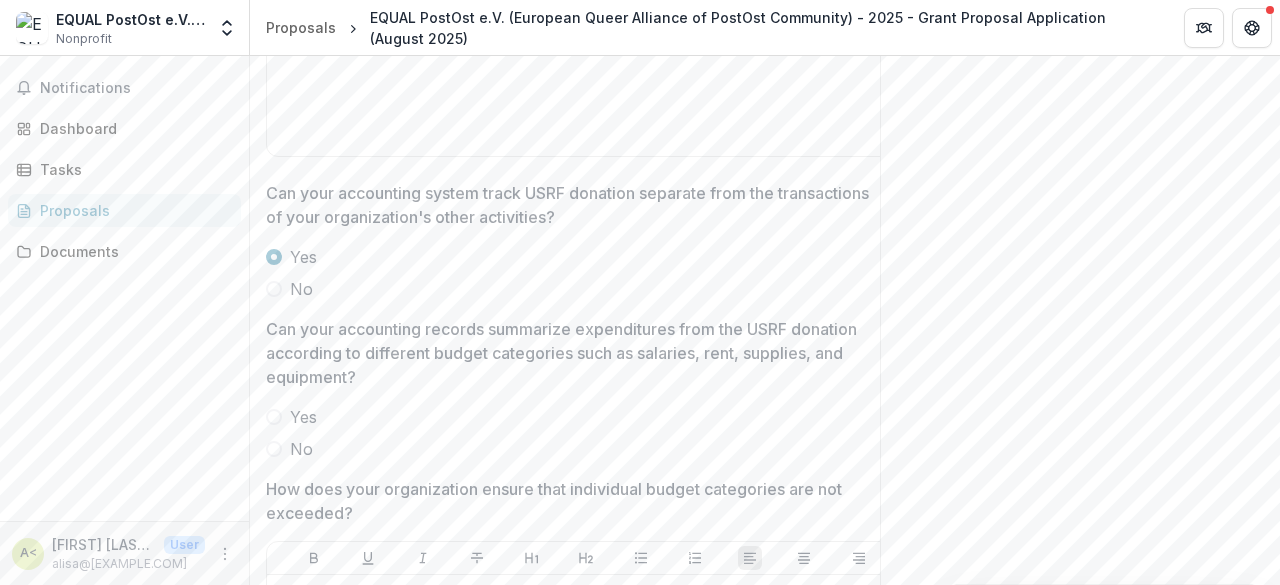 scroll, scrollTop: 5000, scrollLeft: 0, axis: vertical 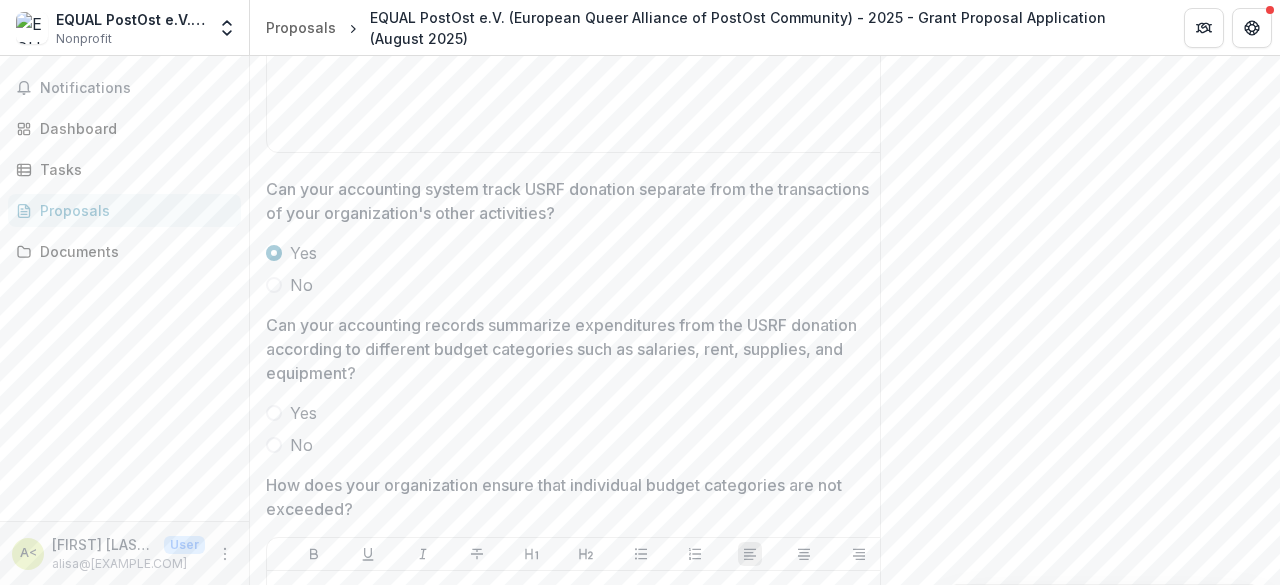 click on "Yes" at bounding box center [303, 413] 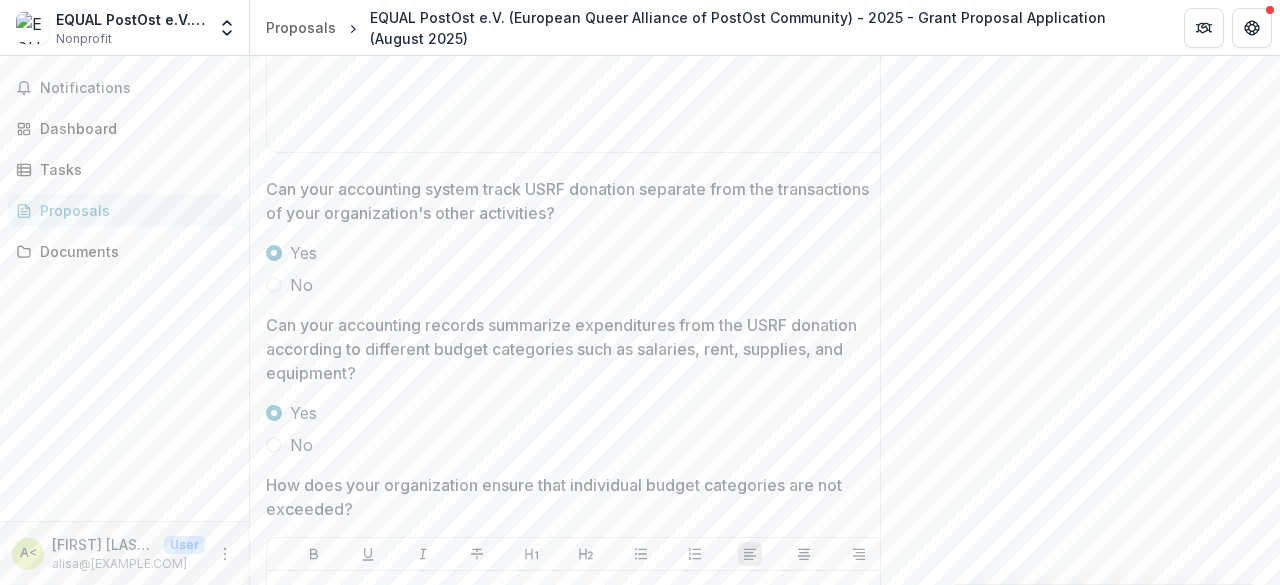 scroll, scrollTop: 5200, scrollLeft: 0, axis: vertical 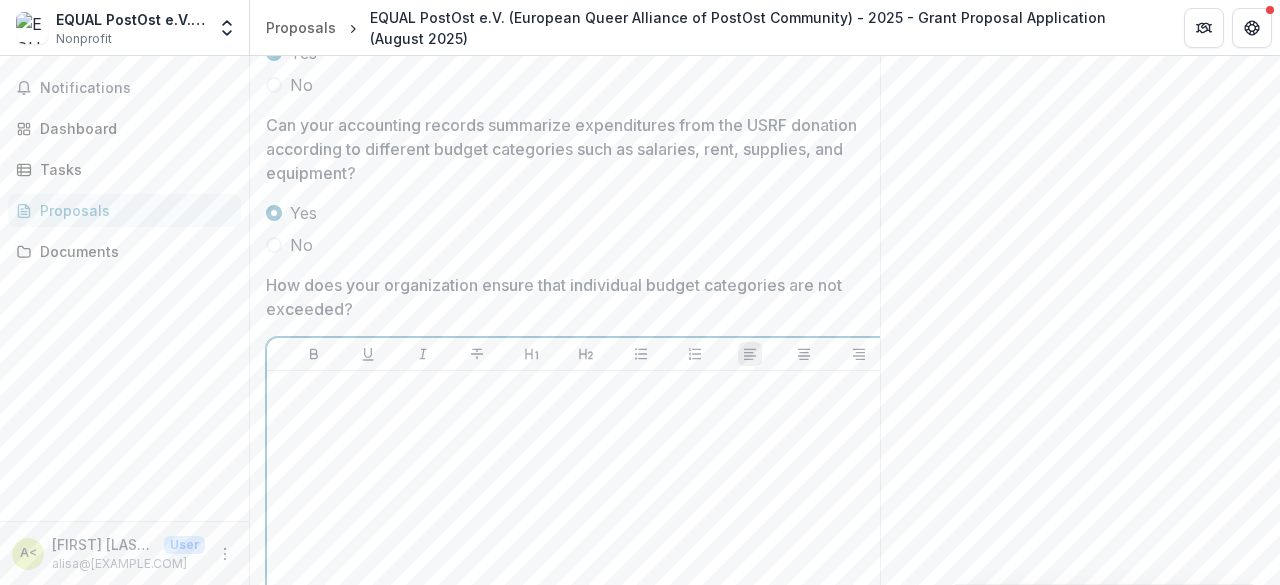 click at bounding box center [586, 529] 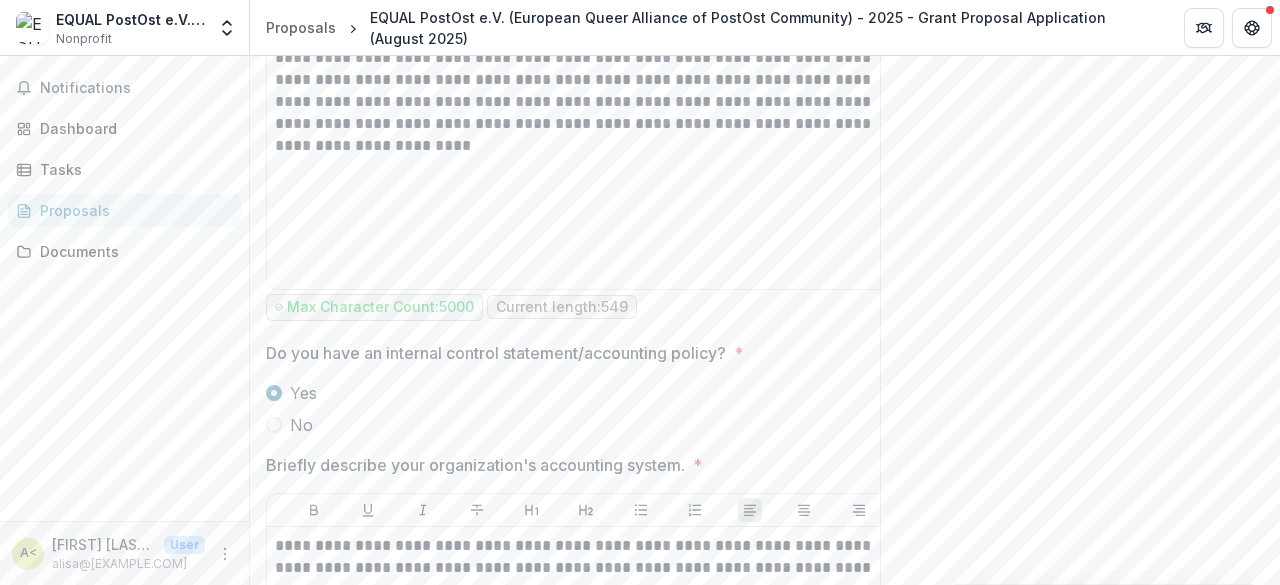 scroll, scrollTop: 4100, scrollLeft: 0, axis: vertical 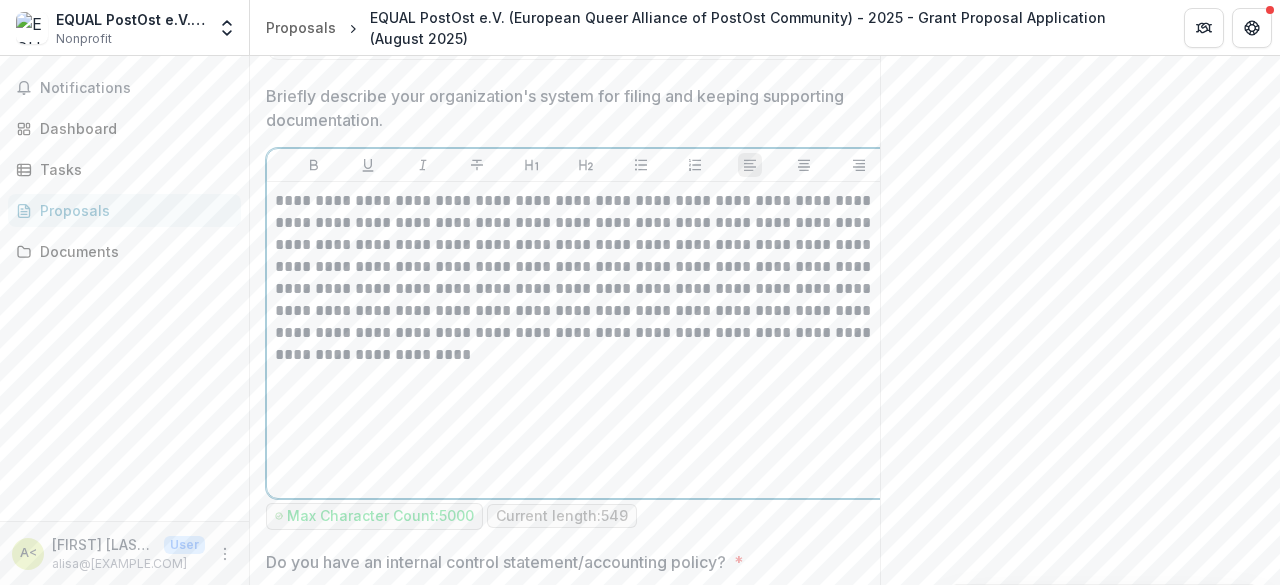 click on "**********" at bounding box center (586, 267) 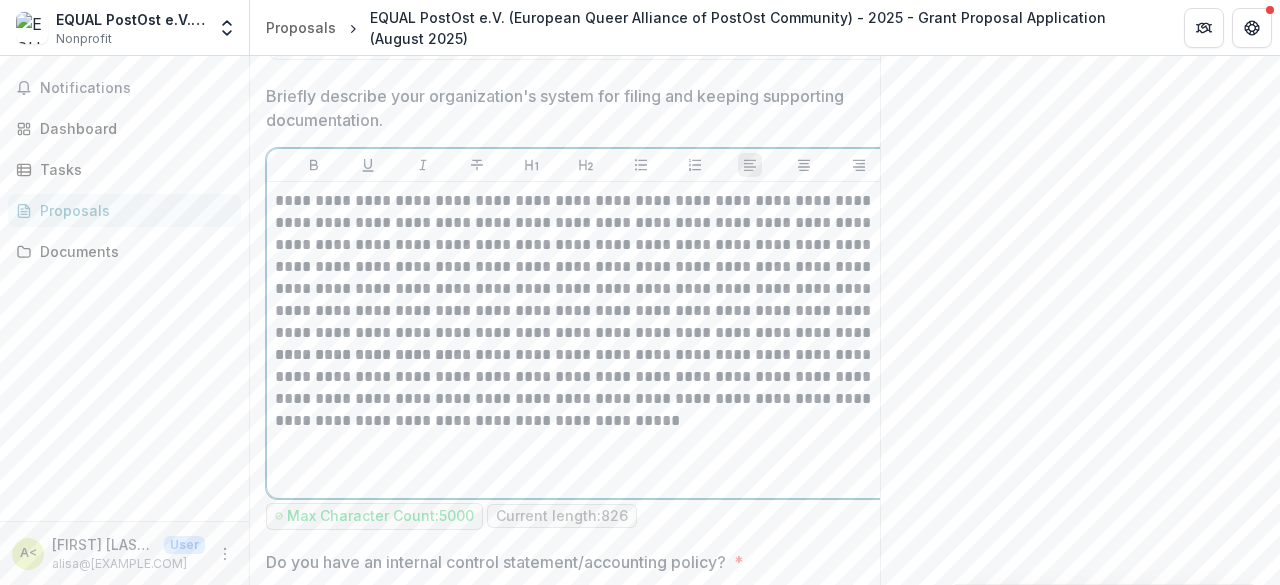 type 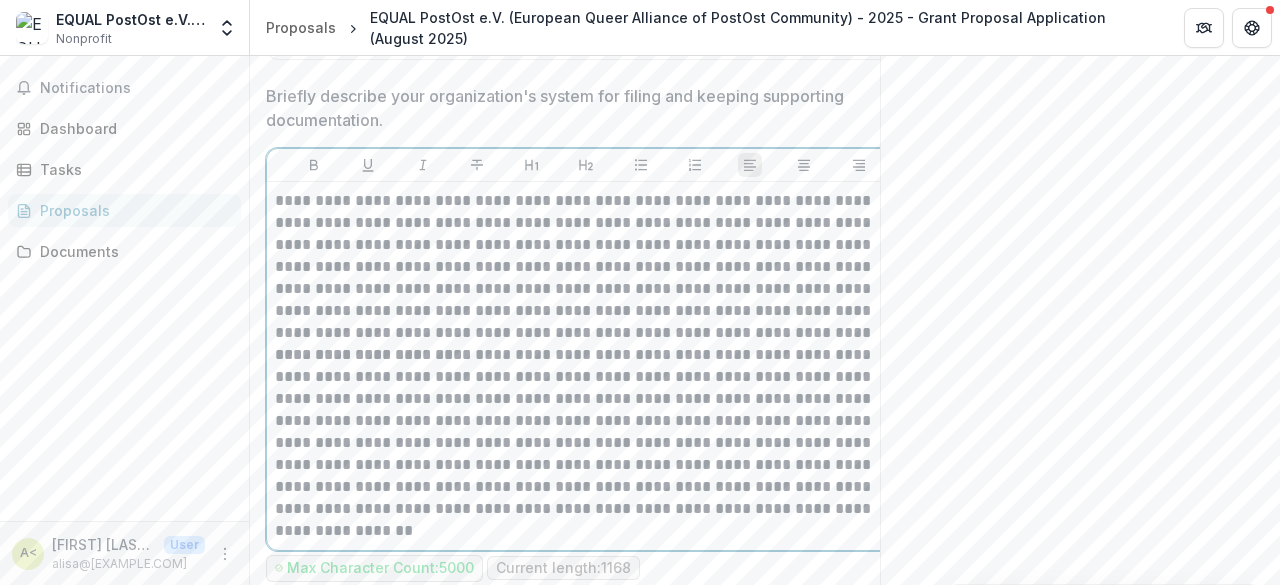 click on "**********" at bounding box center (586, 443) 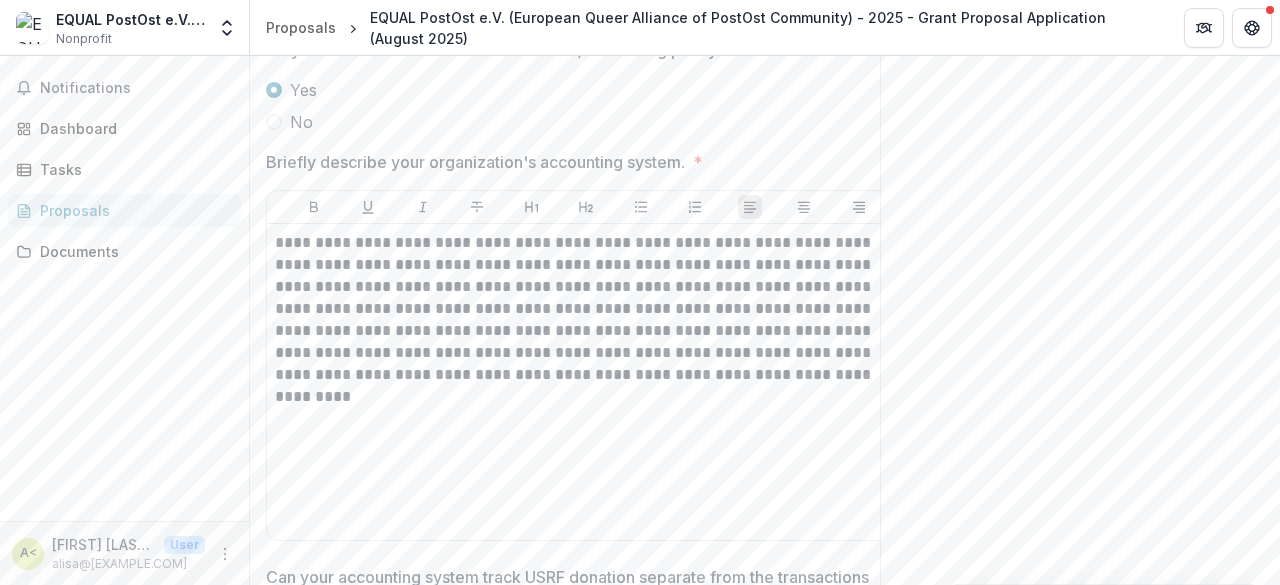 scroll, scrollTop: 4700, scrollLeft: 0, axis: vertical 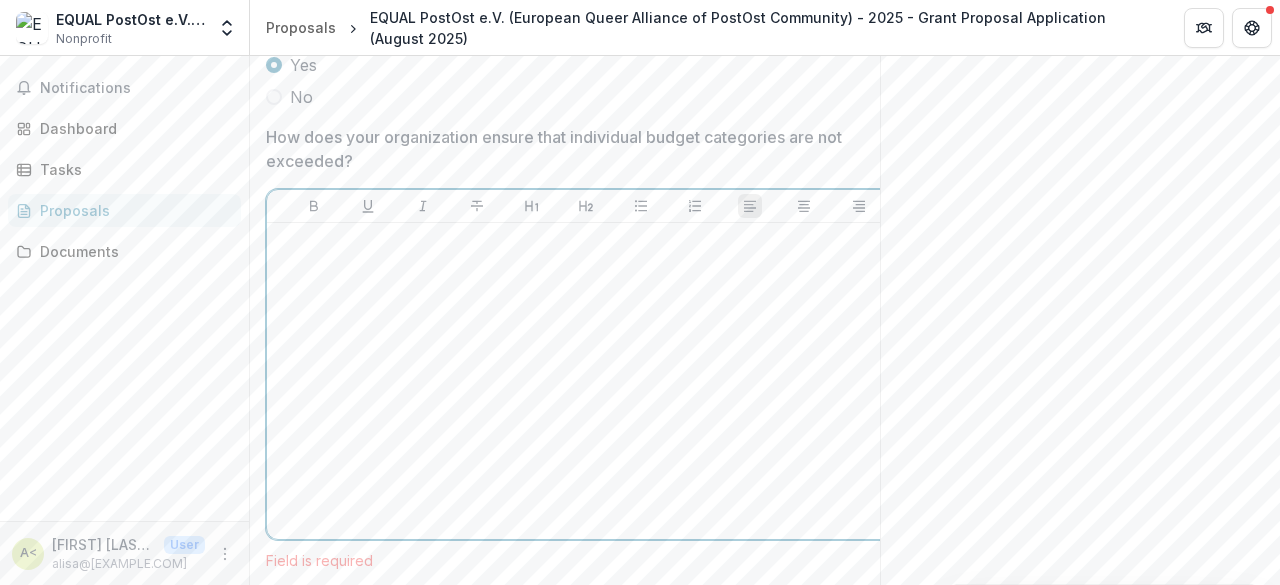 click at bounding box center [586, 381] 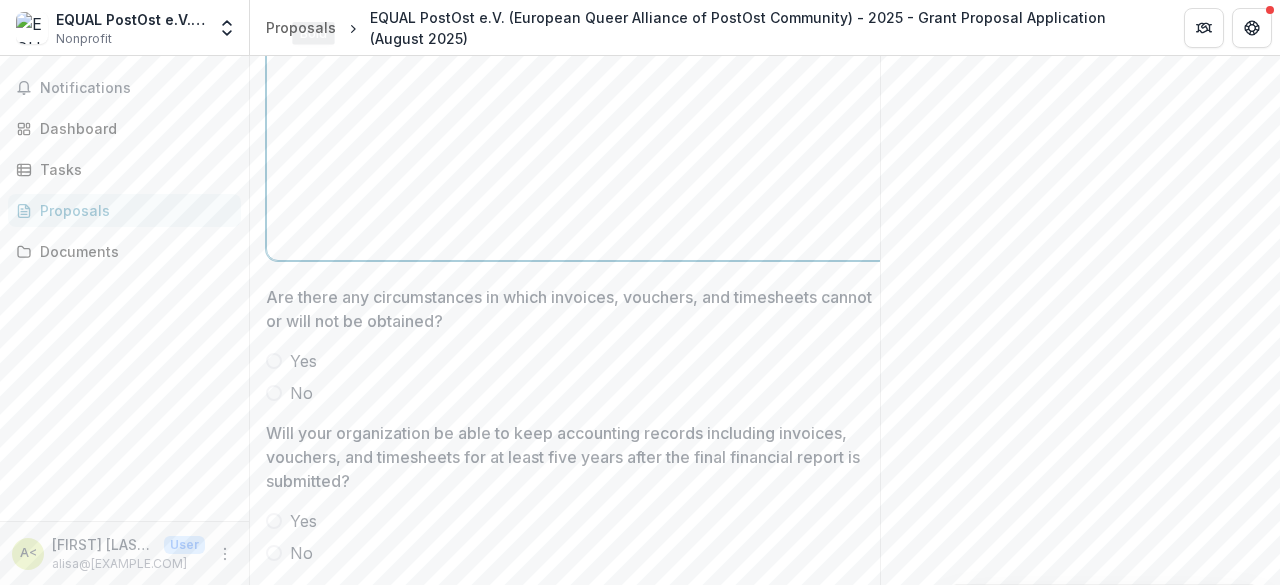 scroll, scrollTop: 5700, scrollLeft: 0, axis: vertical 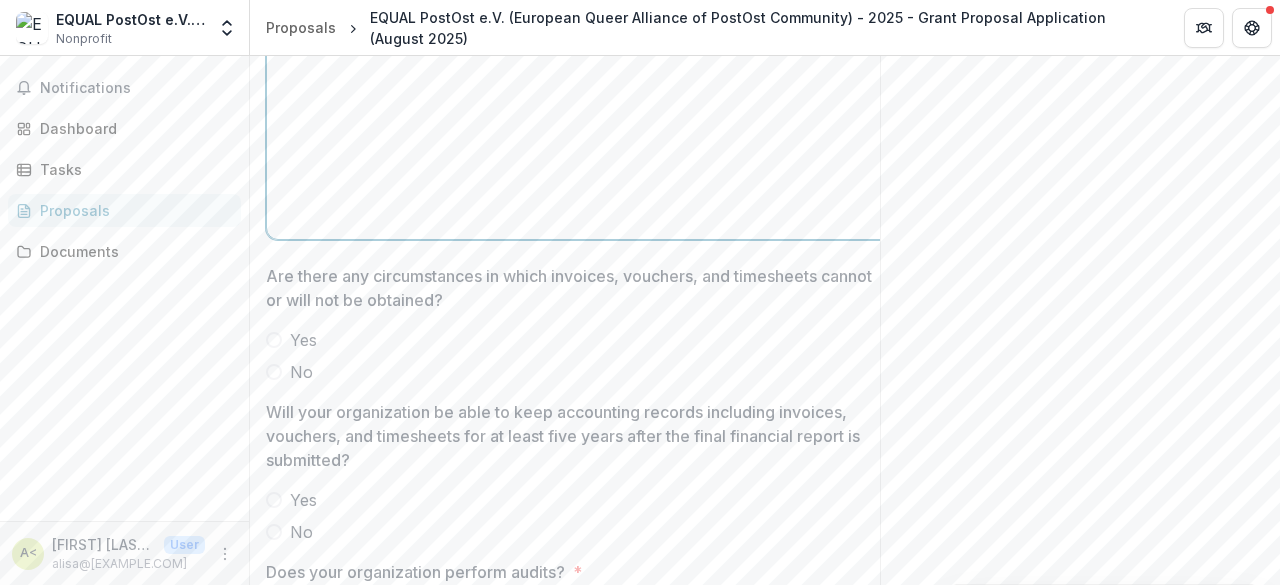 click on "Yes" at bounding box center [303, 340] 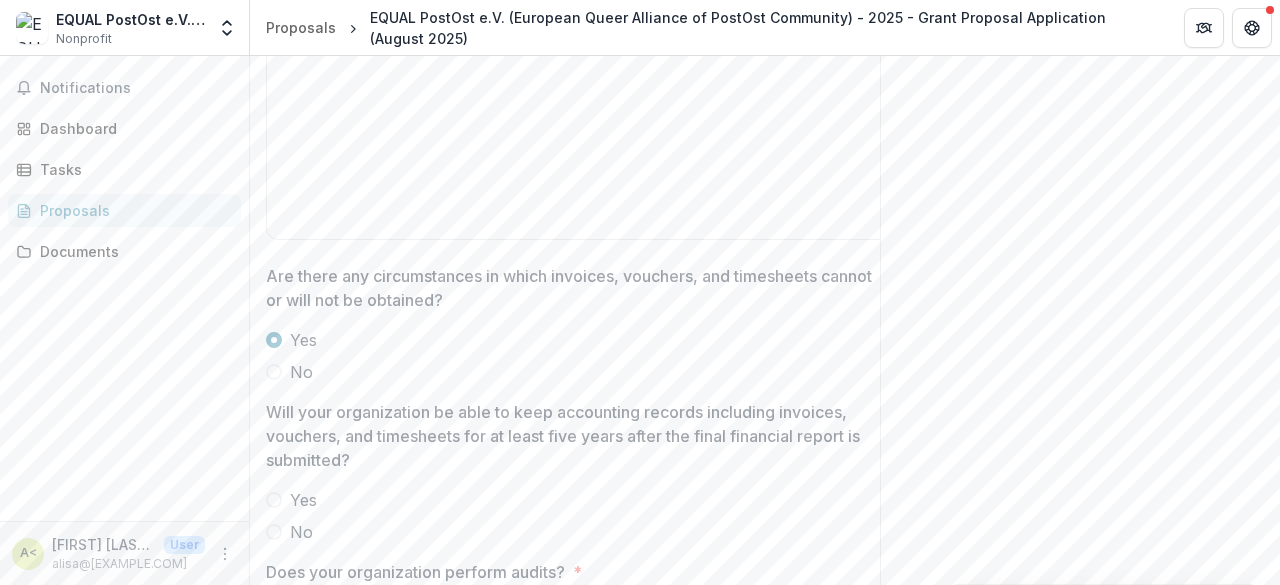 click on "No" at bounding box center [586, 372] 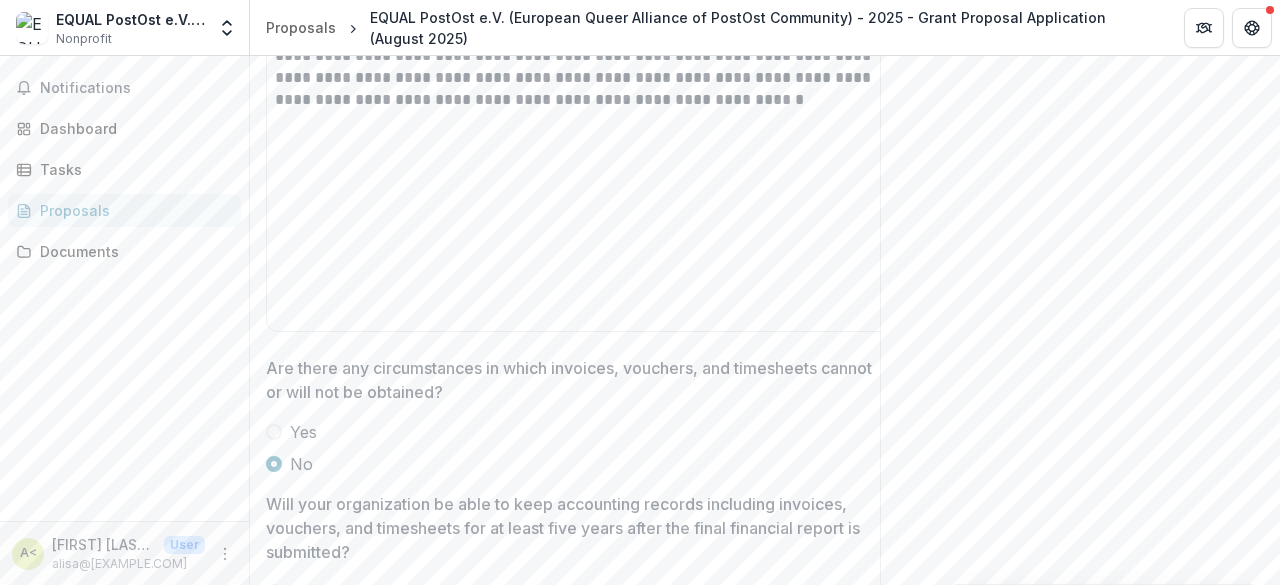 scroll, scrollTop: 5600, scrollLeft: 0, axis: vertical 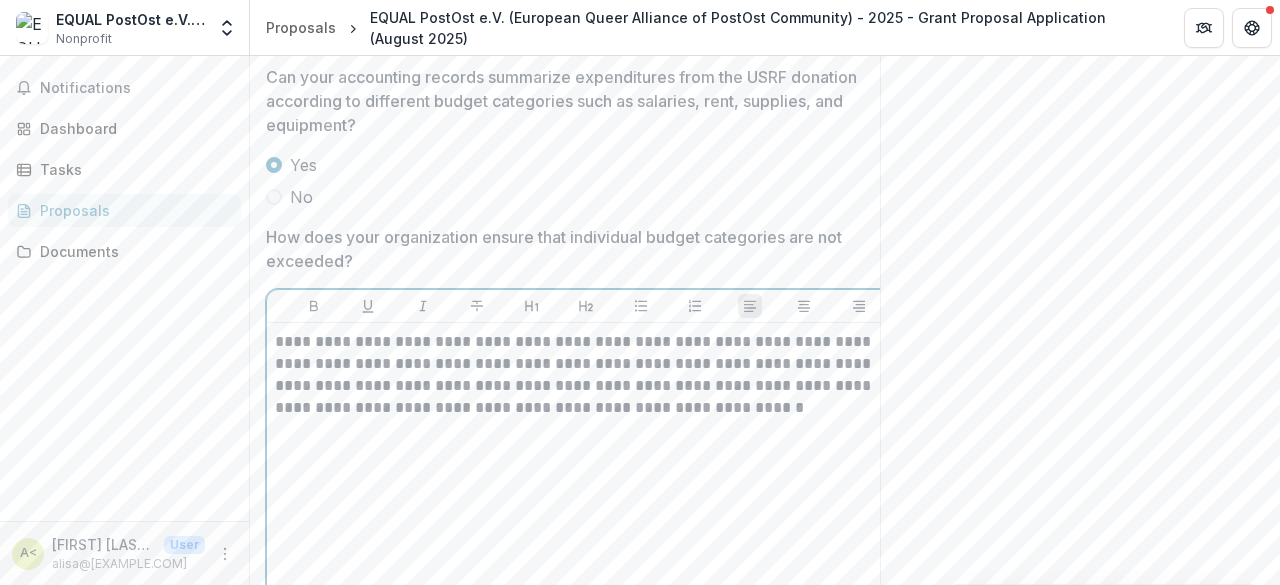 click on "**********" at bounding box center [586, 375] 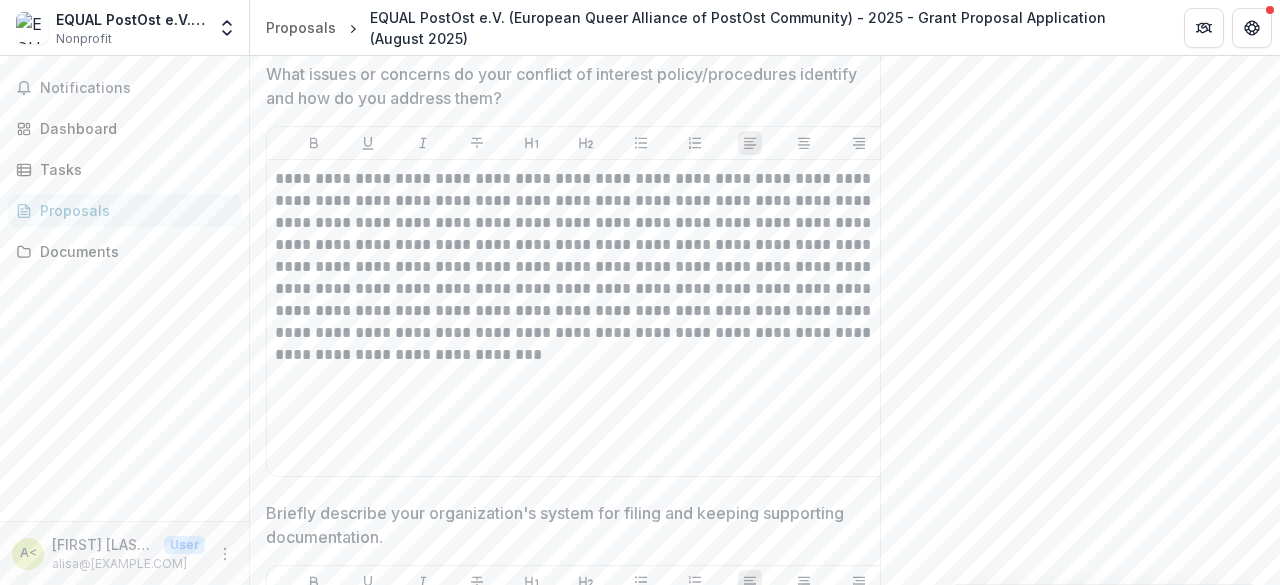 scroll, scrollTop: 3700, scrollLeft: 0, axis: vertical 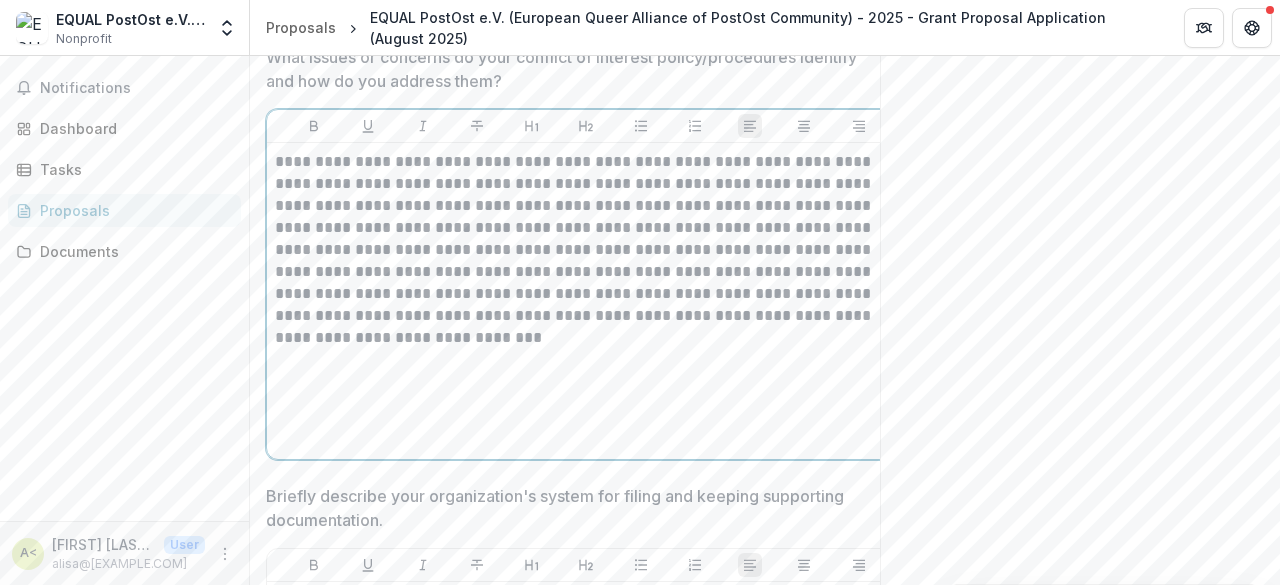 click on "**********" at bounding box center (586, 301) 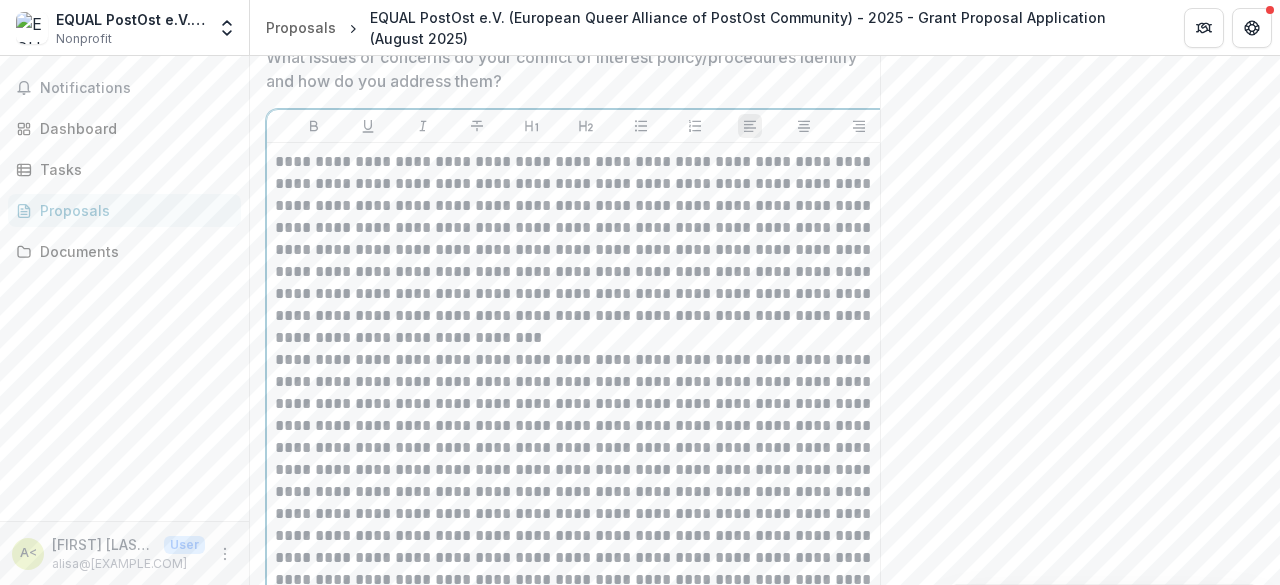 scroll, scrollTop: 3752, scrollLeft: 0, axis: vertical 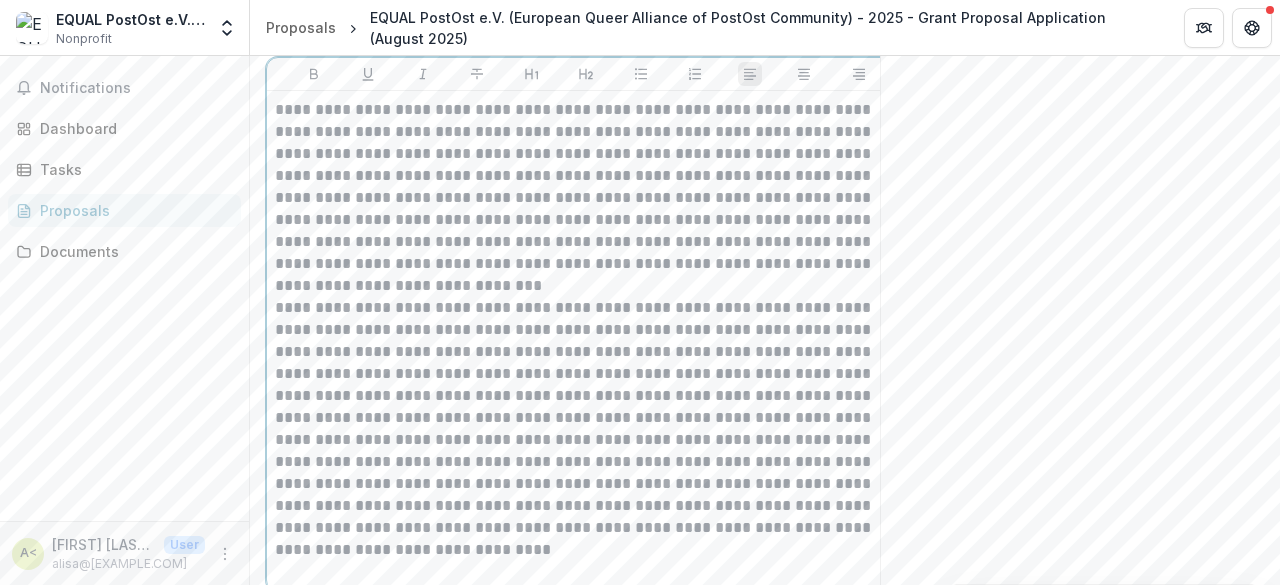 click on "**********" at bounding box center [586, 418] 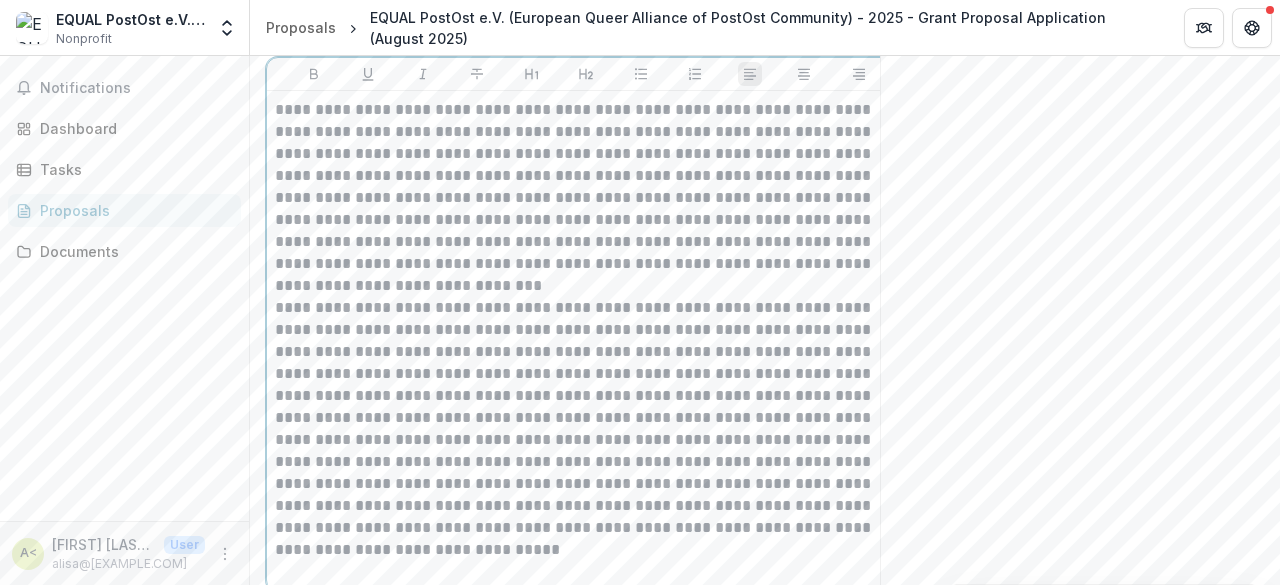 click on "**********" at bounding box center [586, 418] 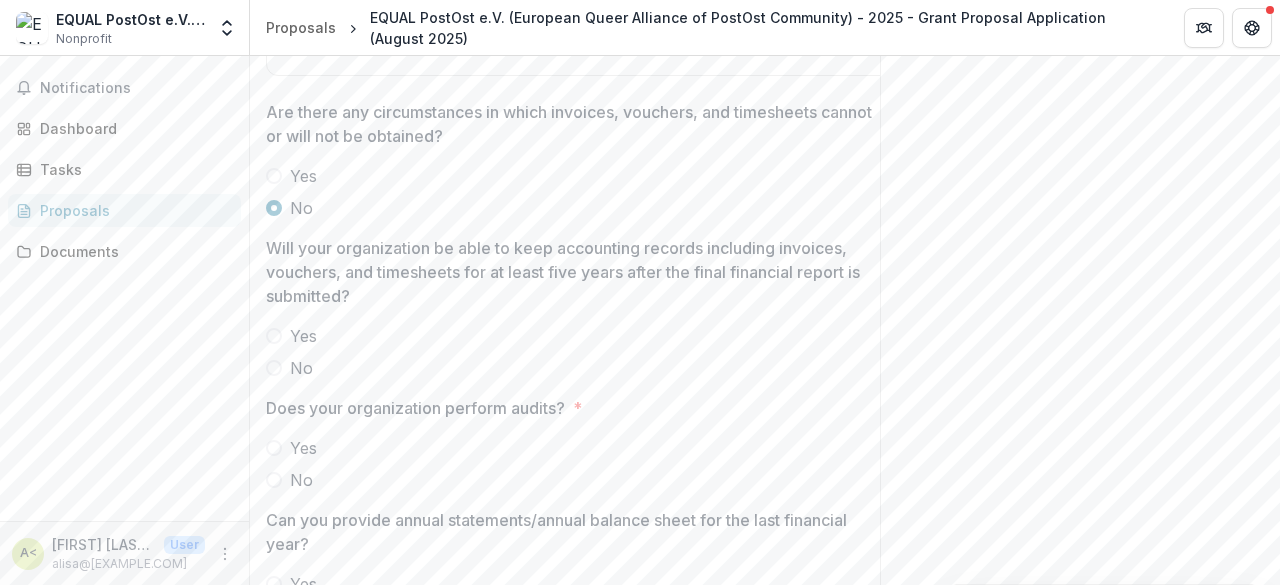 scroll, scrollTop: 6052, scrollLeft: 0, axis: vertical 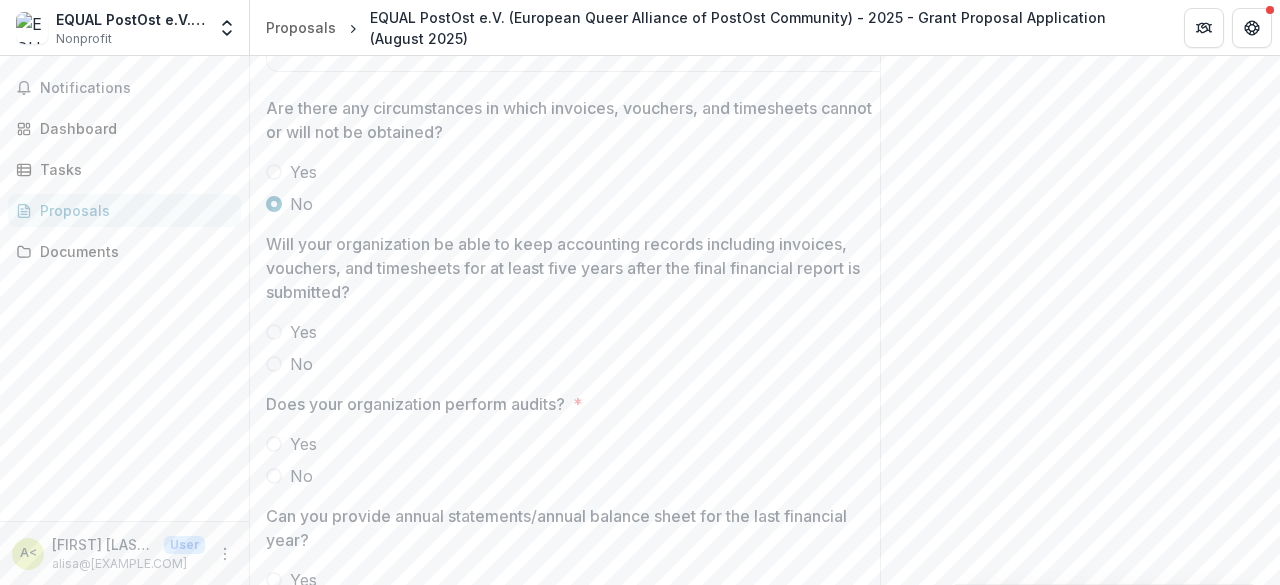 click on "Yes" at bounding box center (303, 332) 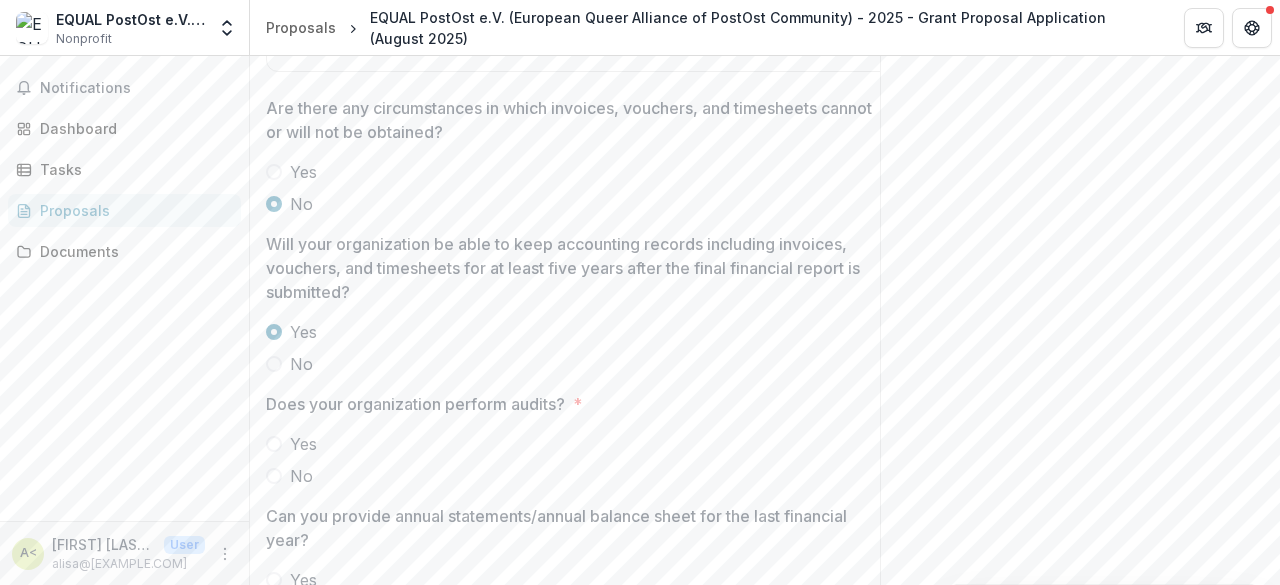 scroll, scrollTop: 5752, scrollLeft: 0, axis: vertical 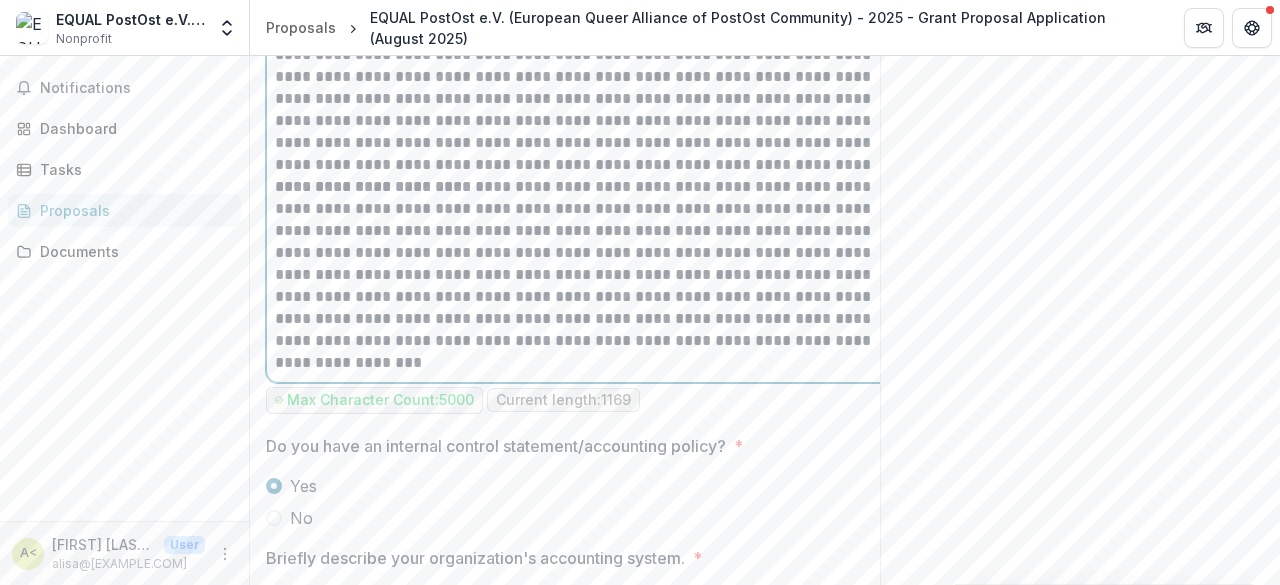 click on "**********" at bounding box center (586, 275) 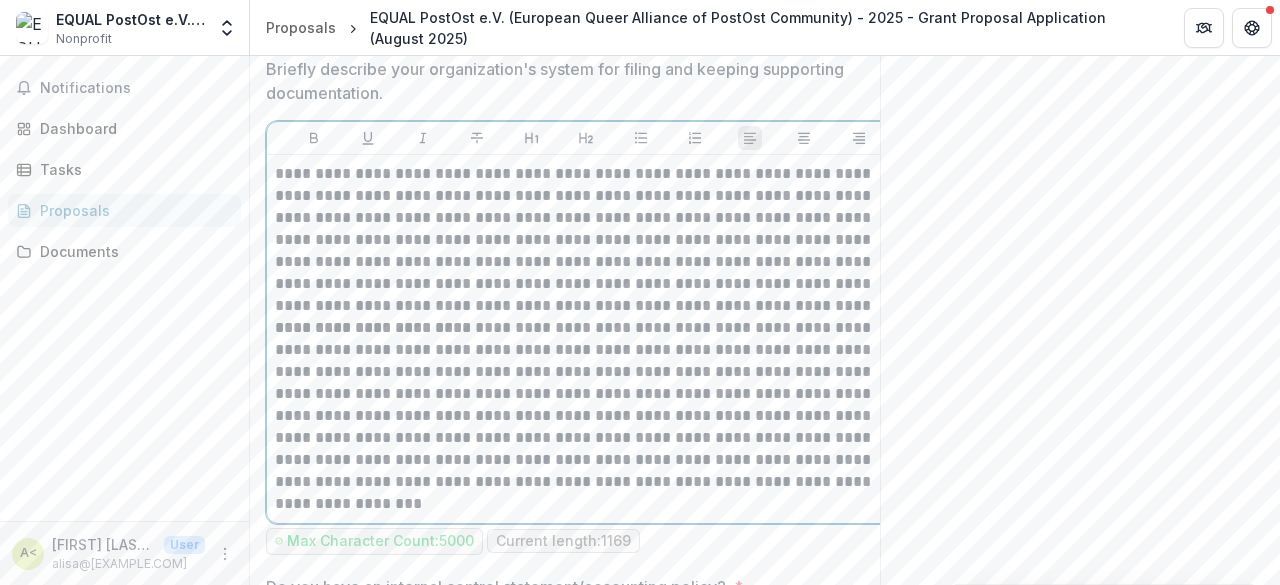 scroll, scrollTop: 4352, scrollLeft: 0, axis: vertical 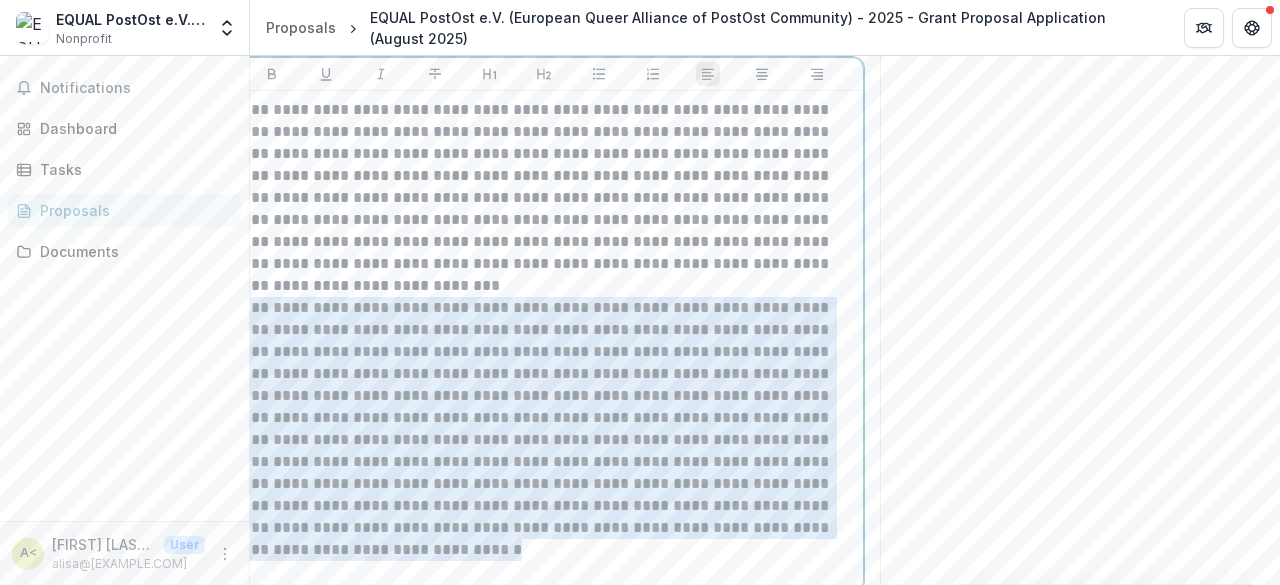 drag, startPoint x: 259, startPoint y: 315, endPoint x: 902, endPoint y: 537, distance: 680.2448 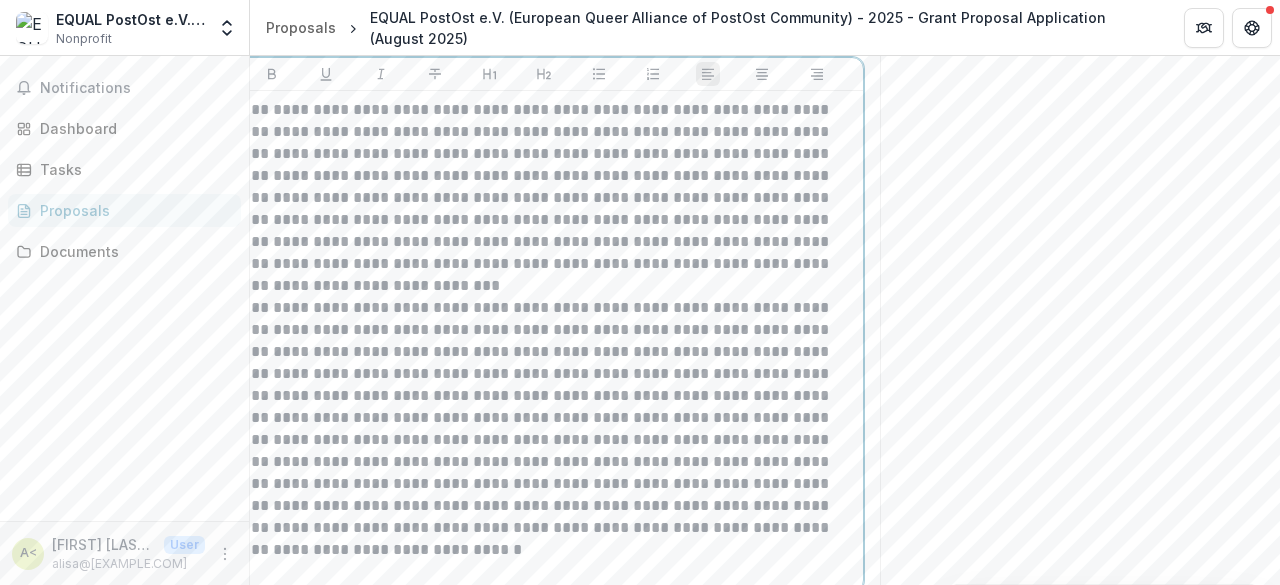 scroll, scrollTop: 0, scrollLeft: 20, axis: horizontal 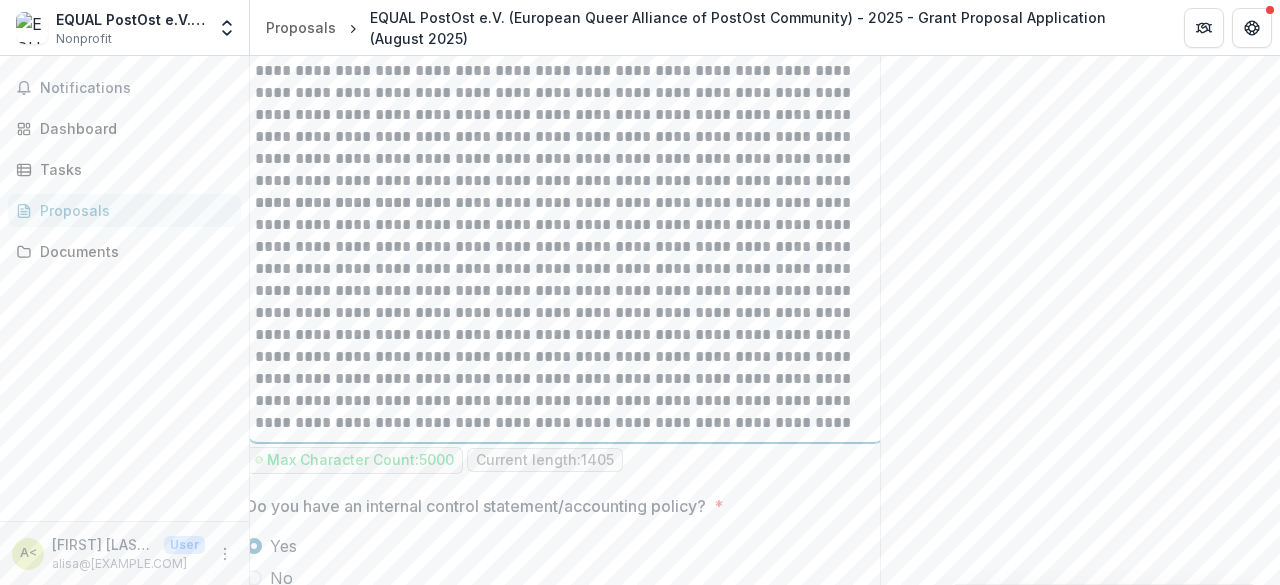 click on "**********" at bounding box center (566, 313) 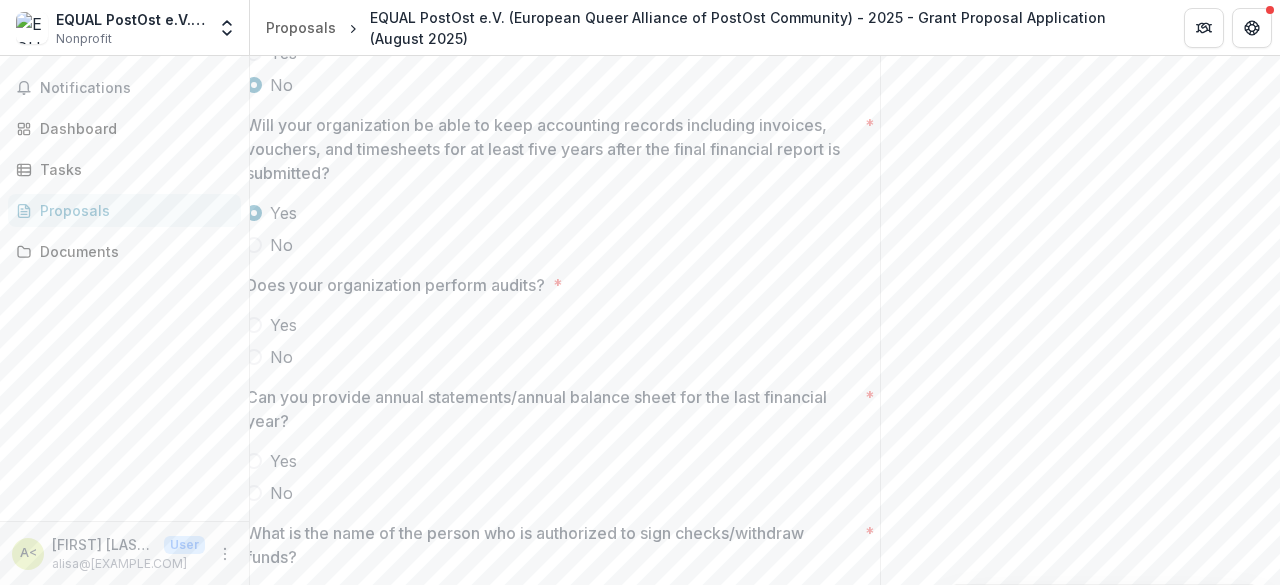 scroll, scrollTop: 6300, scrollLeft: 0, axis: vertical 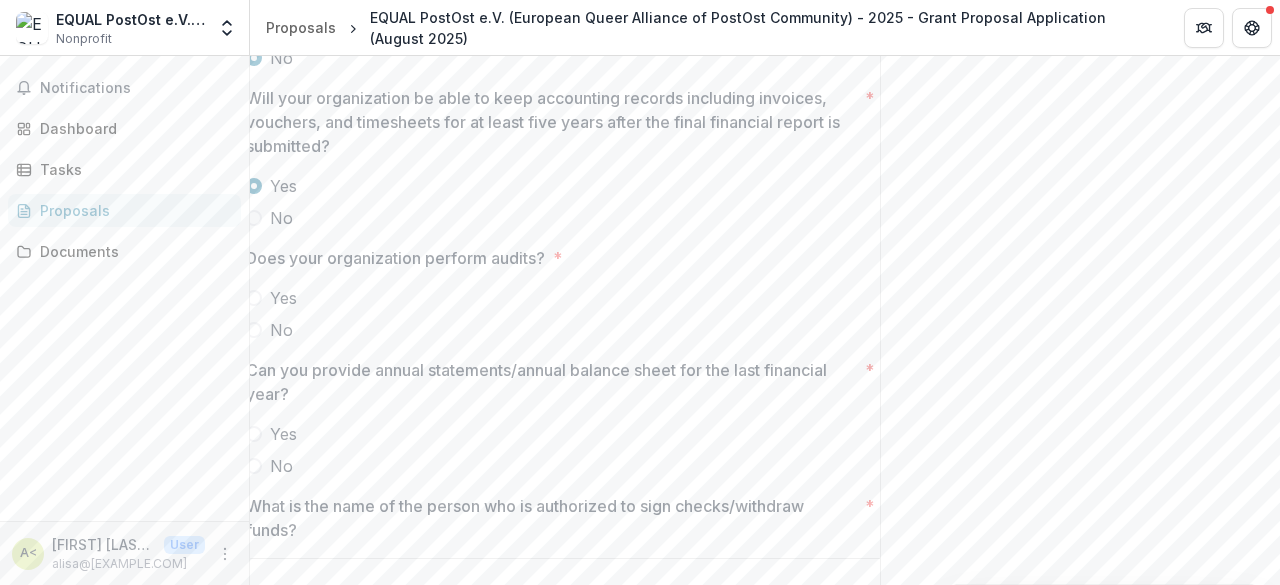 click on "Yes" at bounding box center (283, 298) 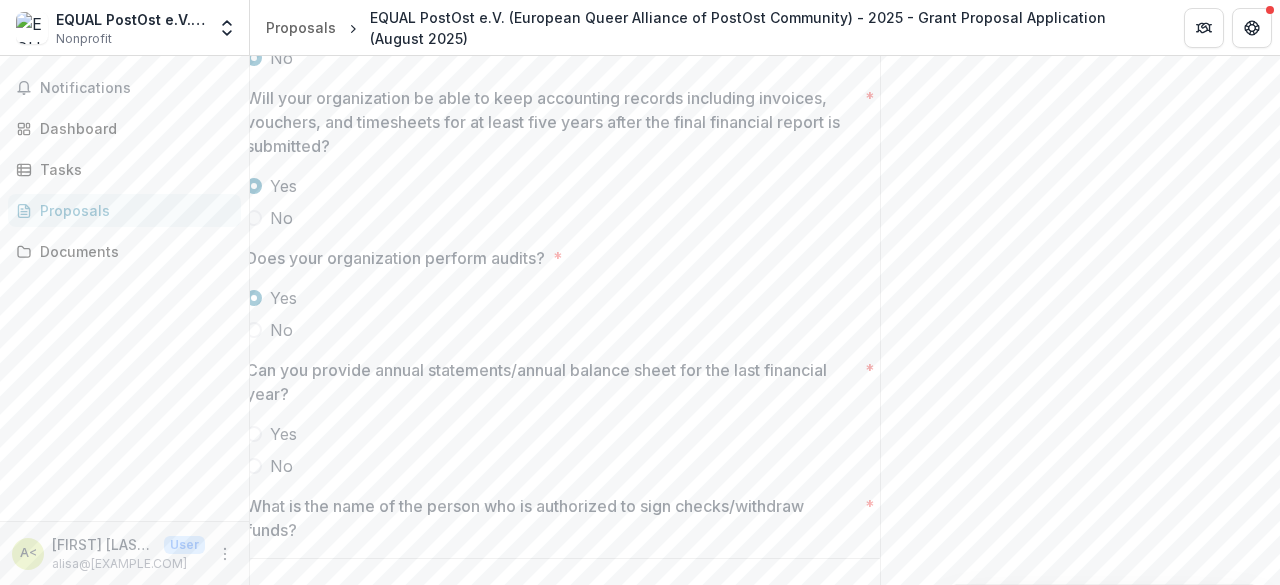 scroll, scrollTop: 0, scrollLeft: 0, axis: both 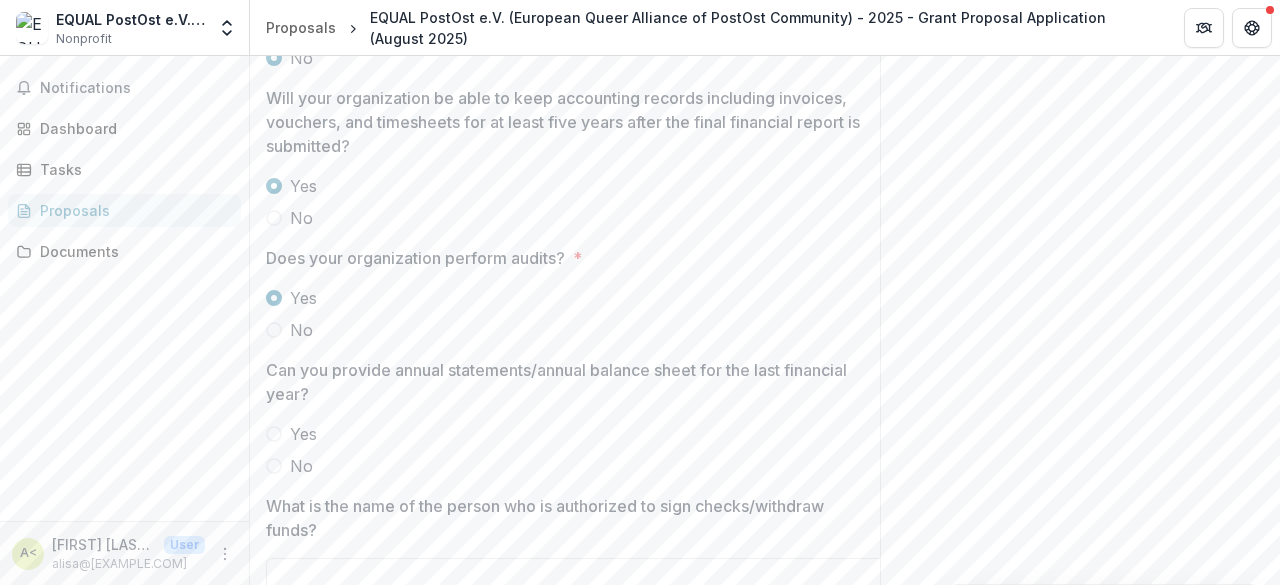 click on "Yes" at bounding box center [303, 434] 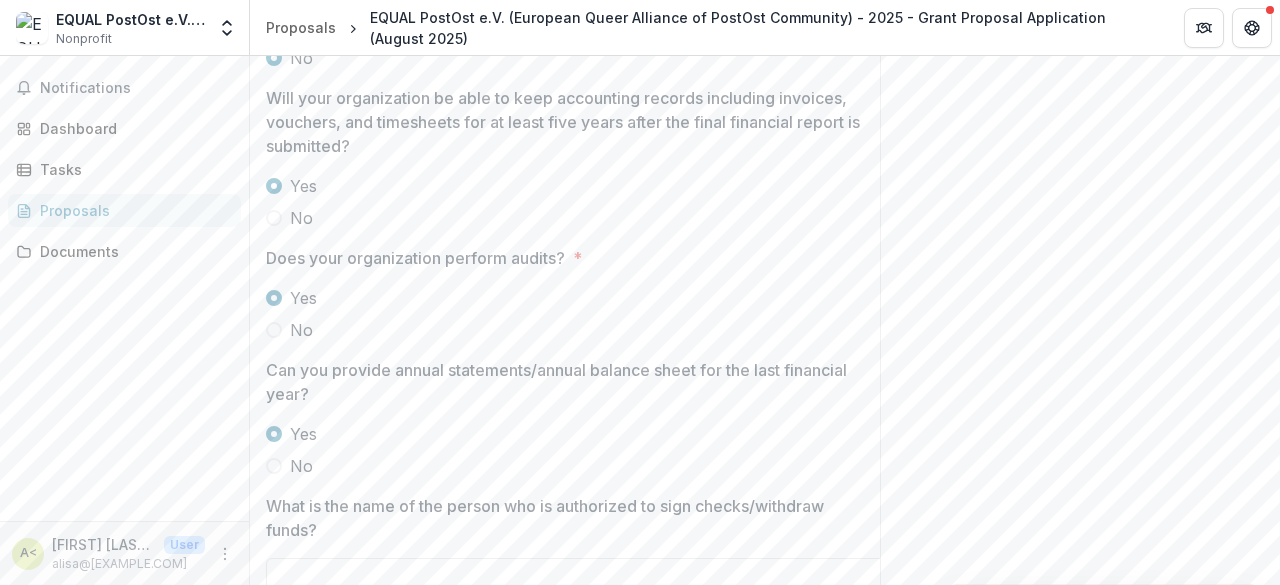 scroll, scrollTop: 6500, scrollLeft: 0, axis: vertical 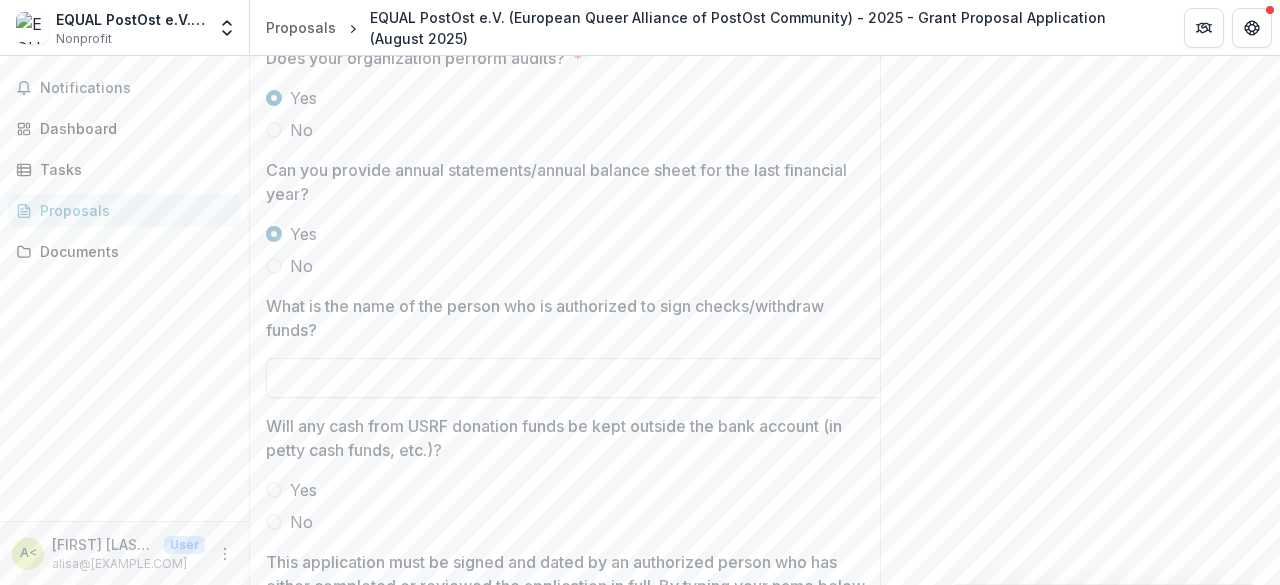 click on "What is the name of the person who is authorized to sign checks/withdraw funds? *" at bounding box center (586, 378) 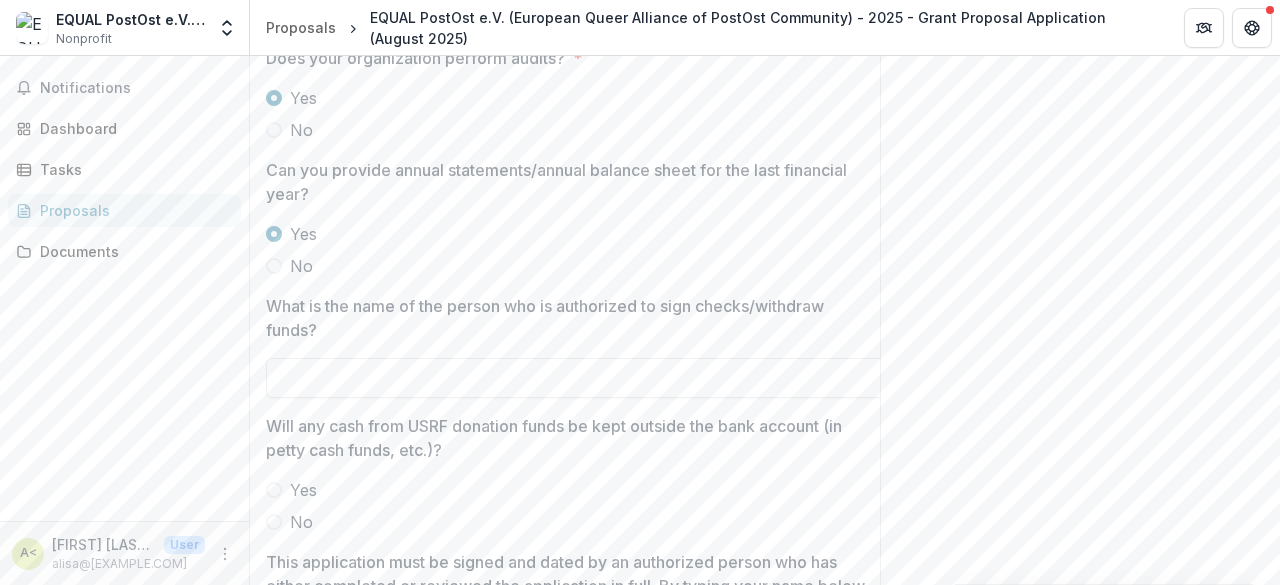 paste on "**********" 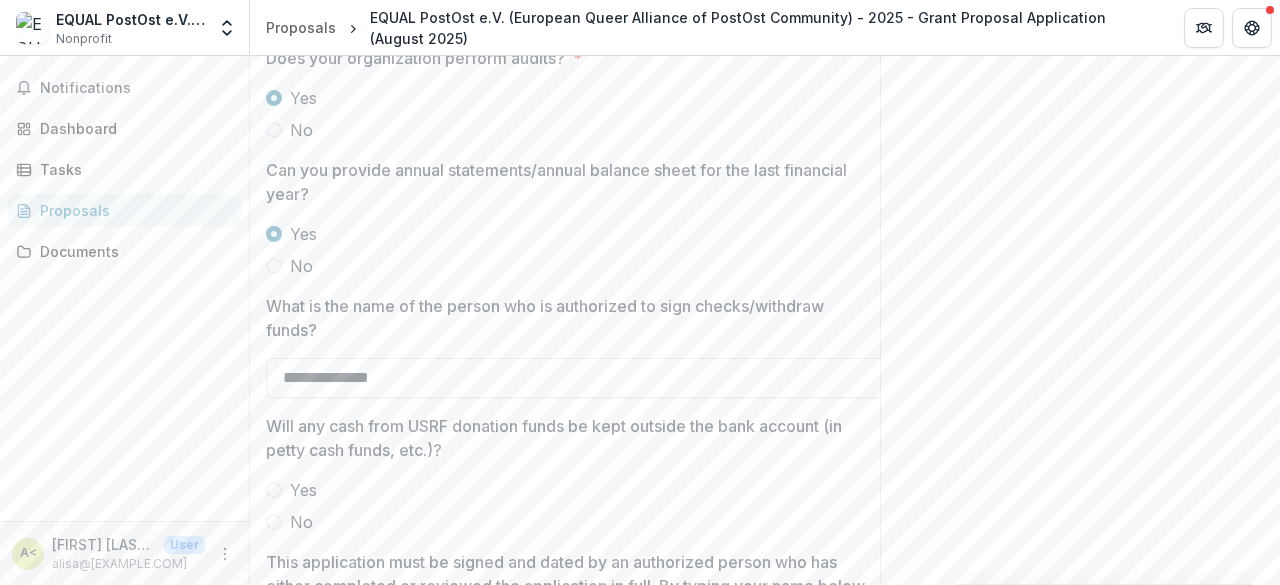 type on "**********" 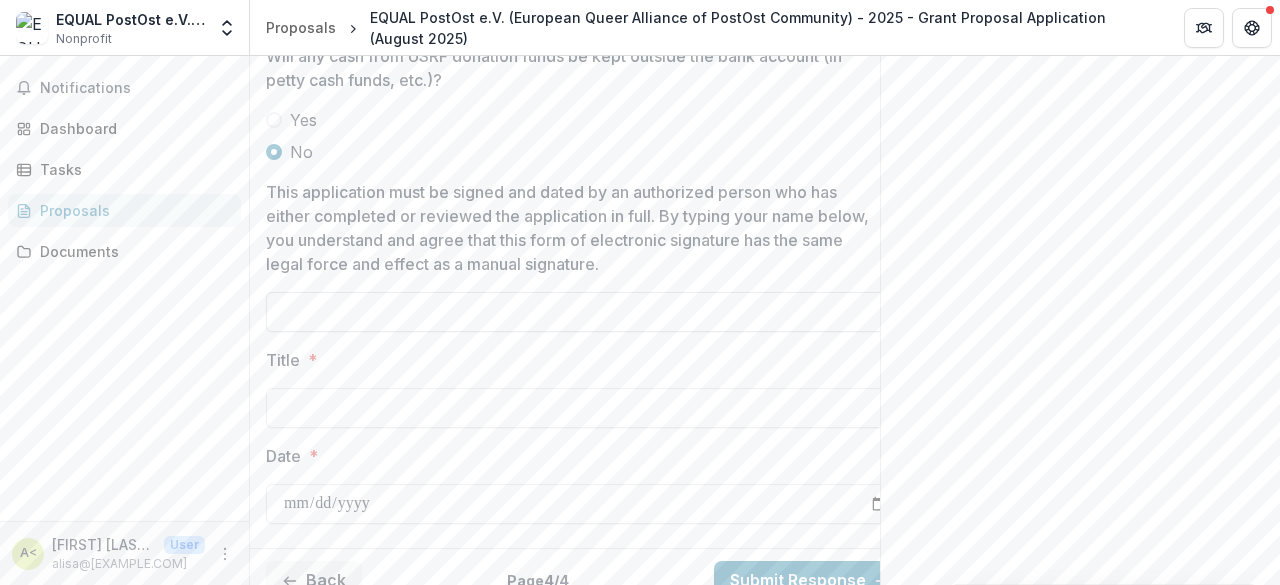 scroll, scrollTop: 6907, scrollLeft: 0, axis: vertical 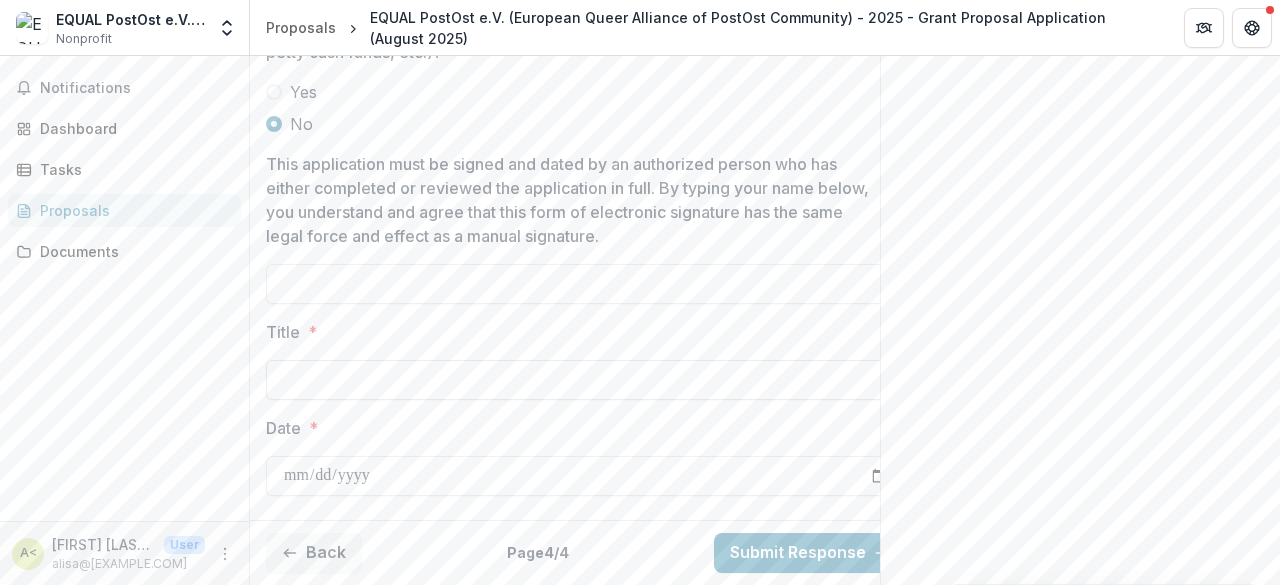 click on "Title *" at bounding box center (586, 380) 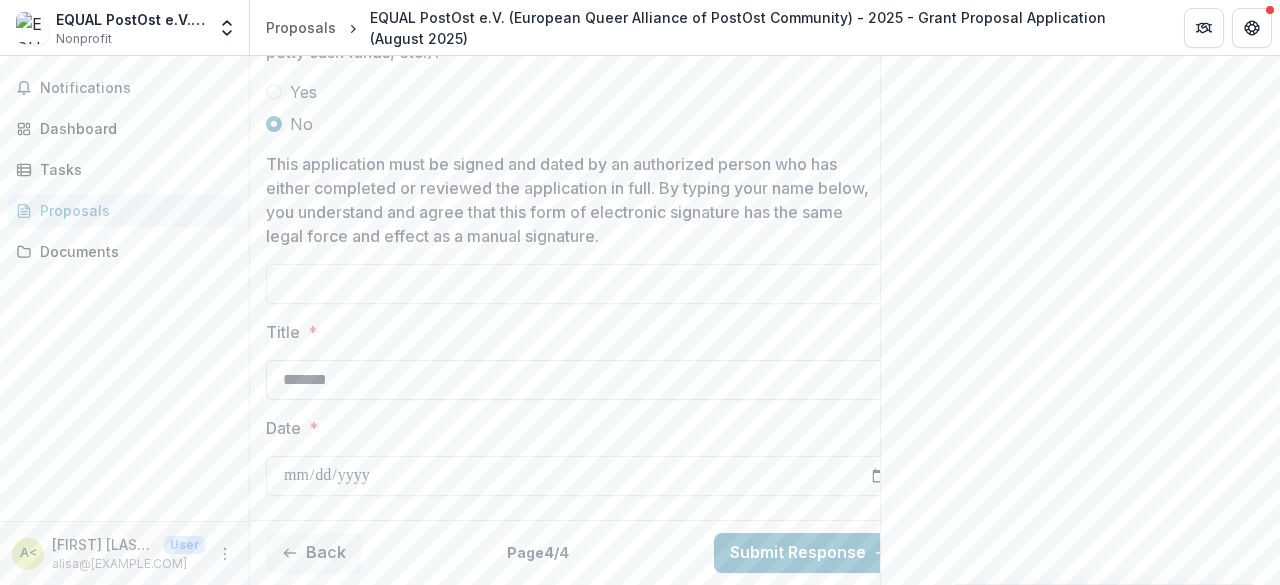 click on "*******" at bounding box center (586, 380) 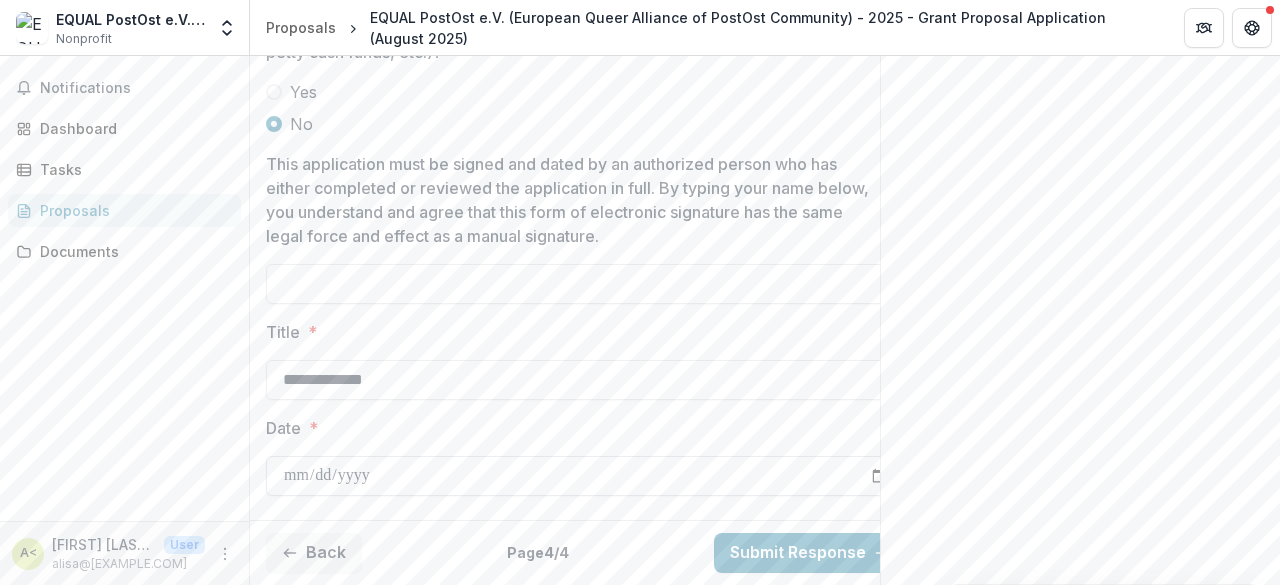 type on "**********" 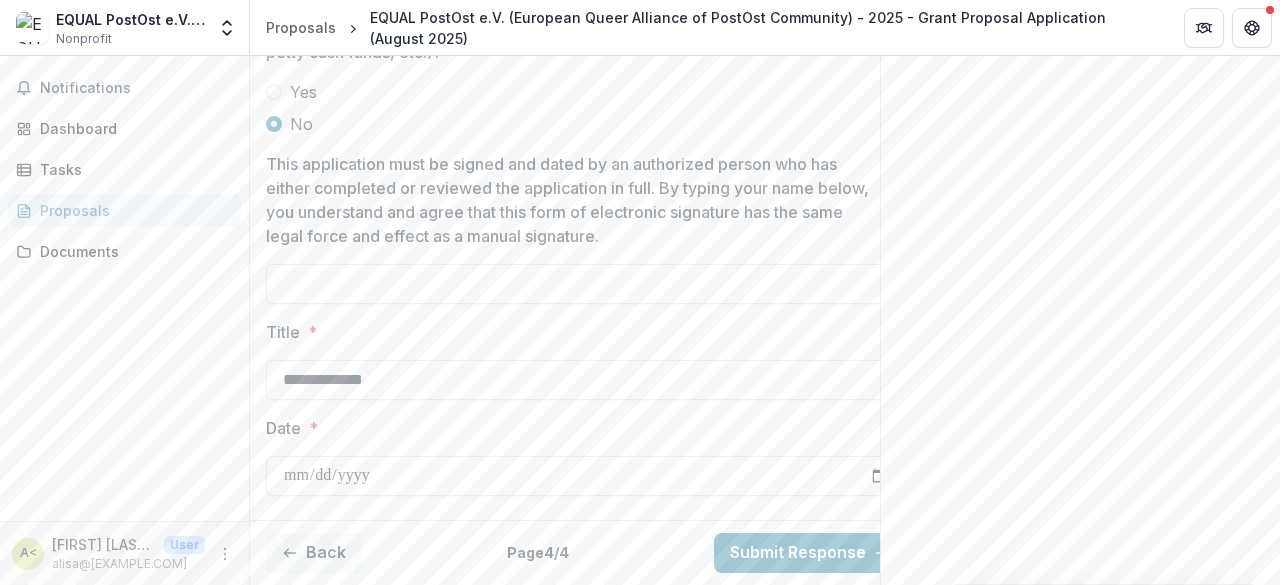 click on "Send comments or questions to   U.S. Russia Foundation   in the box below.   U.S. Russia Foundation   will be notified via email of your comment. a< [FIRST] [LAST] Add Comment Comments 0 No comments yet No comments for this proposal" at bounding box center [1080, -3129] 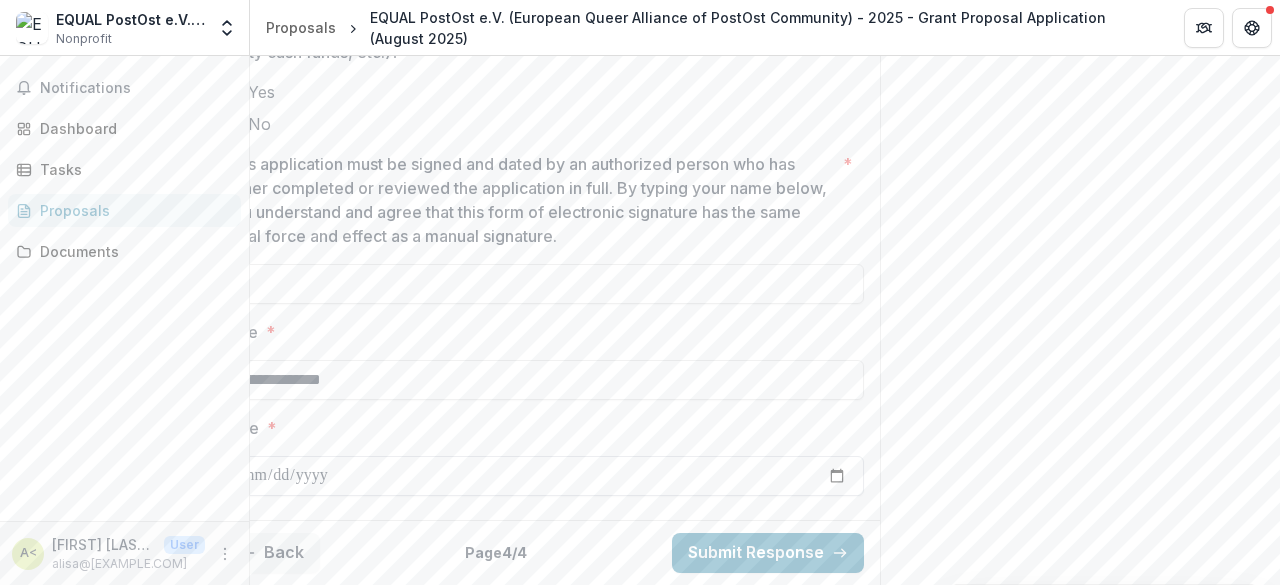 click on "Date *" at bounding box center (544, 476) 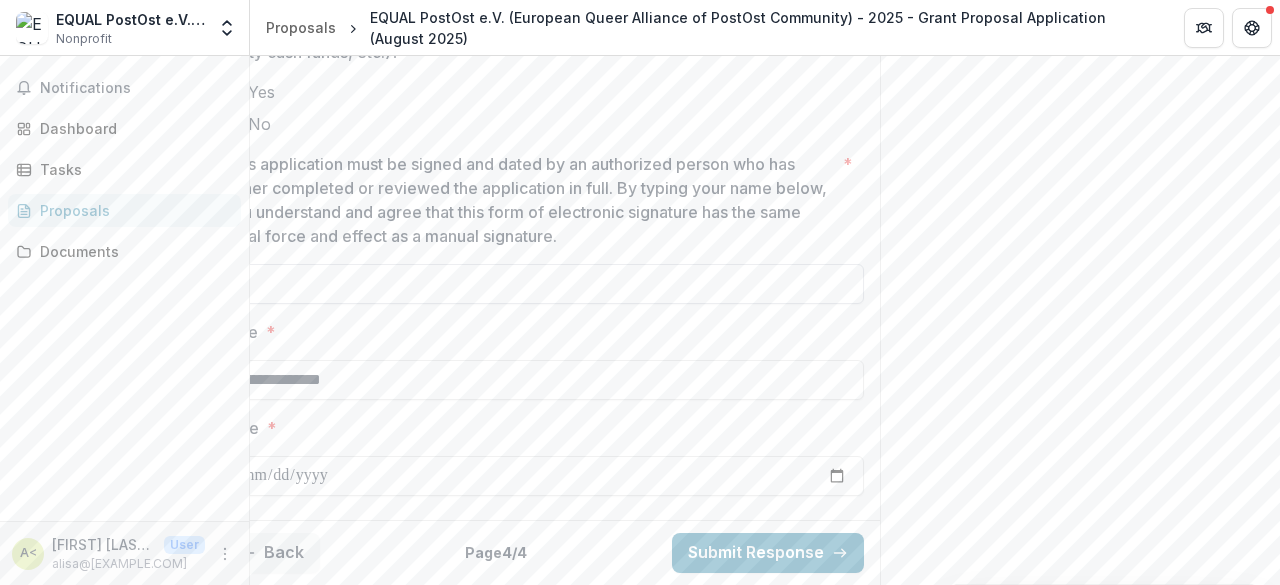 type on "**********" 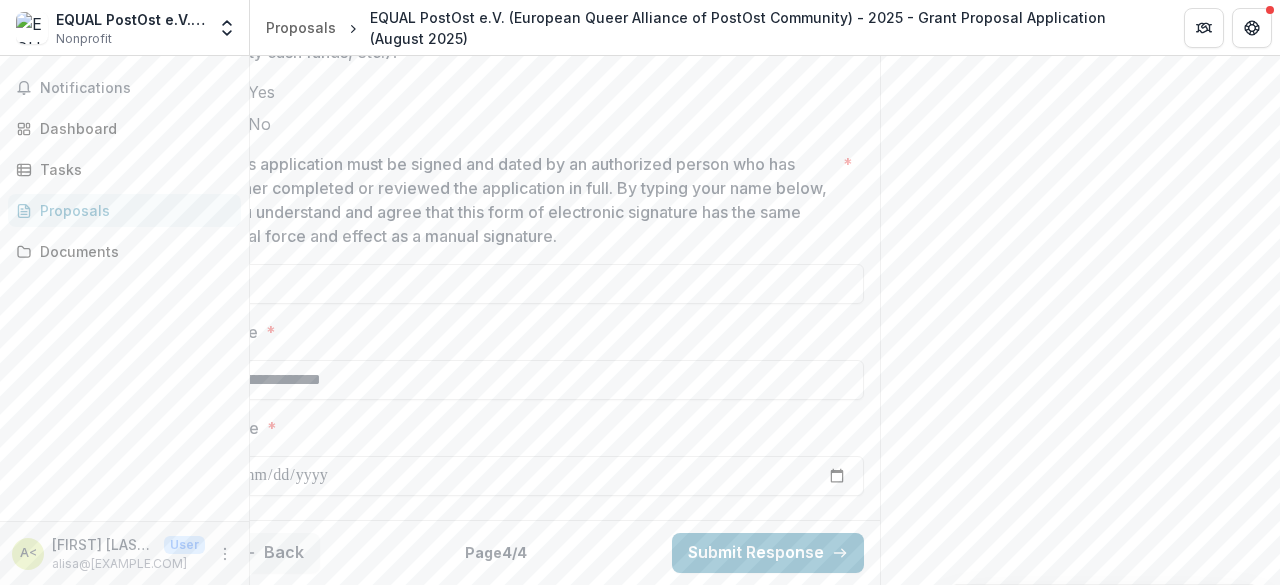 scroll, scrollTop: 0, scrollLeft: 0, axis: both 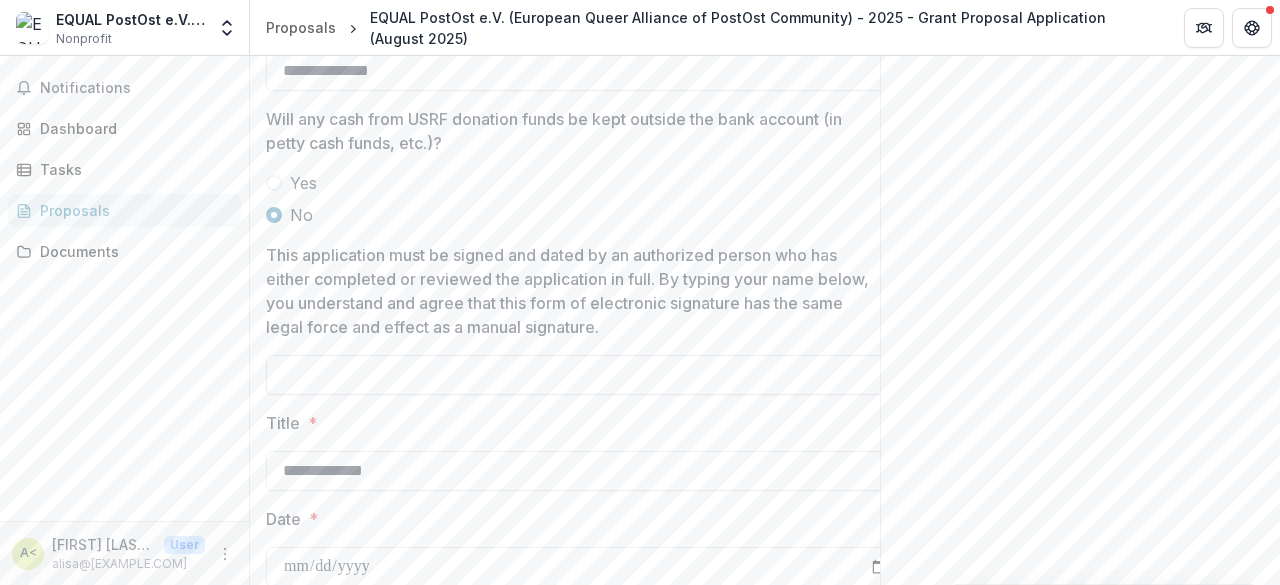 click on "This application must be signed and dated by an authorized person who has either completed or reviewed the application in full. By typing your name below, you understand and agree that this form of electronic signature has the same legal force and effect as a manual signature. *" at bounding box center [586, 375] 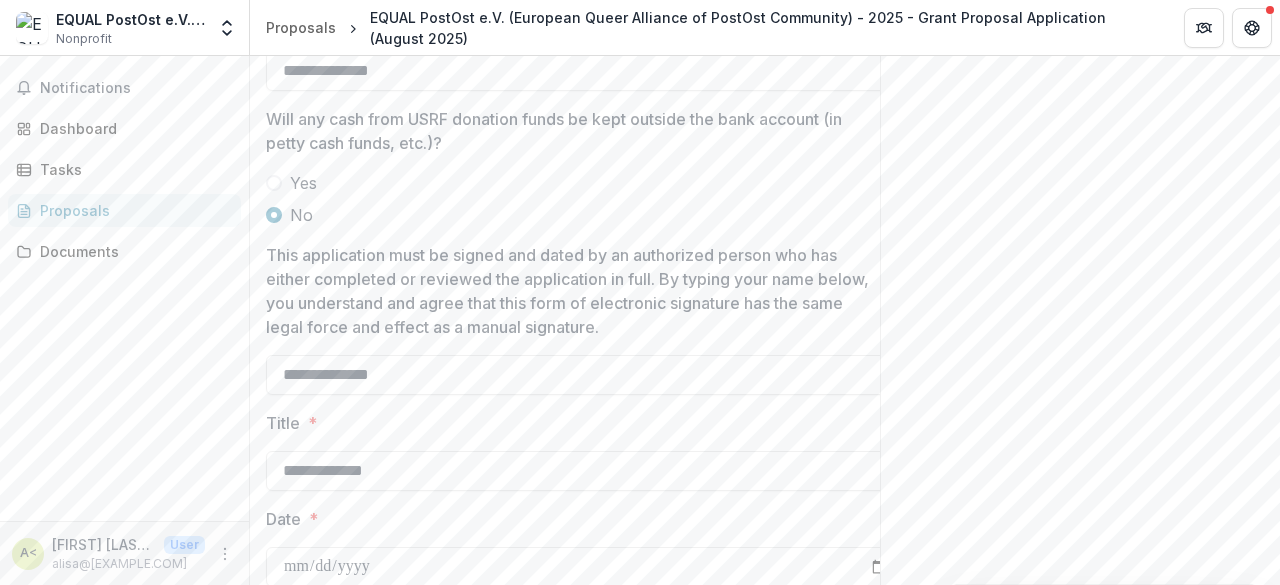 type on "**********" 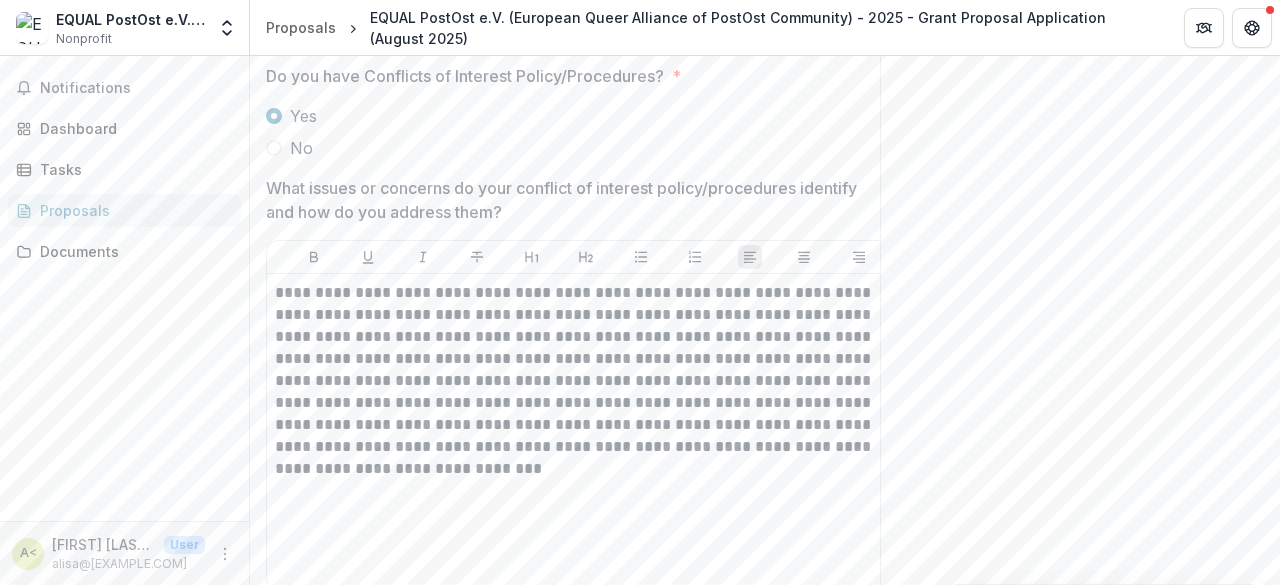 scroll, scrollTop: 3600, scrollLeft: 0, axis: vertical 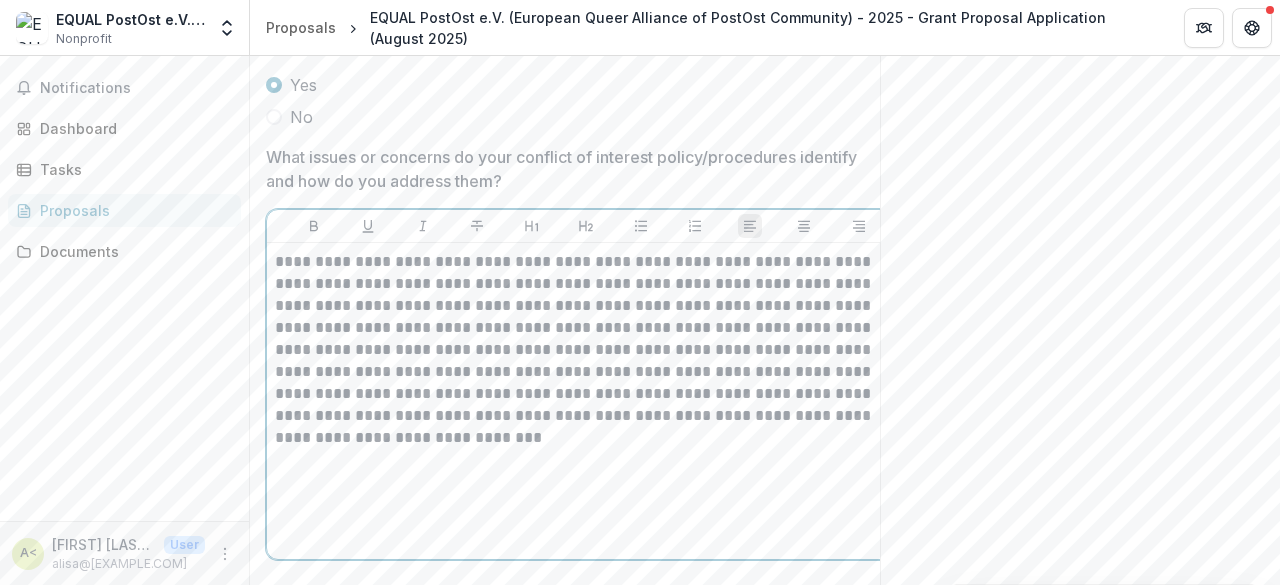 click on "**********" at bounding box center [586, 350] 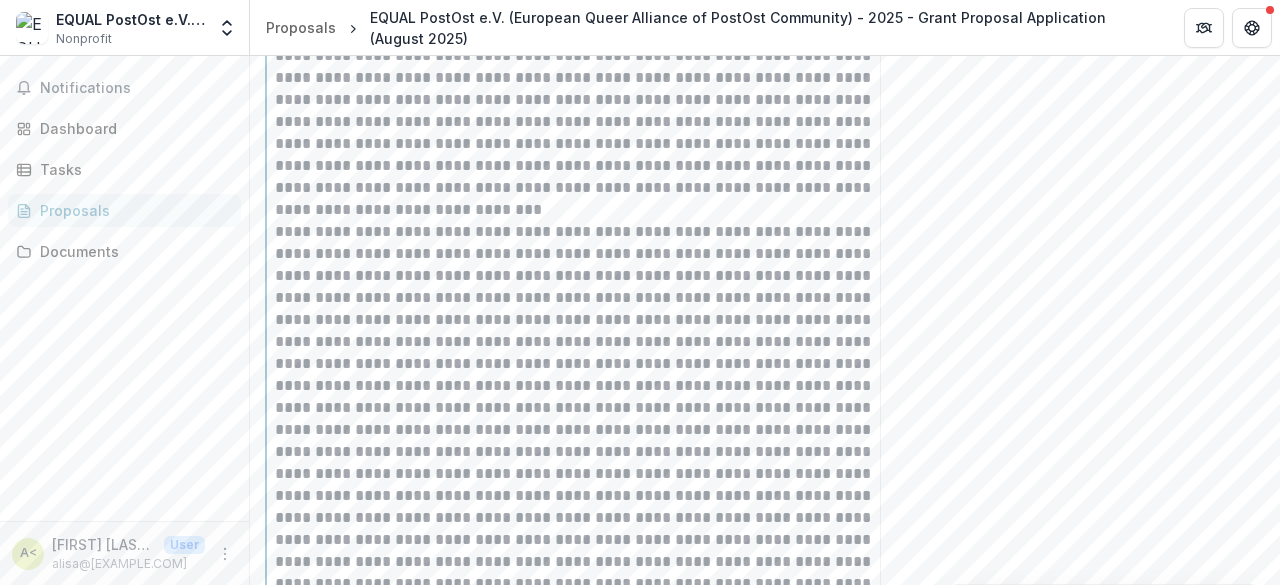 scroll, scrollTop: 4028, scrollLeft: 0, axis: vertical 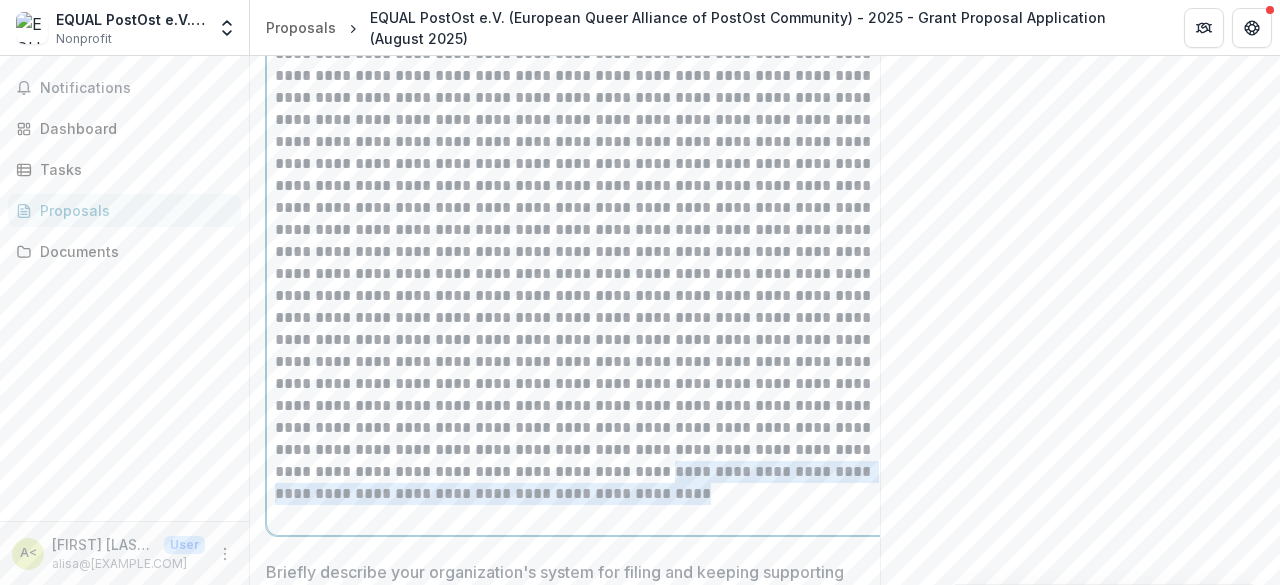 drag, startPoint x: 815, startPoint y: 473, endPoint x: 806, endPoint y: 442, distance: 32.280025 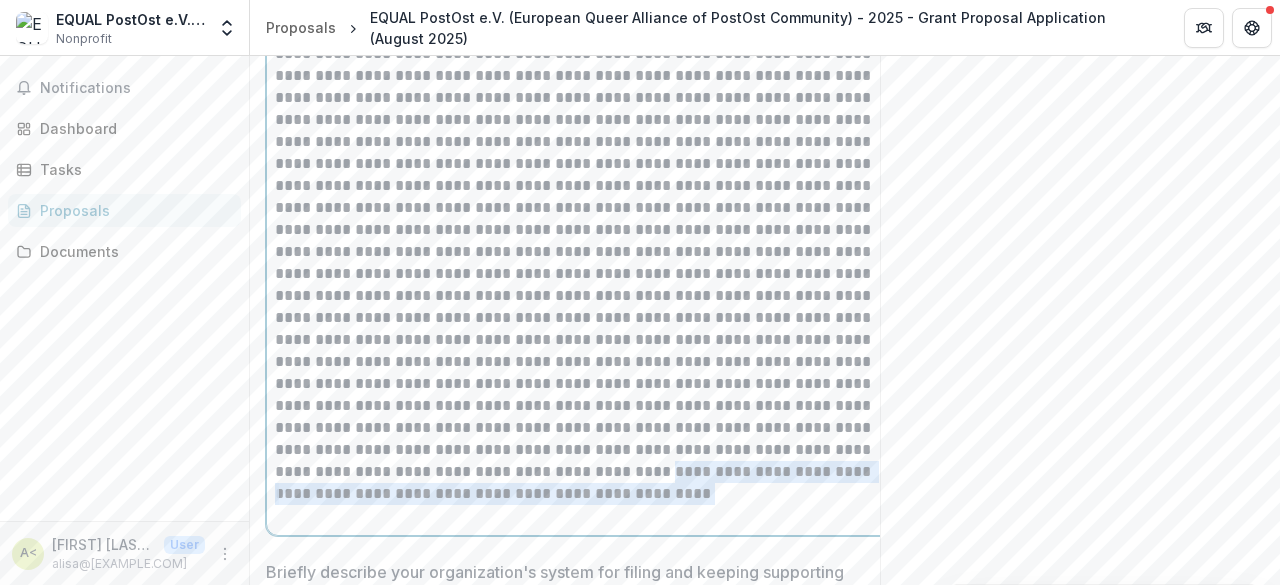 drag, startPoint x: 807, startPoint y: 481, endPoint x: 810, endPoint y: 459, distance: 22.203604 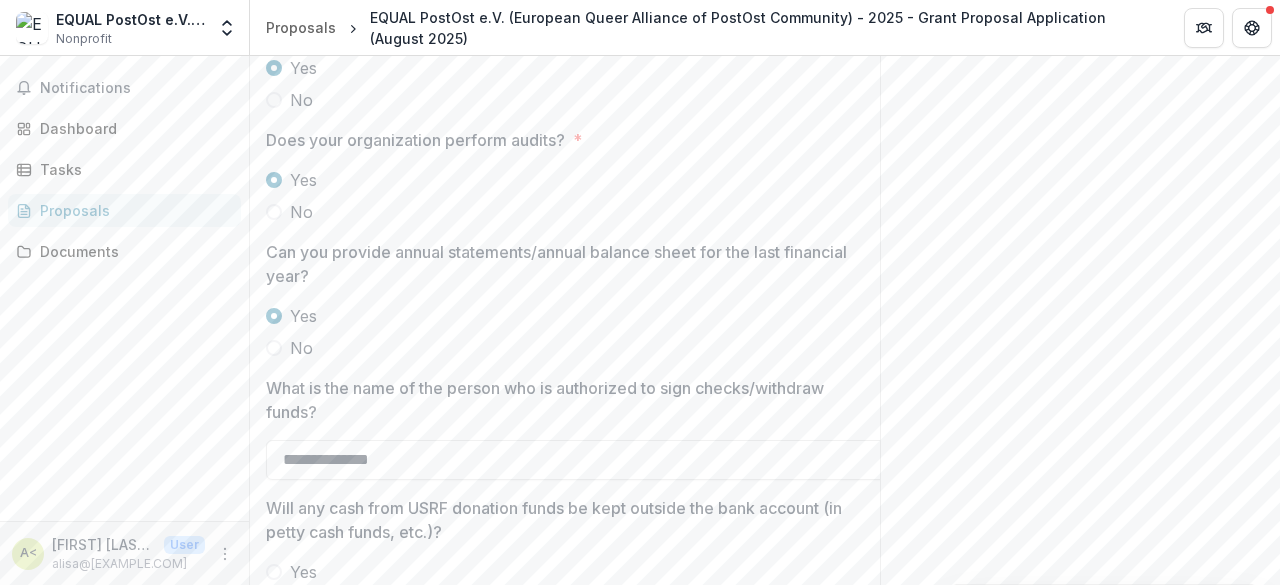 scroll, scrollTop: 7289, scrollLeft: 0, axis: vertical 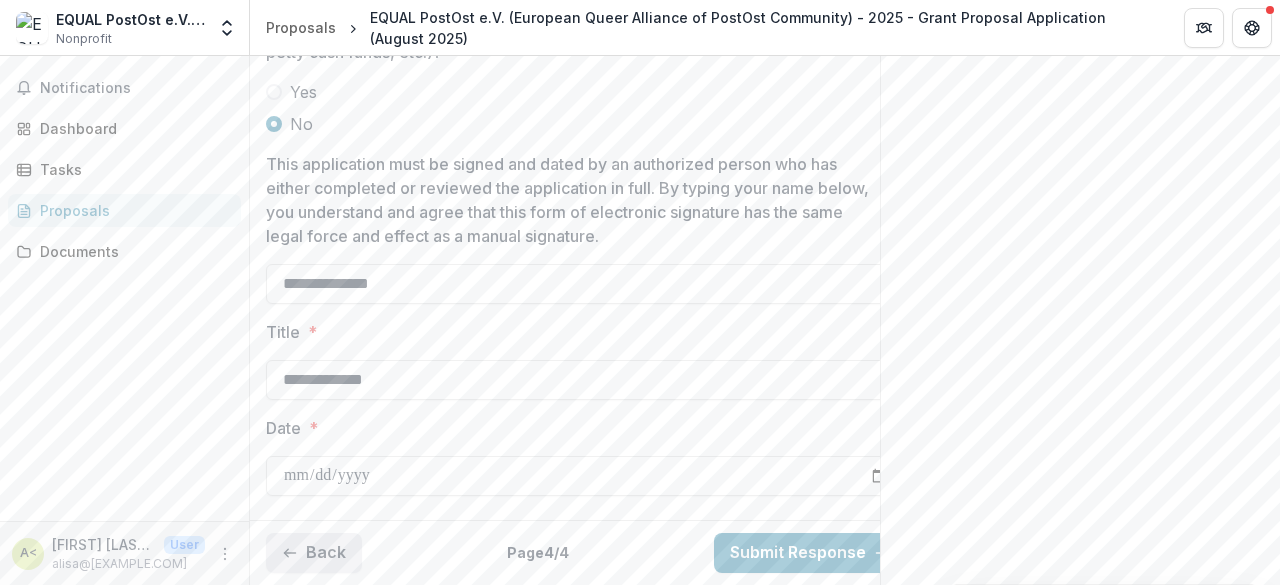click on "Back" at bounding box center (314, 553) 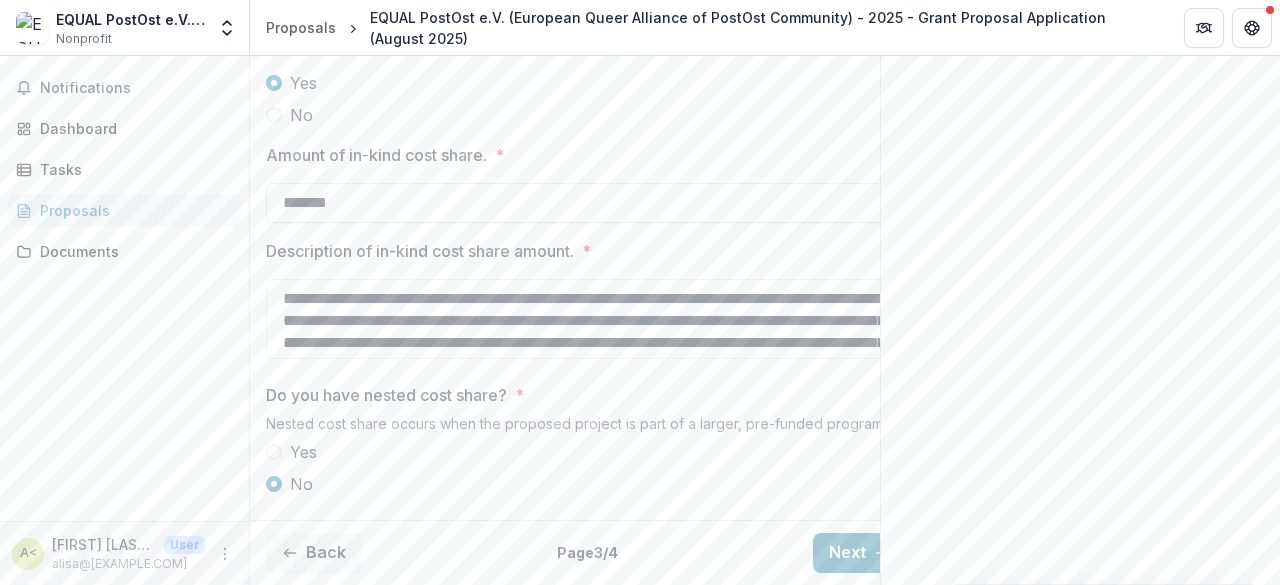 scroll, scrollTop: 3305, scrollLeft: 0, axis: vertical 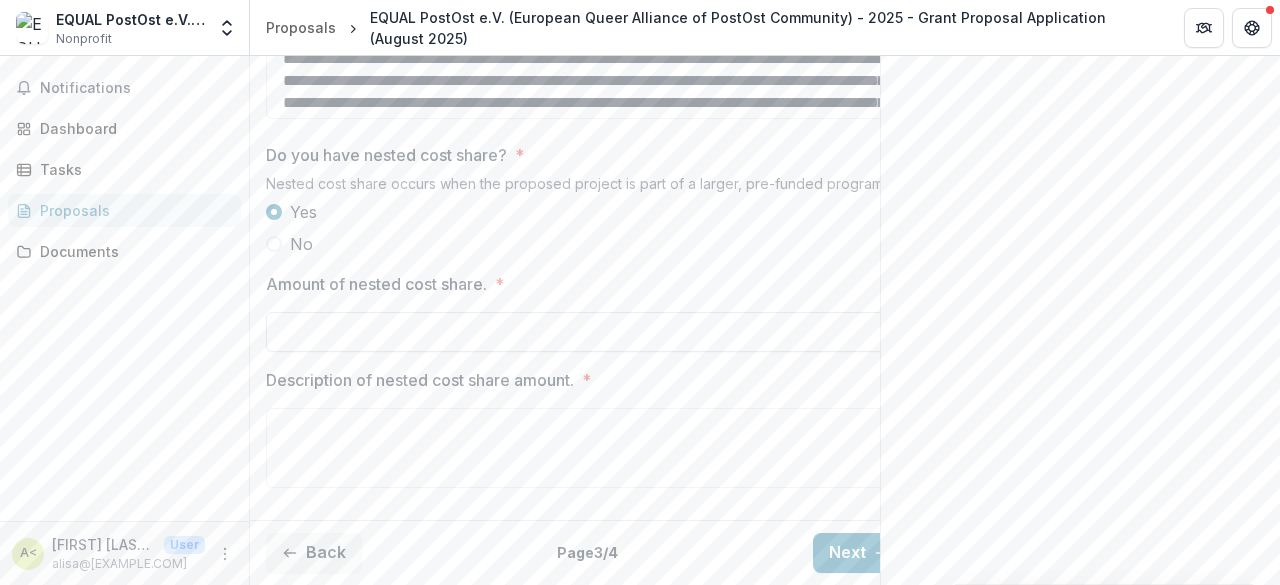 click on "Amount of nested cost share. *" at bounding box center [586, 332] 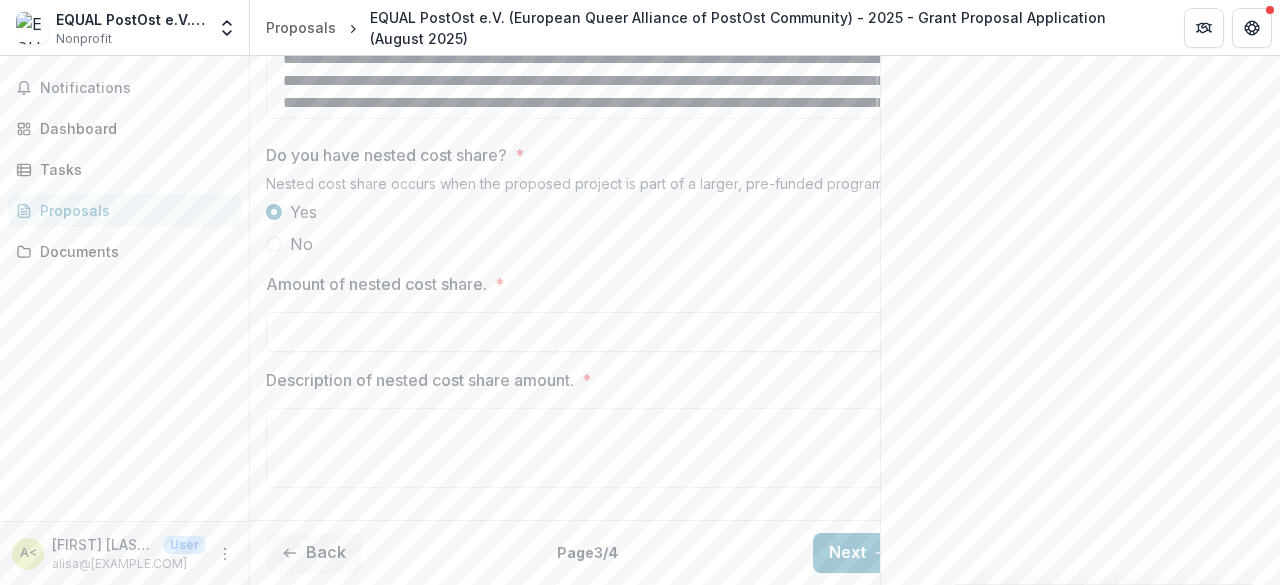 click on "No" at bounding box center (301, 244) 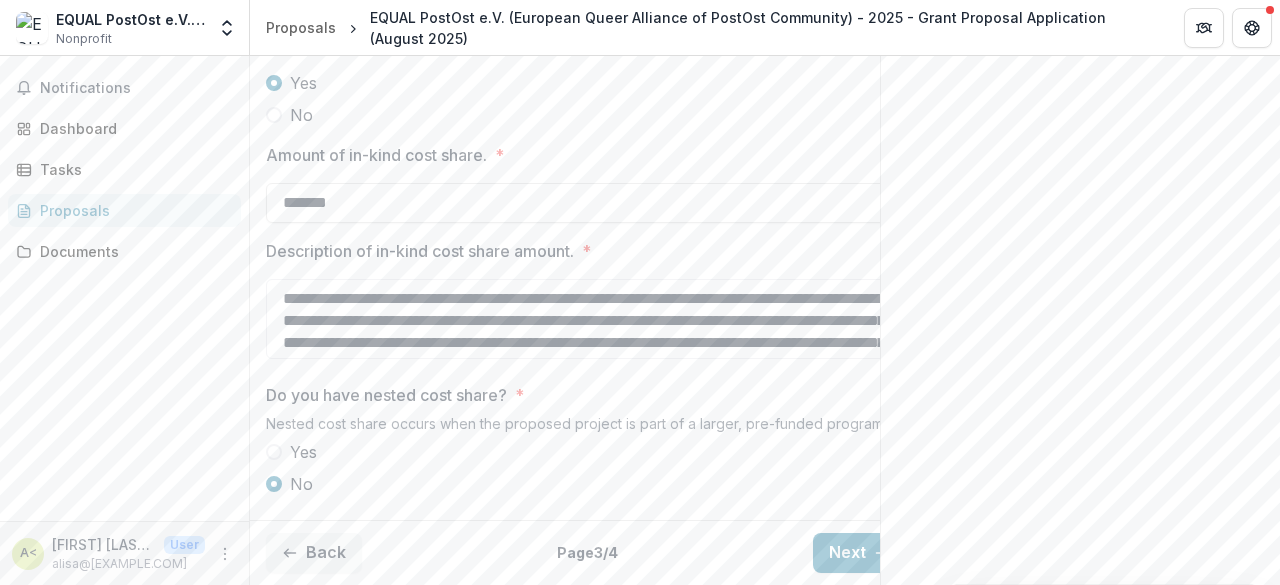 scroll, scrollTop: 3305, scrollLeft: 0, axis: vertical 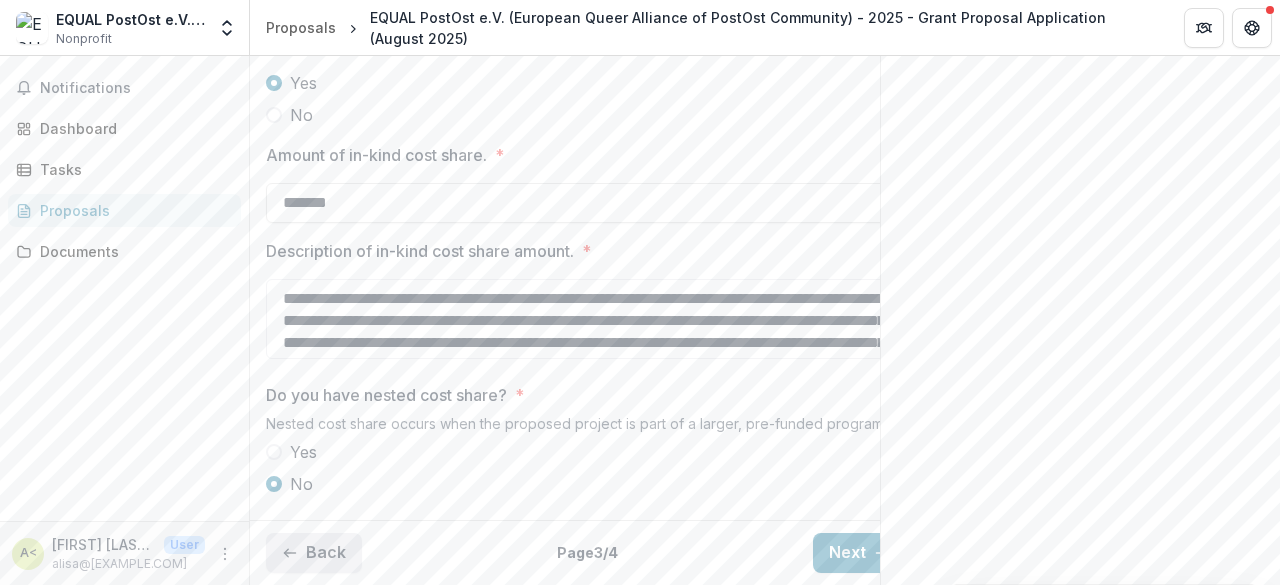 click 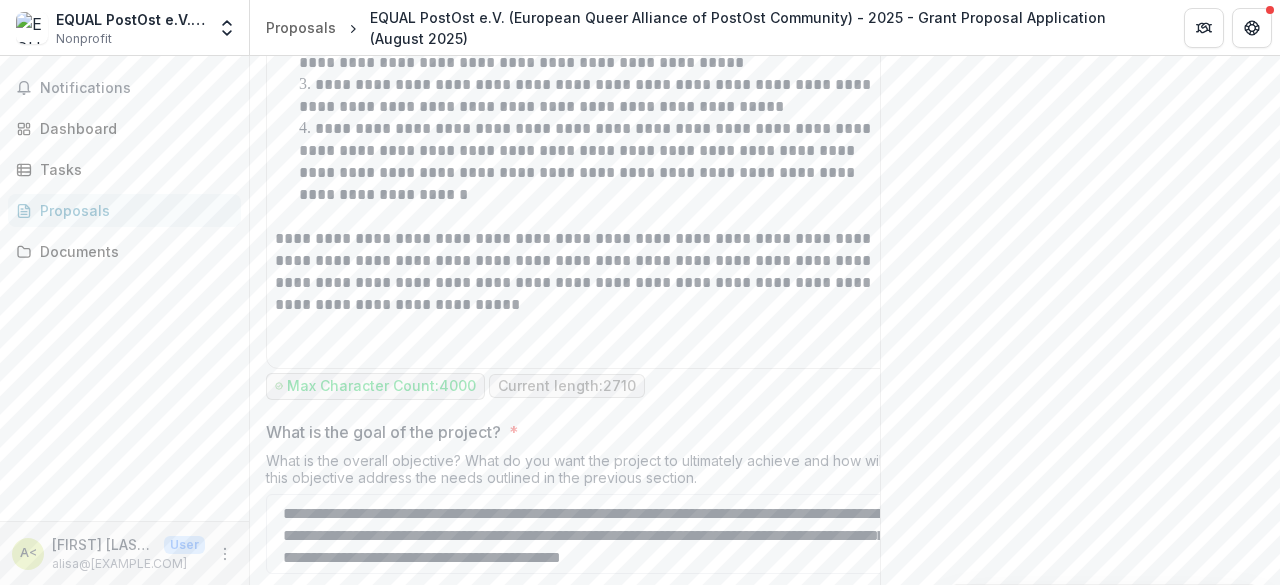 scroll, scrollTop: 1598, scrollLeft: 0, axis: vertical 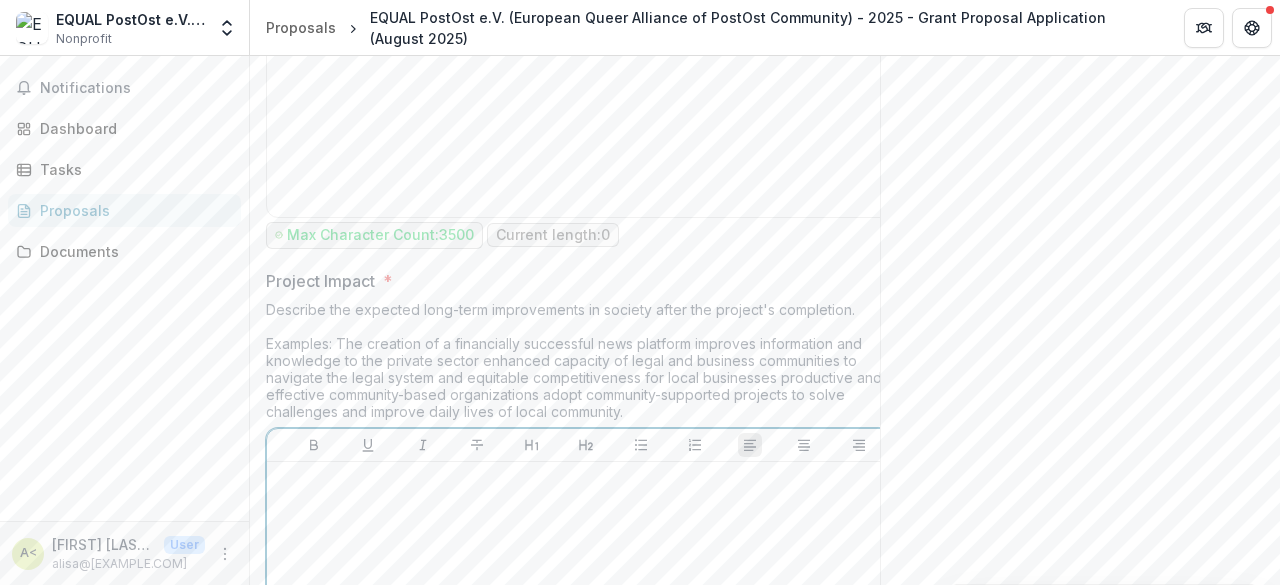 click at bounding box center [586, 481] 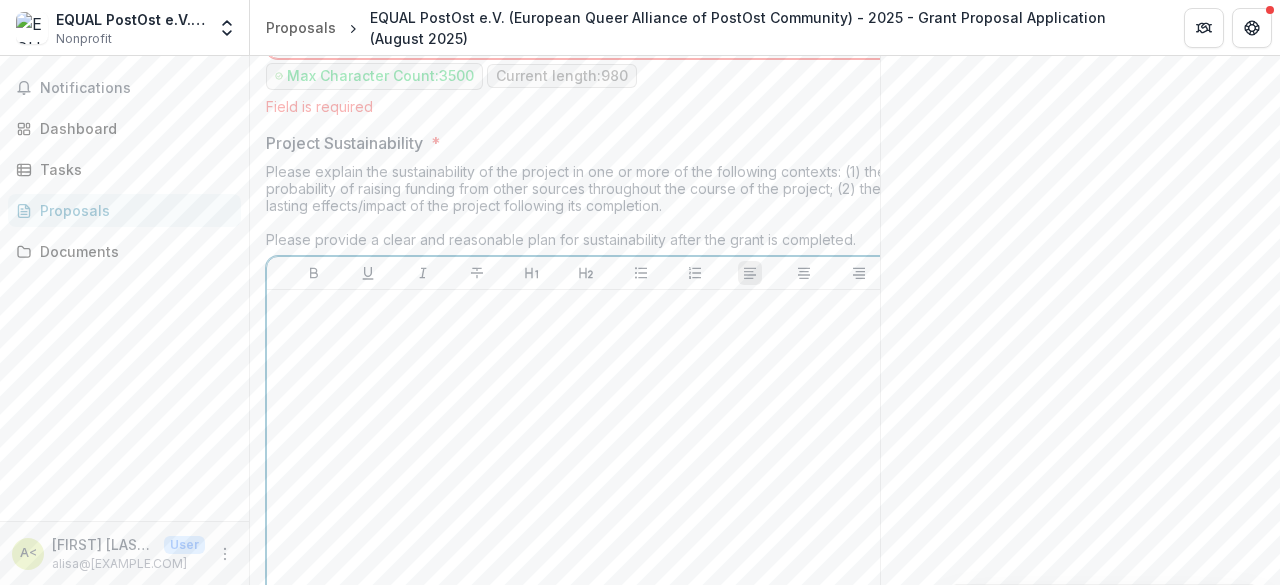 click at bounding box center [586, 448] 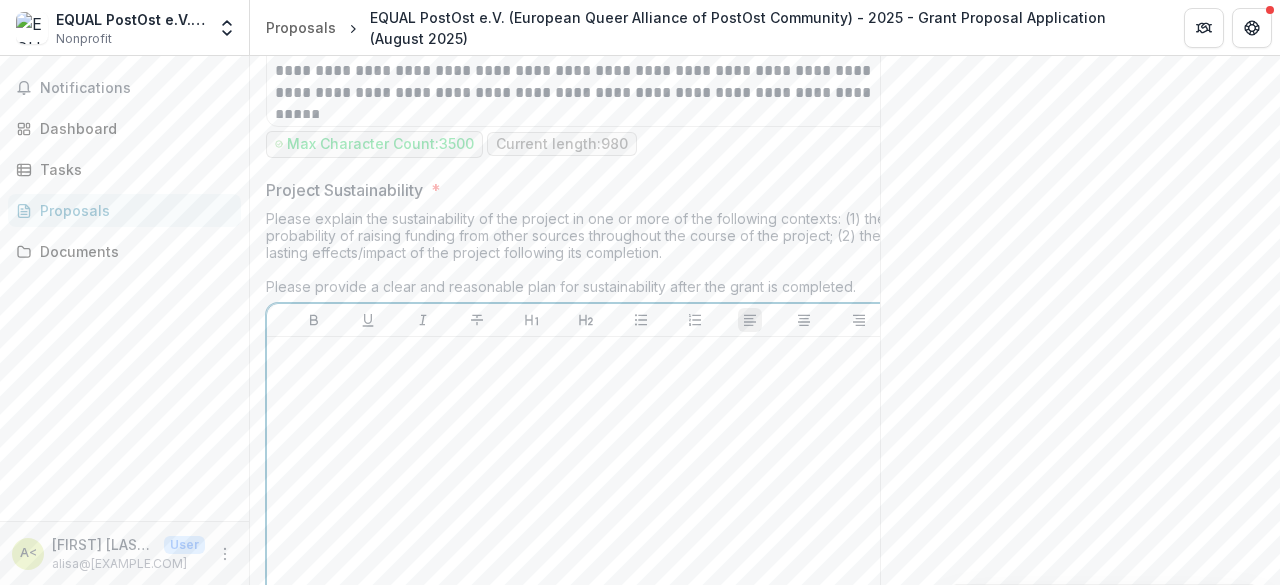 scroll, scrollTop: 5298, scrollLeft: 0, axis: vertical 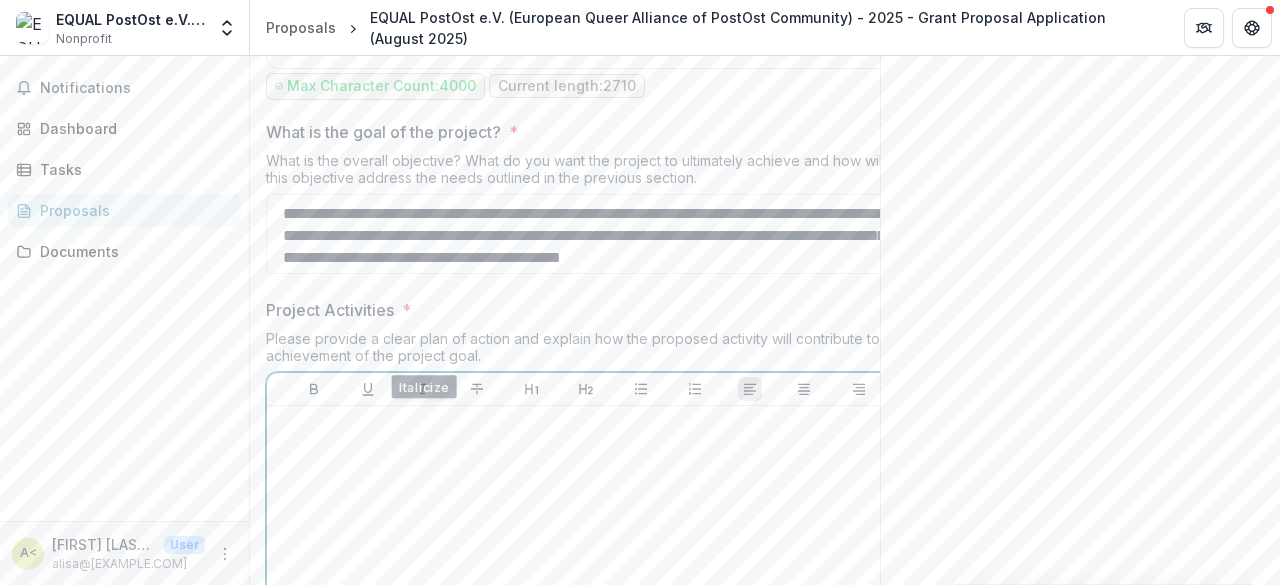 click at bounding box center (586, 425) 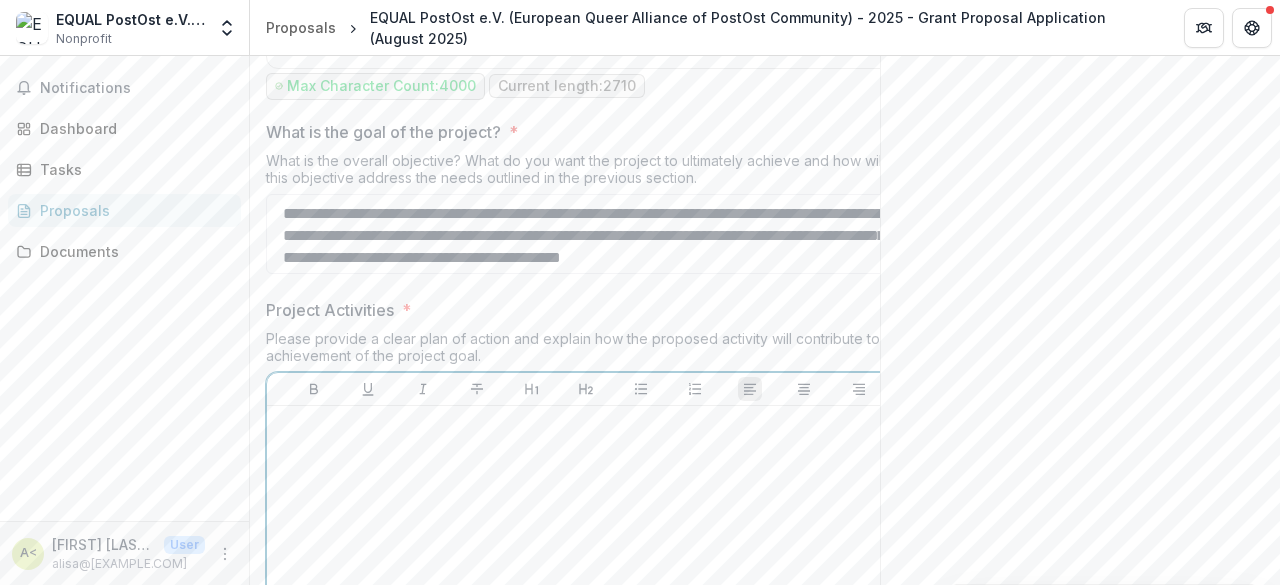 scroll, scrollTop: 2286, scrollLeft: 0, axis: vertical 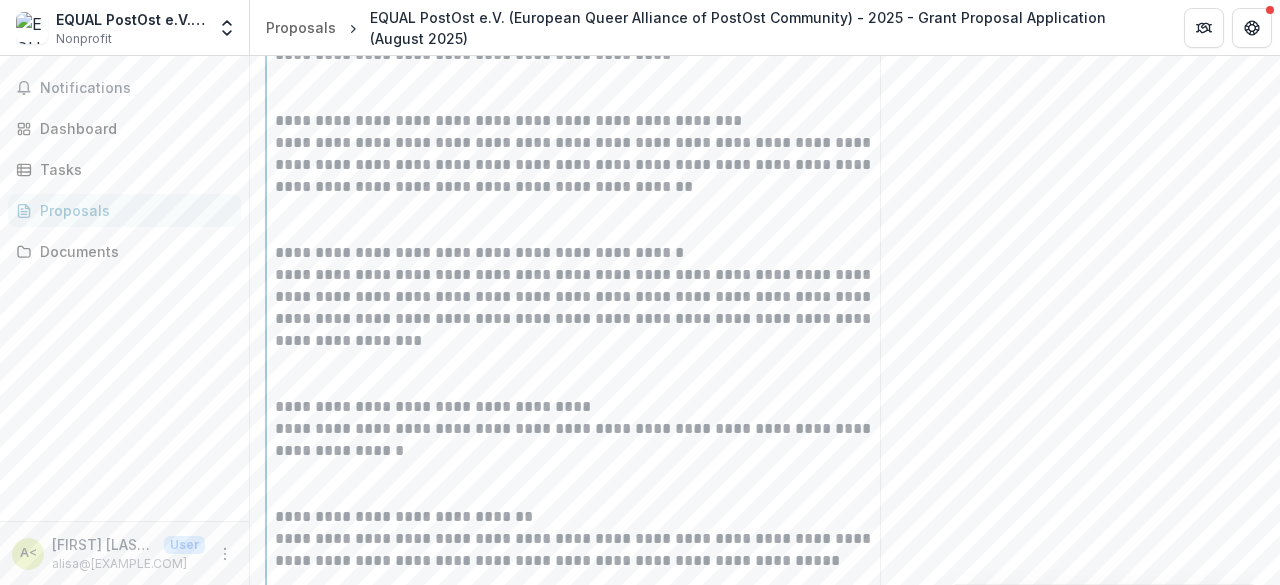 click at bounding box center (586, 484) 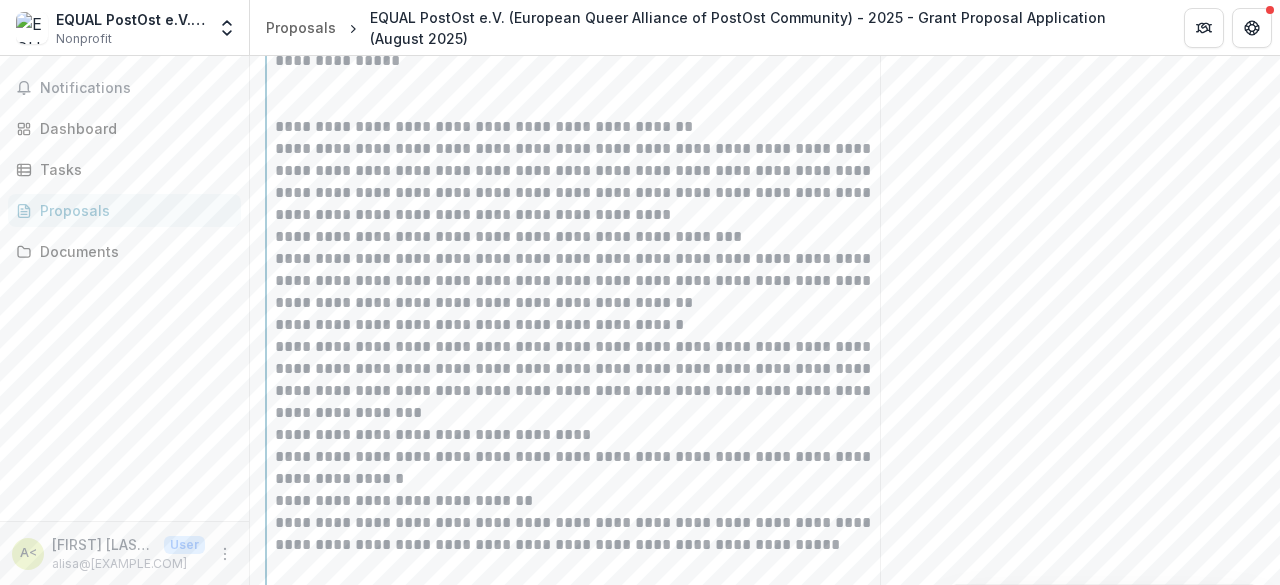 scroll, scrollTop: 1942, scrollLeft: 0, axis: vertical 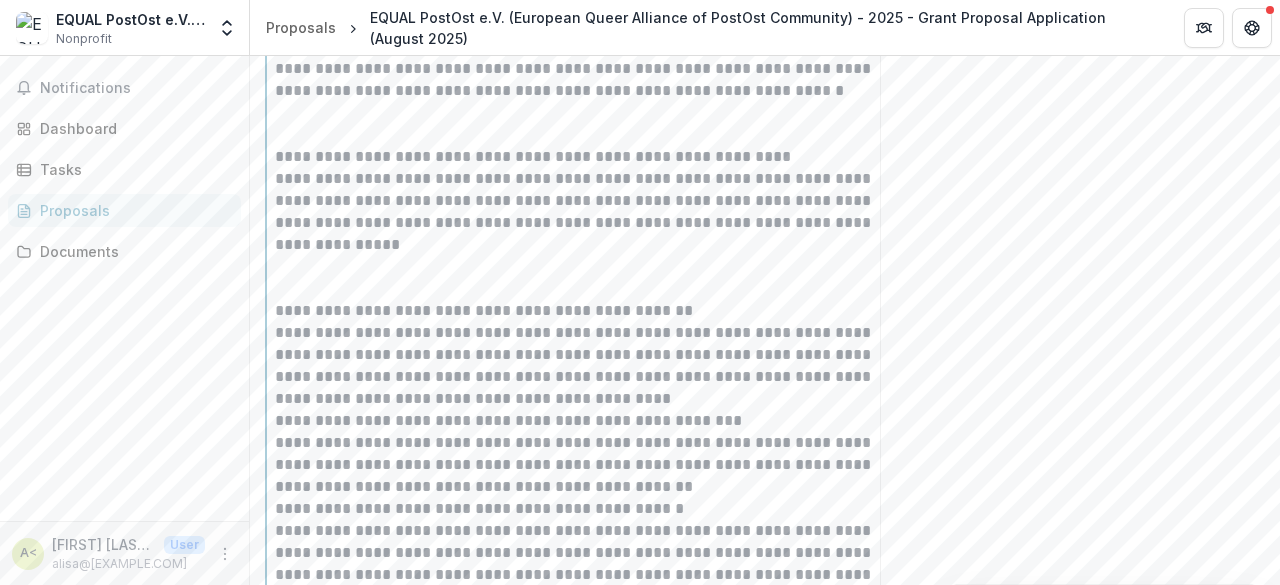 click at bounding box center [586, 278] 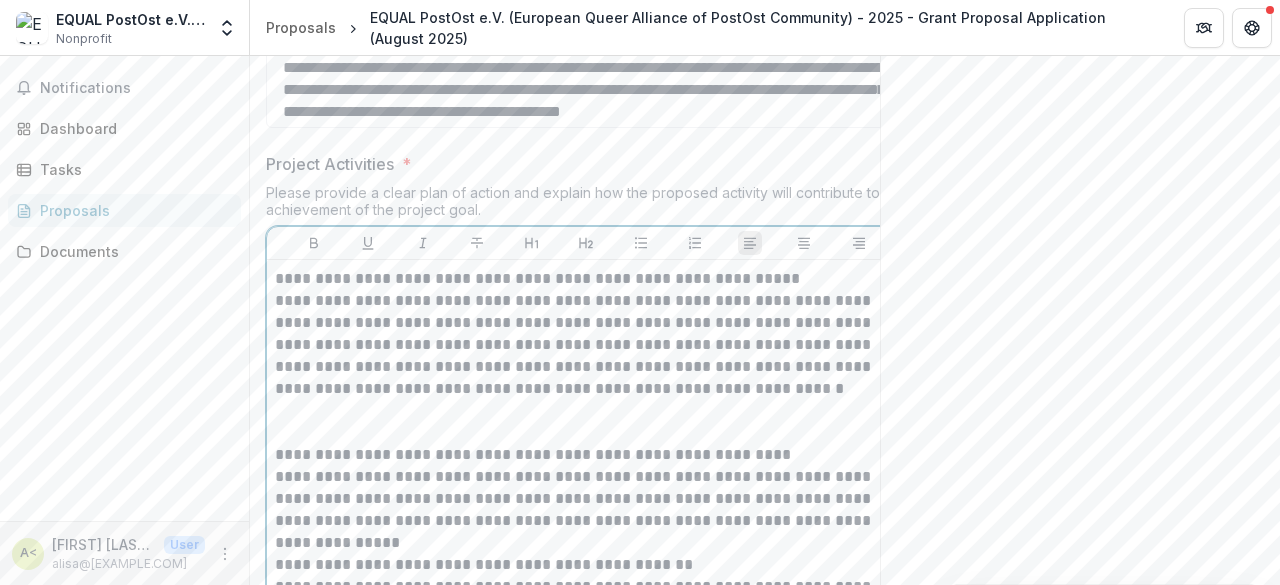 scroll, scrollTop: 1642, scrollLeft: 0, axis: vertical 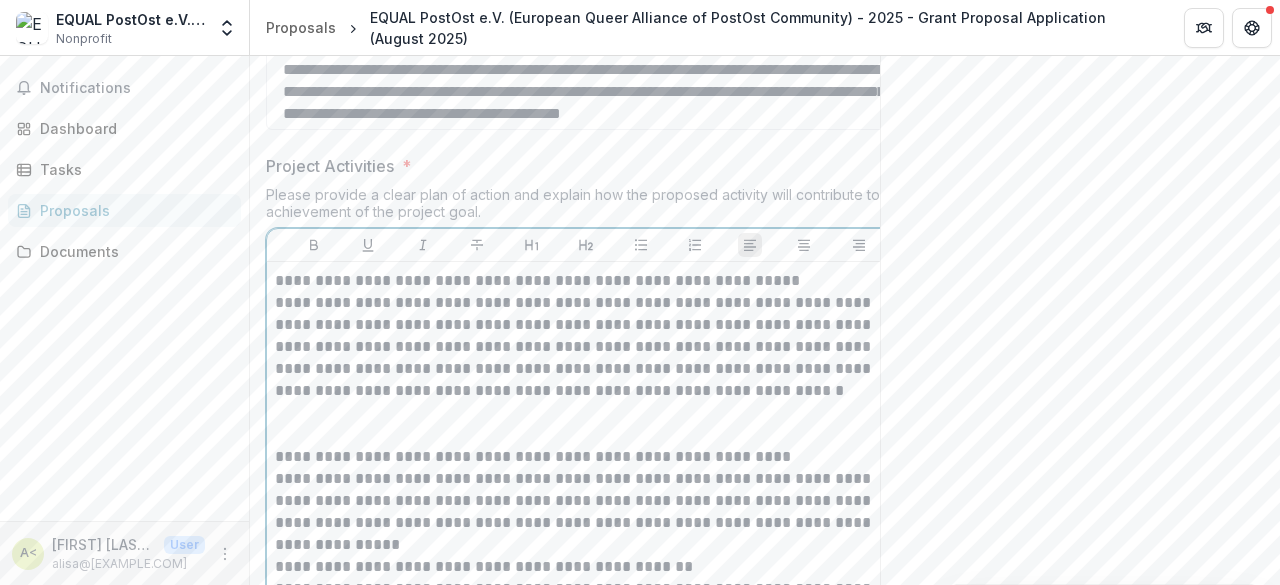 click at bounding box center (586, 424) 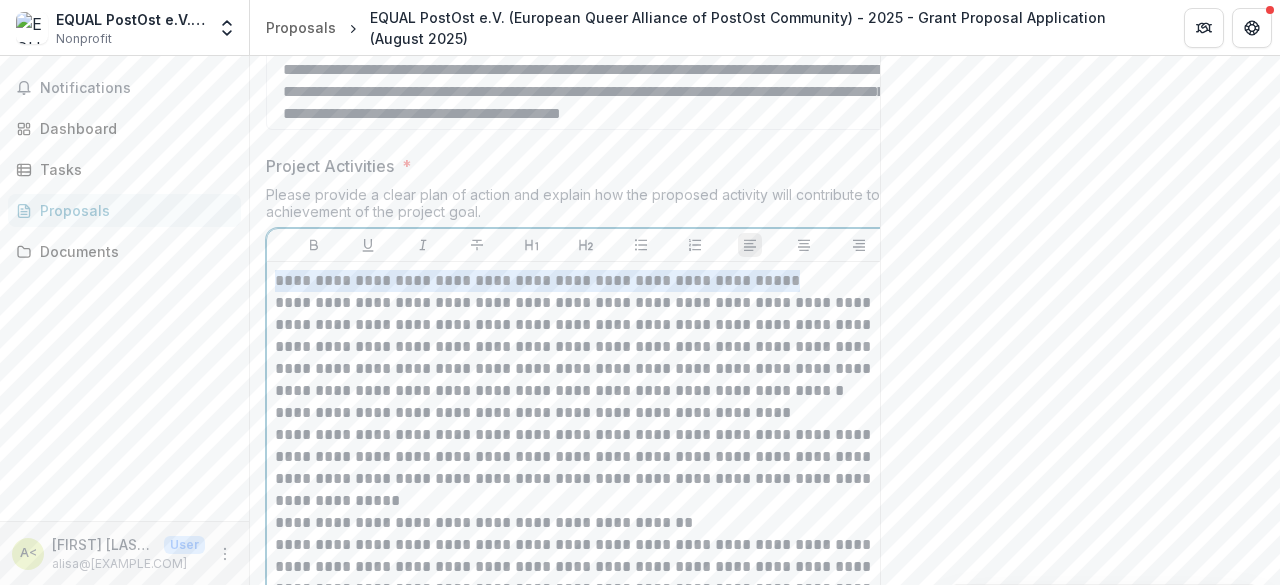 drag, startPoint x: 754, startPoint y: 254, endPoint x: 260, endPoint y: 250, distance: 494.0162 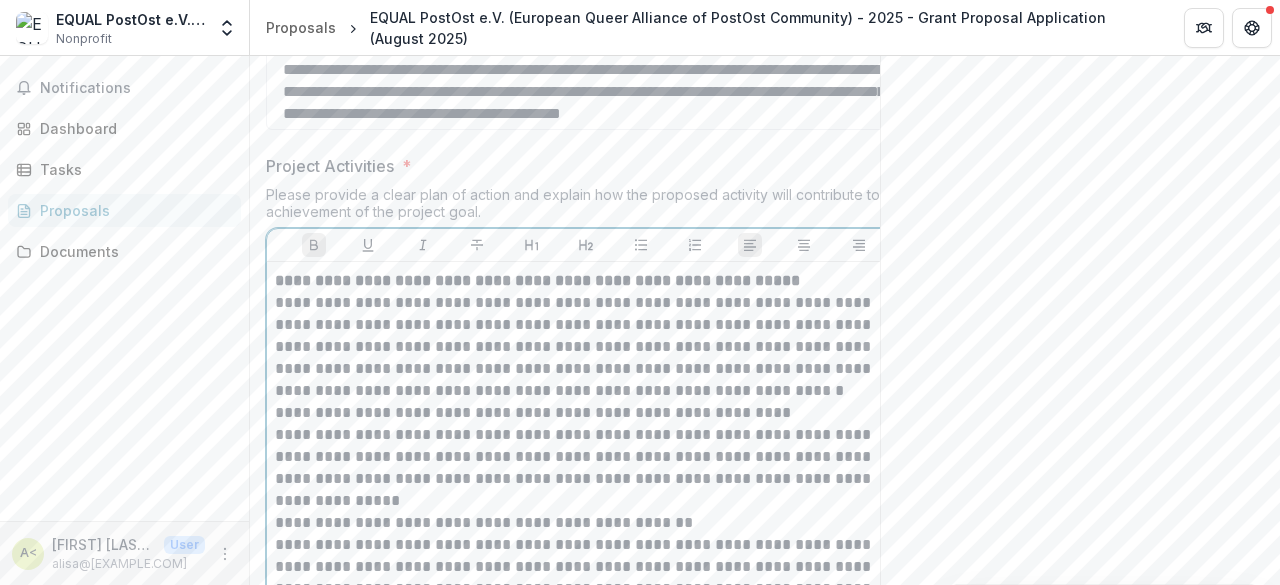 scroll, scrollTop: 1742, scrollLeft: 0, axis: vertical 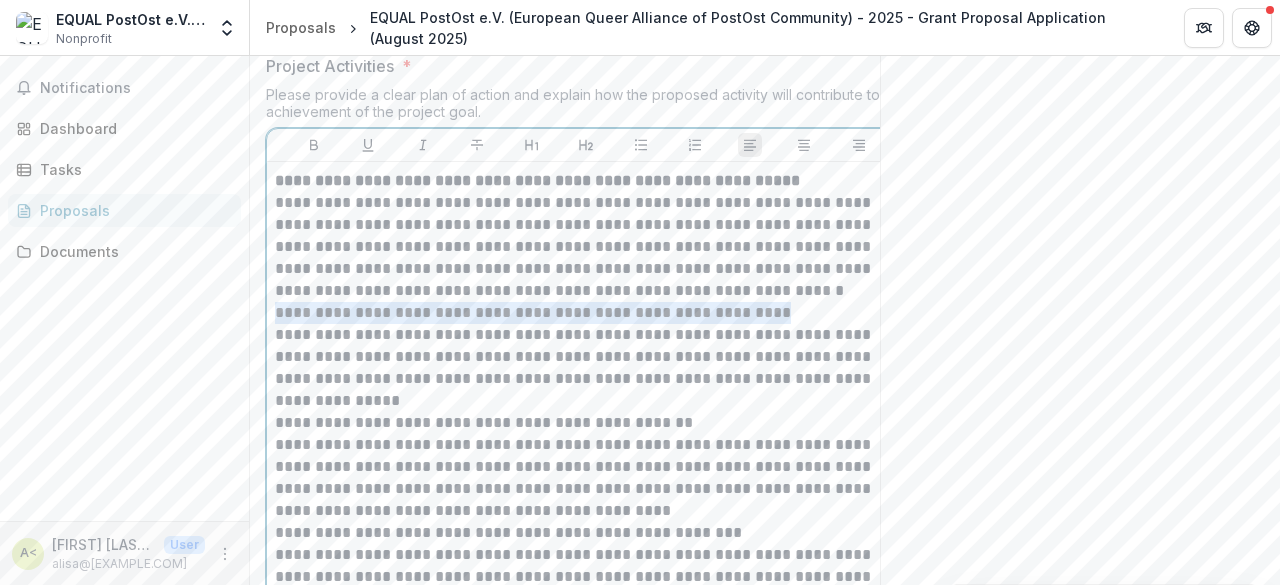 drag, startPoint x: 809, startPoint y: 275, endPoint x: 205, endPoint y: 289, distance: 604.16223 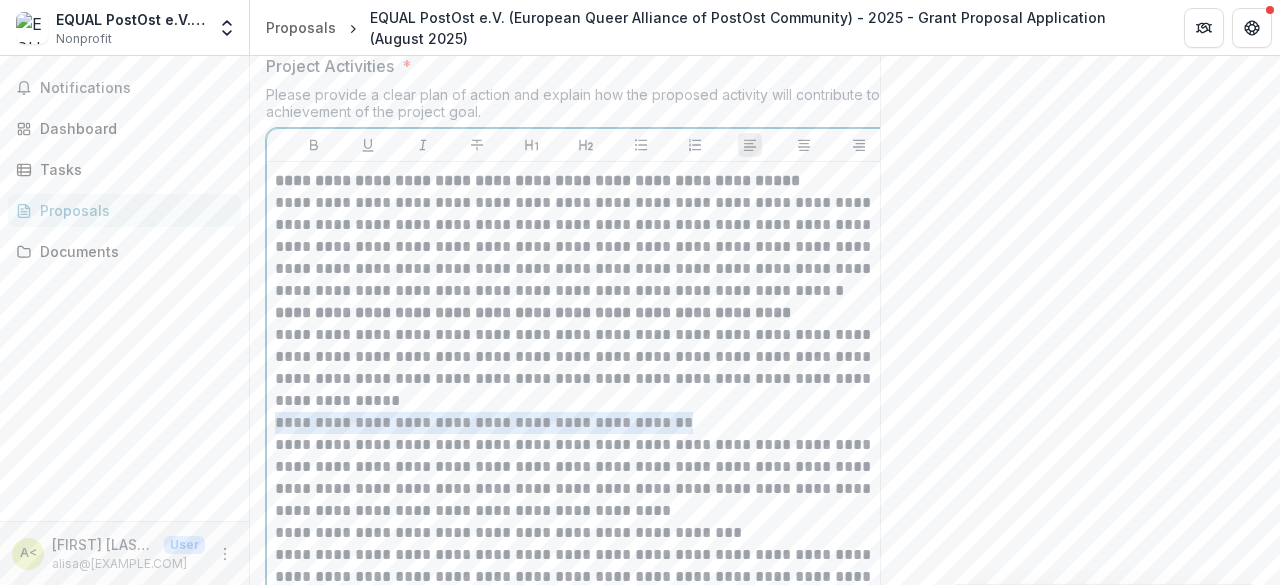 drag, startPoint x: 683, startPoint y: 384, endPoint x: 180, endPoint y: 380, distance: 503.0159 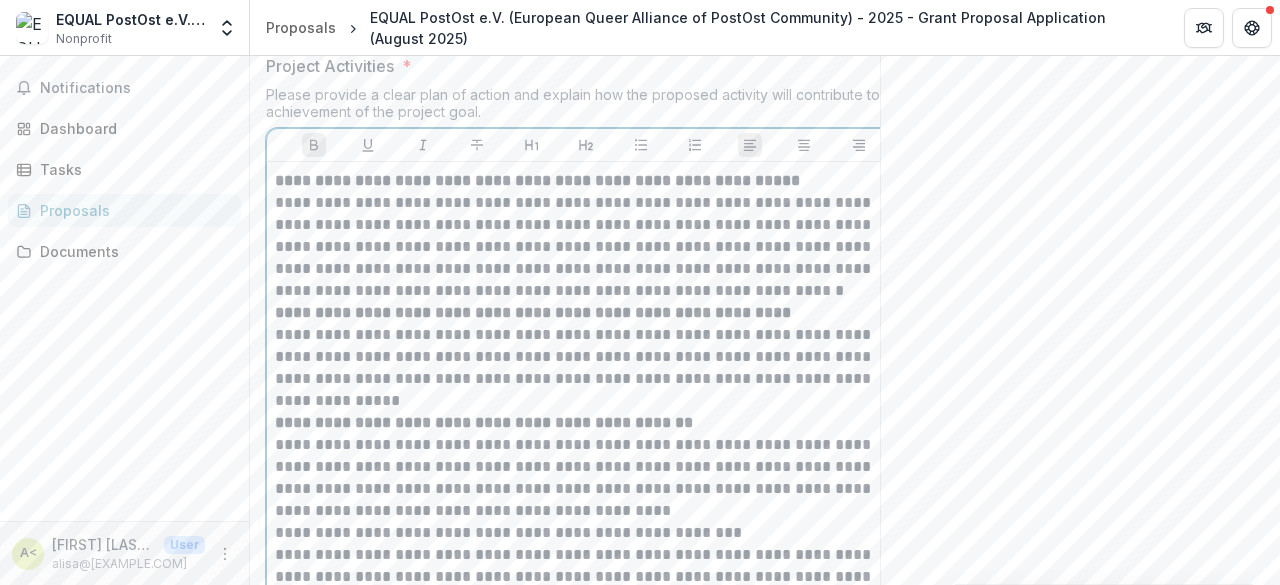 scroll, scrollTop: 1942, scrollLeft: 0, axis: vertical 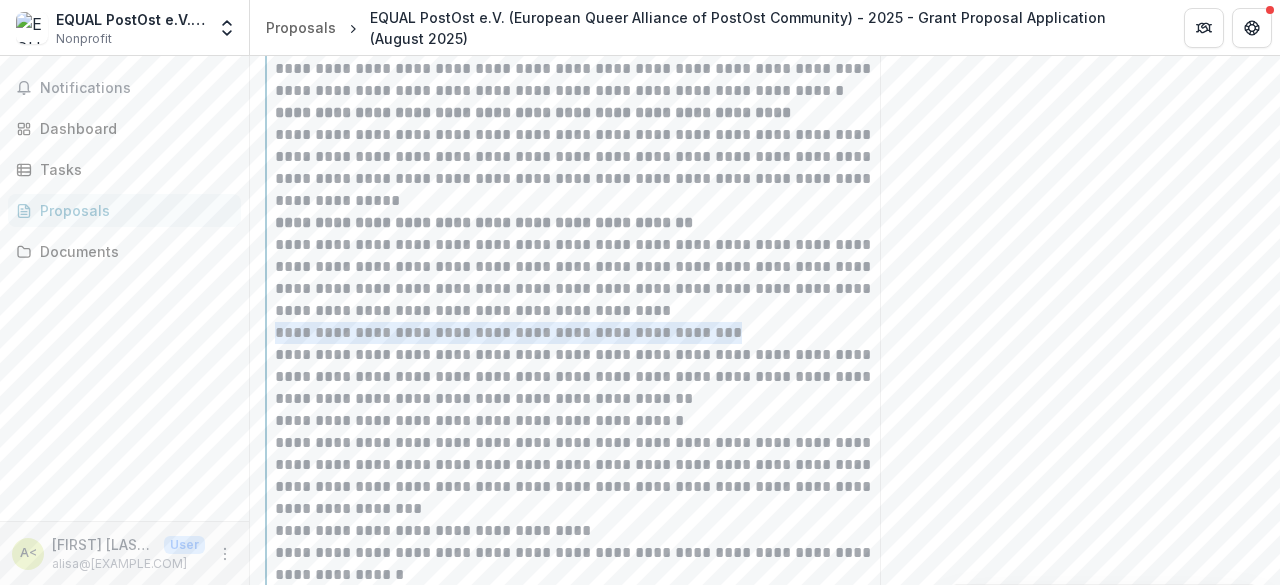 drag, startPoint x: 750, startPoint y: 290, endPoint x: 278, endPoint y: 299, distance: 472.0858 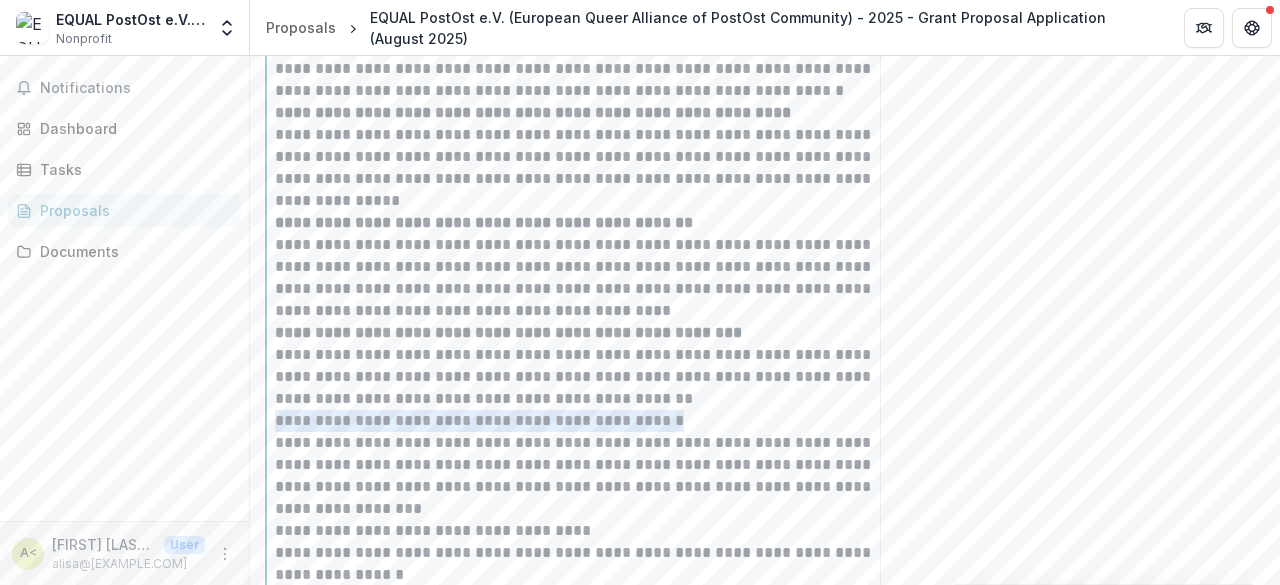 drag, startPoint x: 702, startPoint y: 395, endPoint x: 174, endPoint y: 397, distance: 528.0038 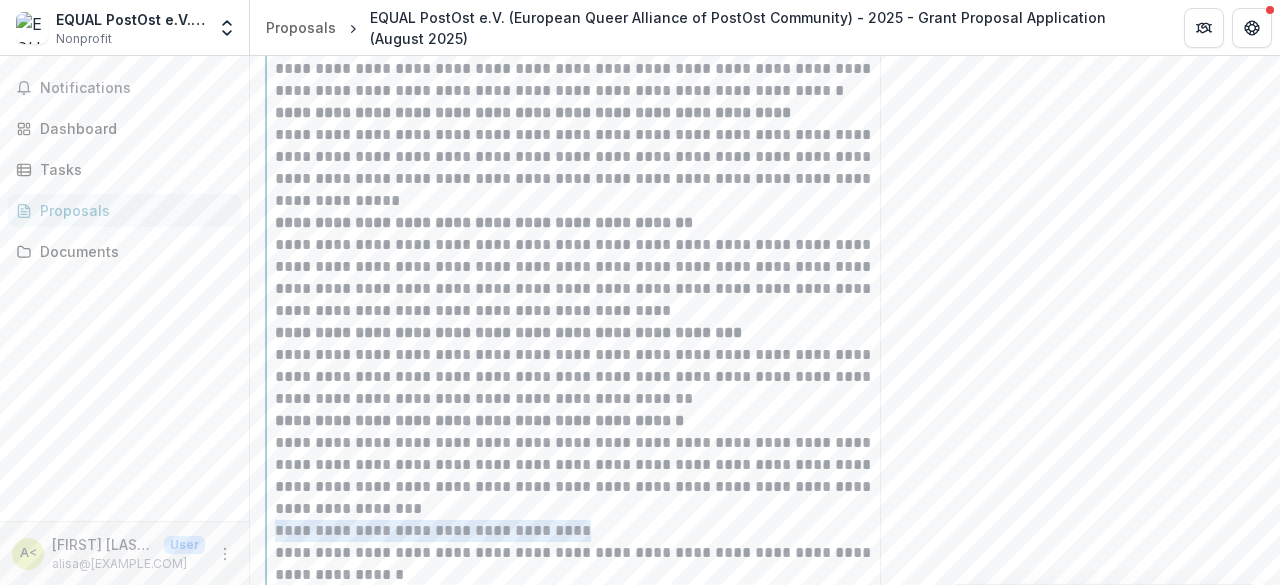 drag, startPoint x: 617, startPoint y: 495, endPoint x: 150, endPoint y: 505, distance: 467.10706 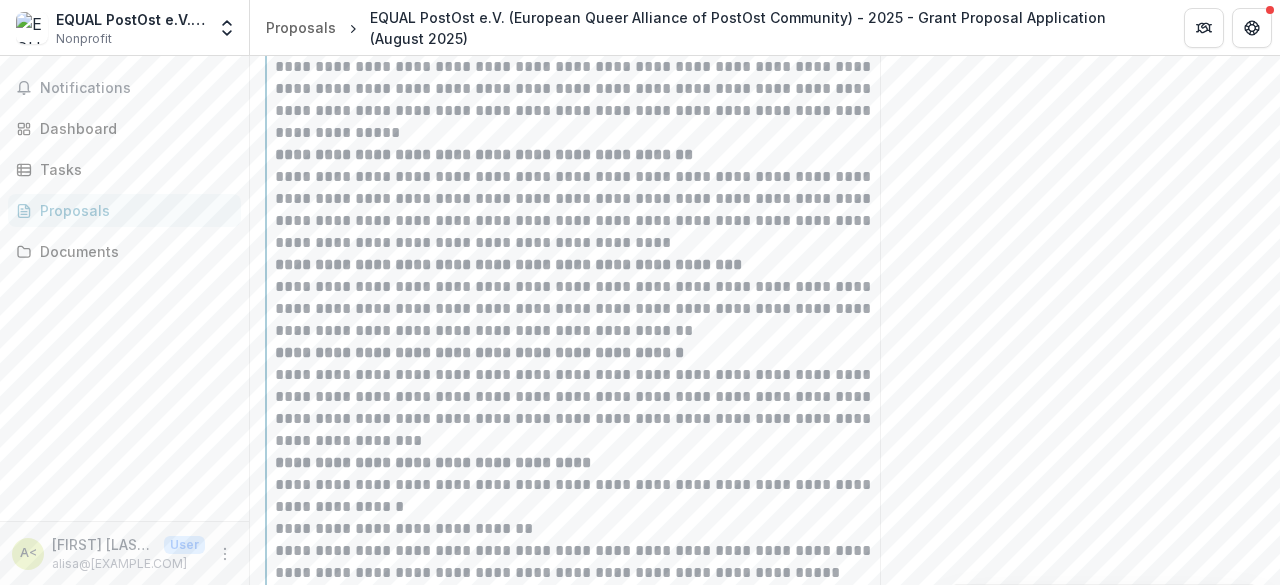 scroll, scrollTop: 2042, scrollLeft: 0, axis: vertical 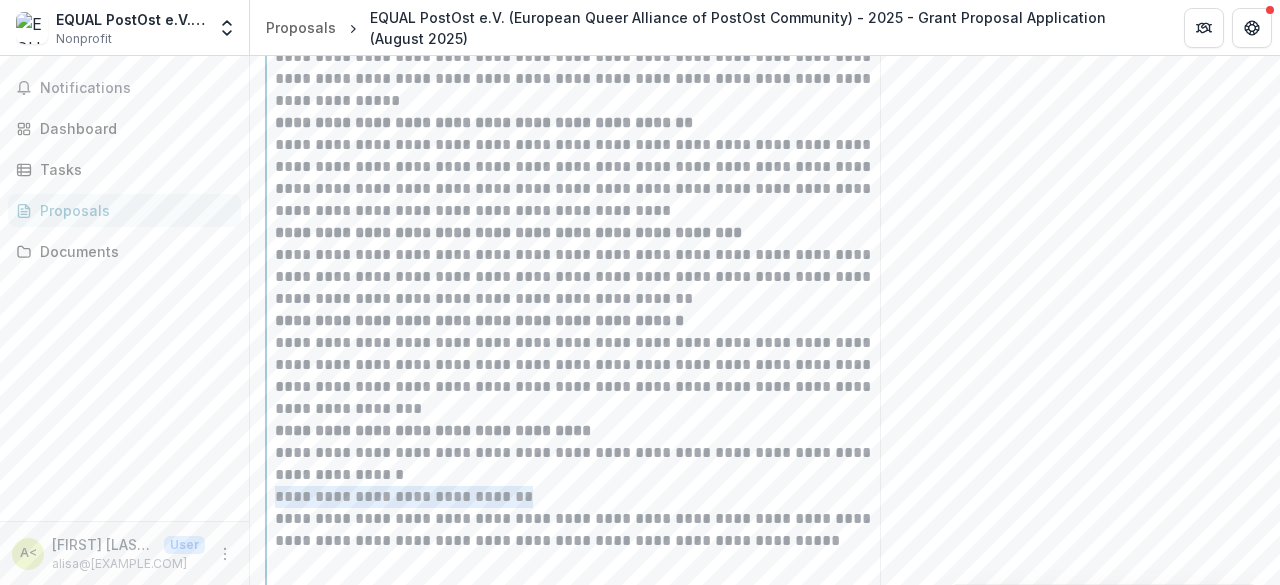 drag, startPoint x: 543, startPoint y: 466, endPoint x: 202, endPoint y: 460, distance: 341.0528 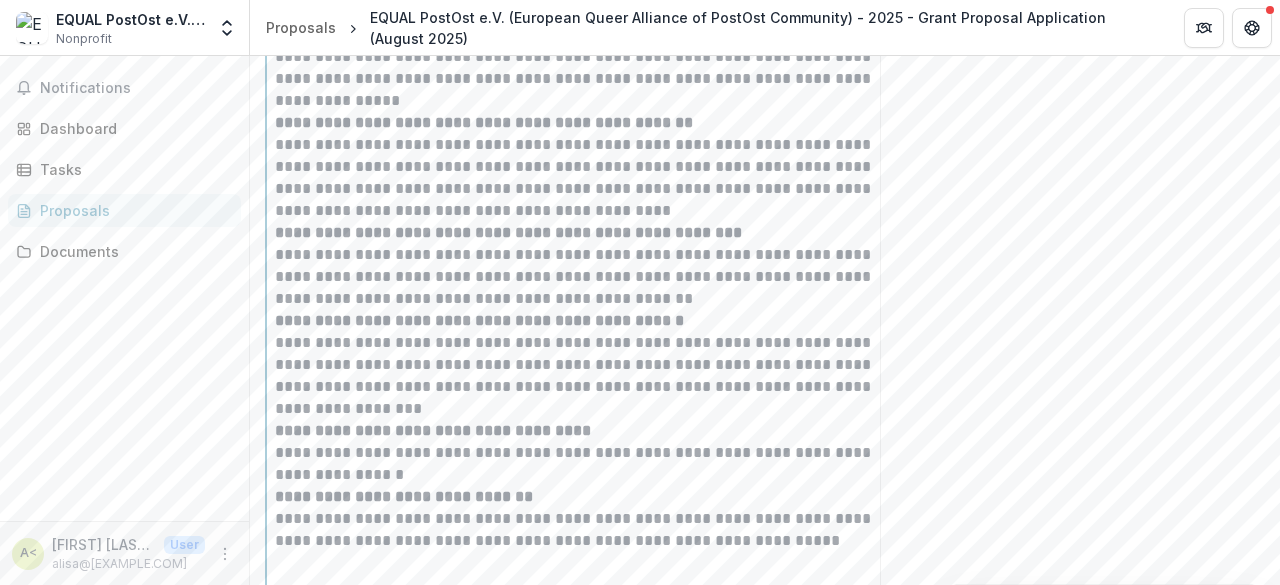 click on "**********" at bounding box center (586, 464) 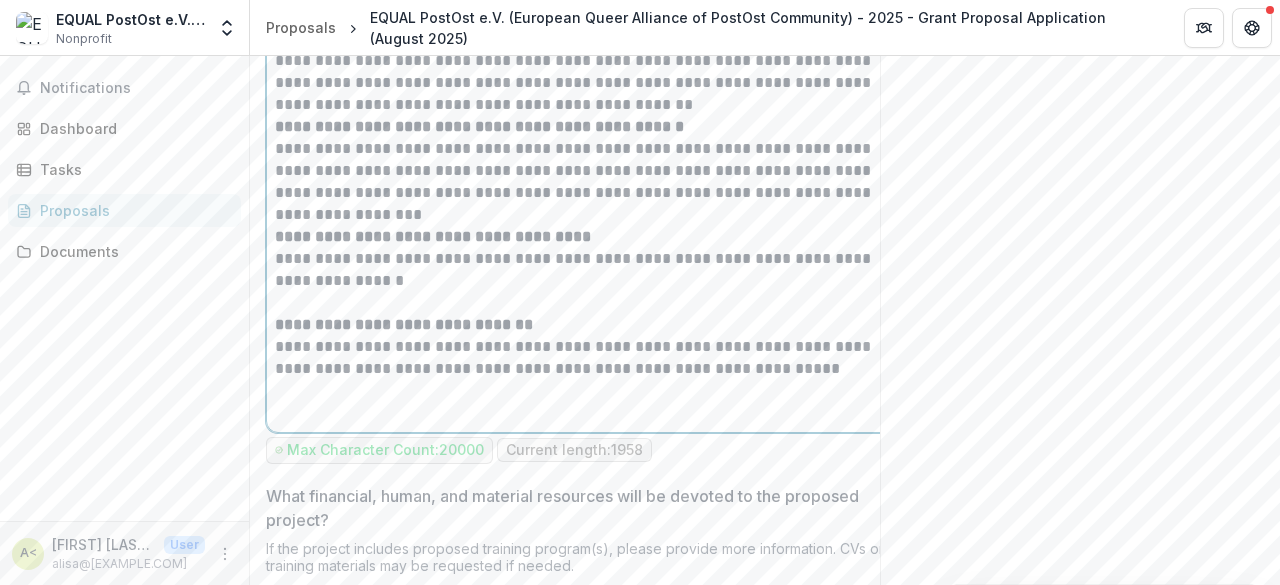 scroll, scrollTop: 2242, scrollLeft: 0, axis: vertical 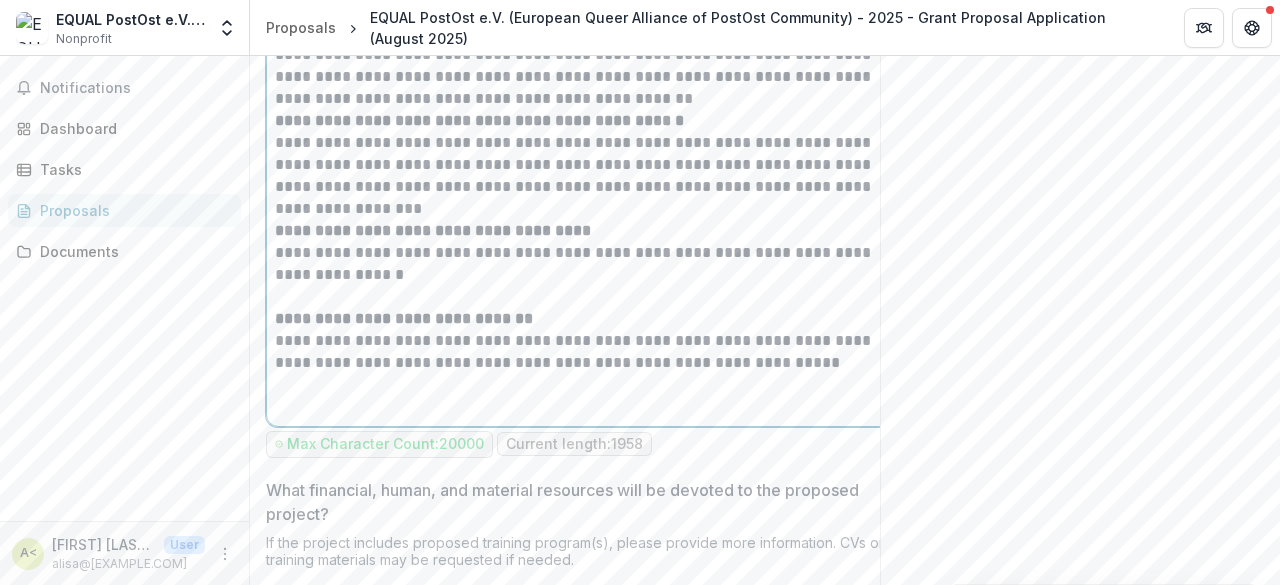 click at bounding box center (586, 396) 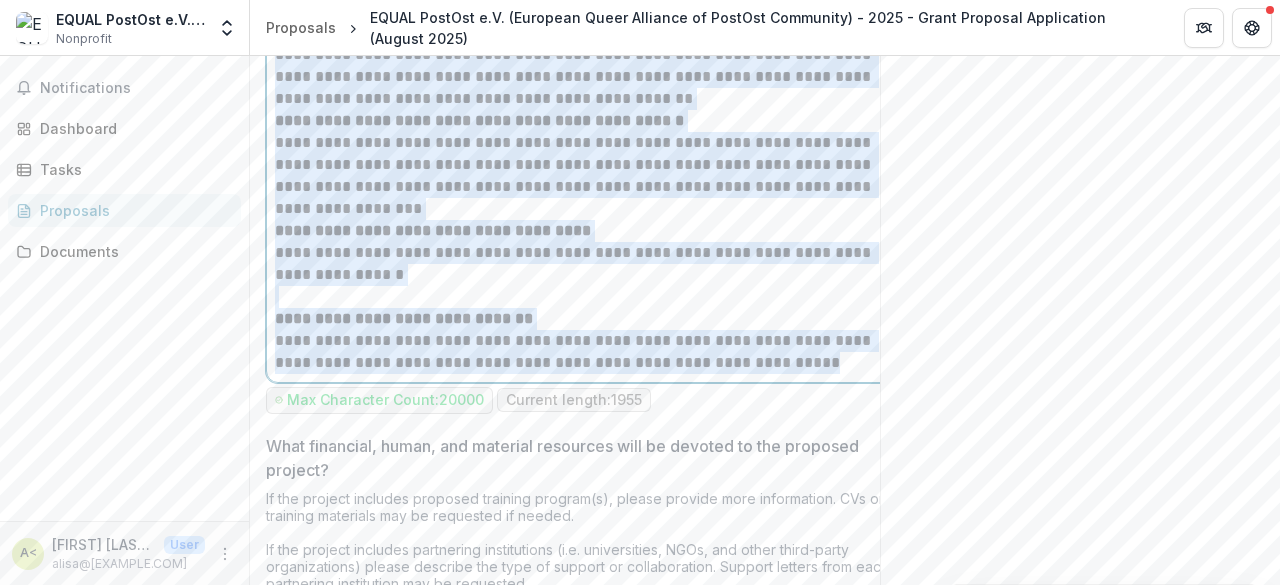 copy on "**********" 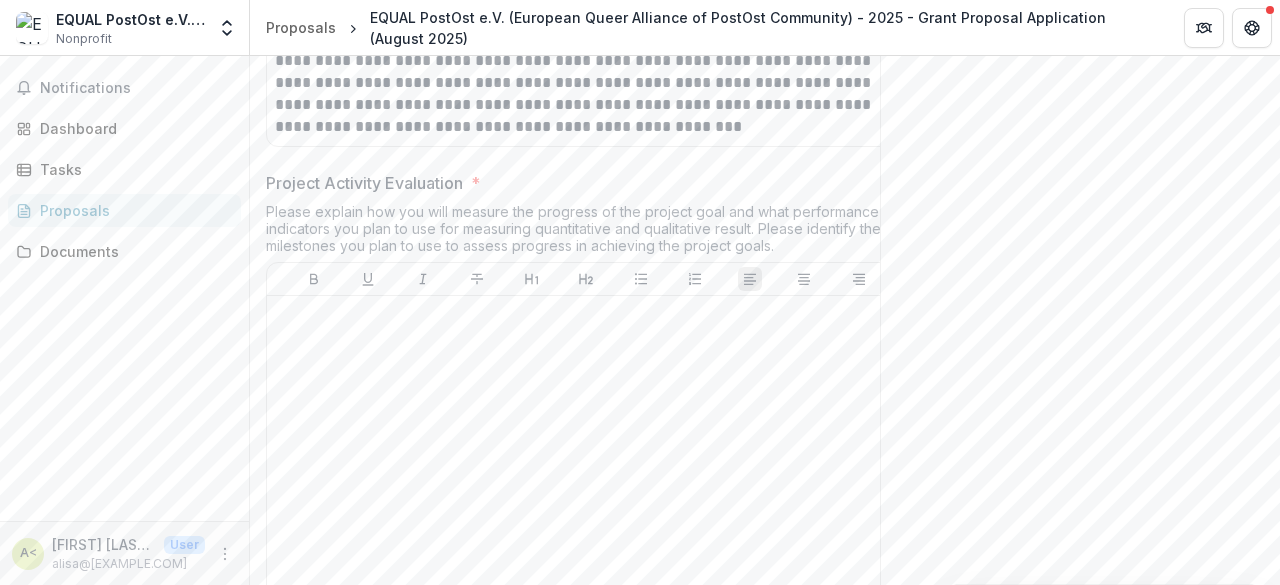 scroll, scrollTop: 3000, scrollLeft: 0, axis: vertical 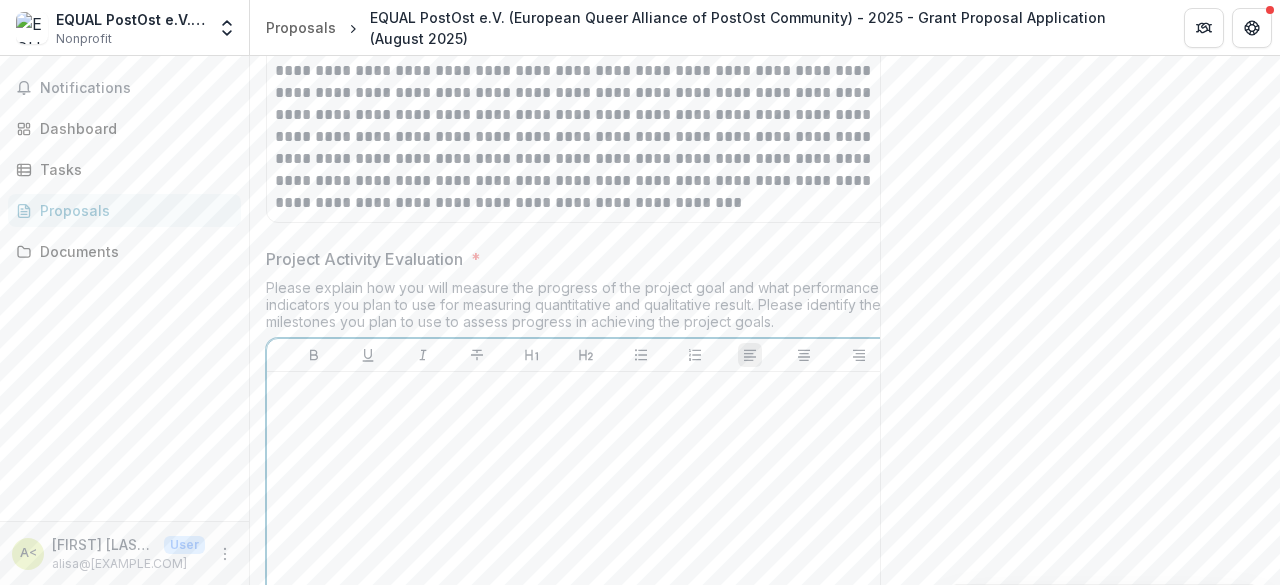 click at bounding box center [586, 530] 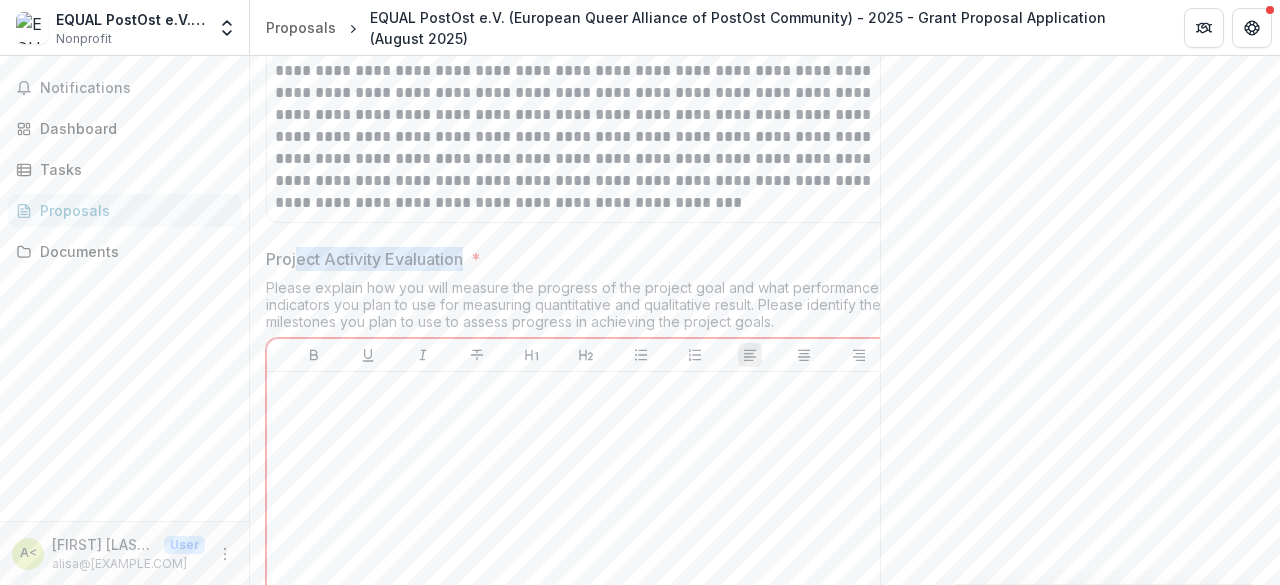 drag, startPoint x: 464, startPoint y: 225, endPoint x: 295, endPoint y: 209, distance: 169.7557 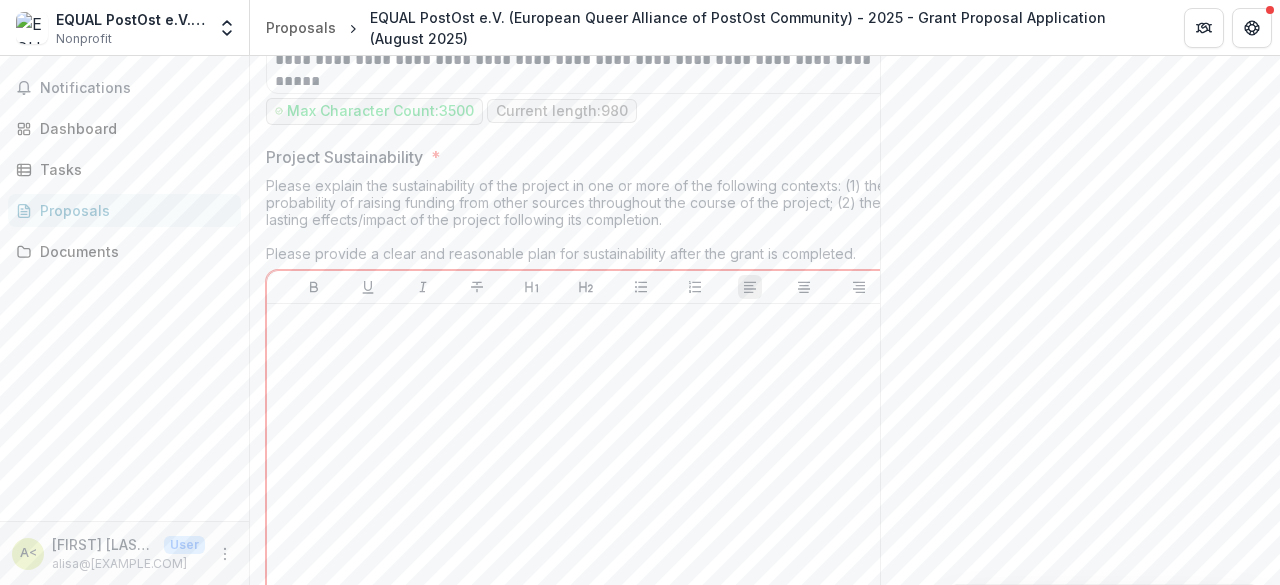 scroll, scrollTop: 5944, scrollLeft: 0, axis: vertical 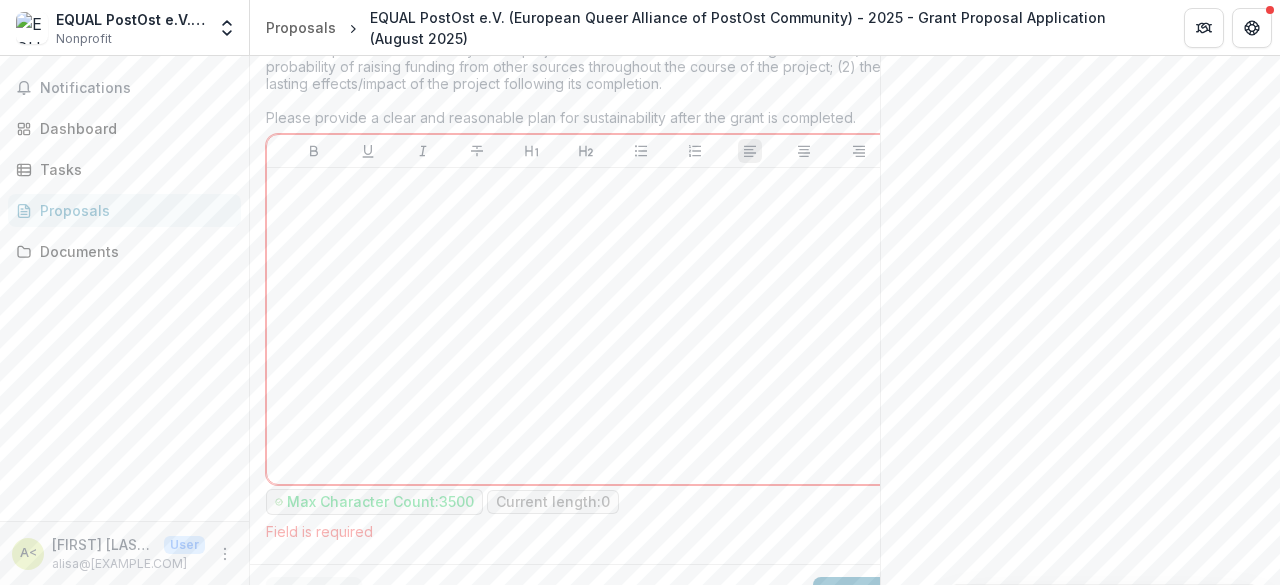 drag, startPoint x: 830, startPoint y: 536, endPoint x: 808, endPoint y: 514, distance: 31.112698 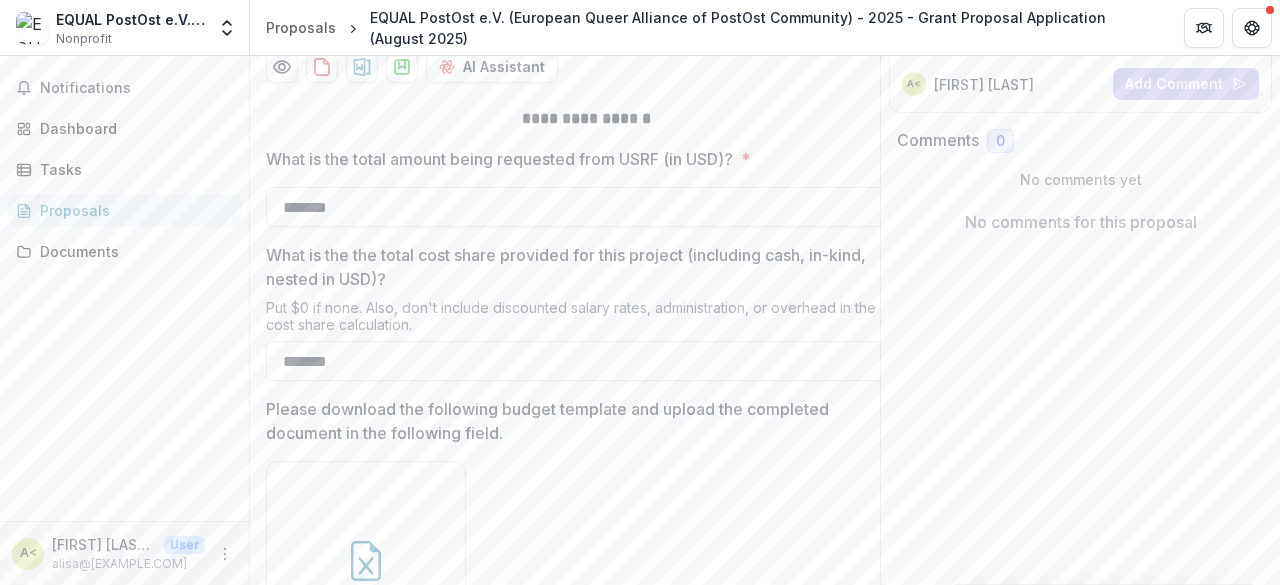 scroll, scrollTop: 700, scrollLeft: 0, axis: vertical 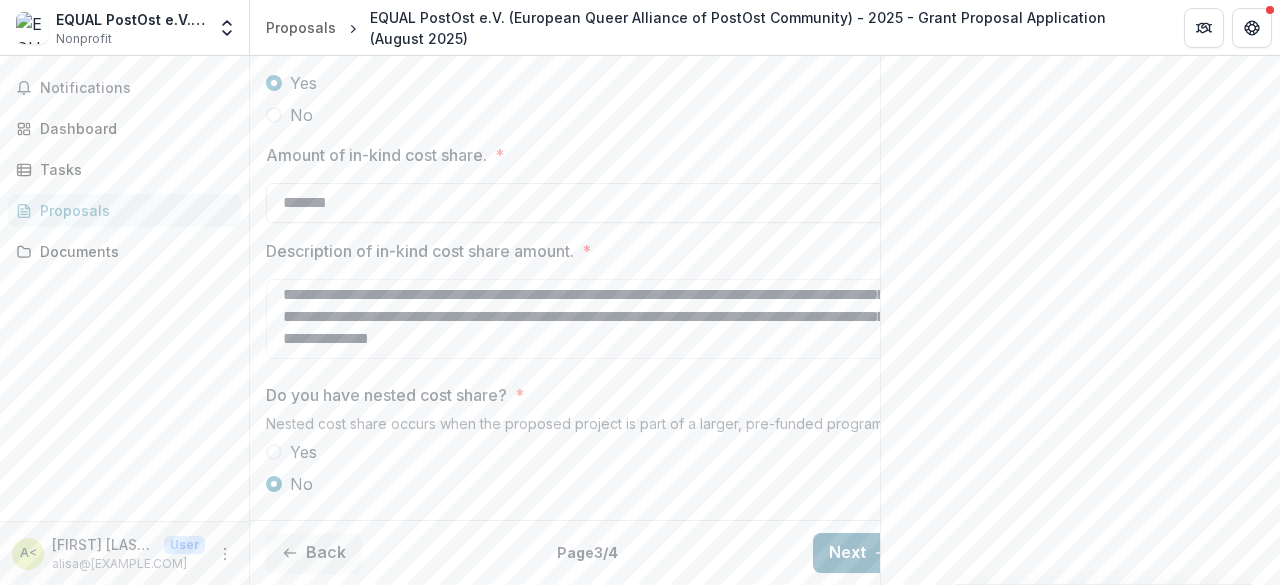 click on "Next" at bounding box center (859, 553) 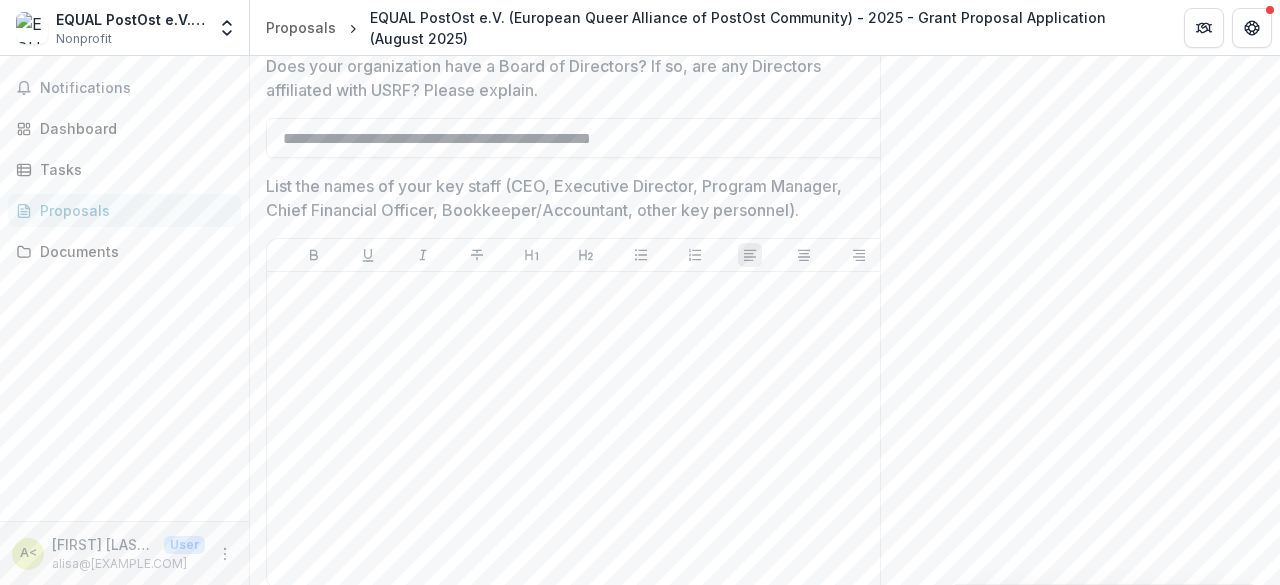 scroll, scrollTop: 1705, scrollLeft: 0, axis: vertical 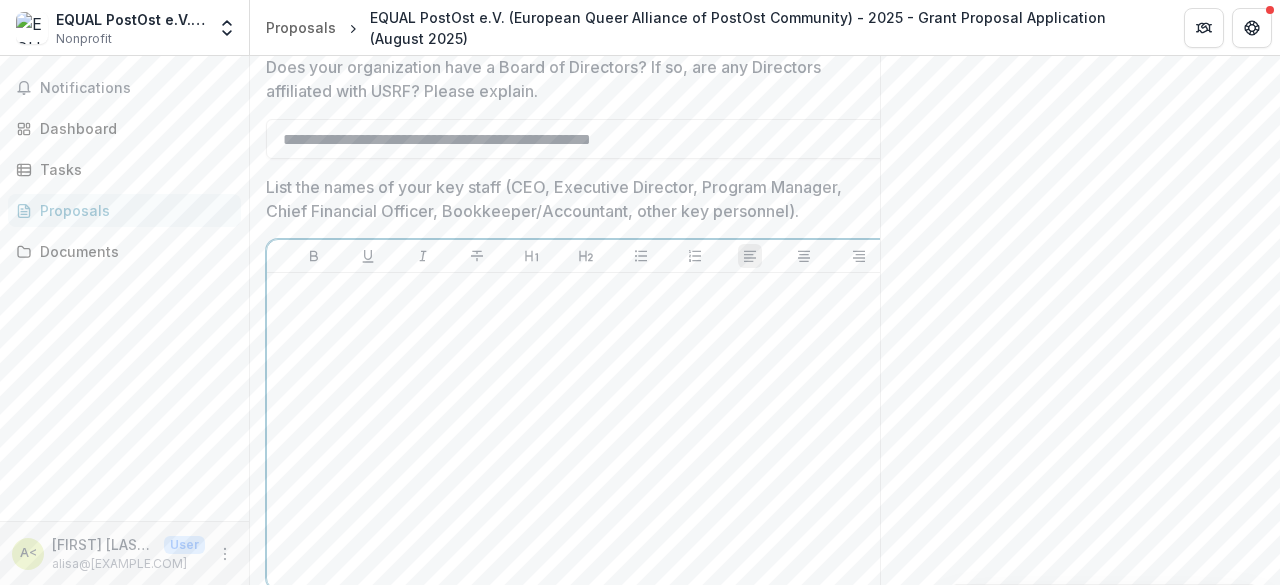 click at bounding box center (586, 431) 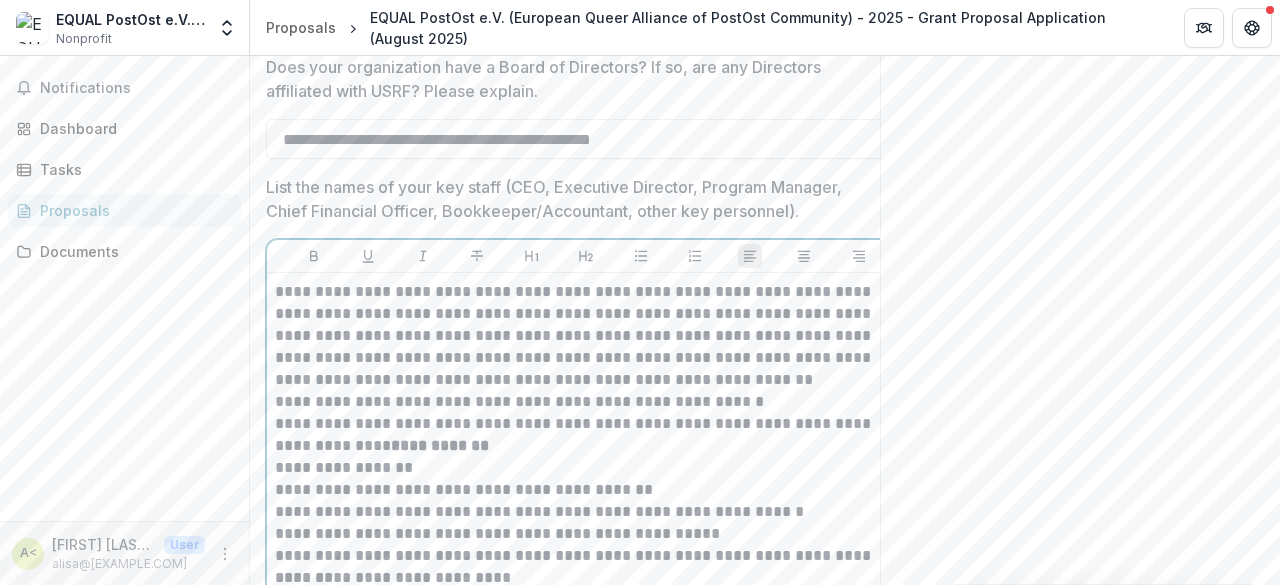 scroll, scrollTop: 1880, scrollLeft: 0, axis: vertical 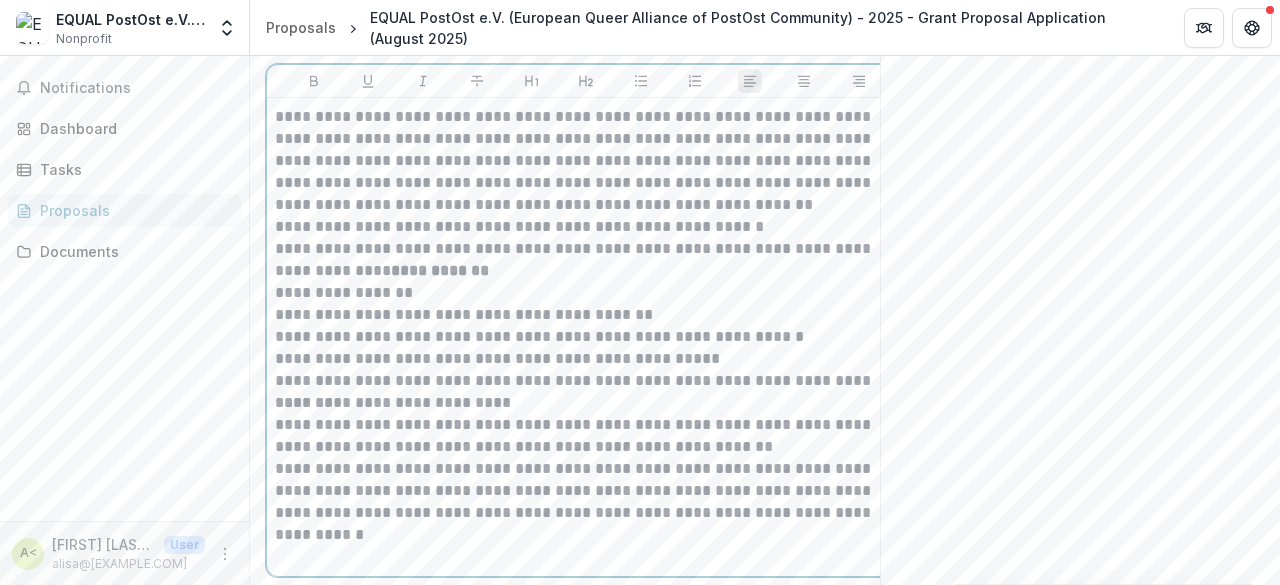 click on "**********" at bounding box center [440, 270] 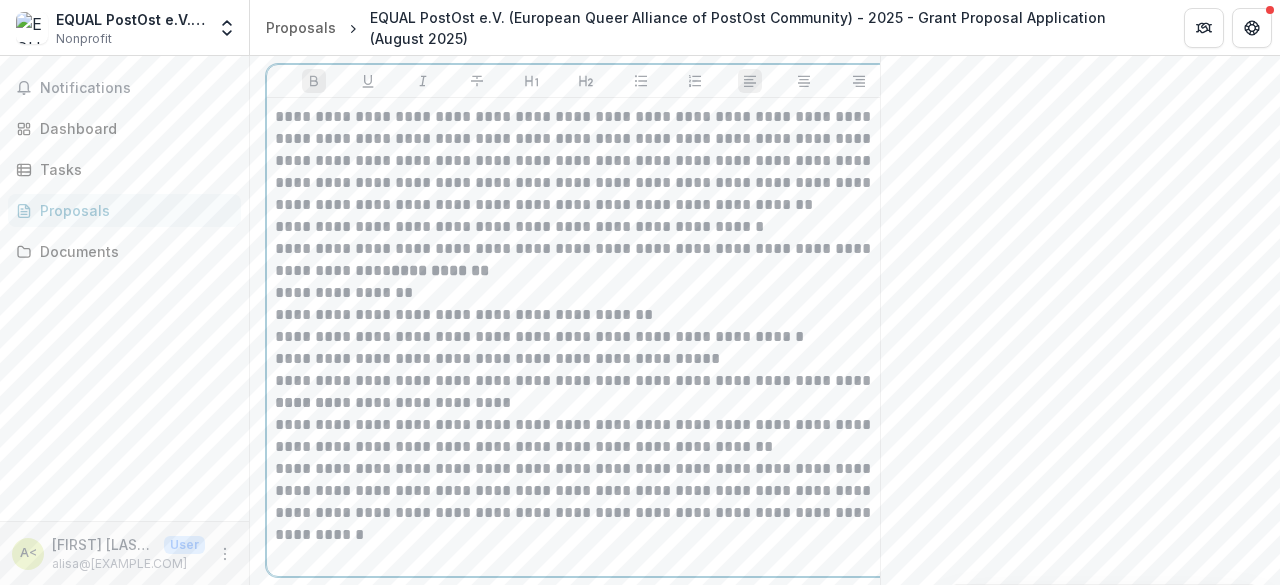type 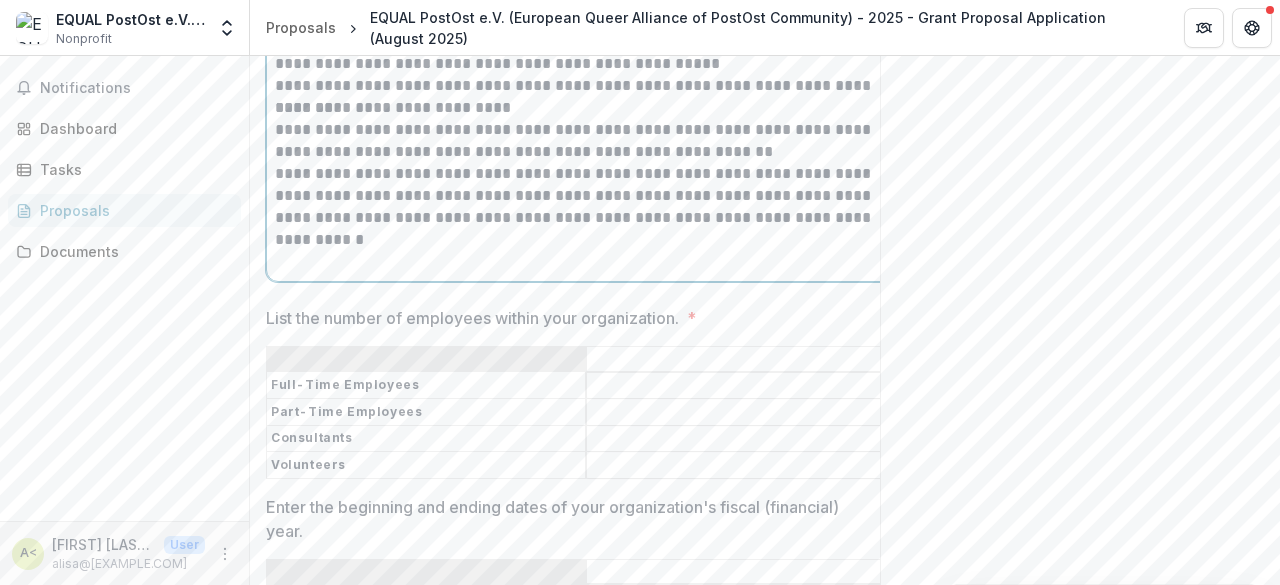 scroll, scrollTop: 2180, scrollLeft: 0, axis: vertical 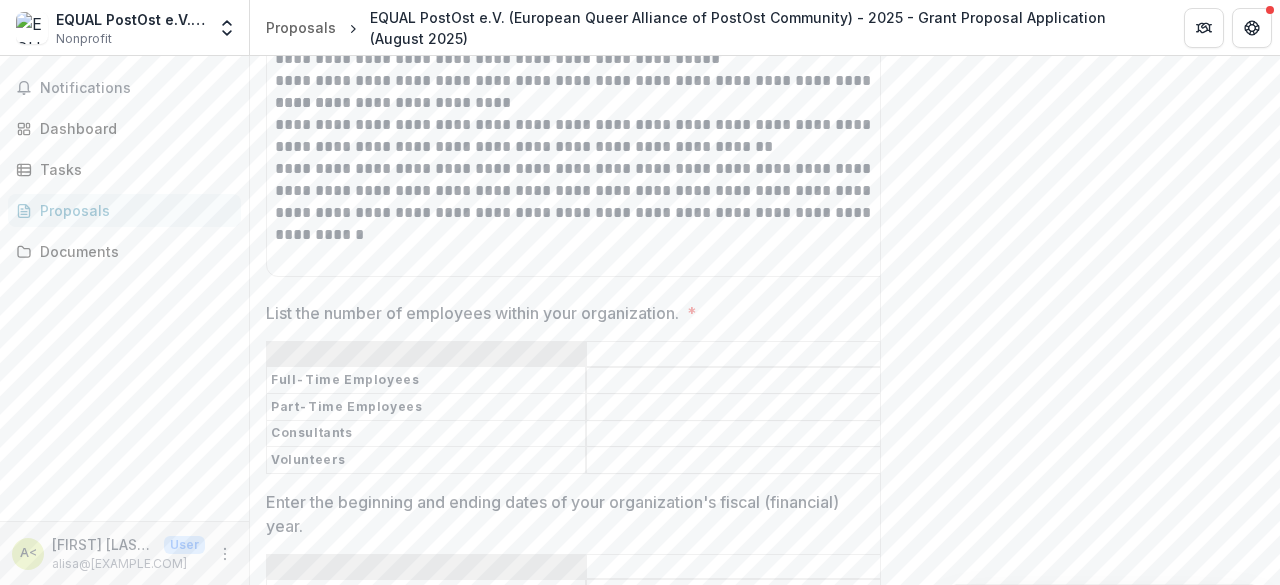 click on "List the number of employees within your organization. *" at bounding box center (746, 381) 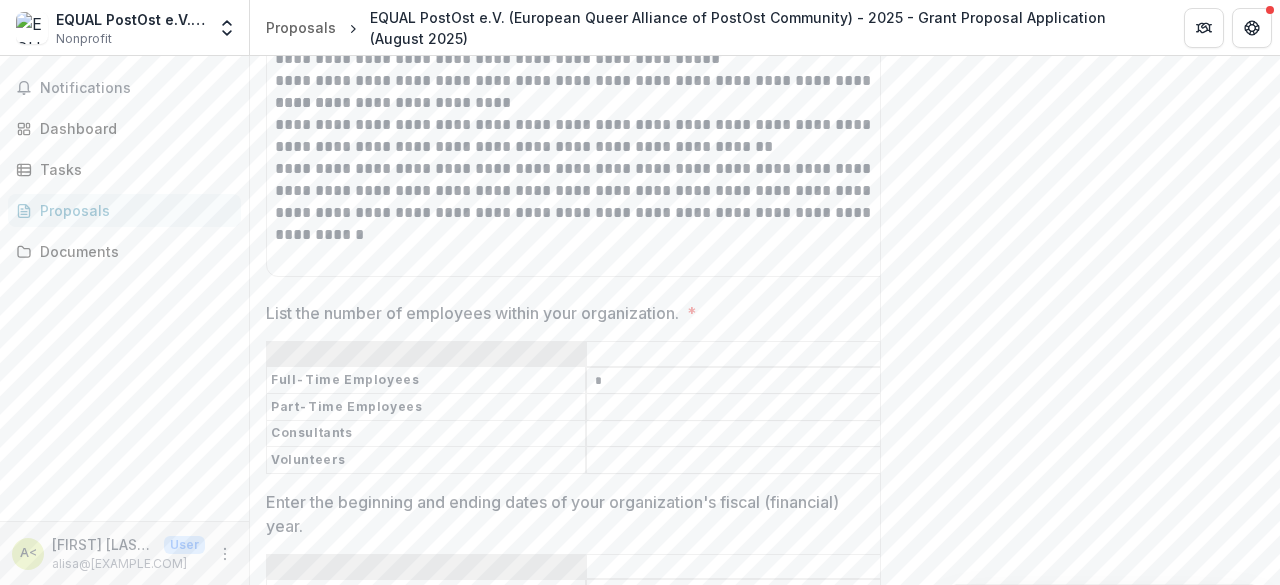 type on "*" 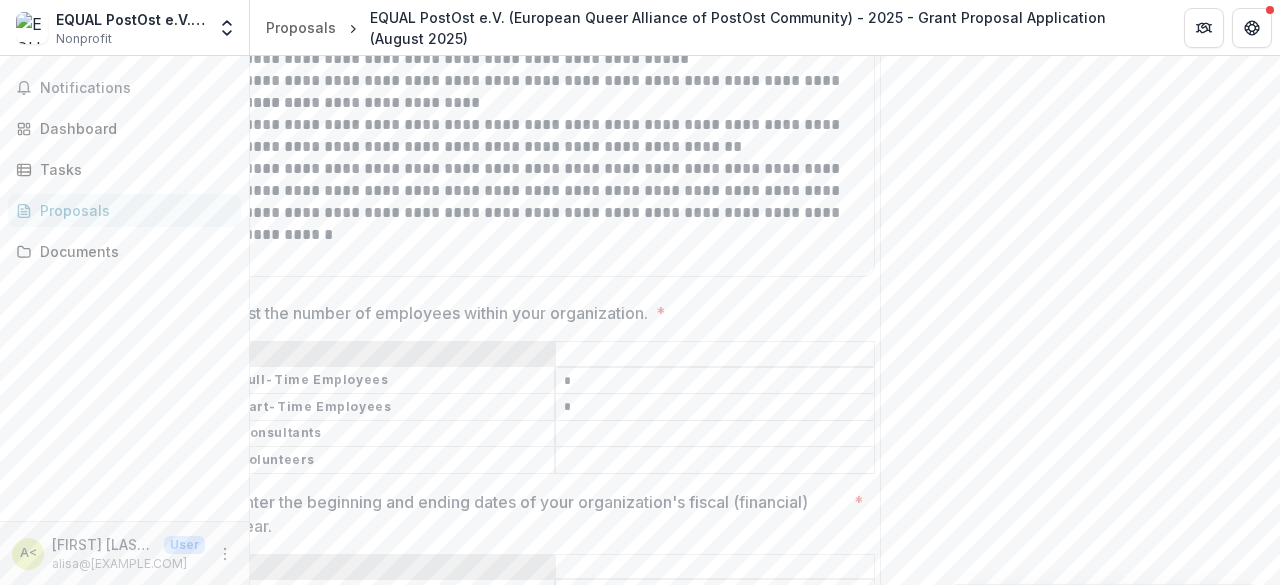 type on "*" 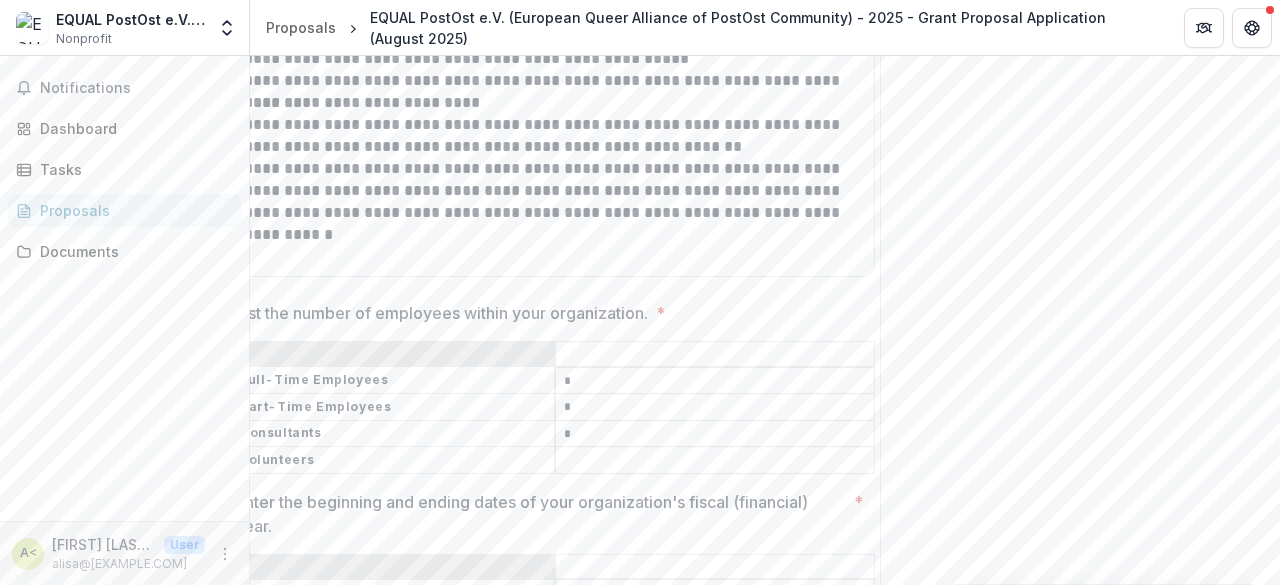 type on "*" 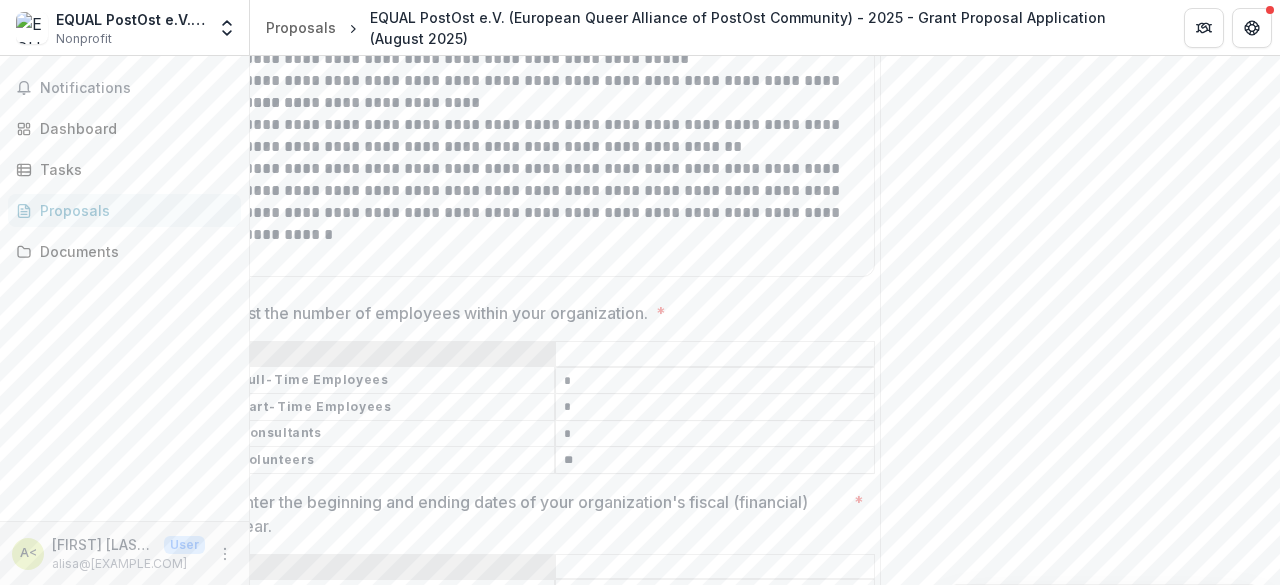 type on "**" 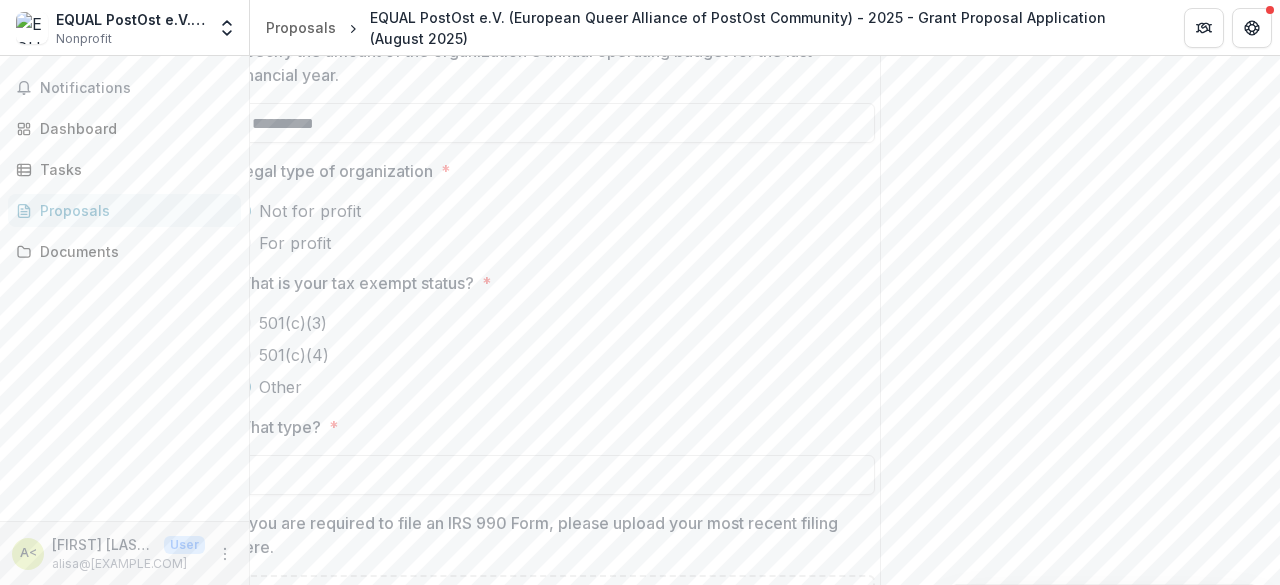 scroll, scrollTop: 480, scrollLeft: 0, axis: vertical 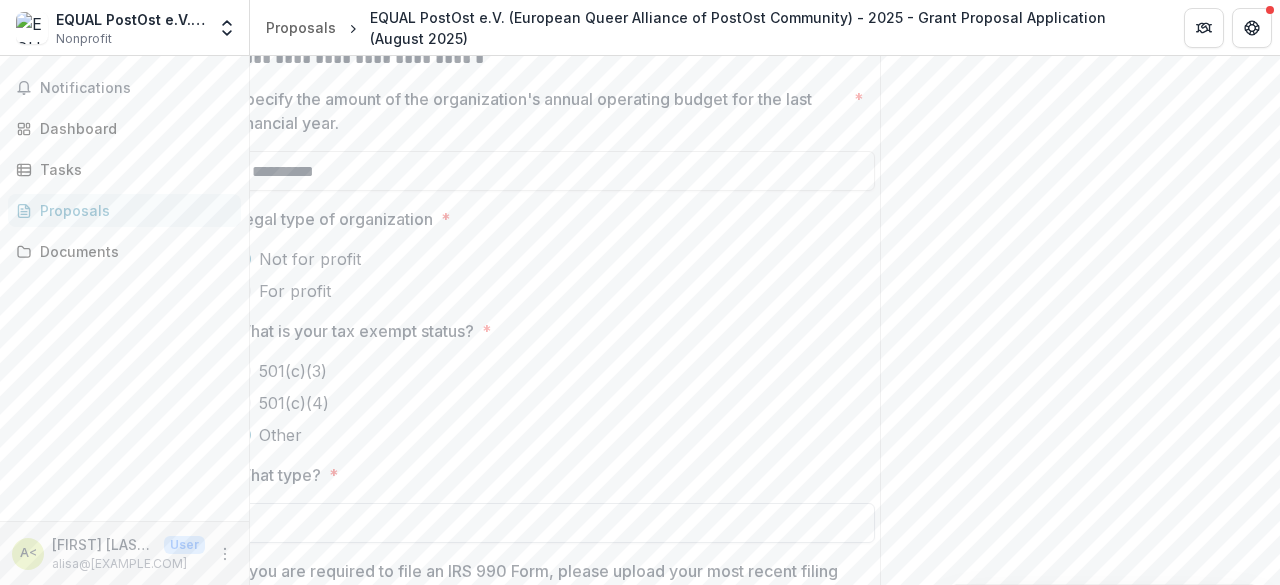 click on "What type? *" at bounding box center [555, 523] 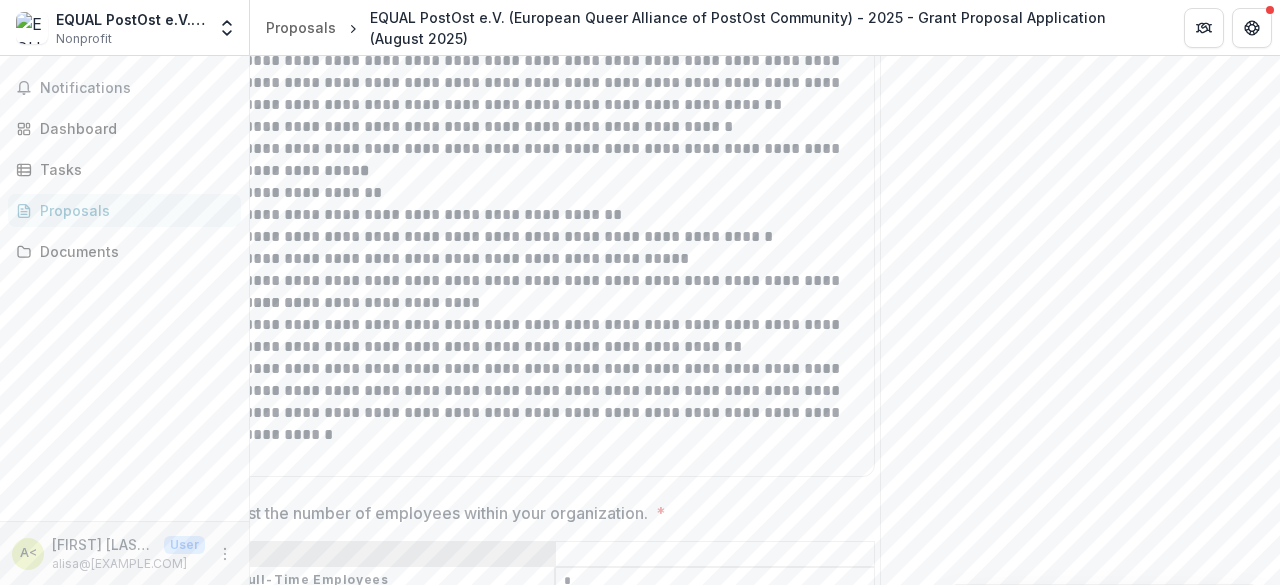 scroll, scrollTop: 2080, scrollLeft: 0, axis: vertical 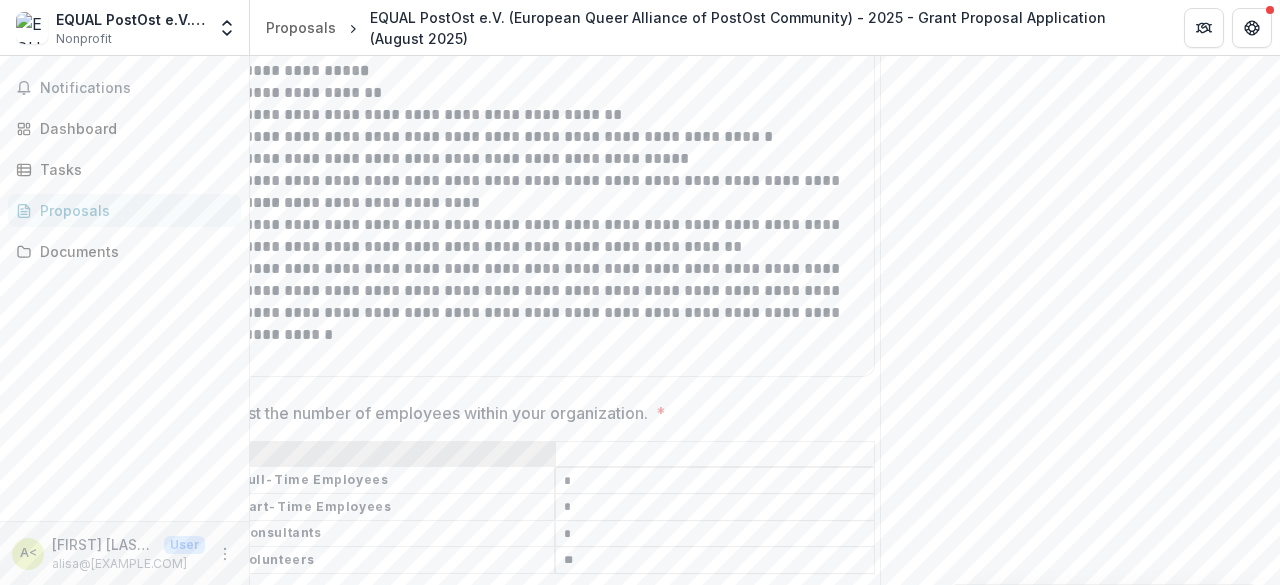 type on "**********" 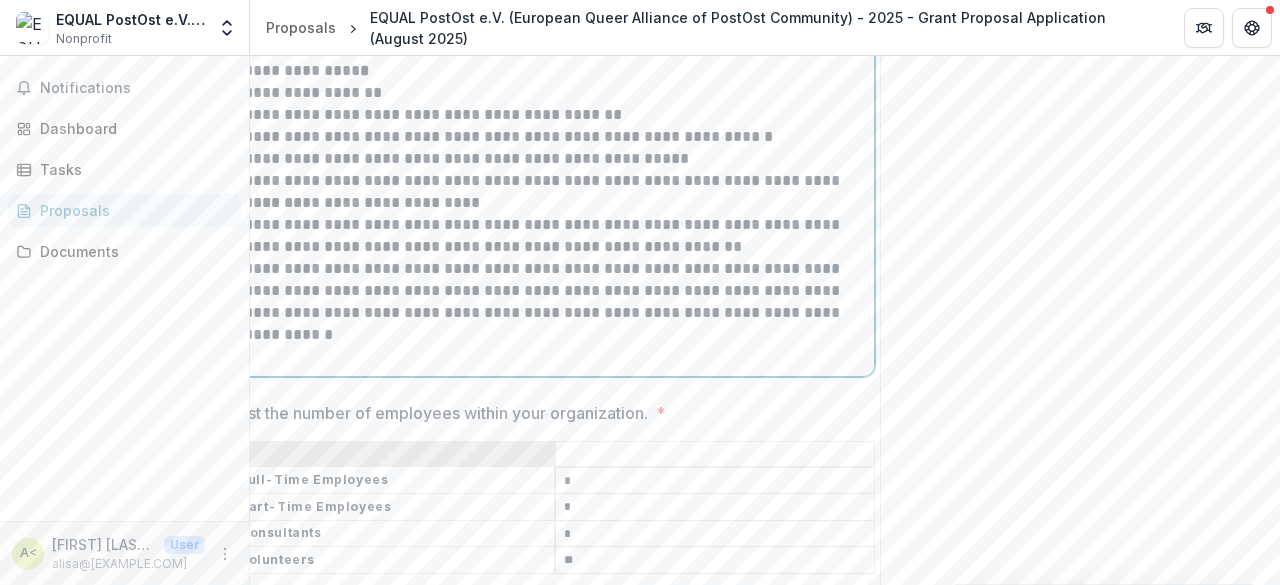 click at bounding box center (555, 346) 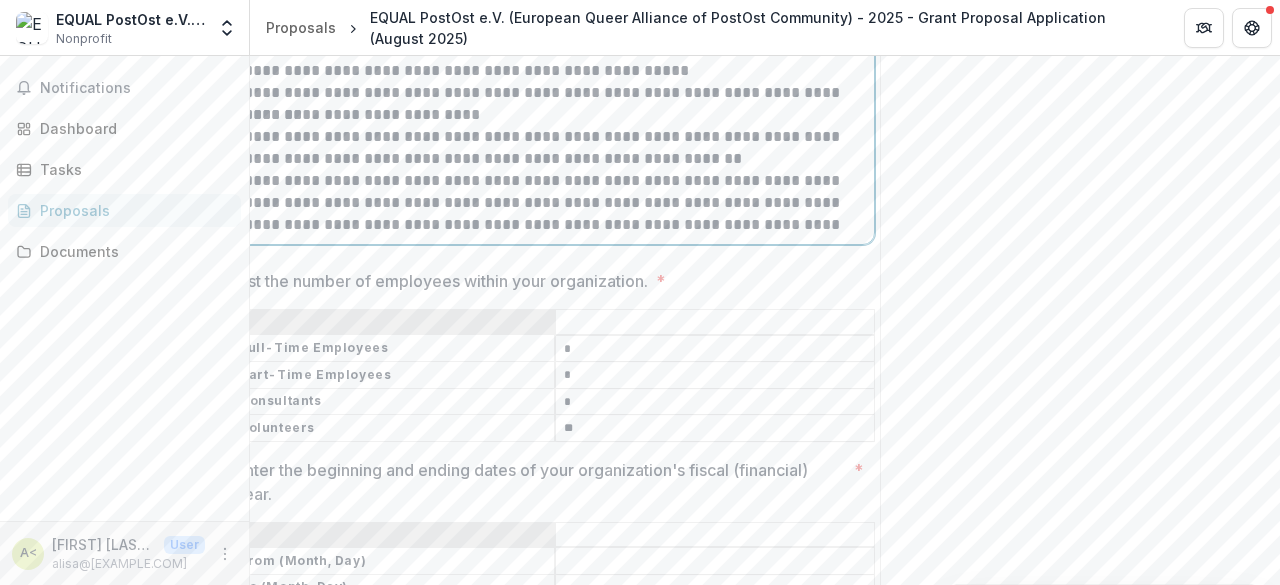 scroll, scrollTop: 2280, scrollLeft: 0, axis: vertical 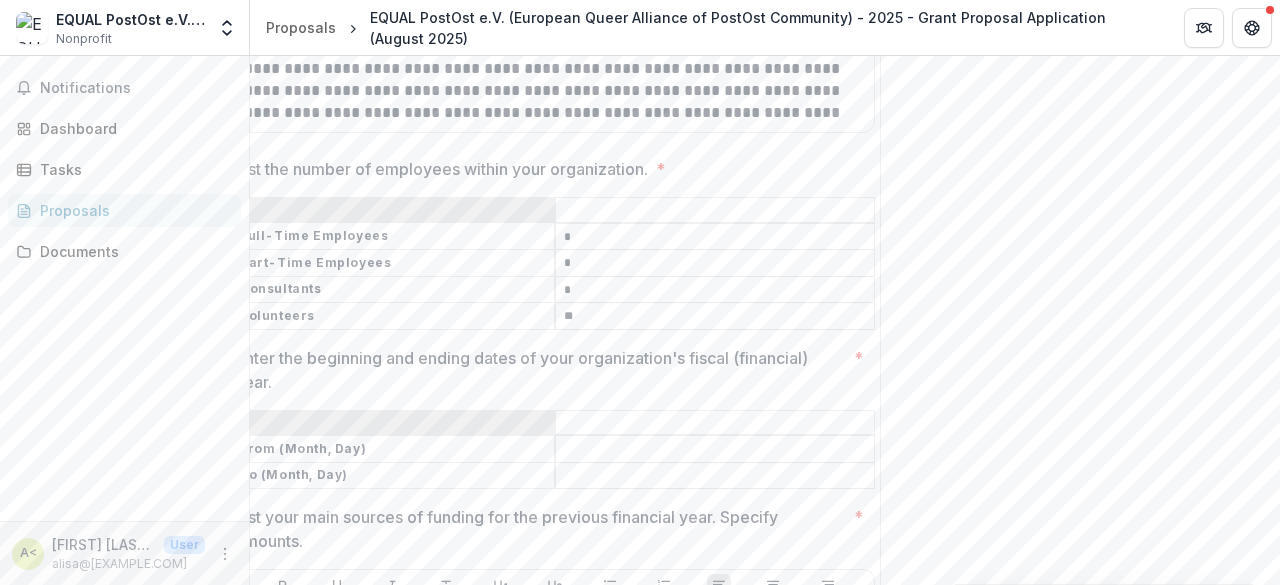 click on "Enter the beginning and ending dates of your organization's fiscal (financial) year. *" at bounding box center (715, 450) 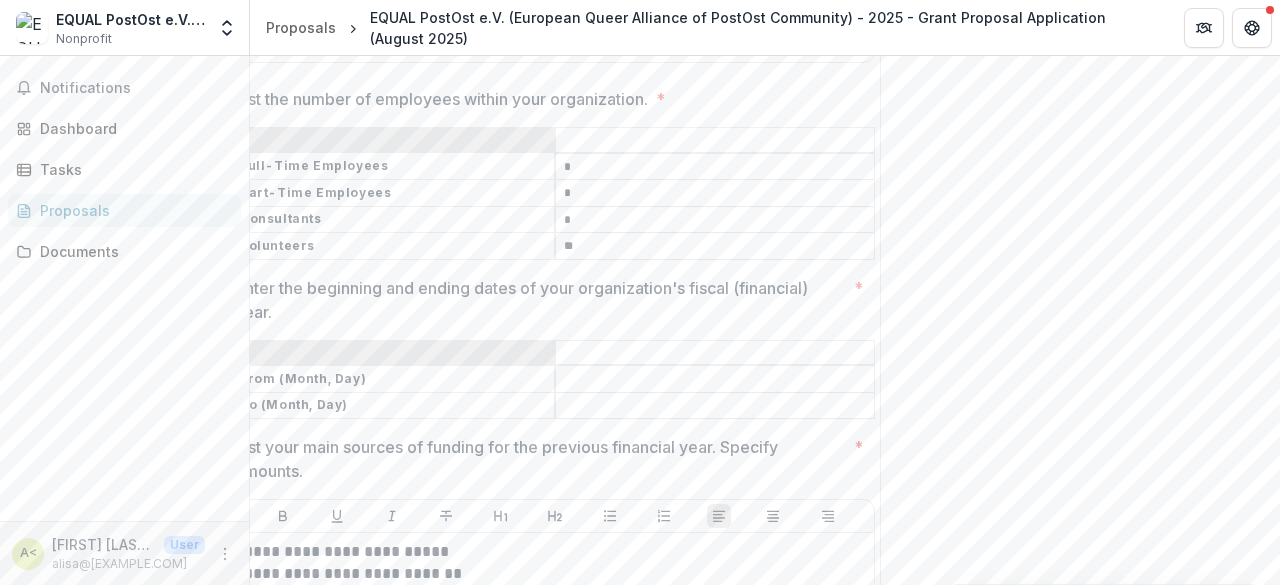 scroll, scrollTop: 2380, scrollLeft: 0, axis: vertical 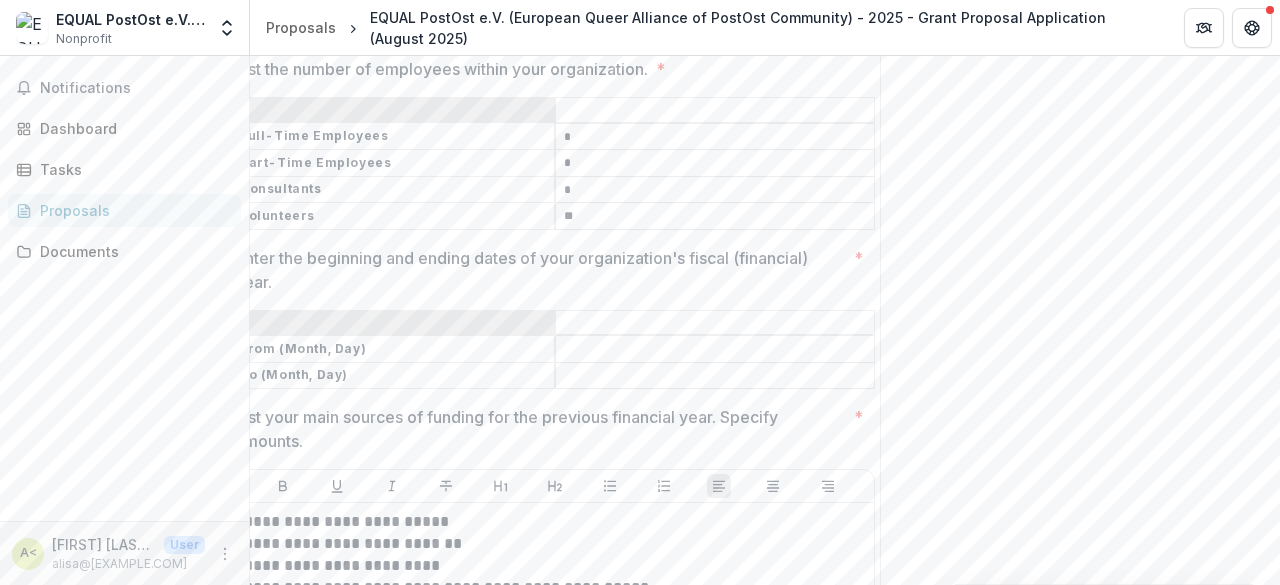 paste on "**********" 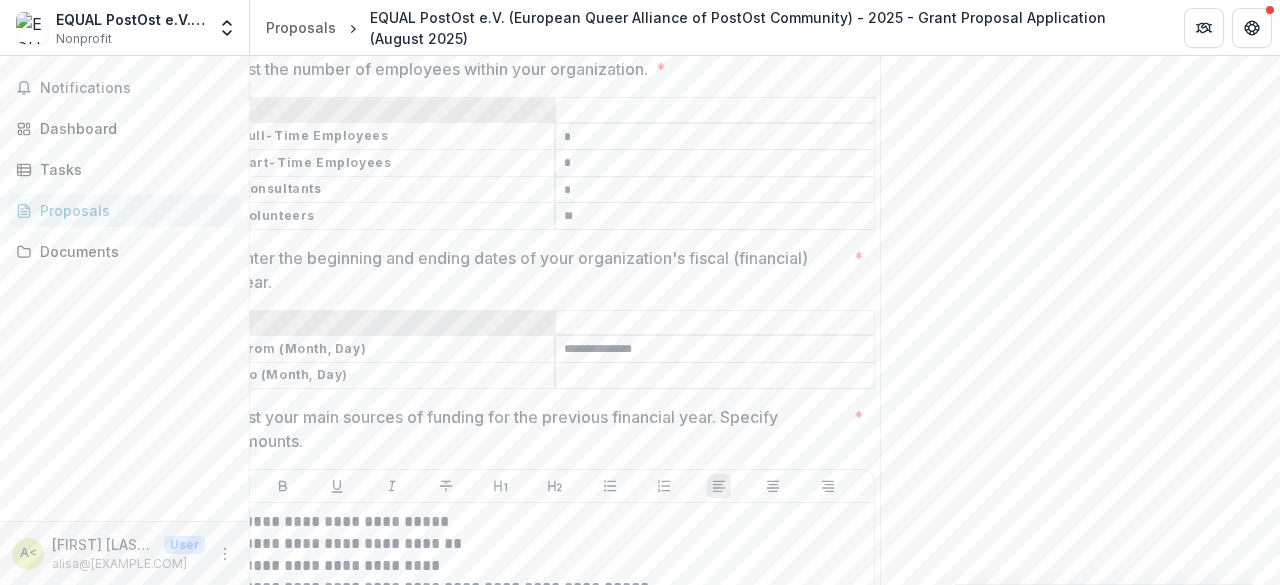 type on "**********" 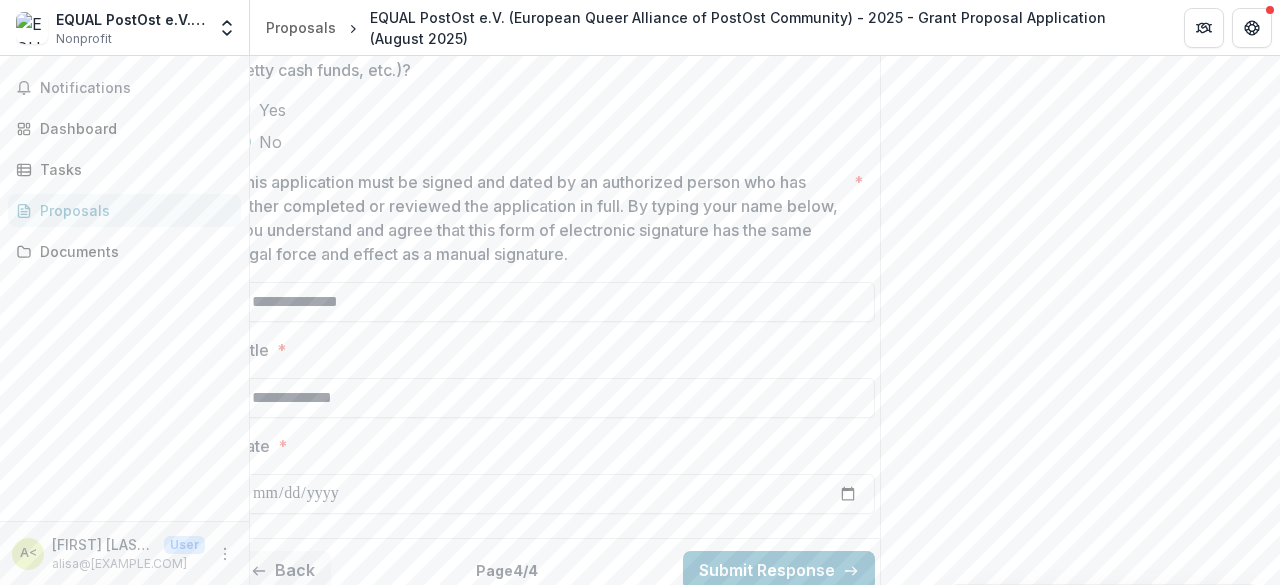 scroll, scrollTop: 7407, scrollLeft: 0, axis: vertical 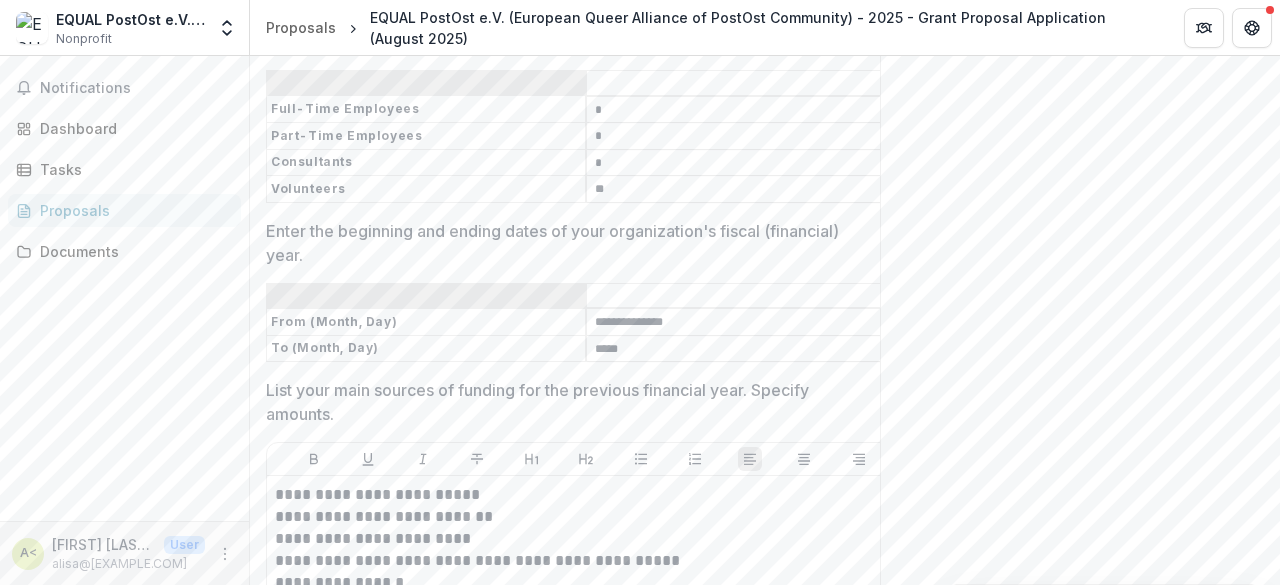 type on "*****" 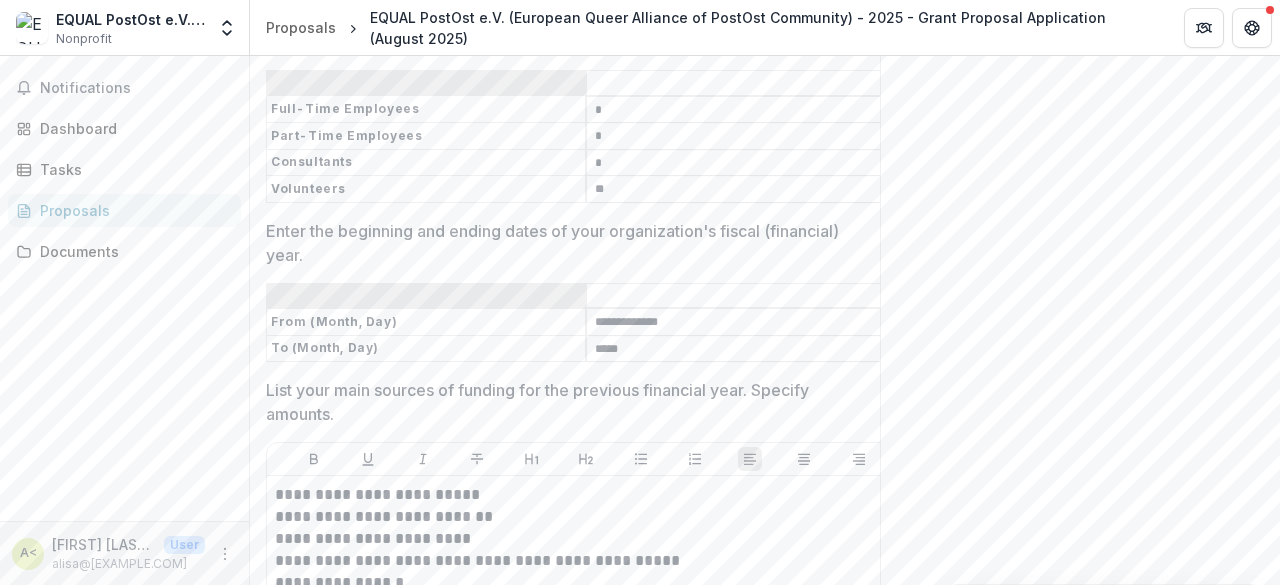 type on "**********" 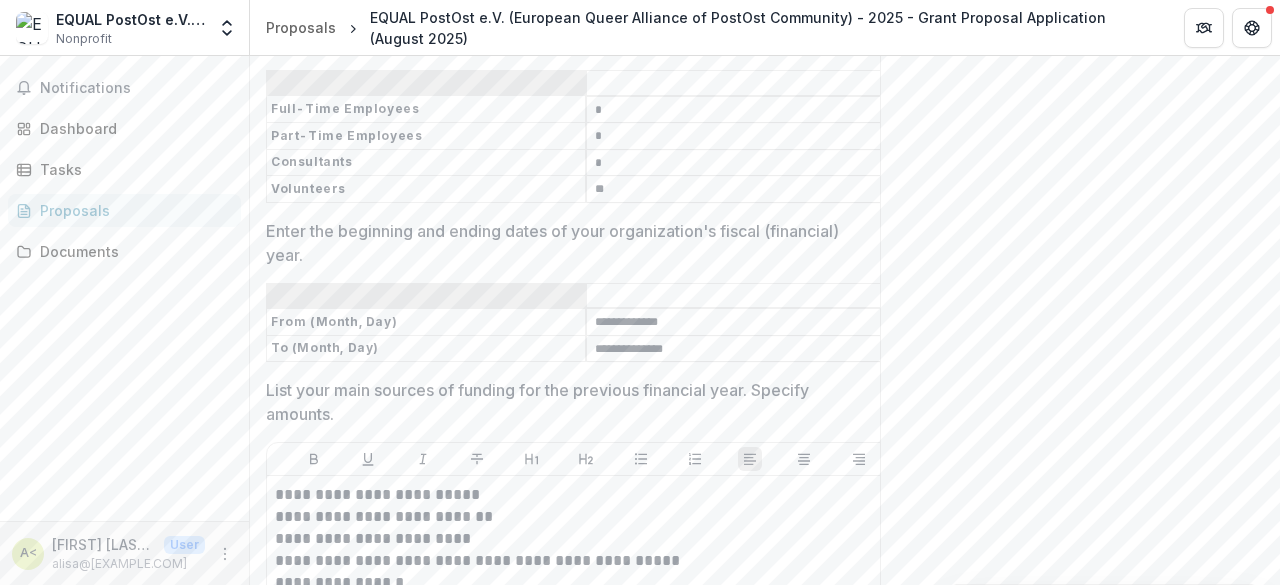 click on "**********" at bounding box center (746, 349) 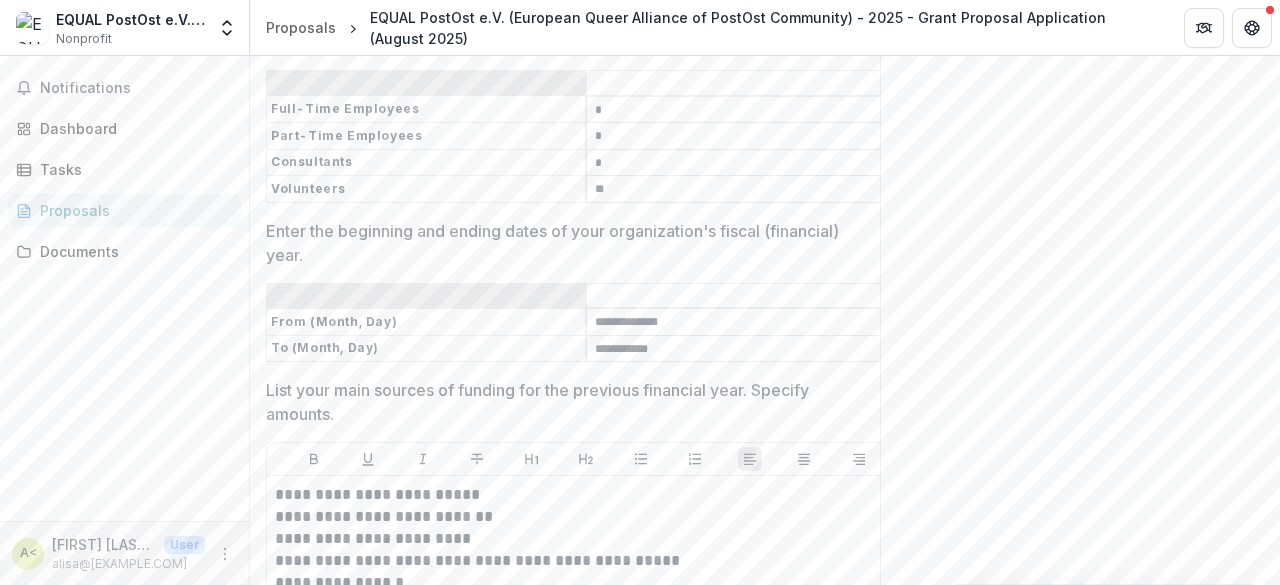 type on "**********" 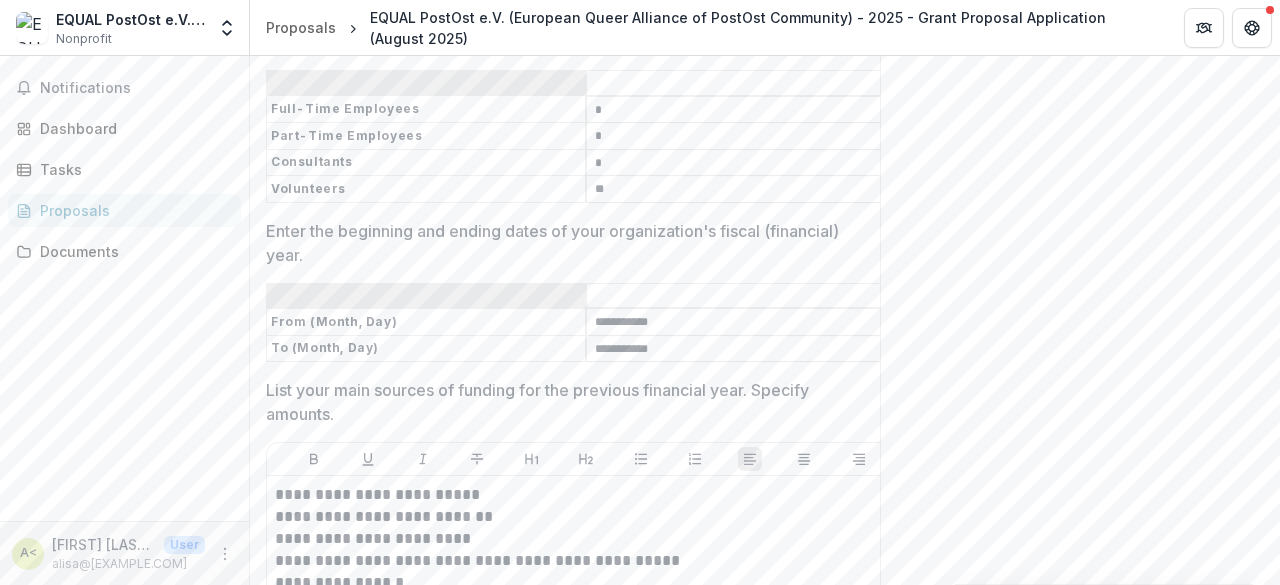 type on "**********" 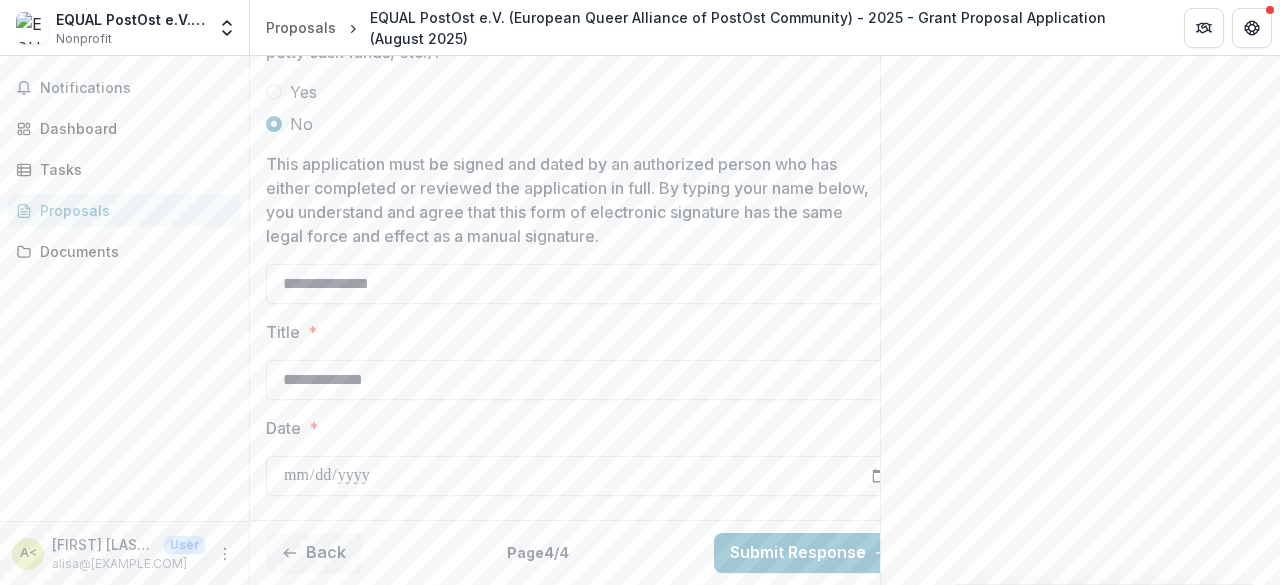 scroll, scrollTop: 7407, scrollLeft: 0, axis: vertical 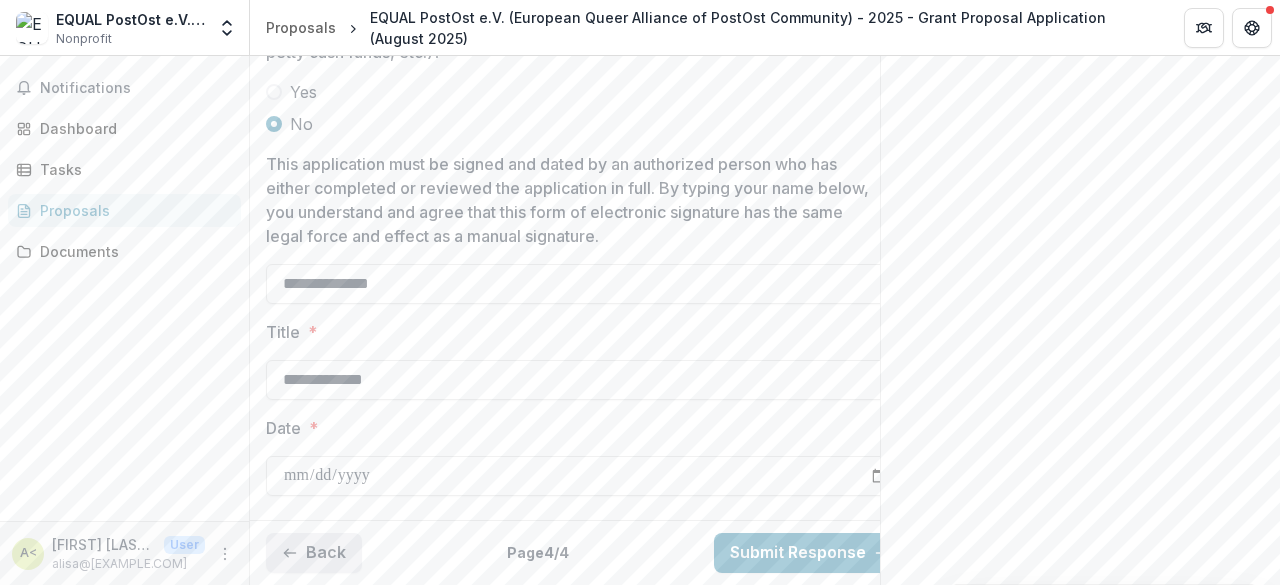click on "Back" at bounding box center [314, 553] 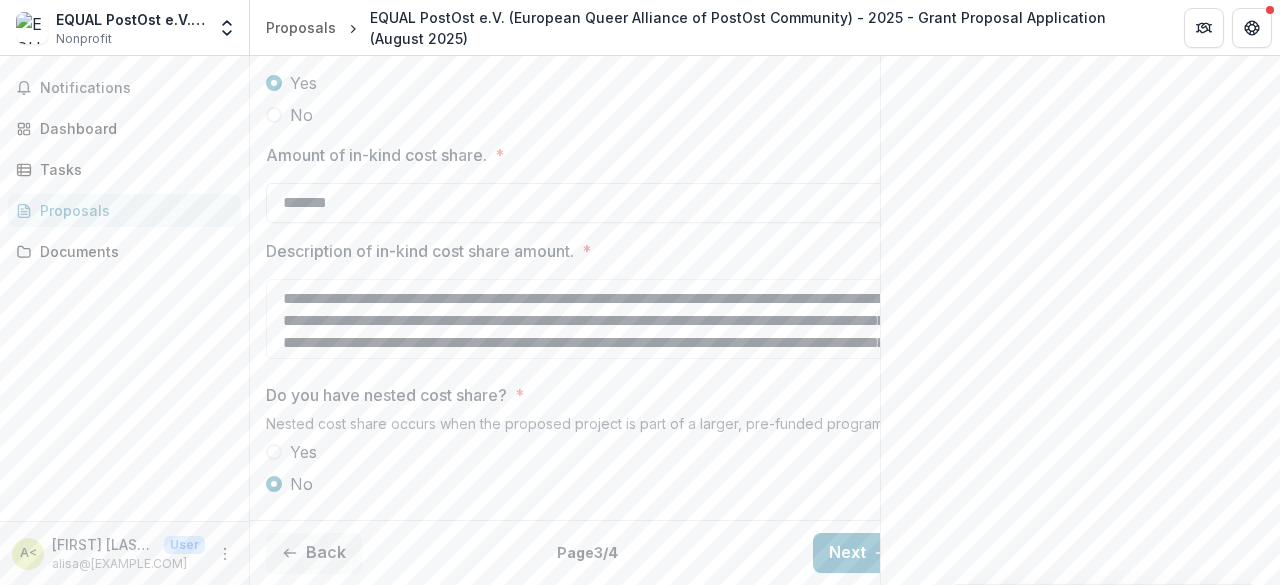 scroll, scrollTop: 3305, scrollLeft: 0, axis: vertical 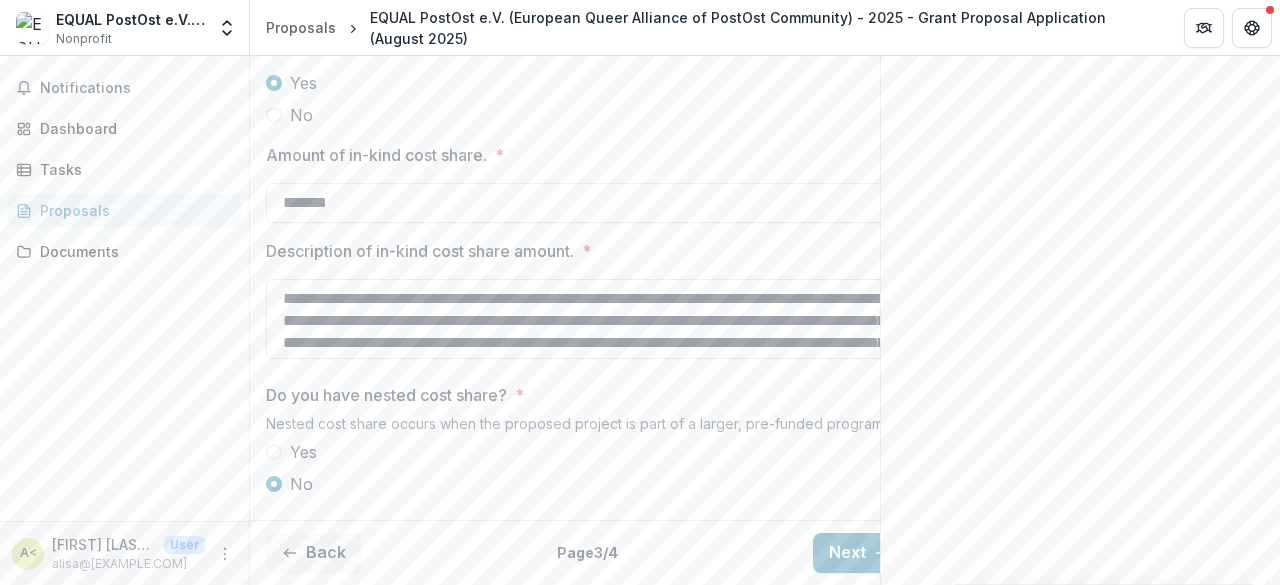 click on "**********" at bounding box center (586, 319) 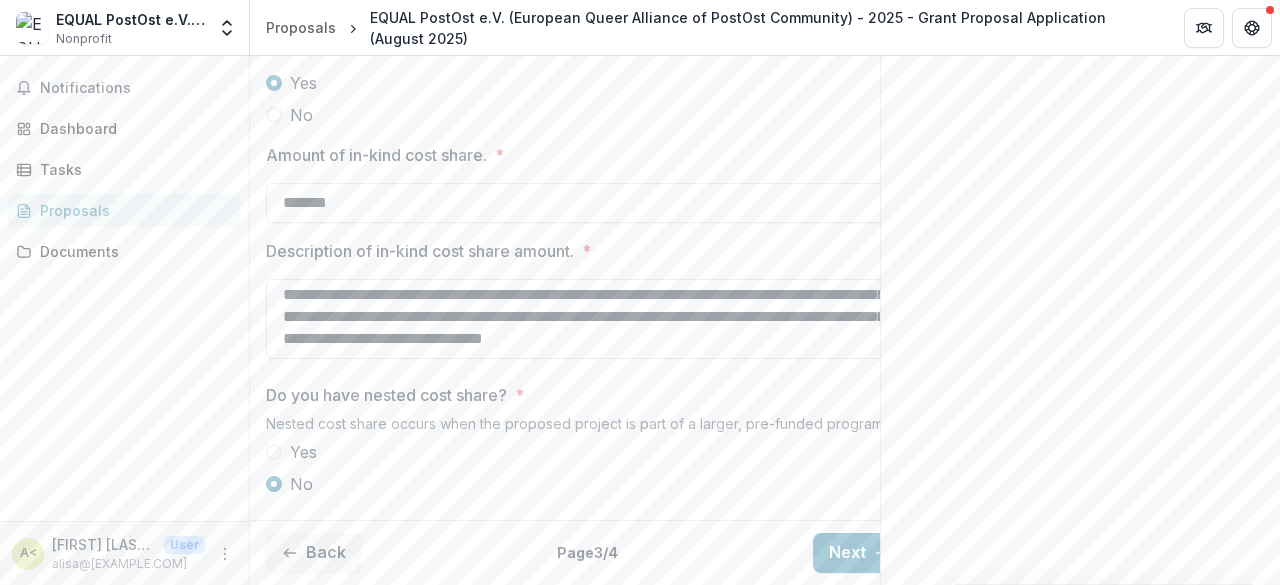 drag, startPoint x: 667, startPoint y: 321, endPoint x: 520, endPoint y: 285, distance: 151.34398 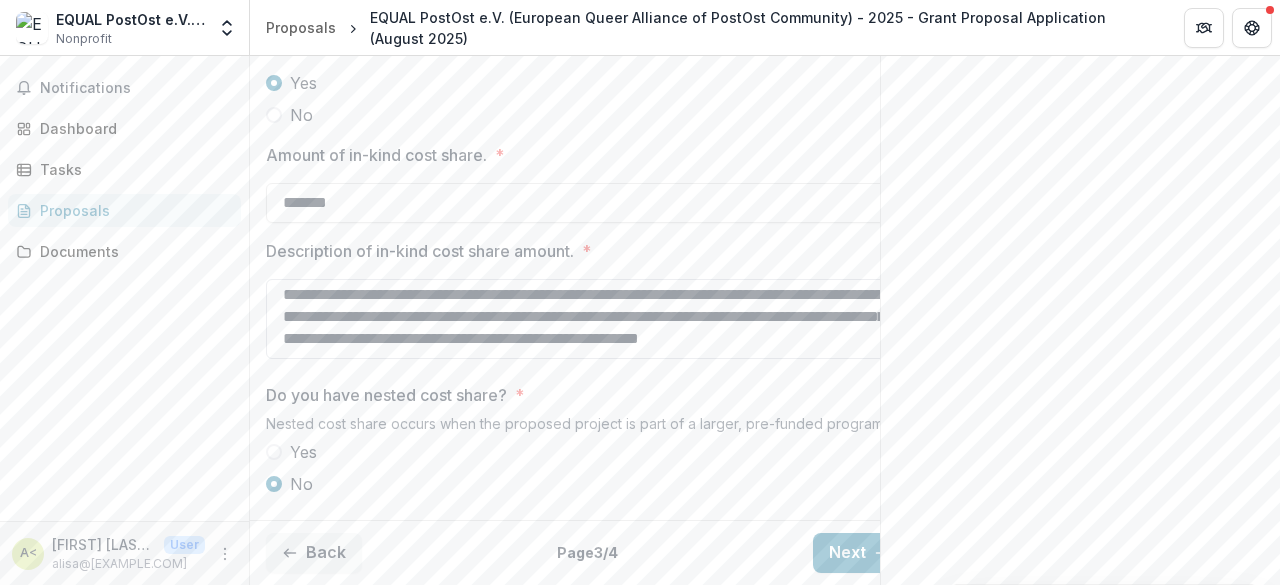scroll, scrollTop: 25, scrollLeft: 0, axis: vertical 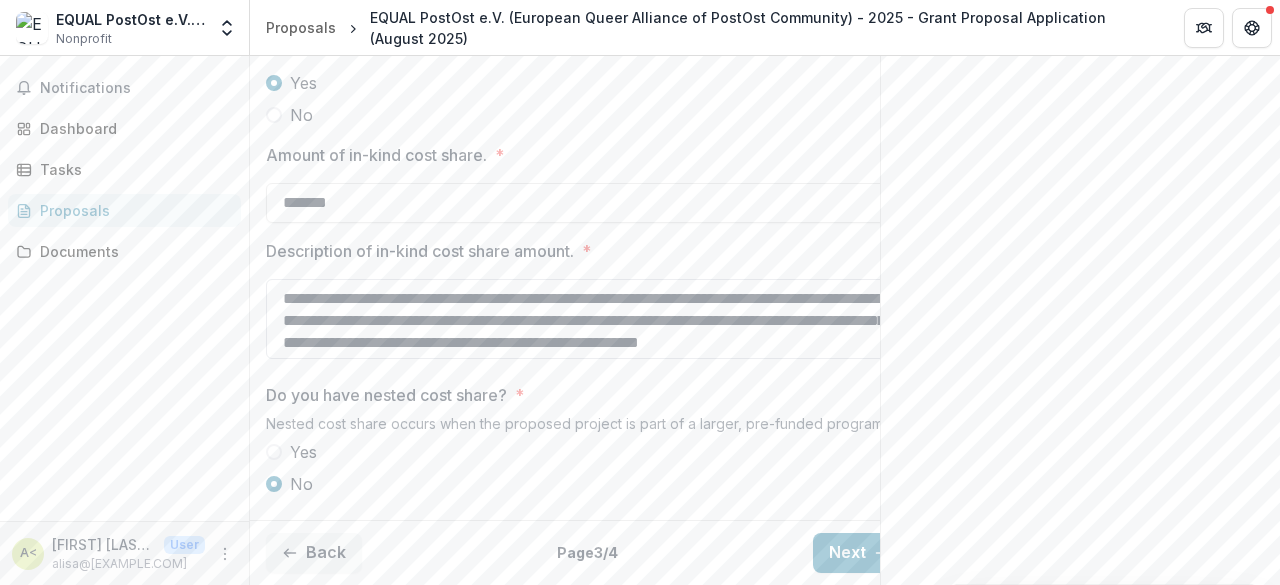 drag, startPoint x: 573, startPoint y: 320, endPoint x: 685, endPoint y: 311, distance: 112.36102 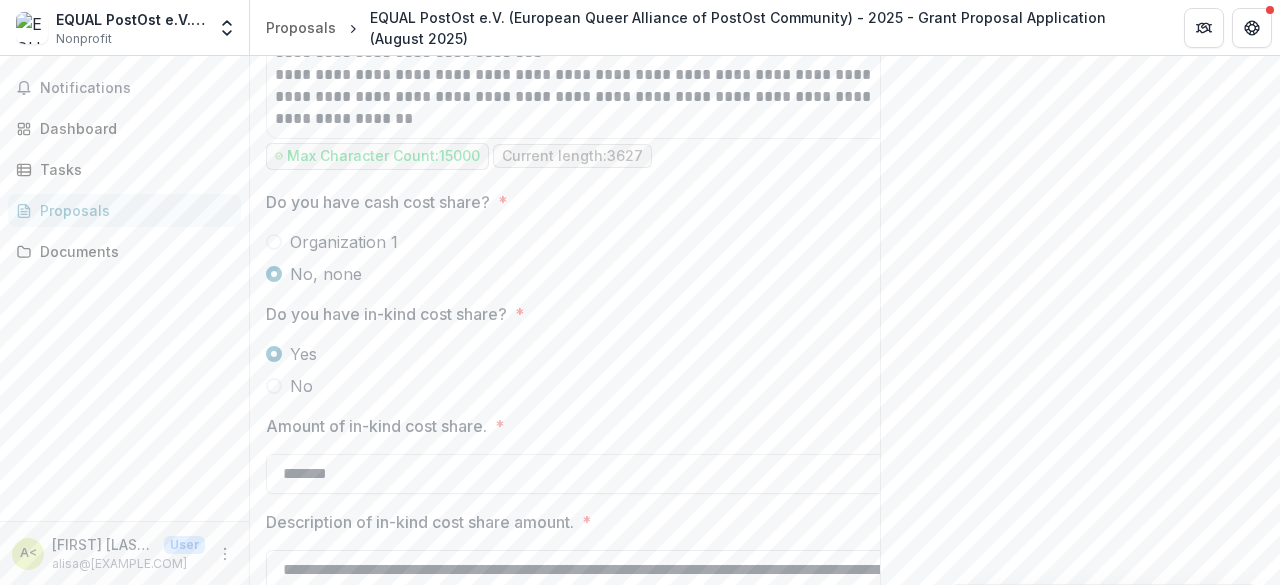 scroll, scrollTop: 3005, scrollLeft: 0, axis: vertical 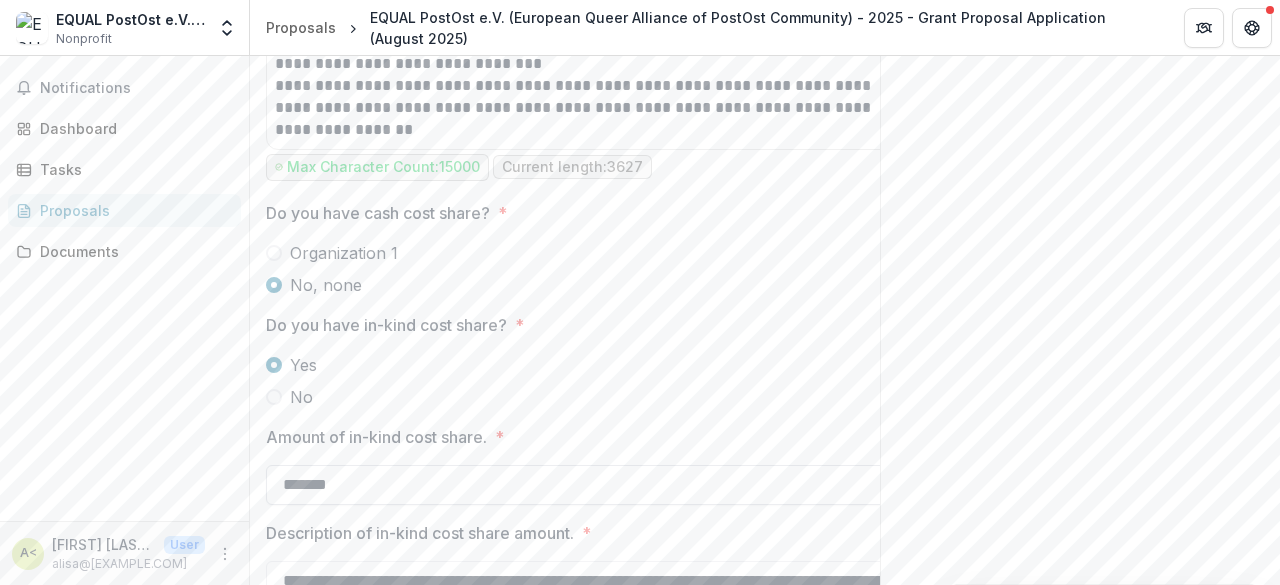 type on "**********" 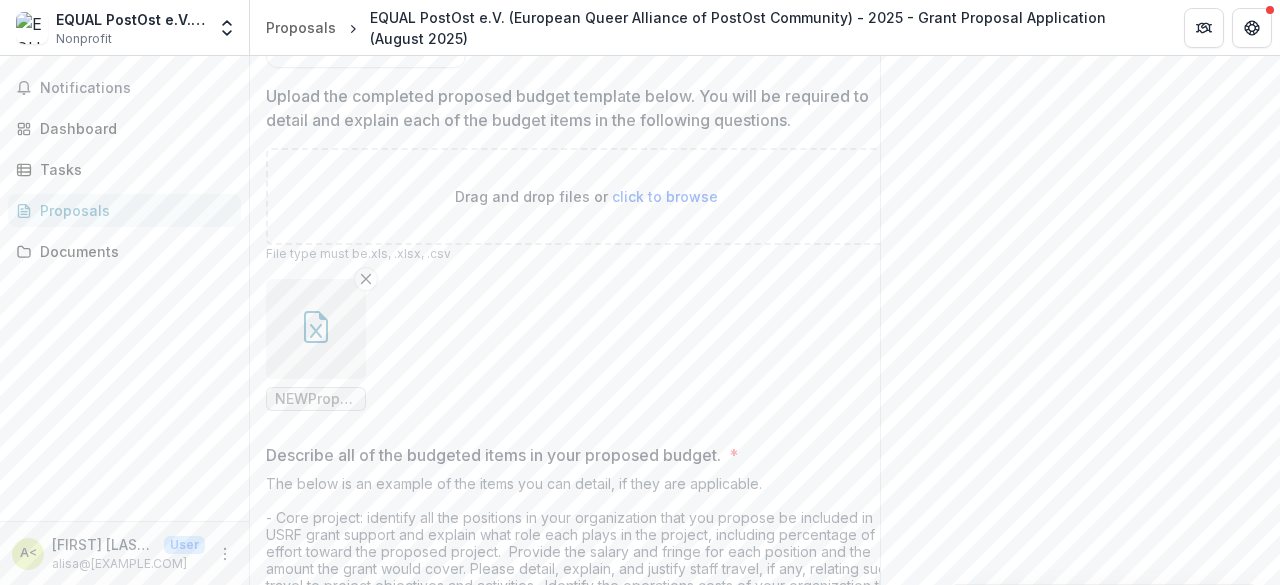 scroll, scrollTop: 905, scrollLeft: 0, axis: vertical 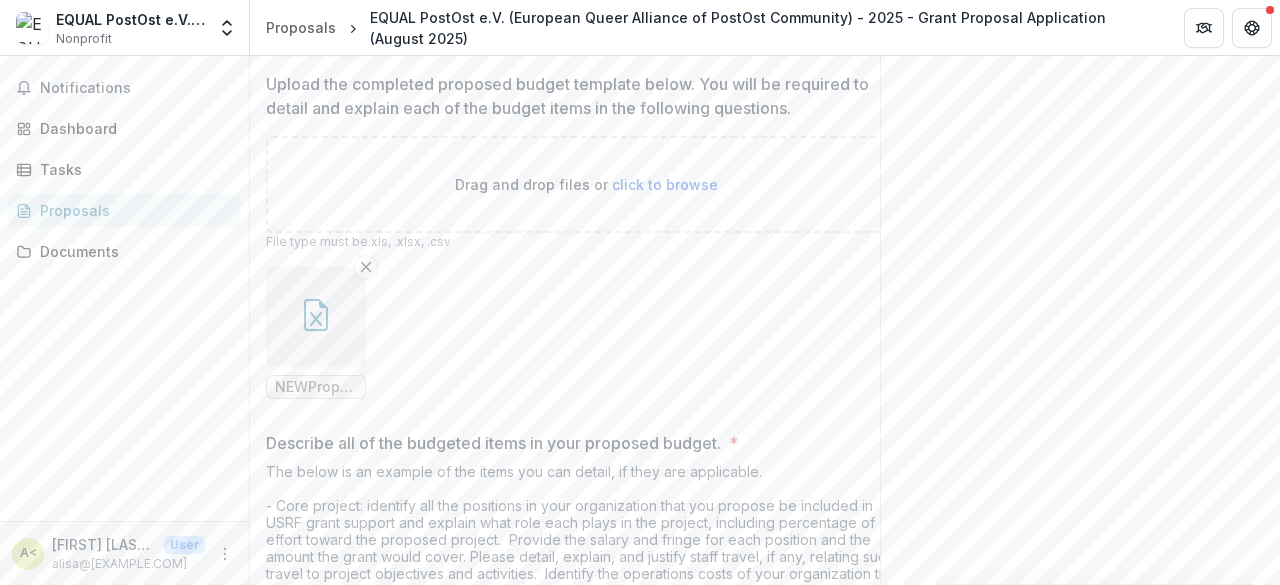 type on "*******" 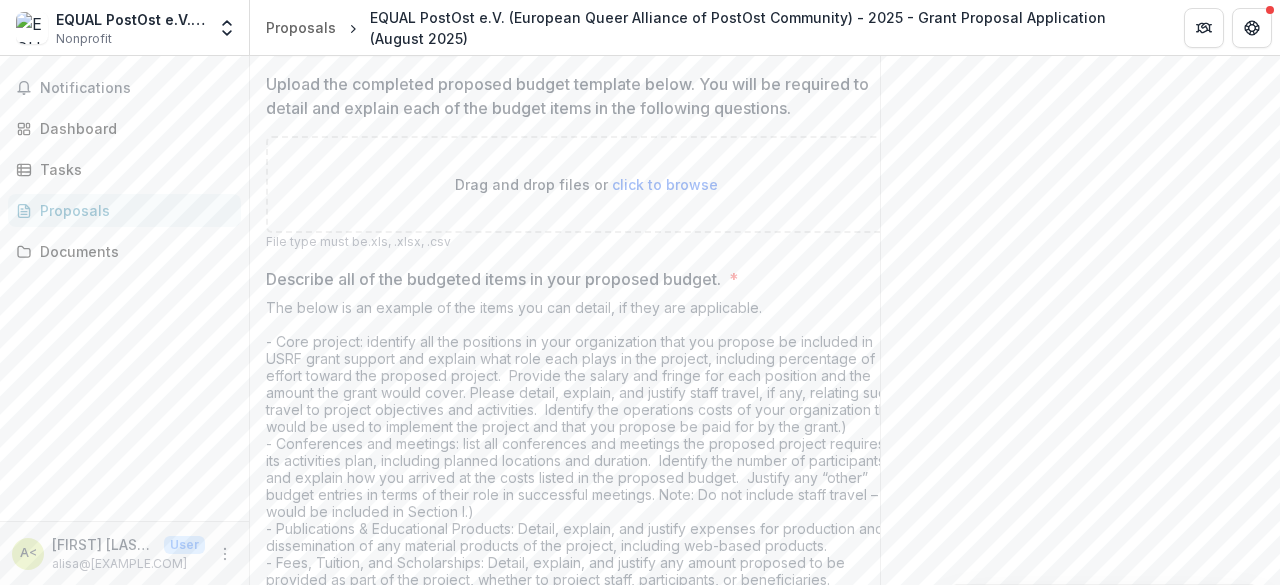 click on "Drag and drop files or   click to browse" at bounding box center (586, 184) 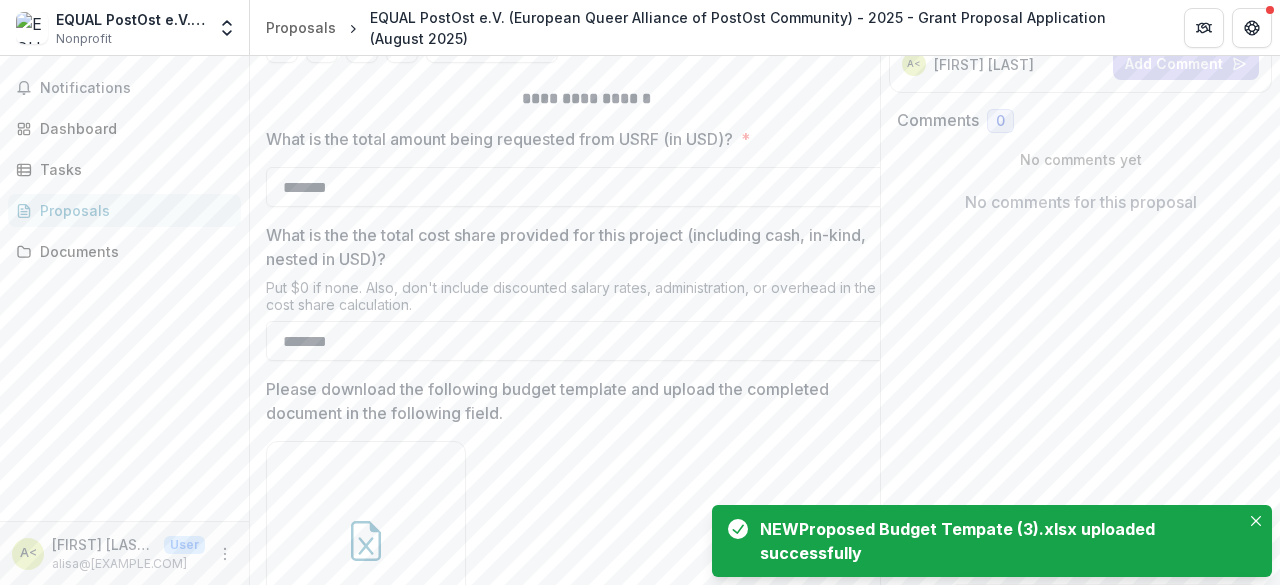 scroll, scrollTop: 305, scrollLeft: 0, axis: vertical 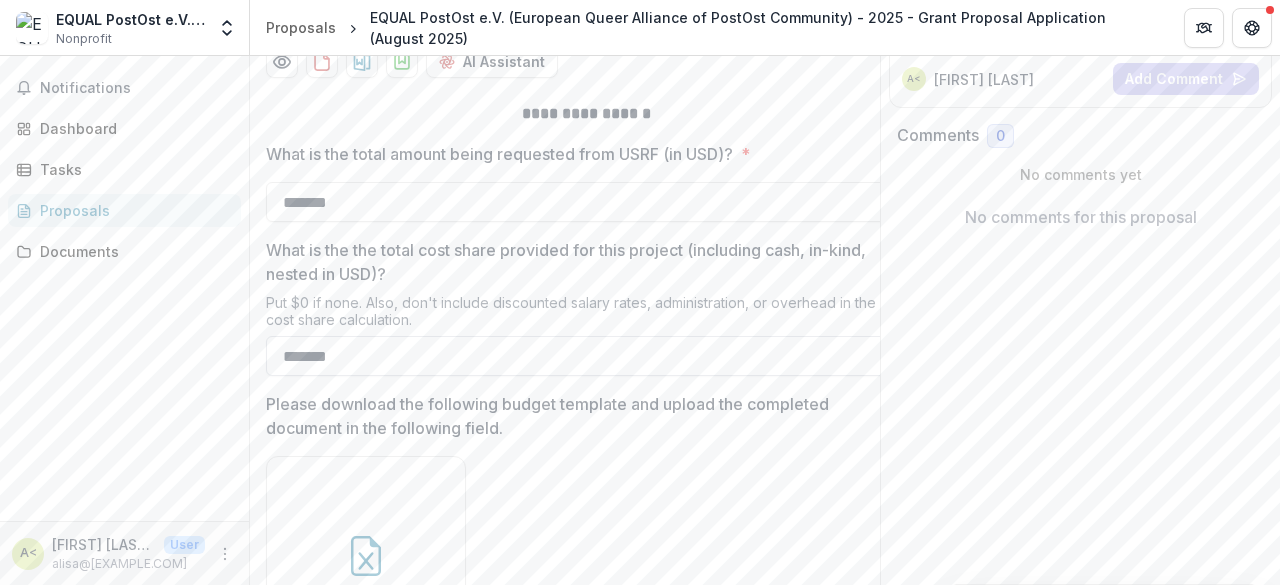 click on "*******" at bounding box center [586, 356] 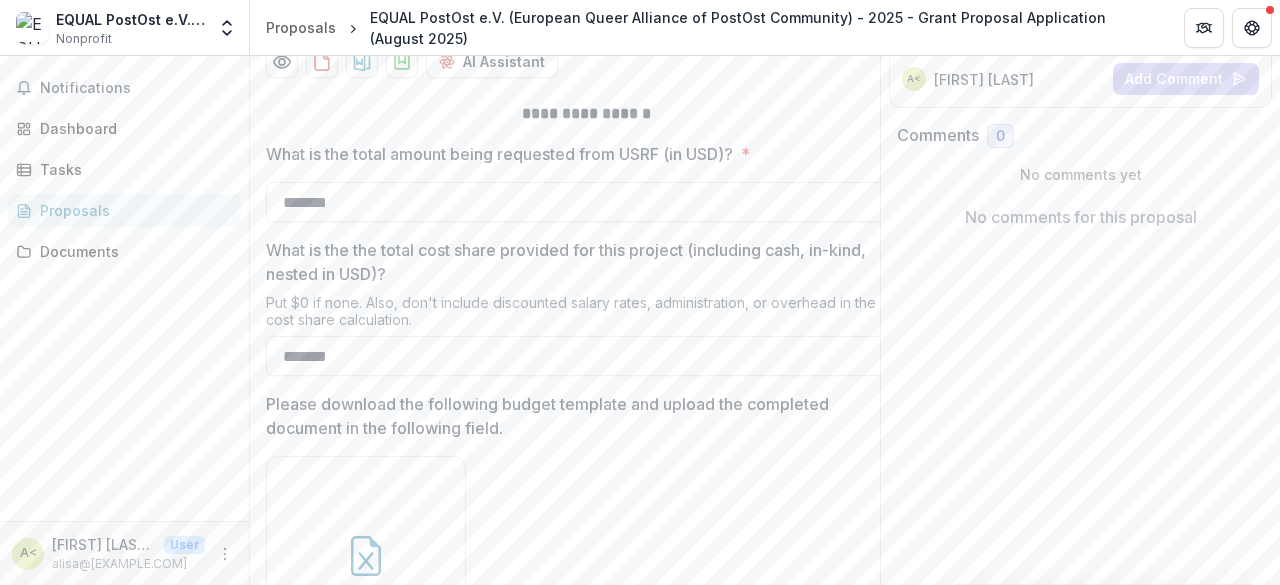type on "*******" 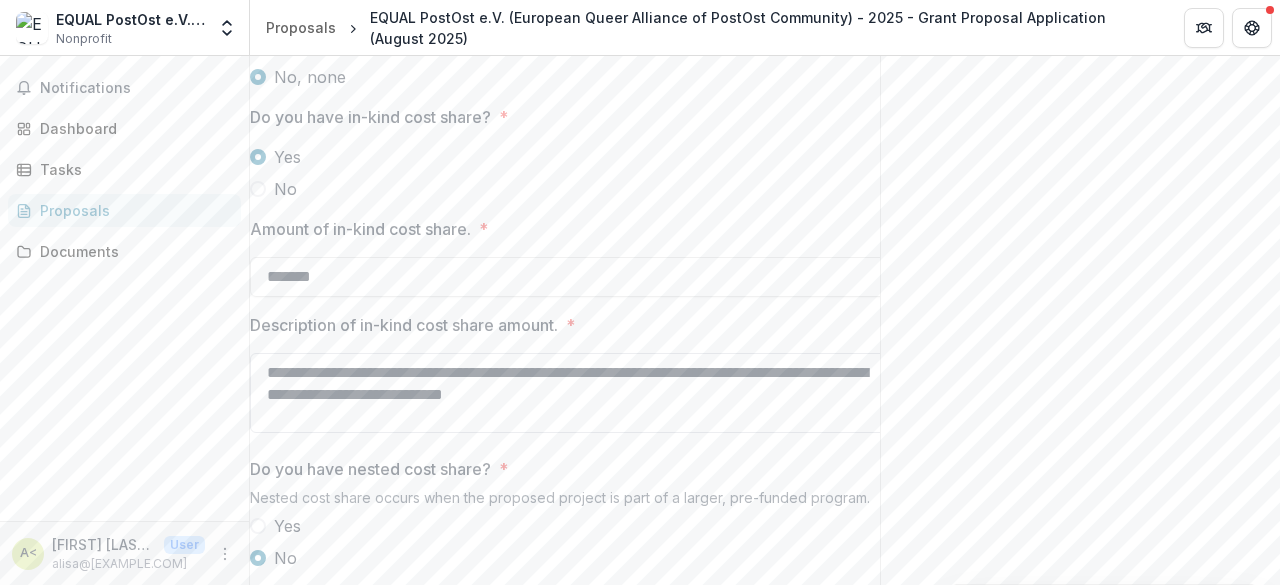 scroll, scrollTop: 3005, scrollLeft: 0, axis: vertical 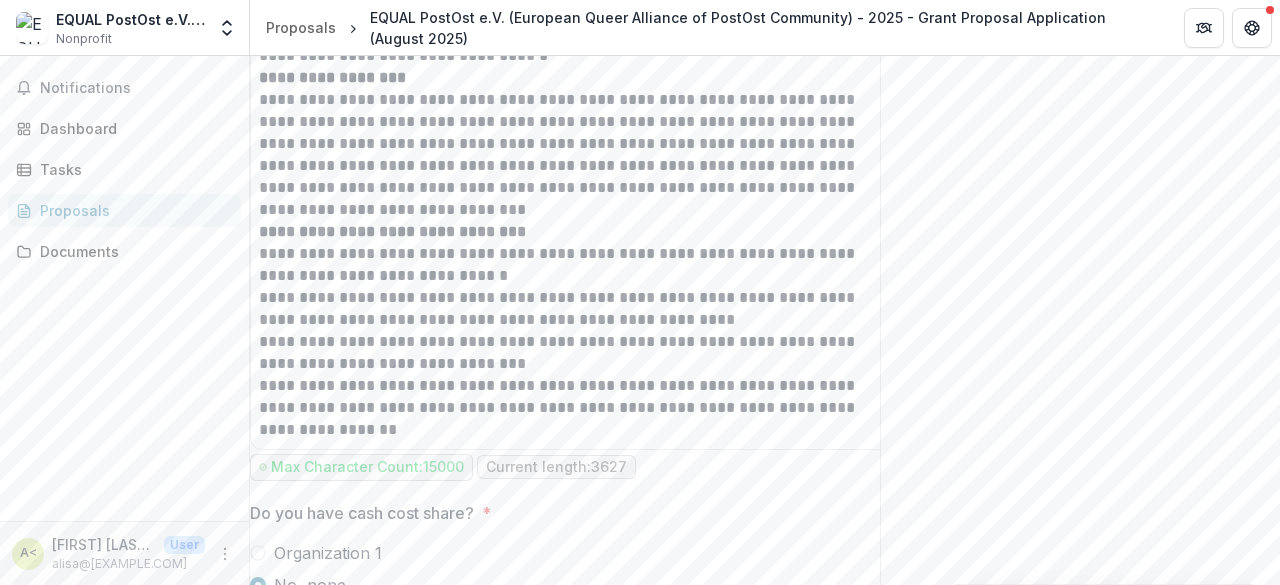 click on "Send comments or questions to   U.S. Russia Foundation   in the box below.   U.S. Russia Foundation   will be notified via email of your comment. a< [FIRST] [LAST] Add Comment Comments 0 No comments yet No comments for this proposal" at bounding box center [1080, -741] 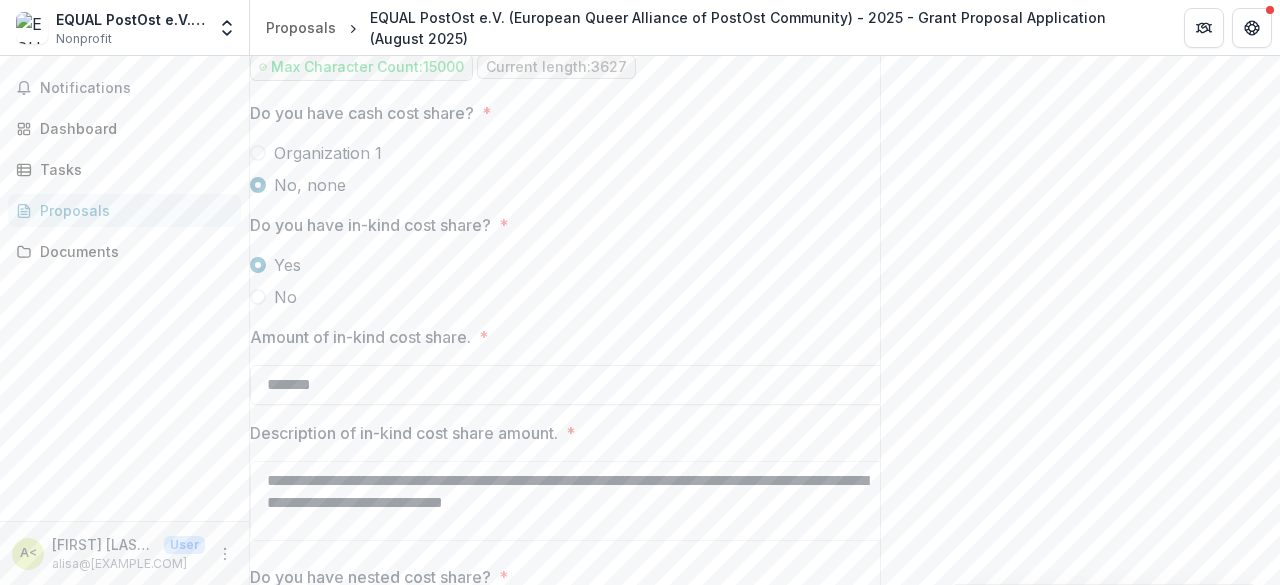 scroll, scrollTop: 3305, scrollLeft: 0, axis: vertical 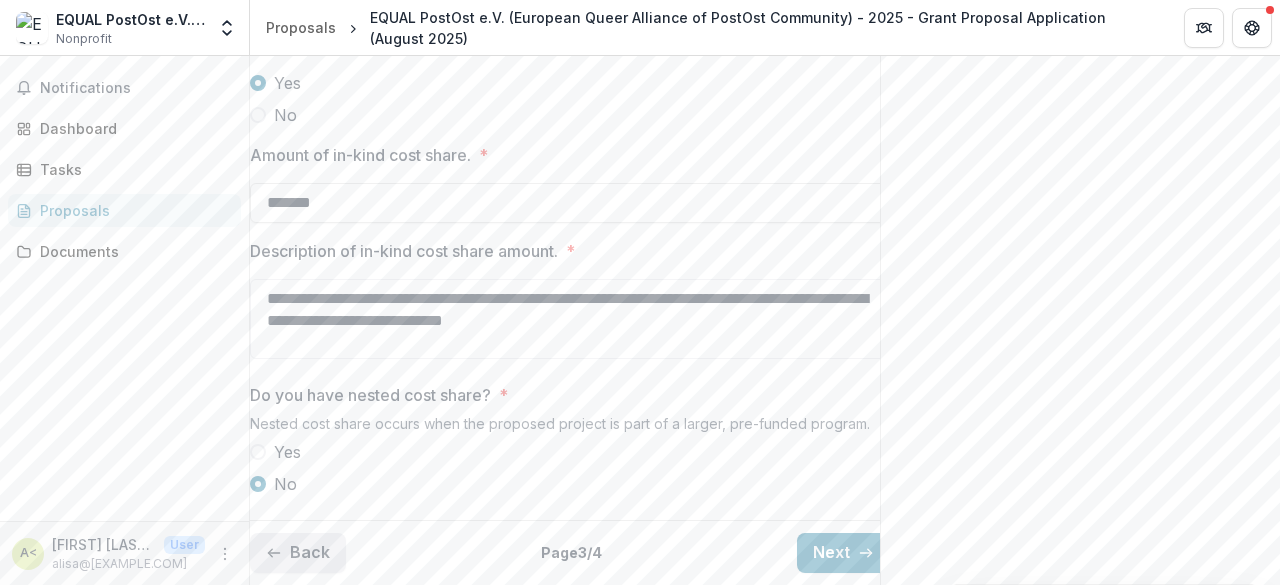 click on "Back" at bounding box center (298, 553) 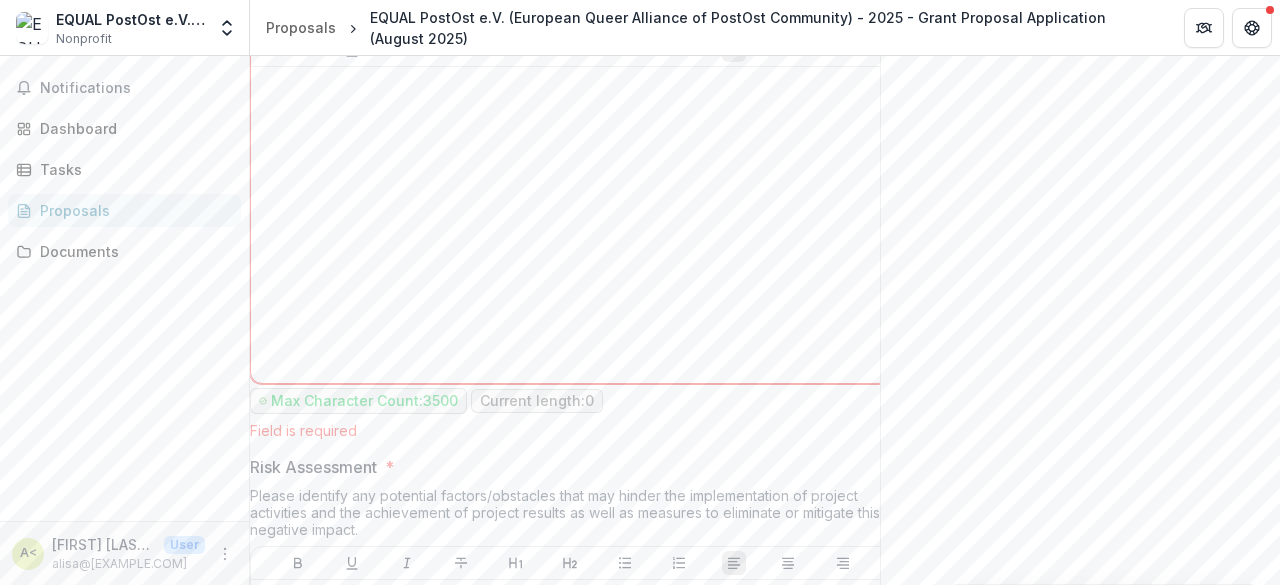 scroll, scrollTop: 0, scrollLeft: 0, axis: both 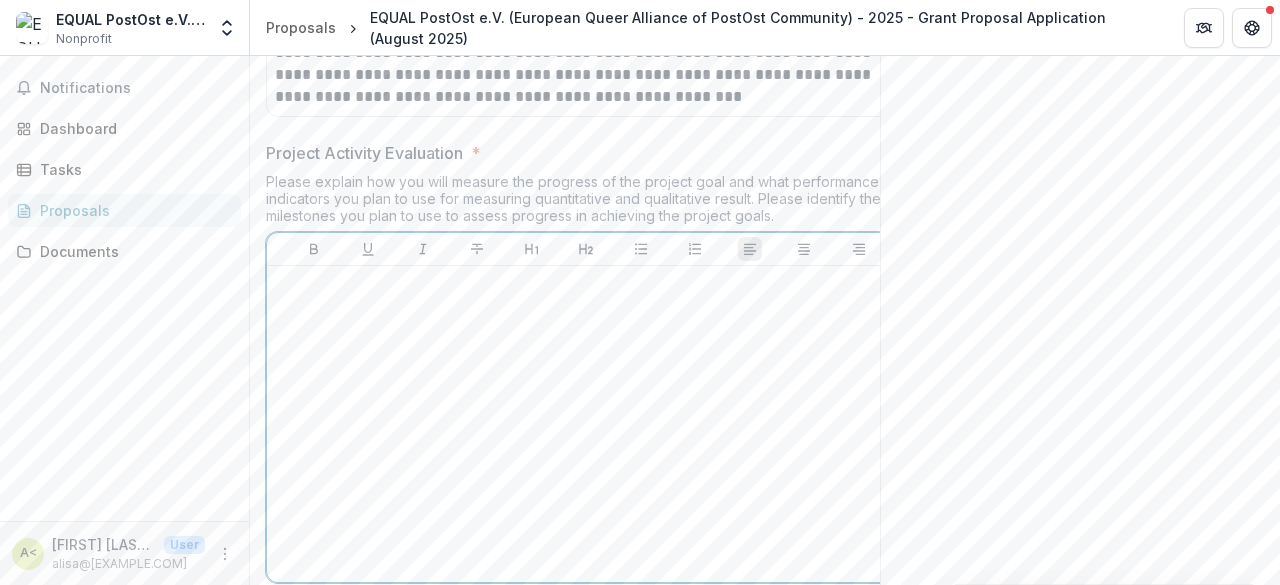 click at bounding box center (586, 424) 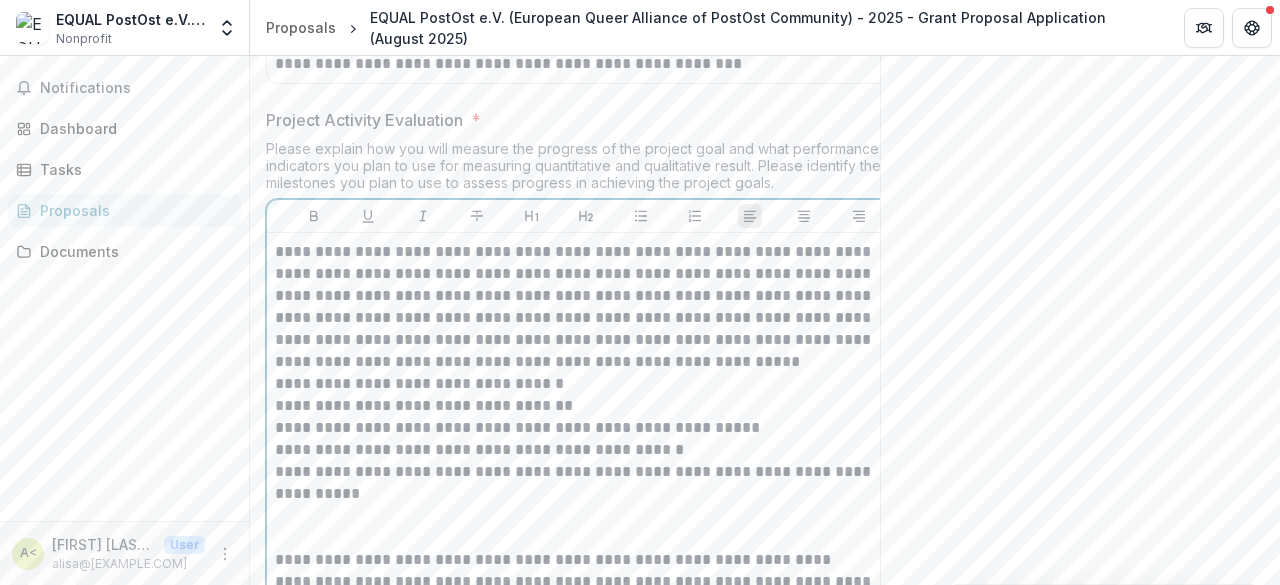 scroll, scrollTop: 3128, scrollLeft: 0, axis: vertical 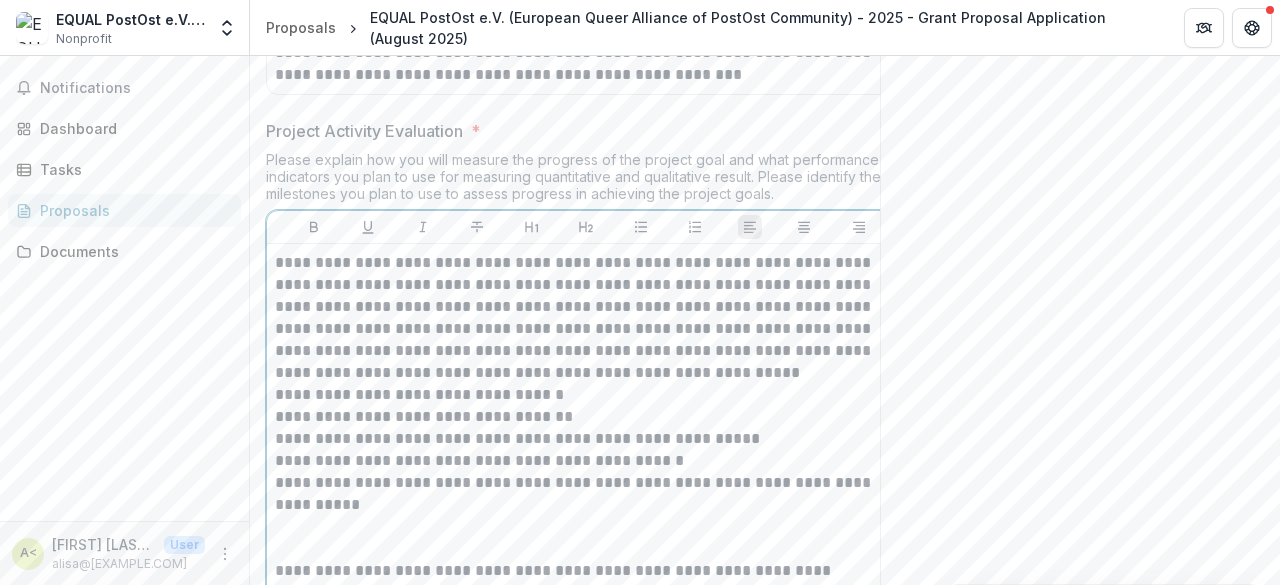 click at bounding box center (586, 538) 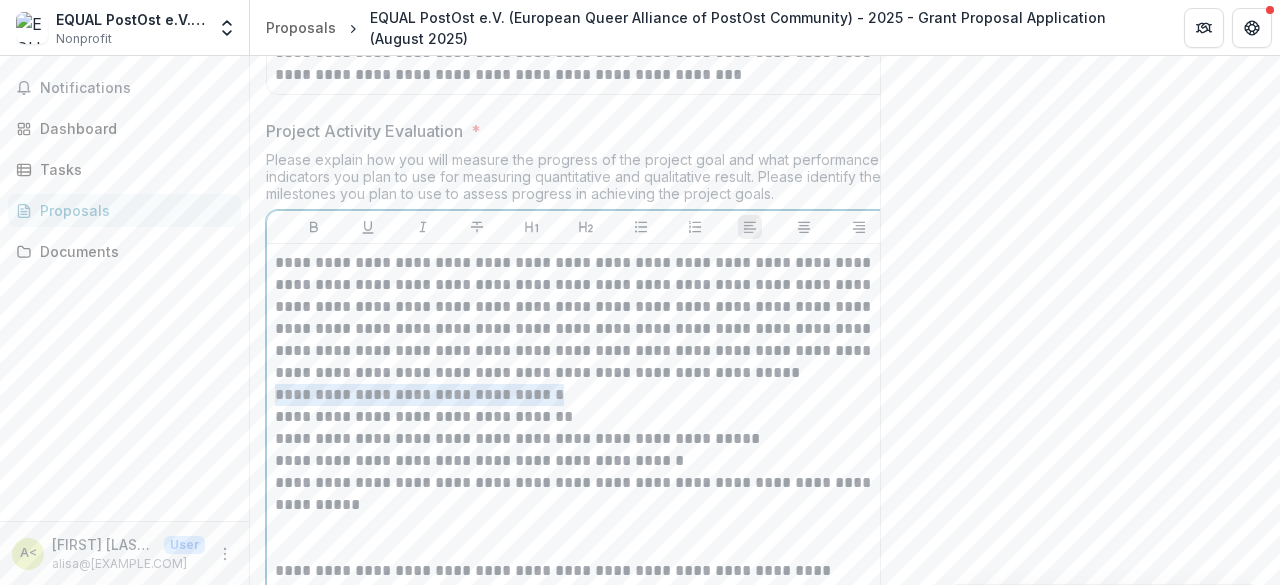 drag, startPoint x: 564, startPoint y: 355, endPoint x: 256, endPoint y: 354, distance: 308.00162 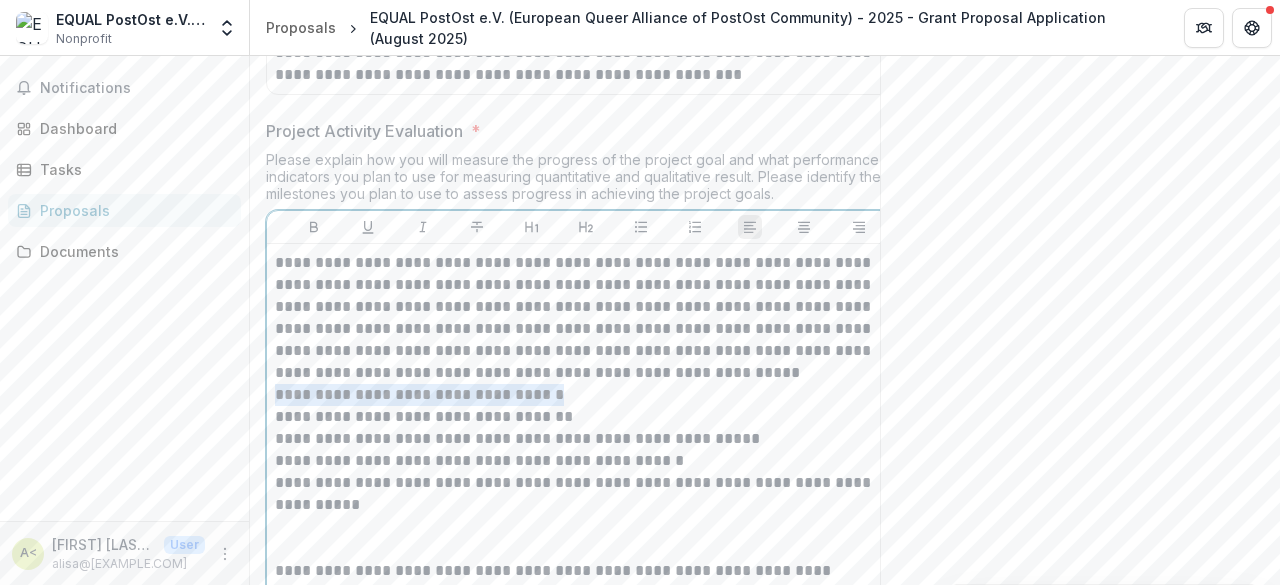 click on "**********" at bounding box center (586, 530) 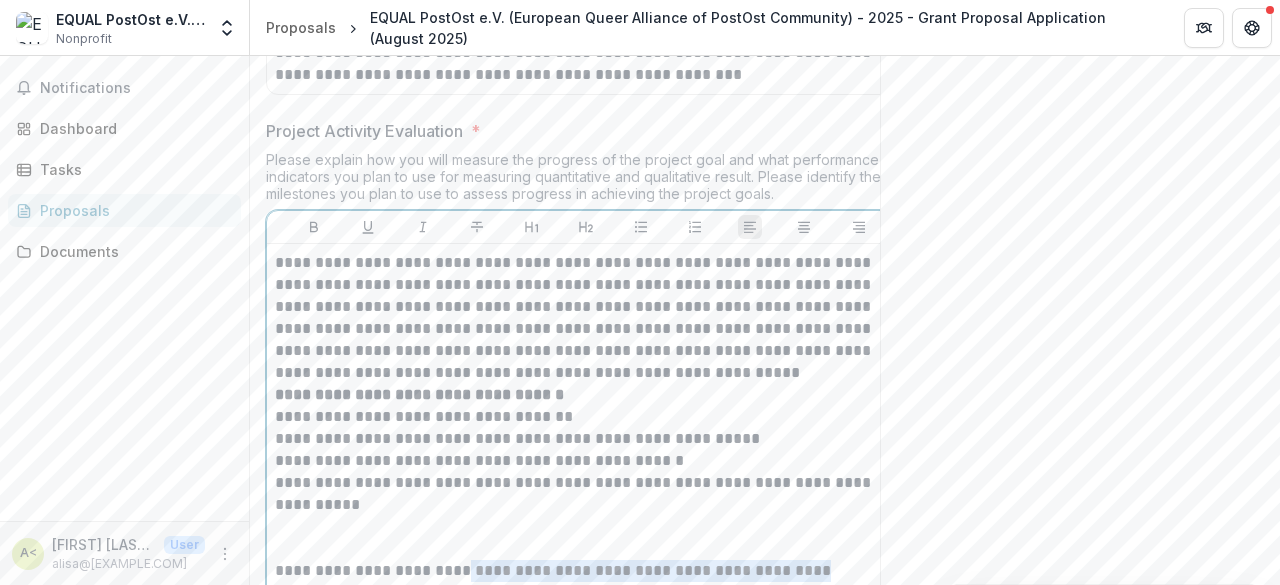 drag, startPoint x: 813, startPoint y: 531, endPoint x: 444, endPoint y: 539, distance: 369.0867 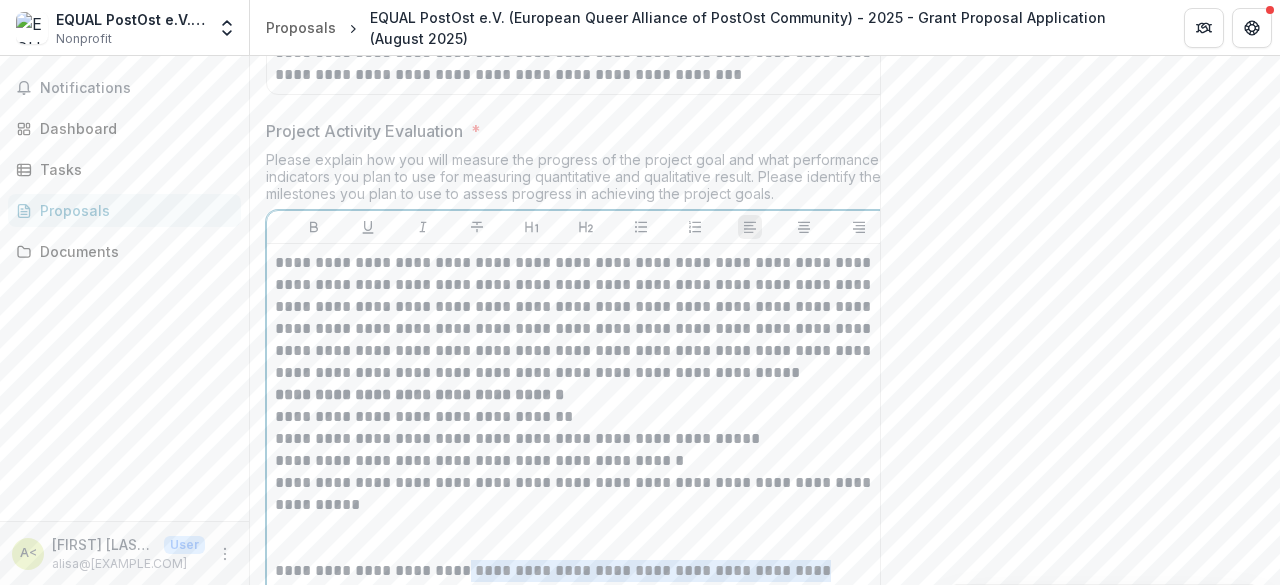 click on "**********" at bounding box center [586, 571] 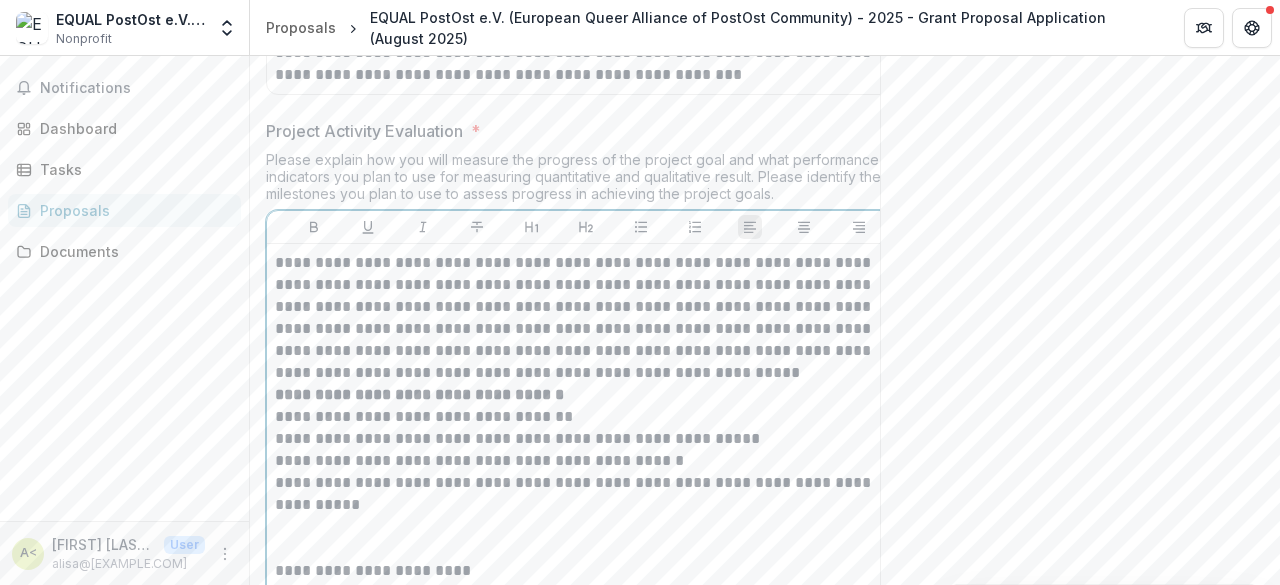 type 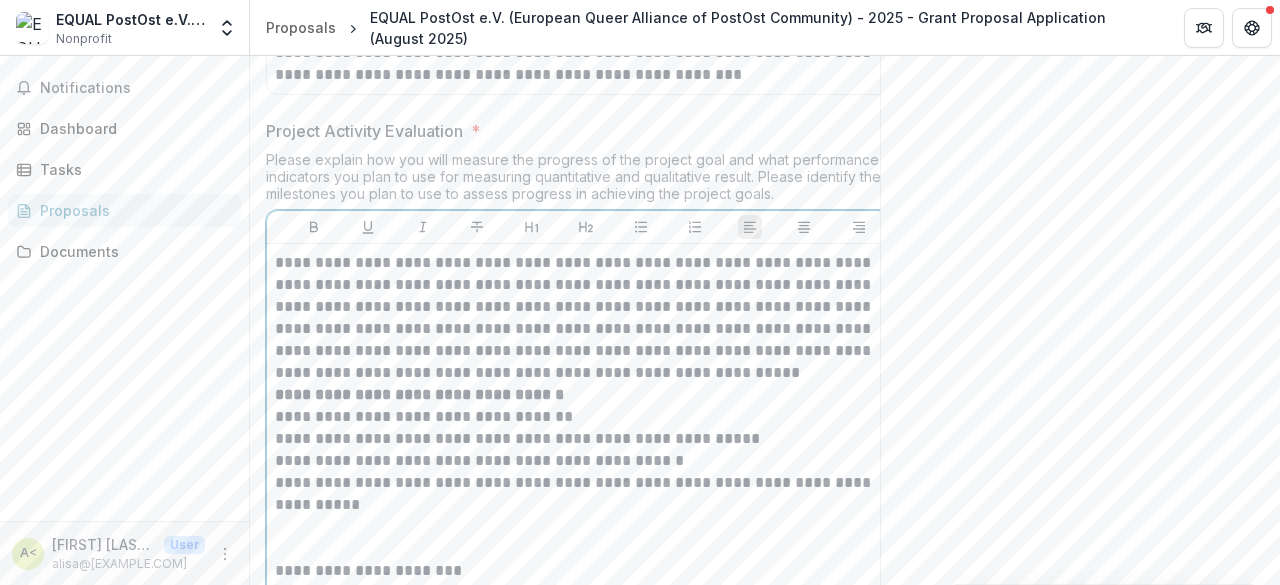 click on "**********" at bounding box center [586, 417] 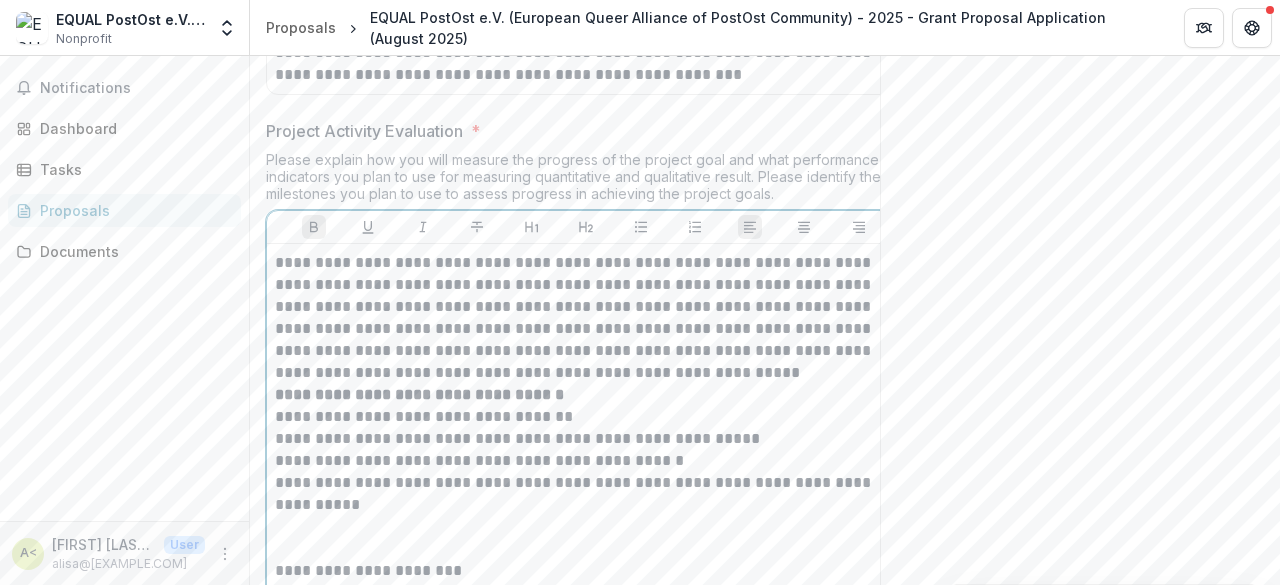 click on "**********" at bounding box center [586, 395] 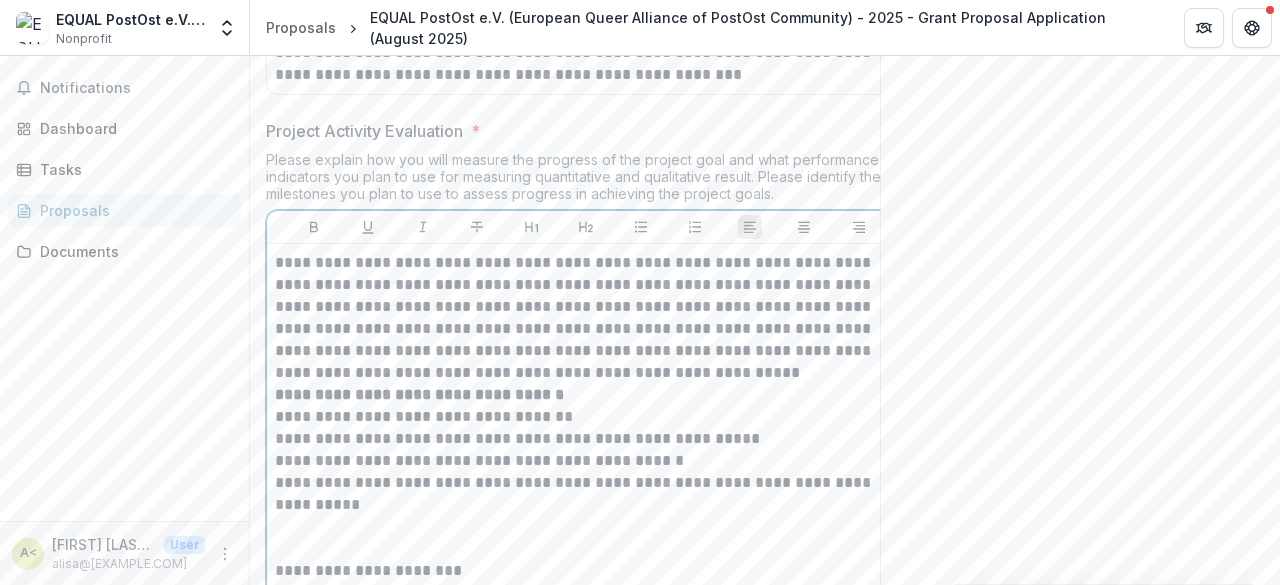 click on "**********" at bounding box center [586, 417] 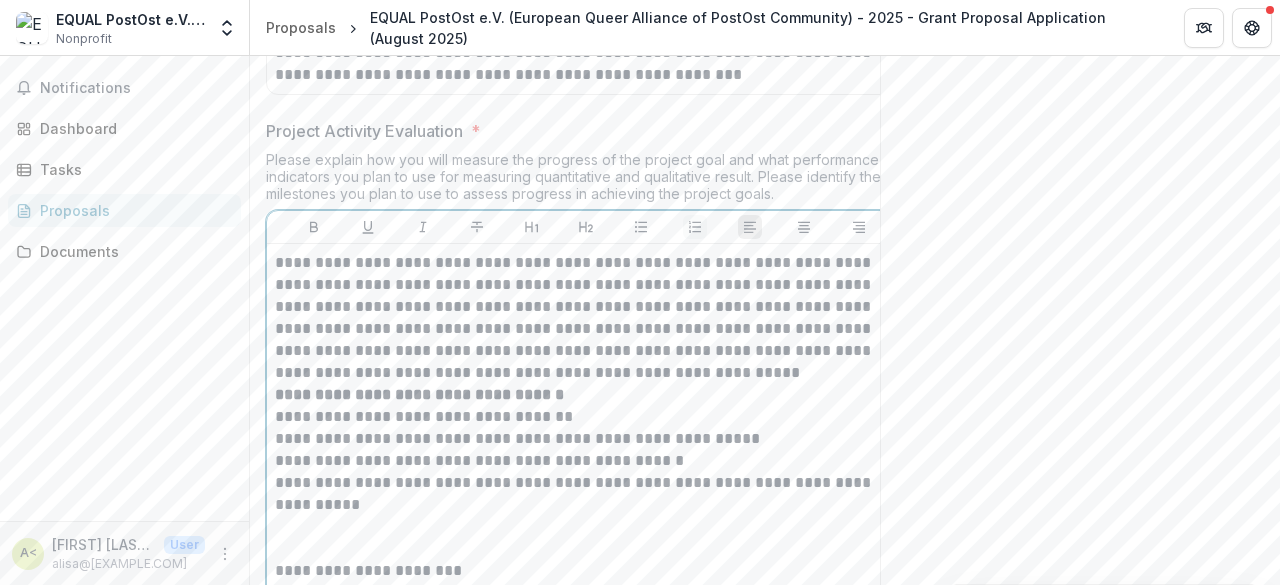 click at bounding box center (695, 227) 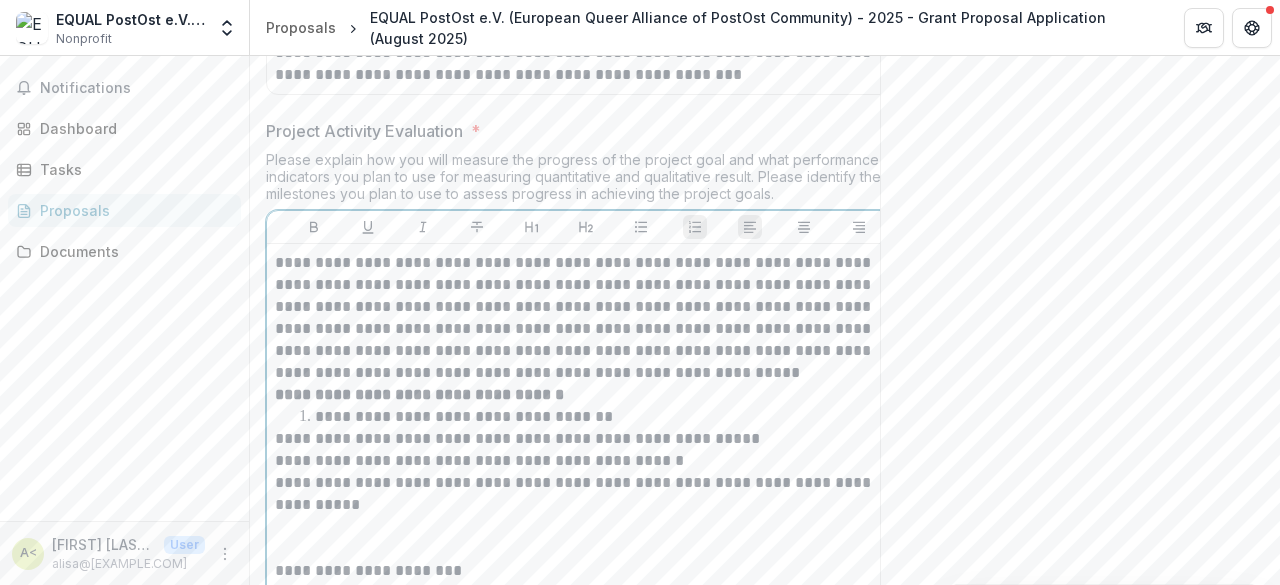 click on "**********" at bounding box center (586, 439) 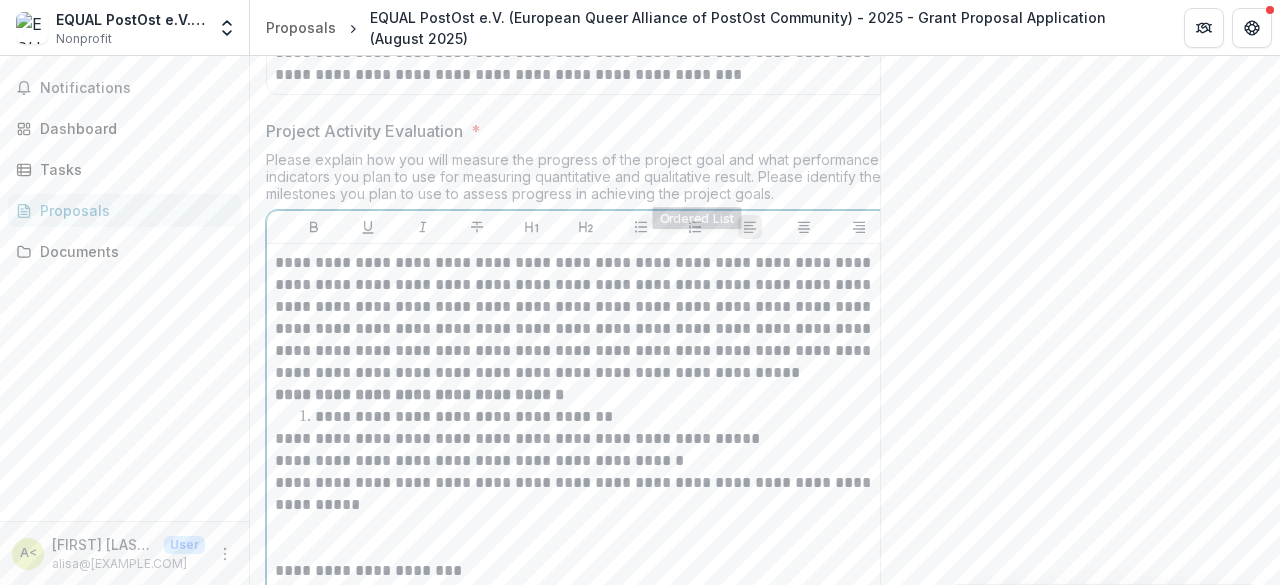 click at bounding box center (641, 227) 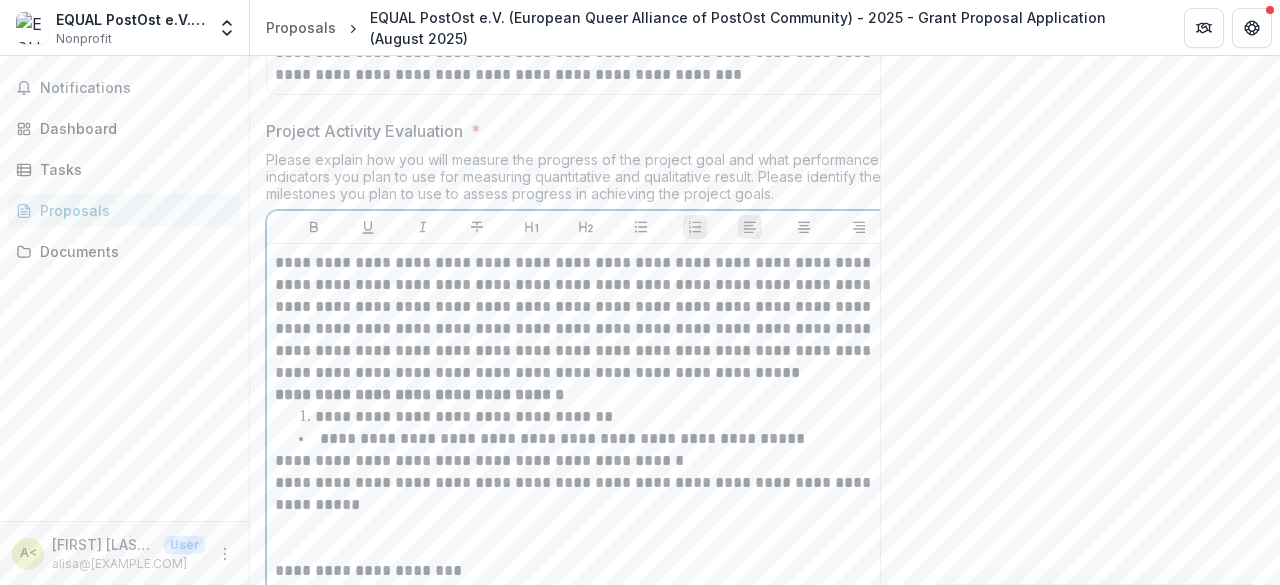 click on "**********" at bounding box center [598, 417] 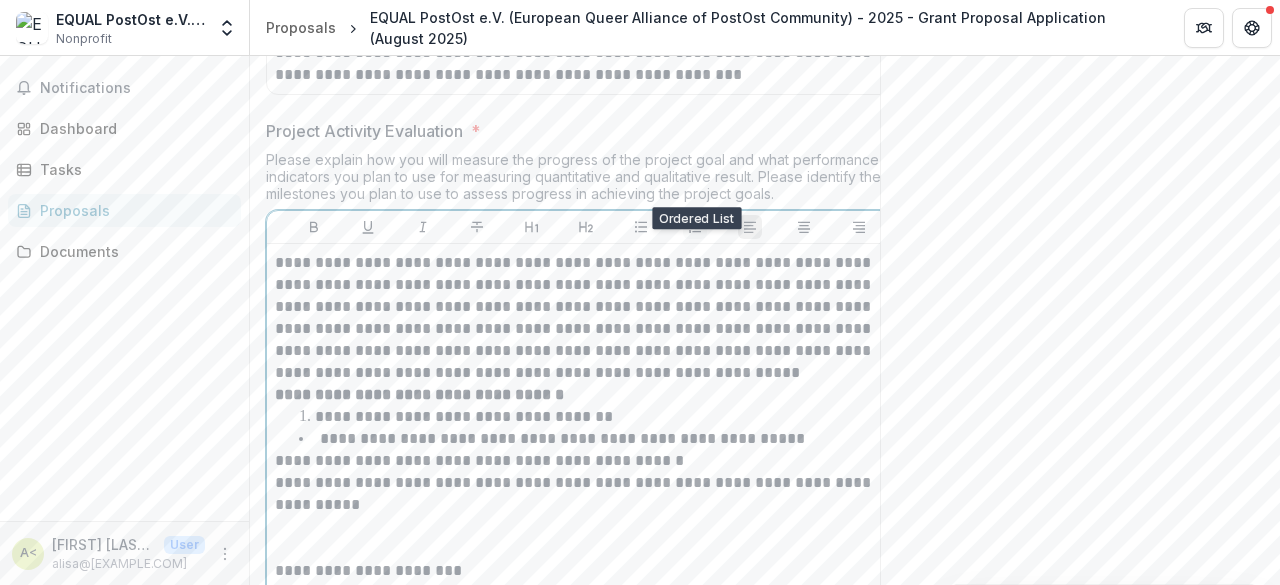 click 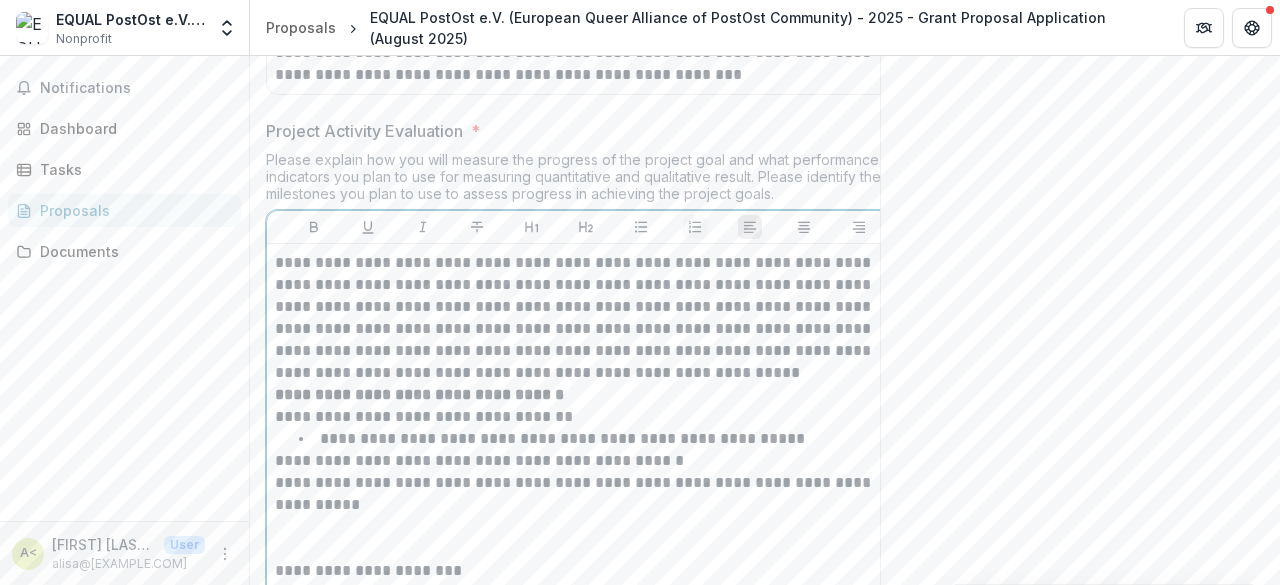 click 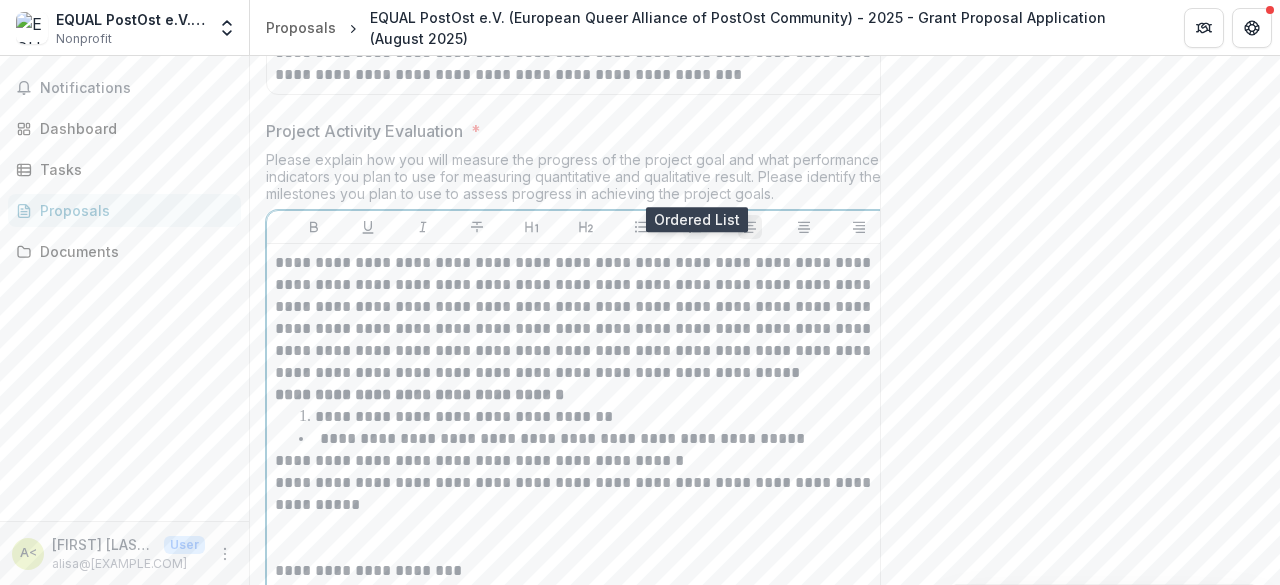 click 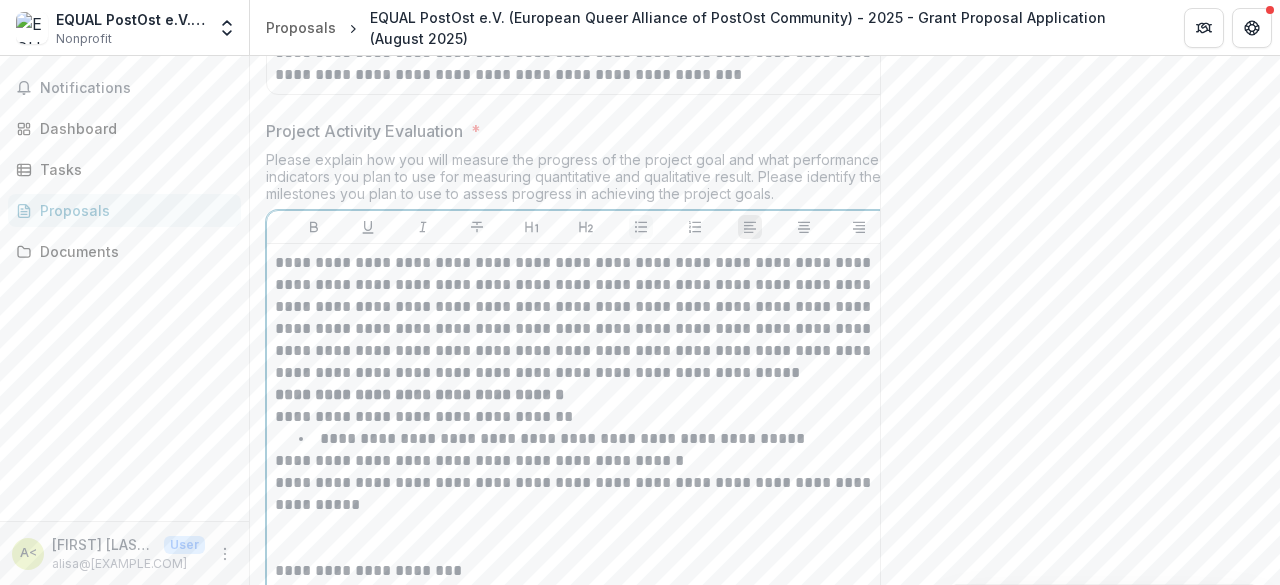 click at bounding box center [641, 227] 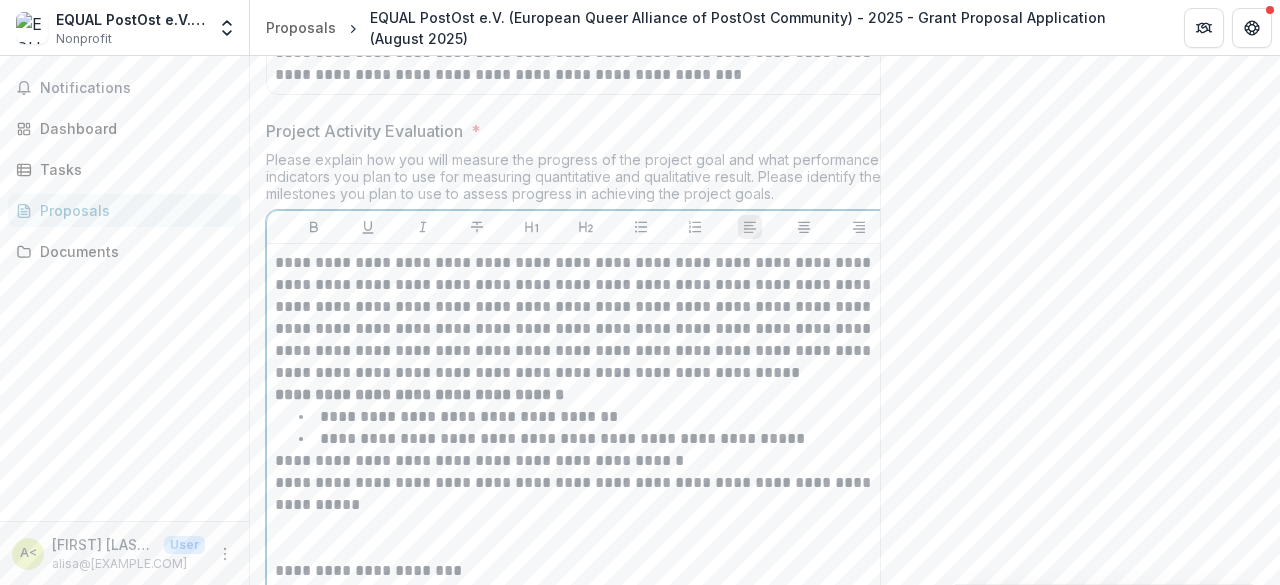 click on "**********" at bounding box center [586, 461] 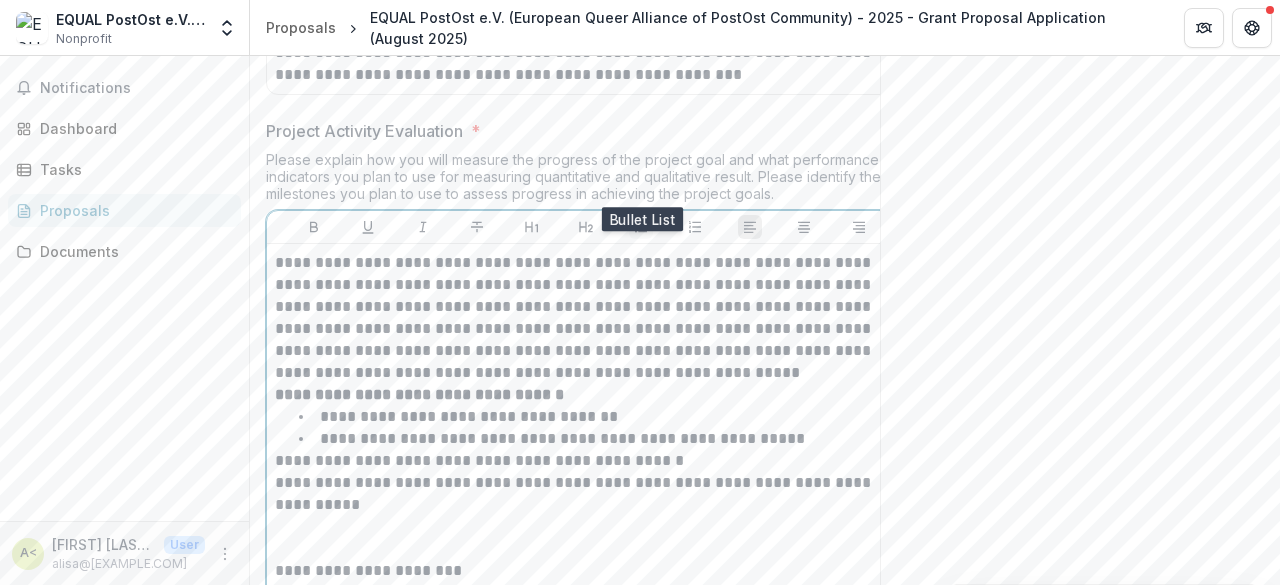 click at bounding box center [641, 227] 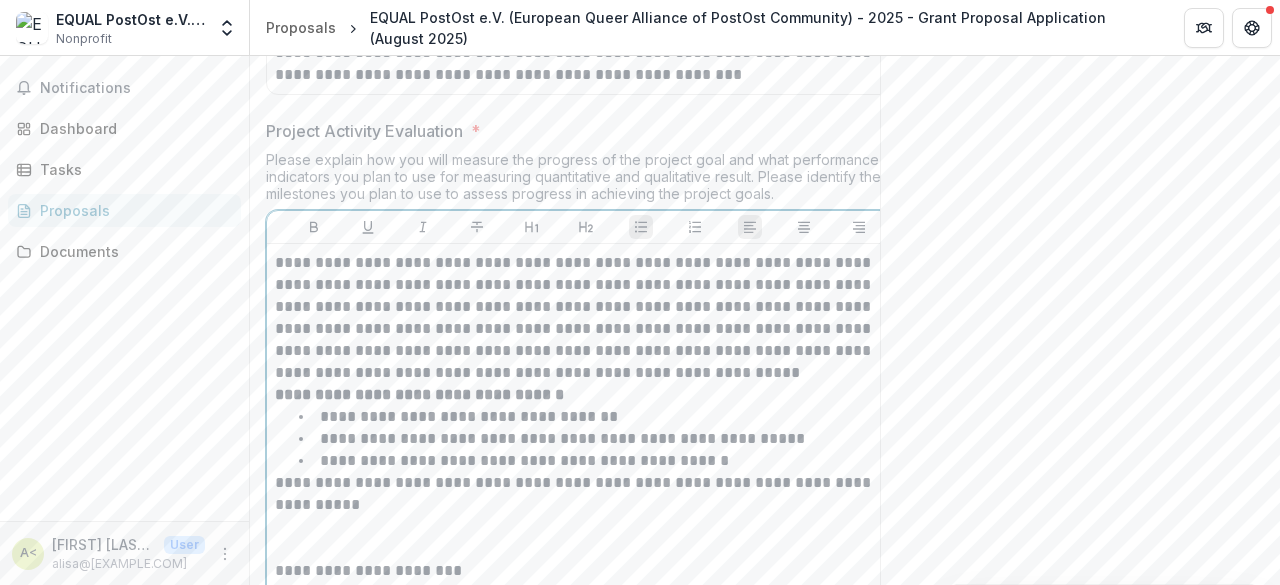 click on "**********" at bounding box center [586, 494] 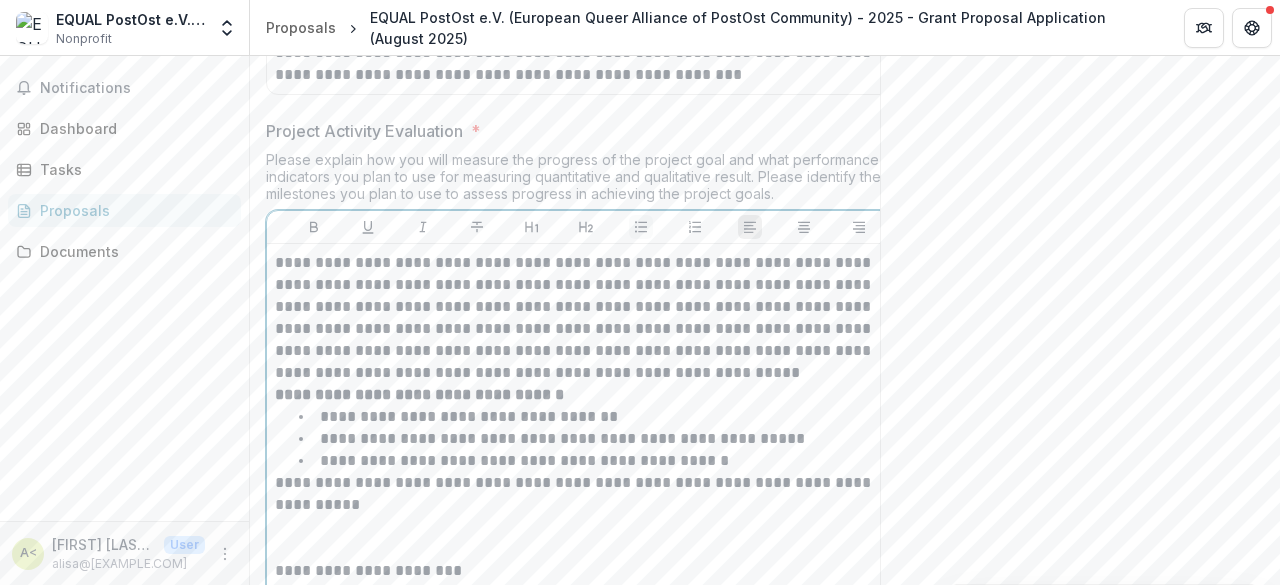 click 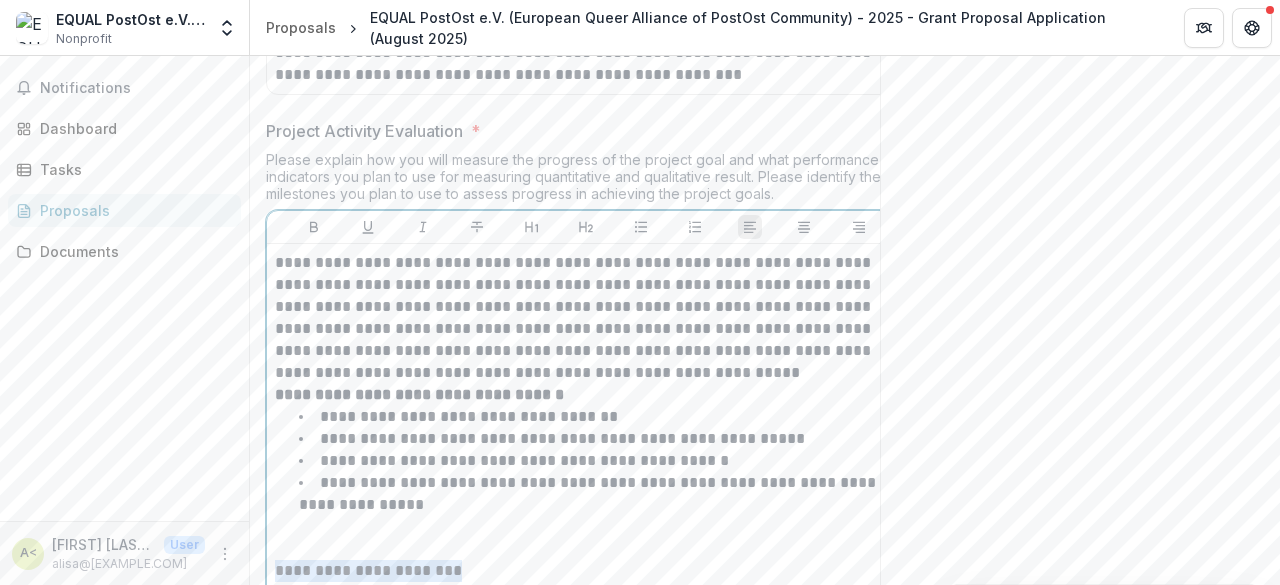 drag, startPoint x: 504, startPoint y: 527, endPoint x: 278, endPoint y: 533, distance: 226.07964 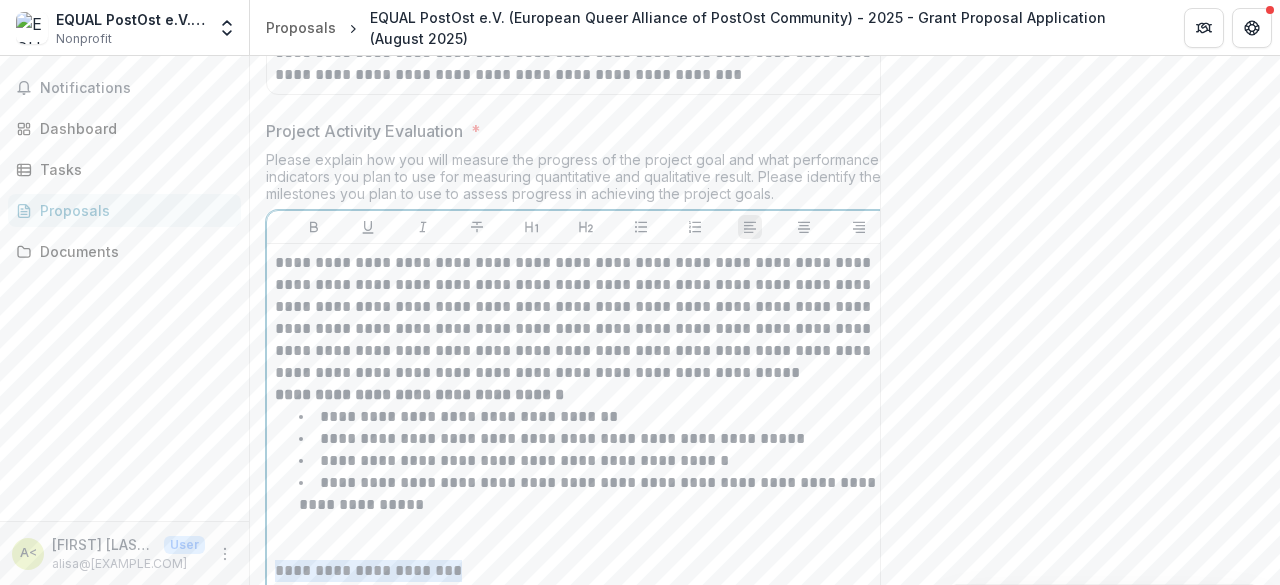 click on "**********" at bounding box center (586, 571) 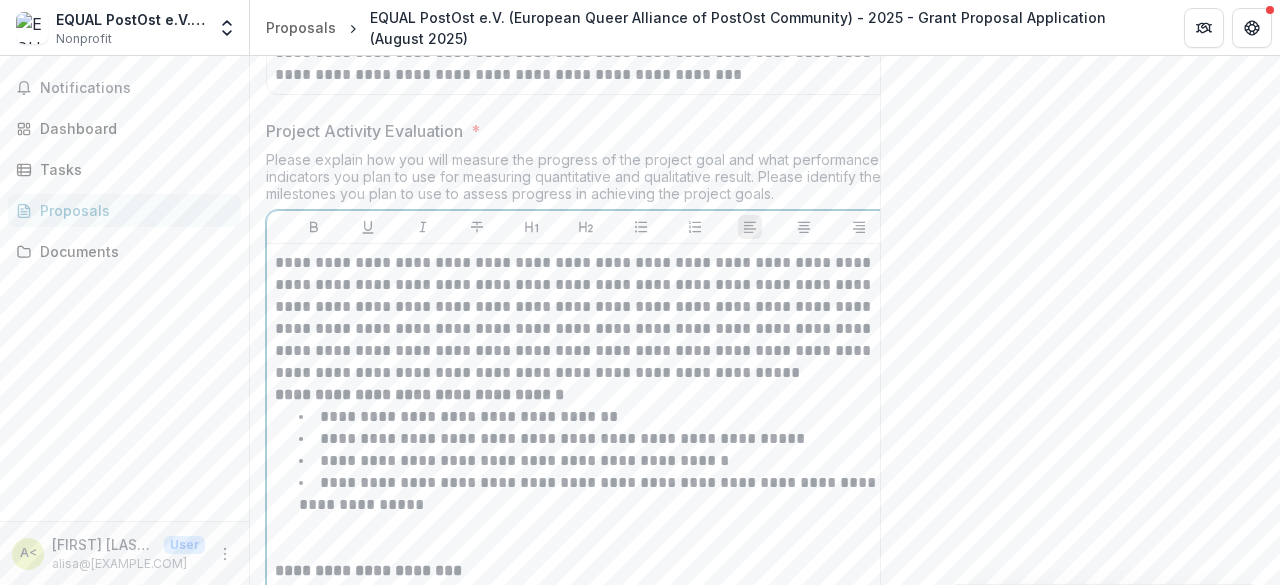 click at bounding box center (586, 538) 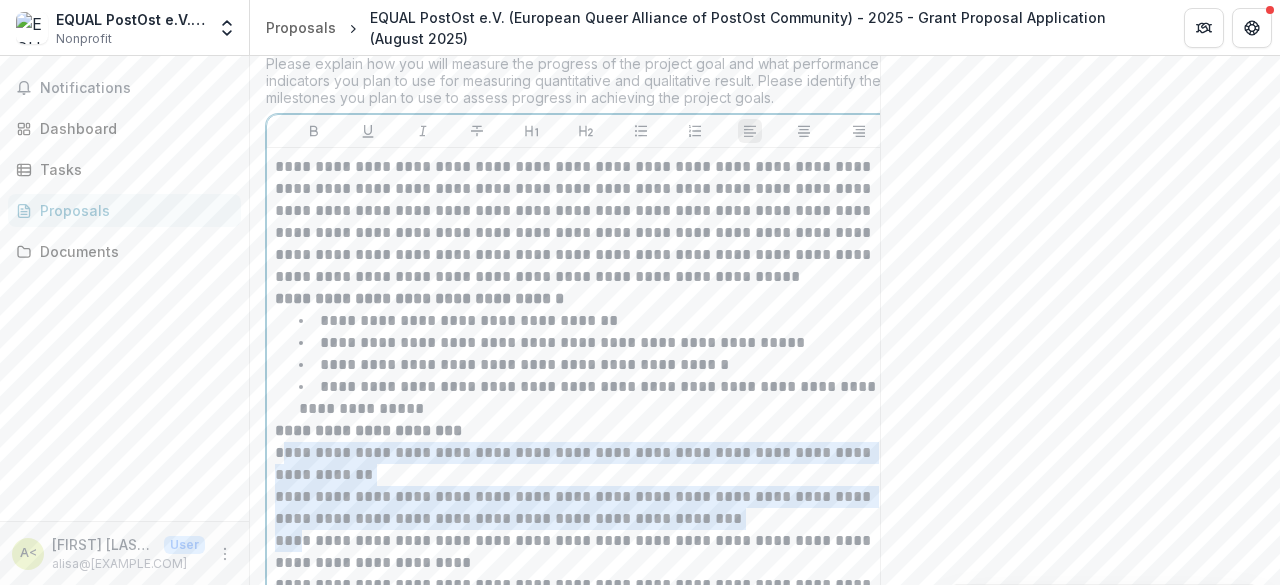 scroll, scrollTop: 3328, scrollLeft: 0, axis: vertical 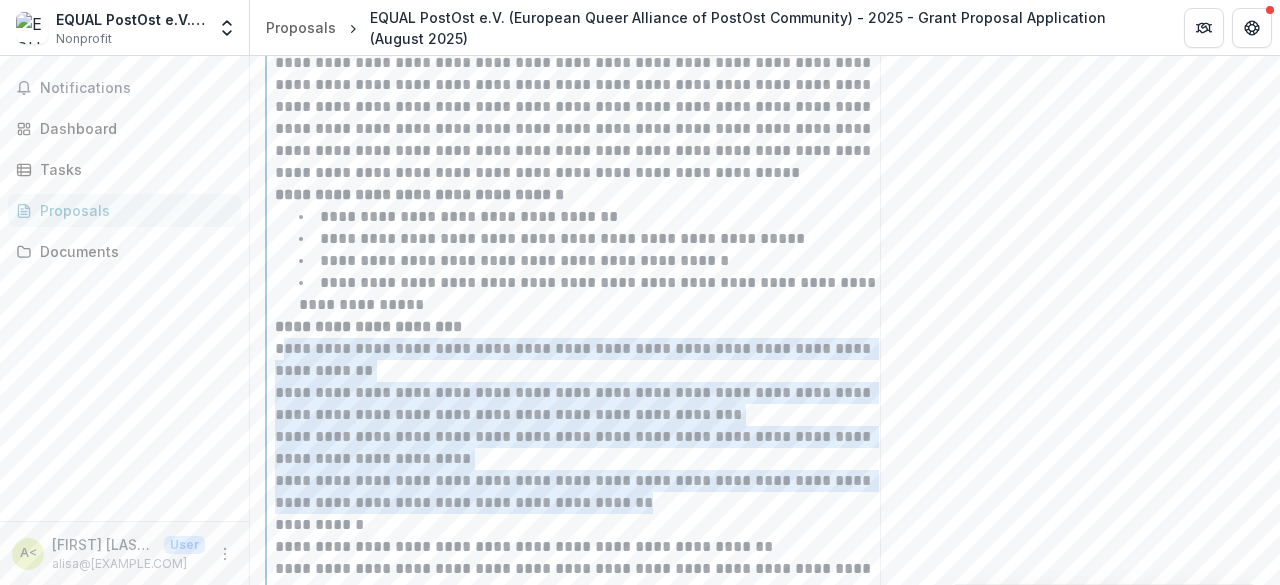 drag, startPoint x: 284, startPoint y: 511, endPoint x: 645, endPoint y: 456, distance: 365.1657 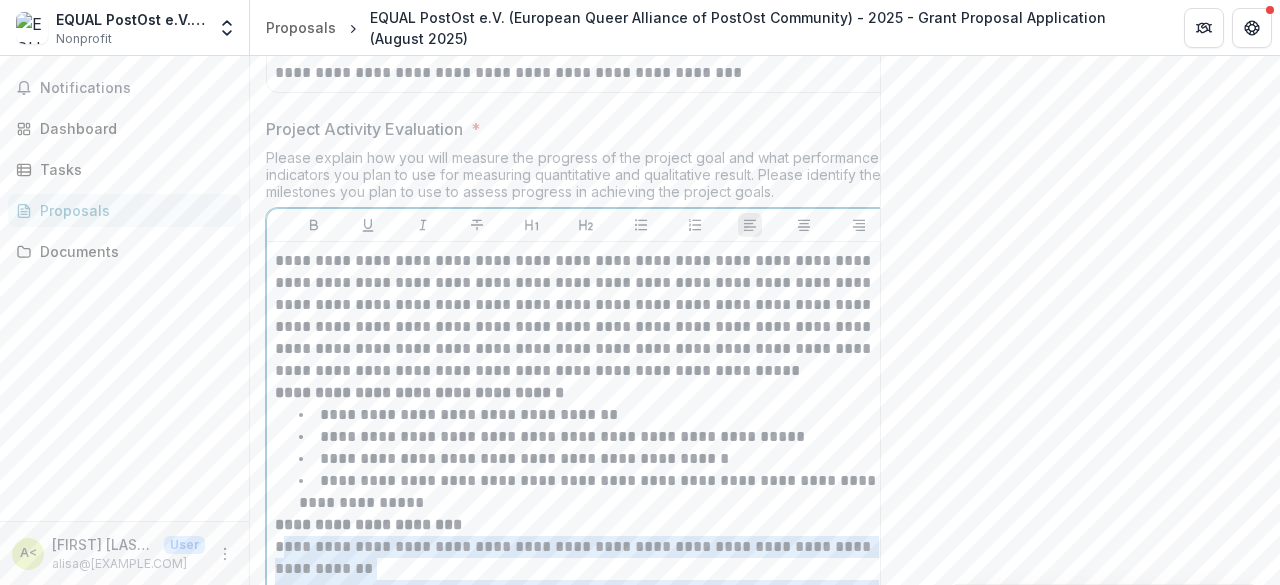scroll, scrollTop: 3128, scrollLeft: 0, axis: vertical 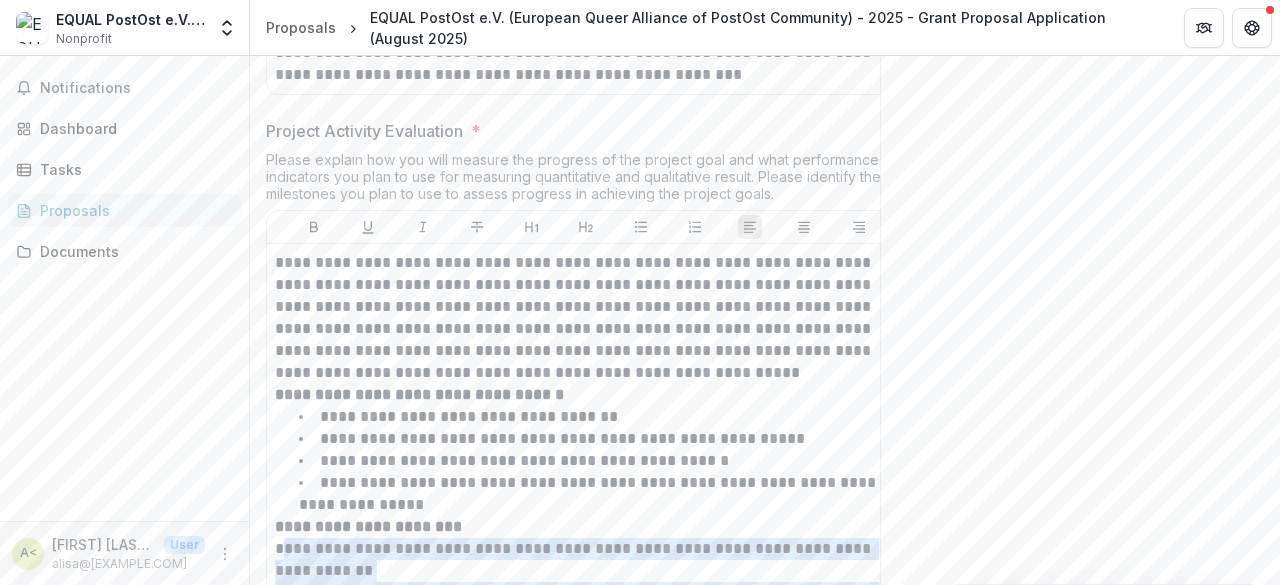 click at bounding box center [586, 227] 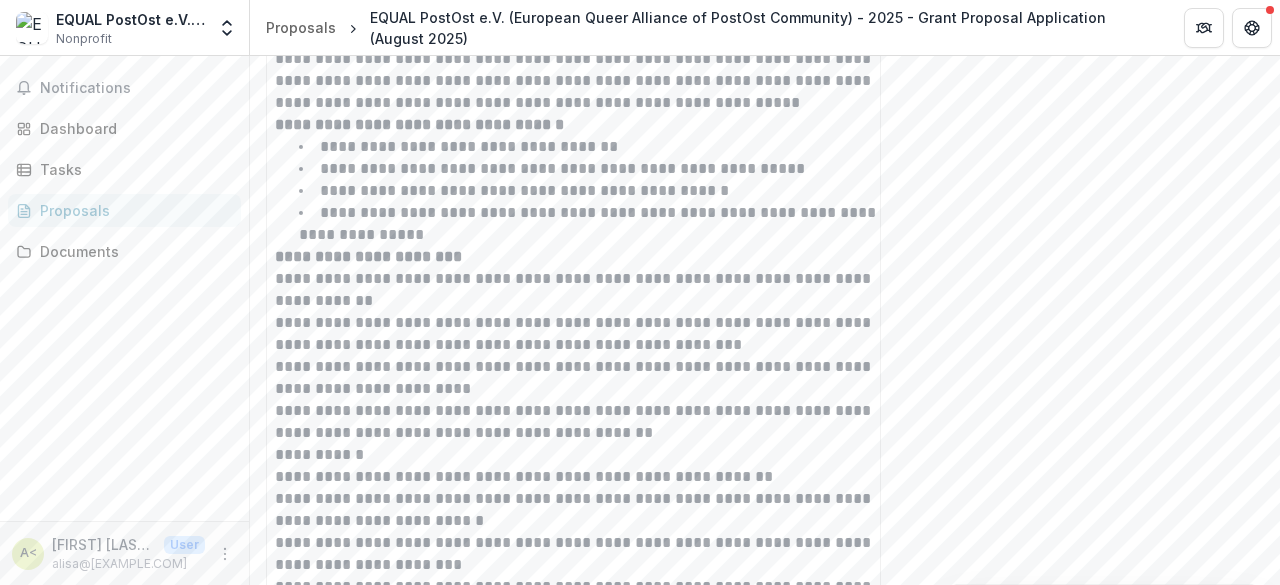 scroll, scrollTop: 3428, scrollLeft: 0, axis: vertical 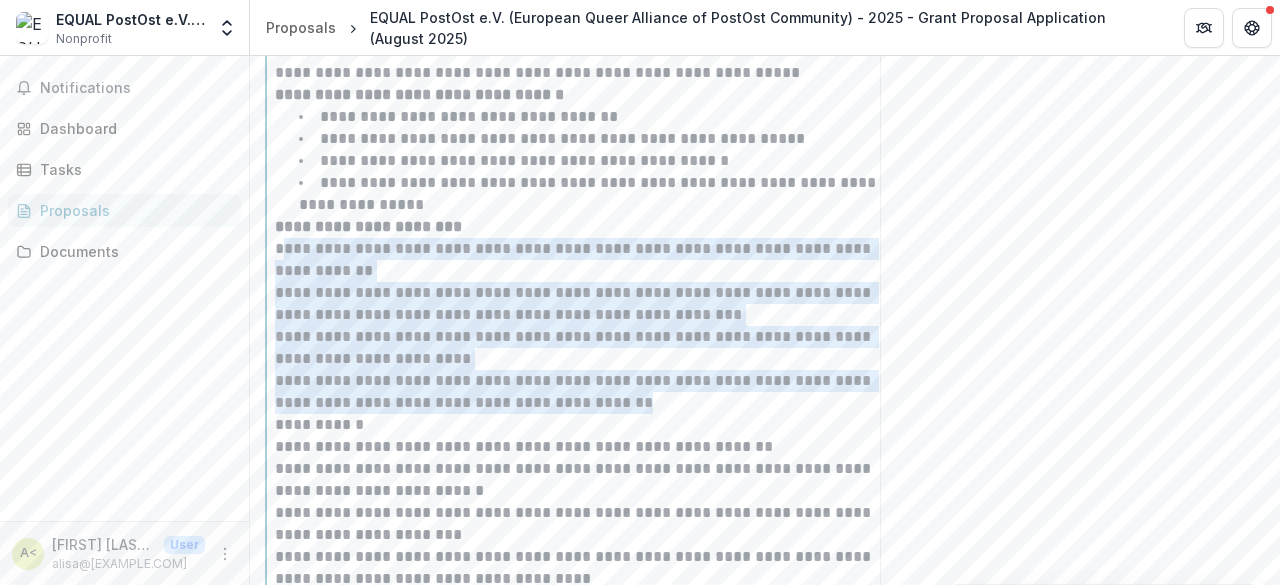 click on "**********" at bounding box center [586, 392] 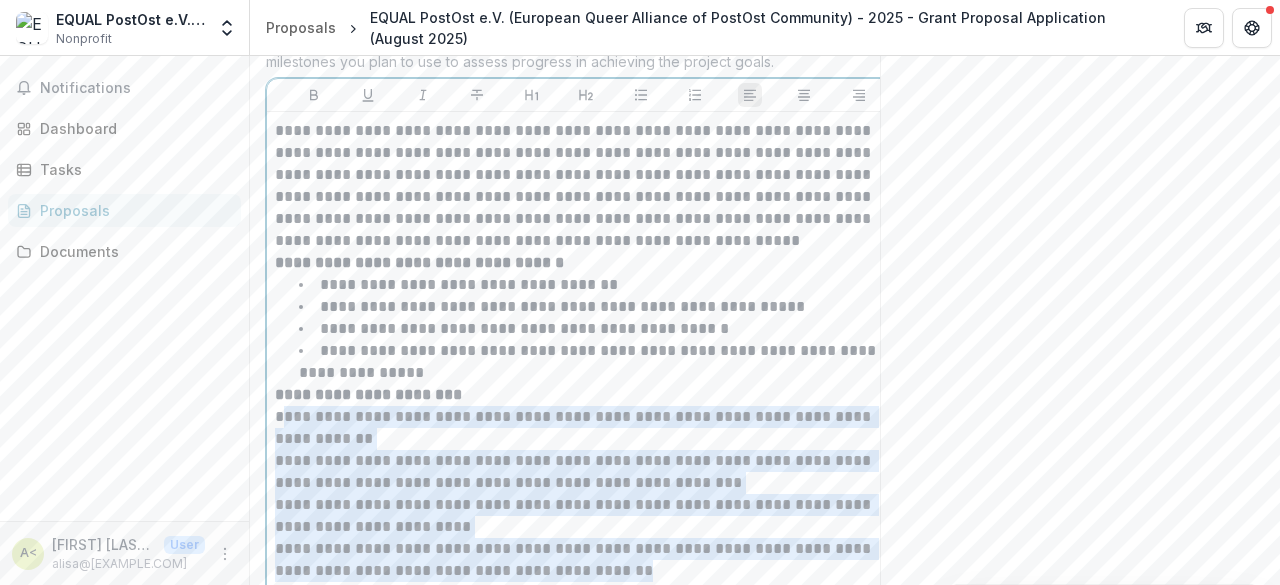 scroll, scrollTop: 3128, scrollLeft: 0, axis: vertical 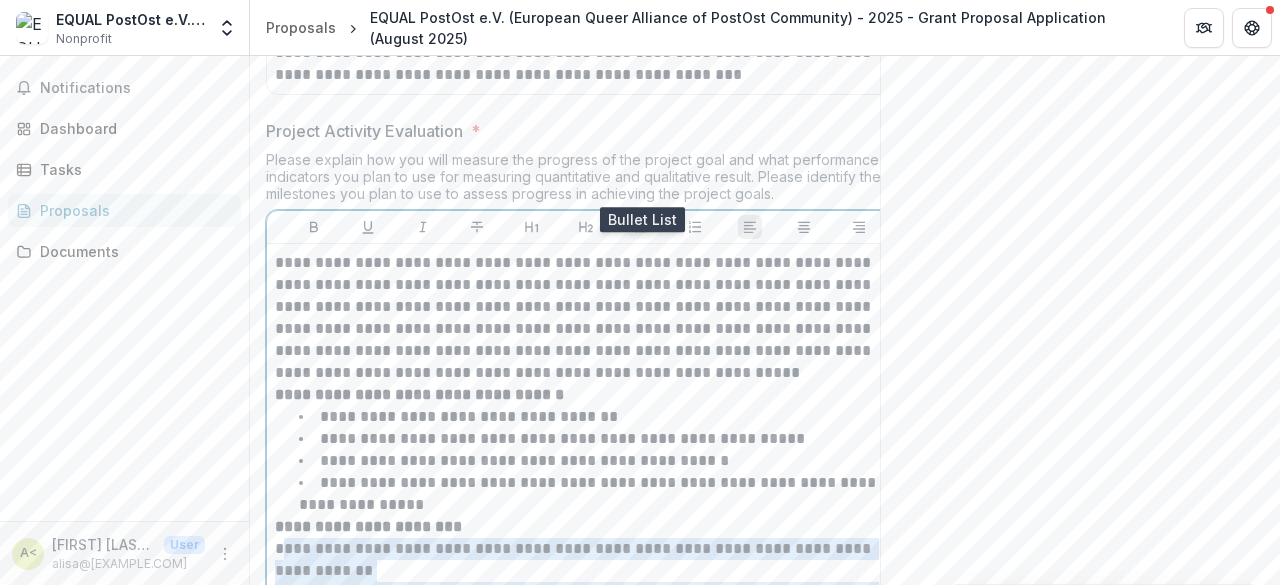 click 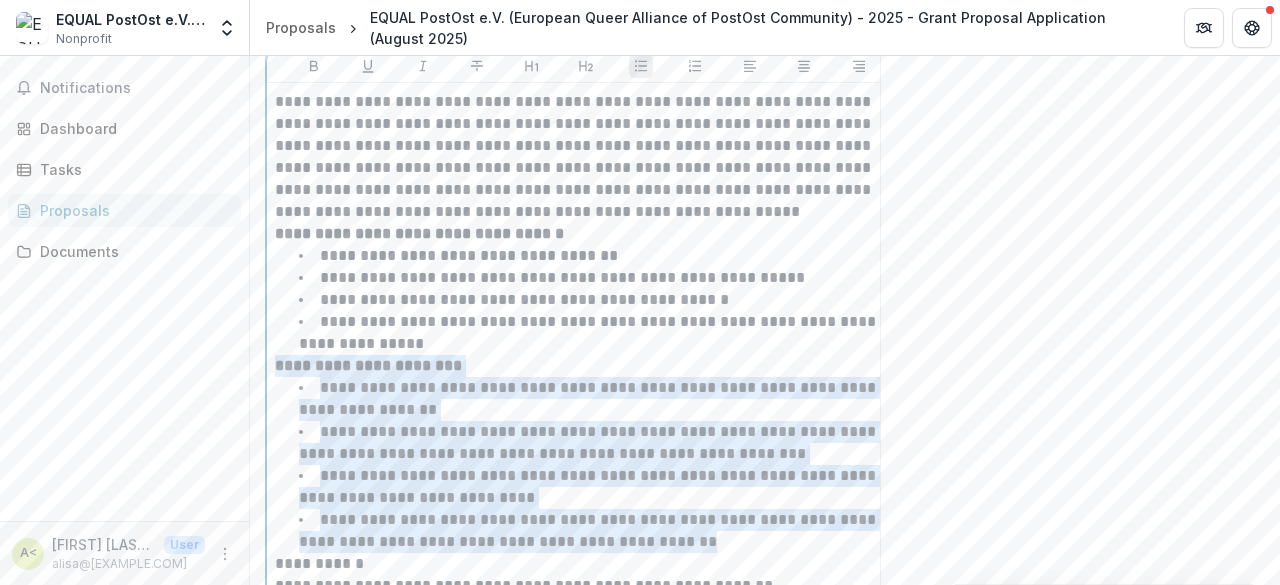 scroll, scrollTop: 3320, scrollLeft: 0, axis: vertical 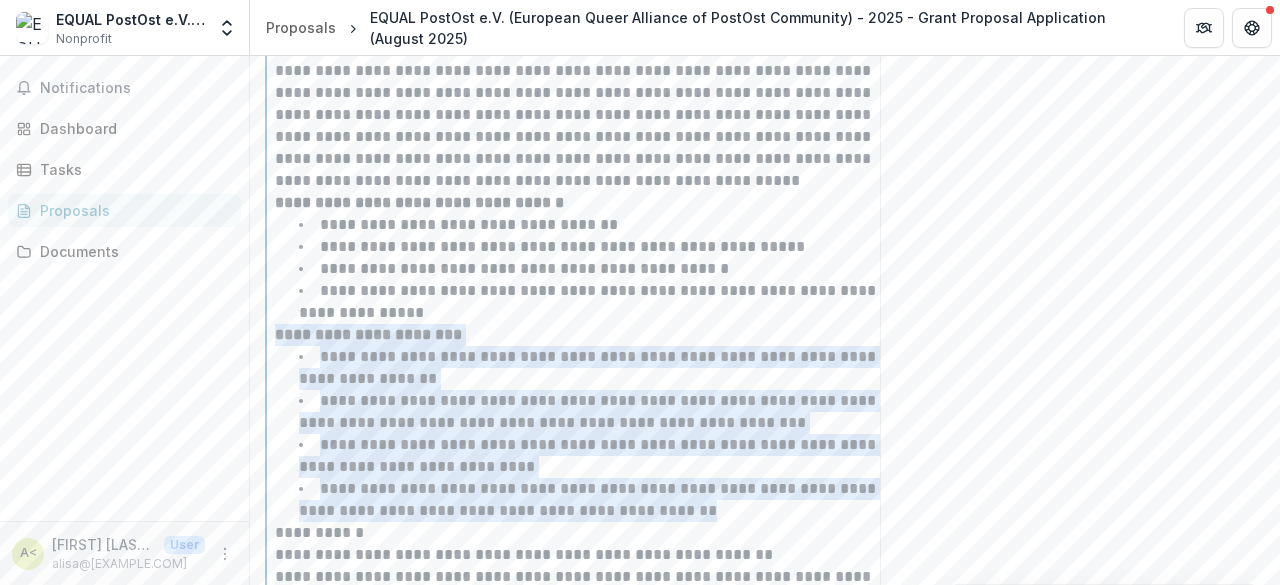 click on "**********" at bounding box center (589, 455) 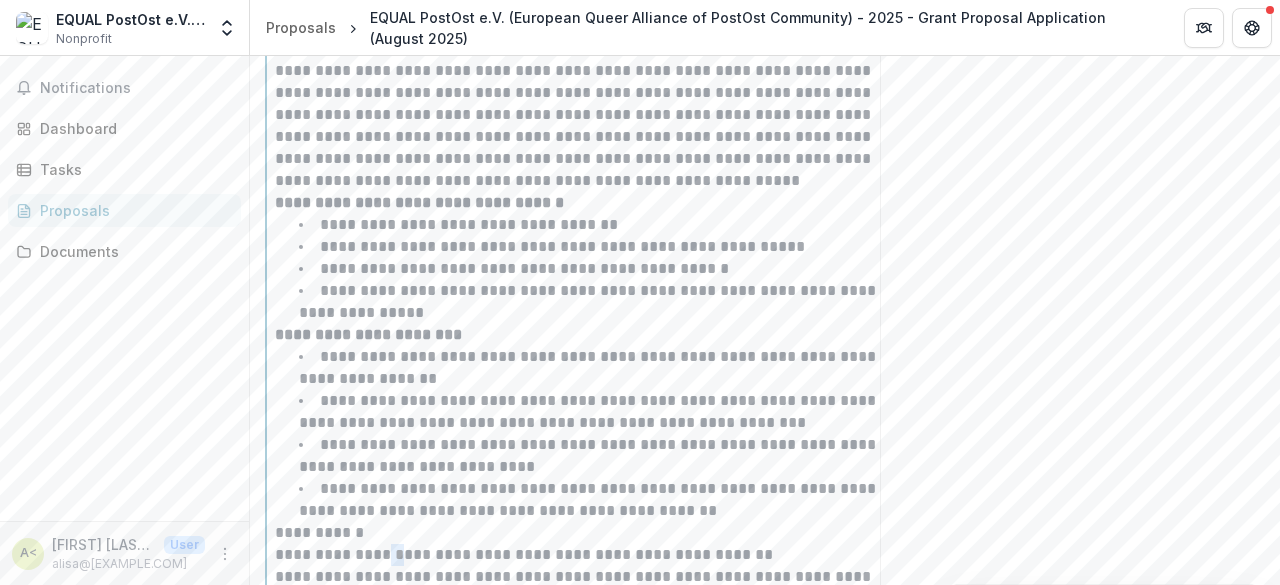 click on "**********" at bounding box center (586, 555) 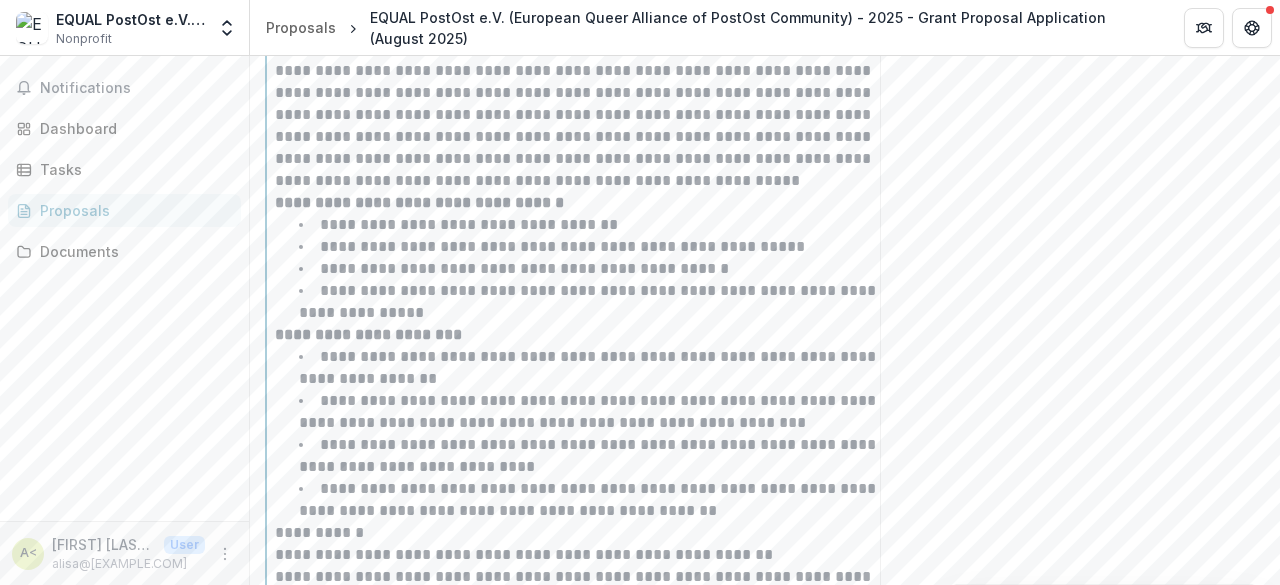 click on "**********" at bounding box center (586, 533) 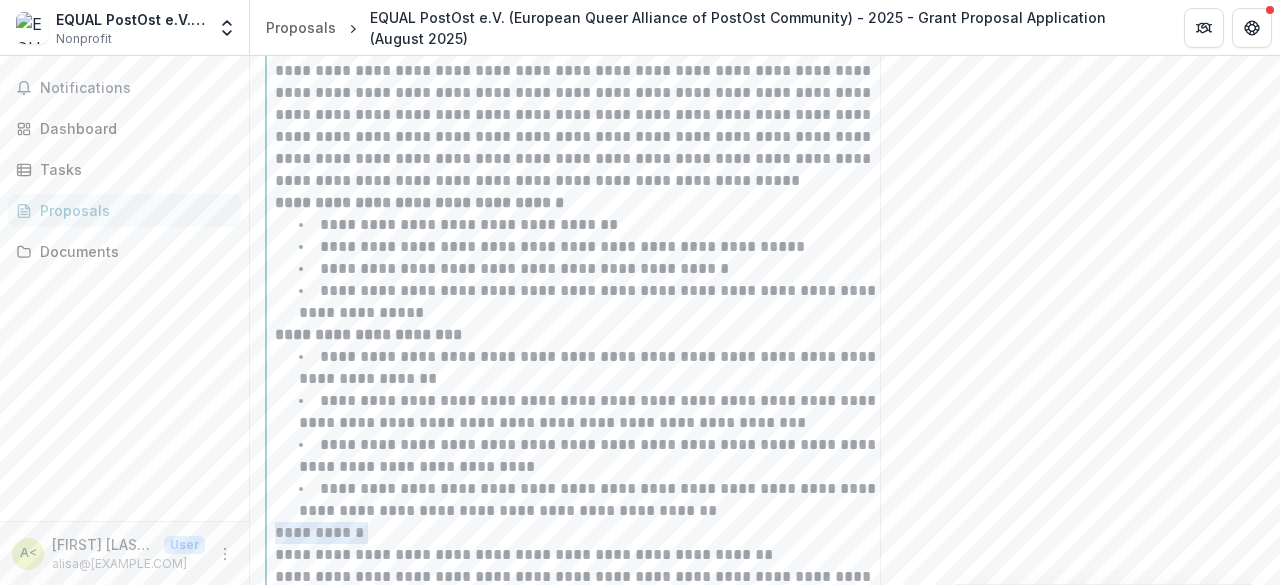 drag, startPoint x: 392, startPoint y: 497, endPoint x: 245, endPoint y: 497, distance: 147 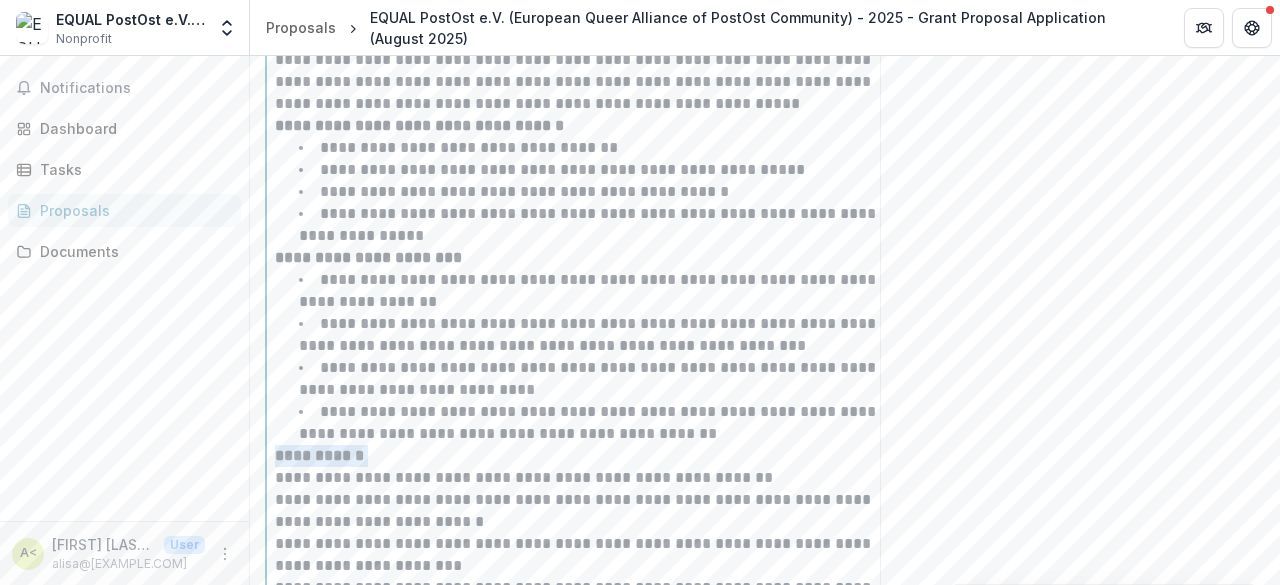 scroll, scrollTop: 3520, scrollLeft: 0, axis: vertical 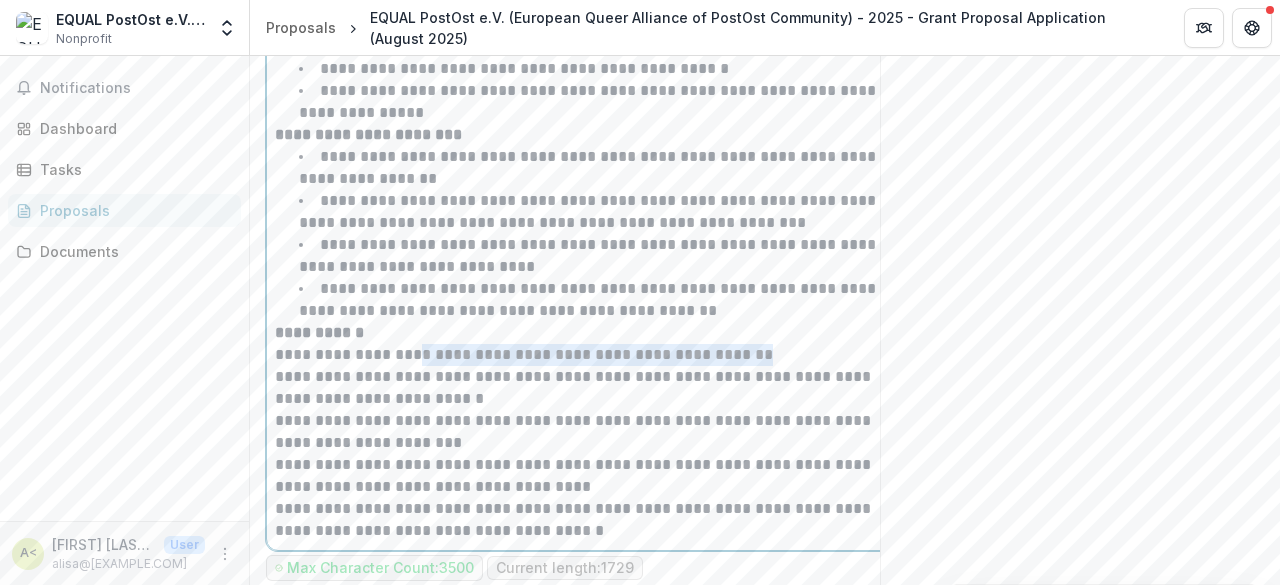 drag, startPoint x: 746, startPoint y: 309, endPoint x: 398, endPoint y: 308, distance: 348.00143 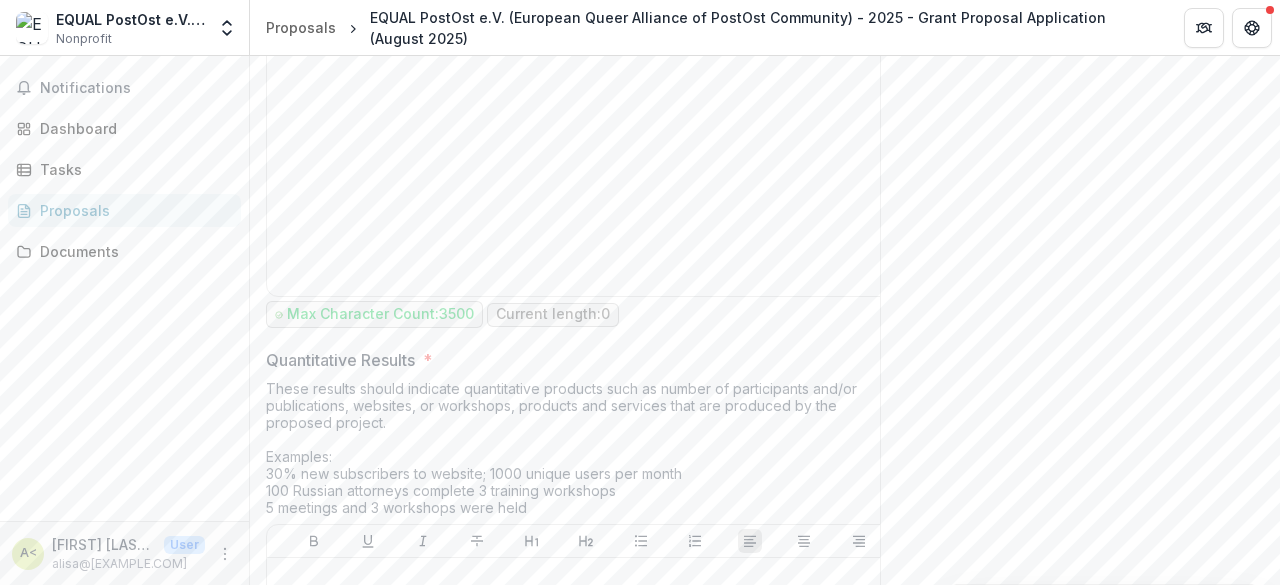 scroll, scrollTop: 4420, scrollLeft: 0, axis: vertical 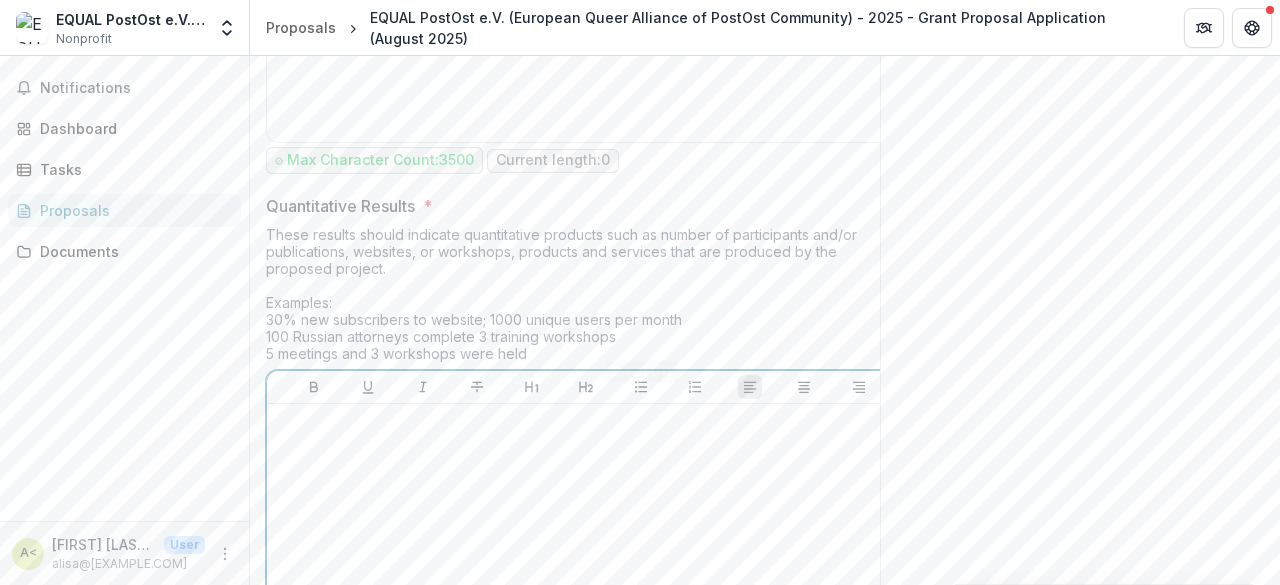 click at bounding box center (586, 562) 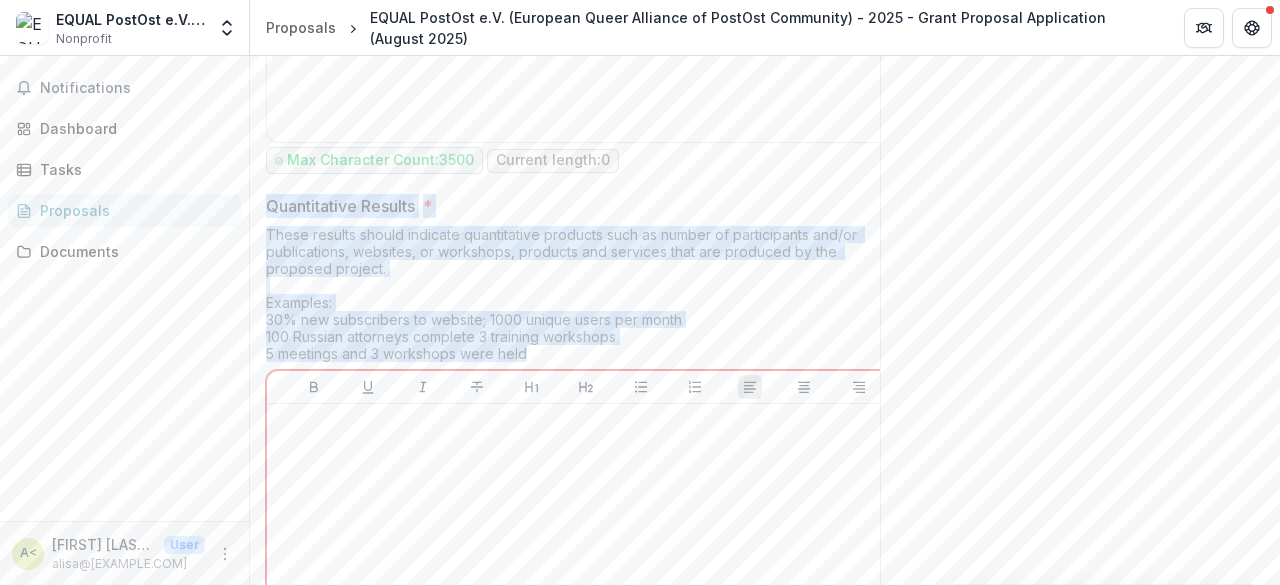 drag, startPoint x: 589, startPoint y: 309, endPoint x: 262, endPoint y: 163, distance: 358.1131 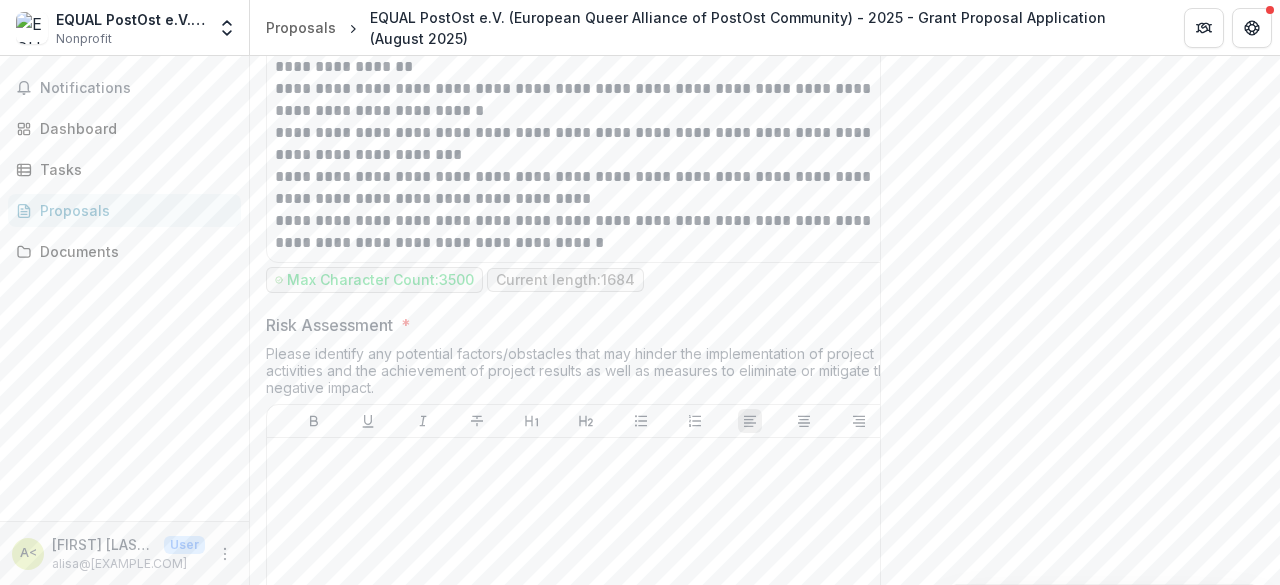 scroll, scrollTop: 3620, scrollLeft: 0, axis: vertical 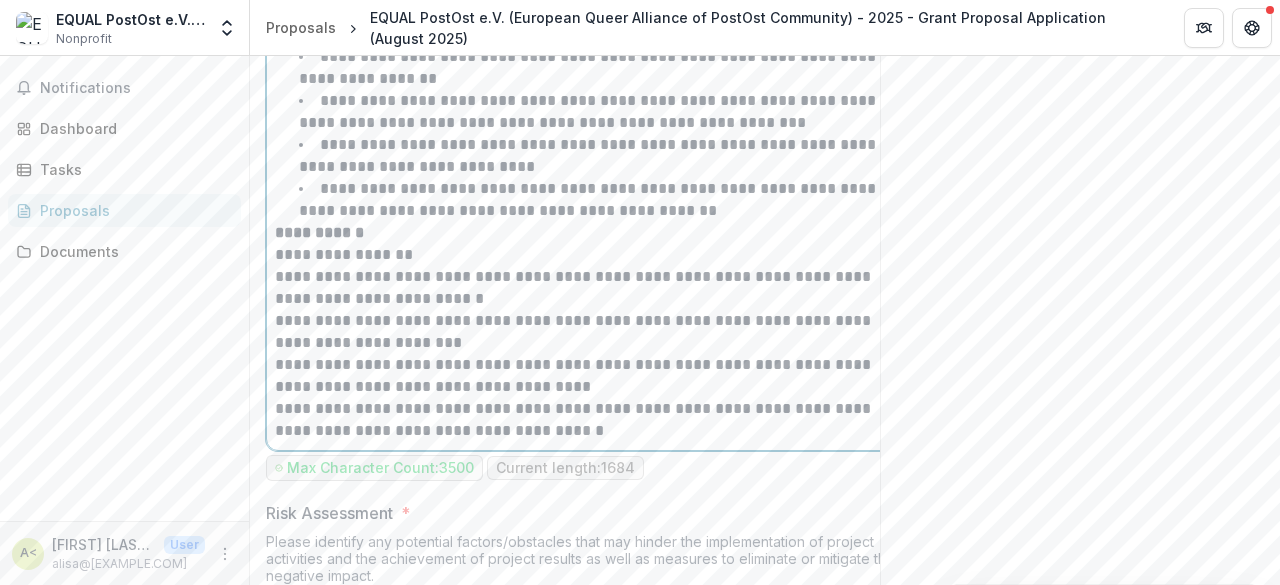 click on "**********" at bounding box center [586, 420] 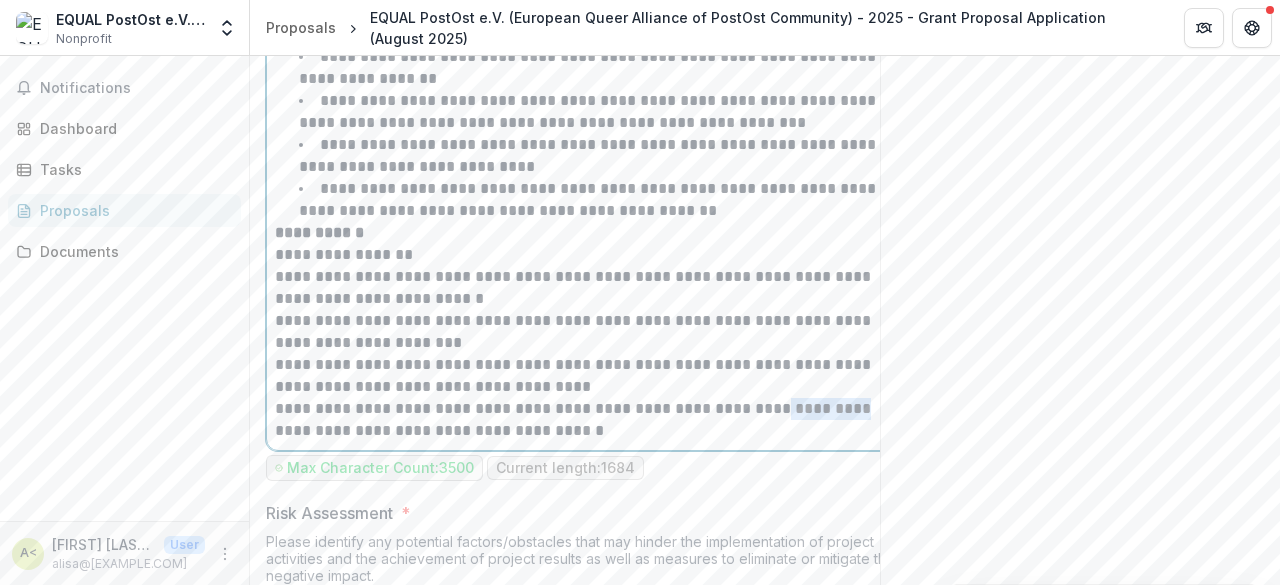 click on "**********" at bounding box center [586, 420] 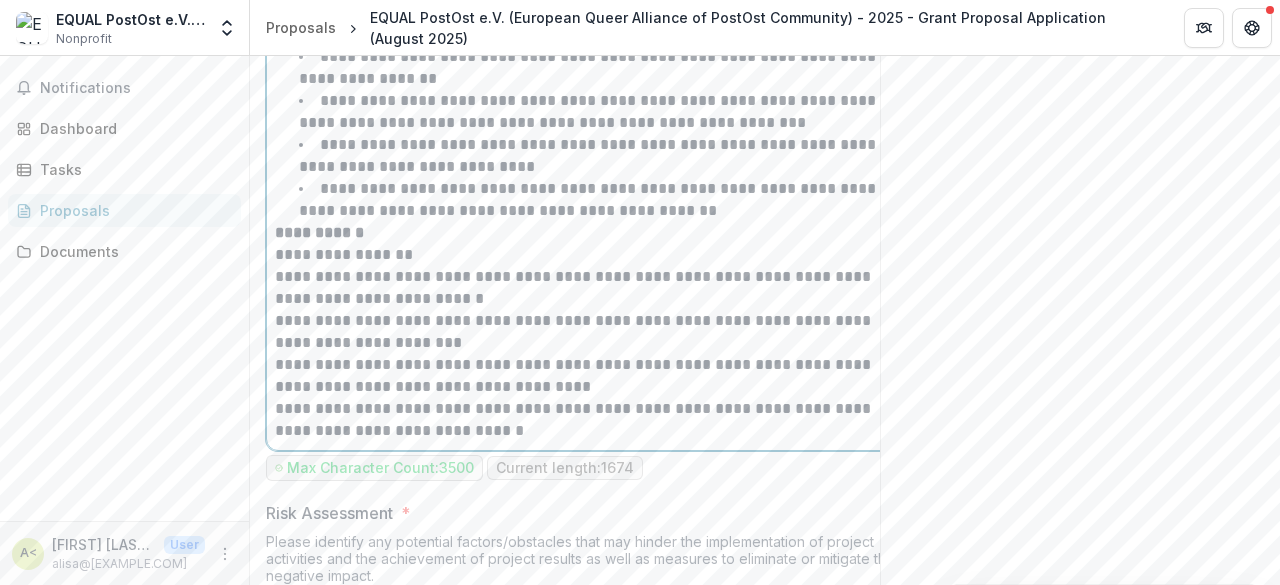 scroll, scrollTop: 4020, scrollLeft: 0, axis: vertical 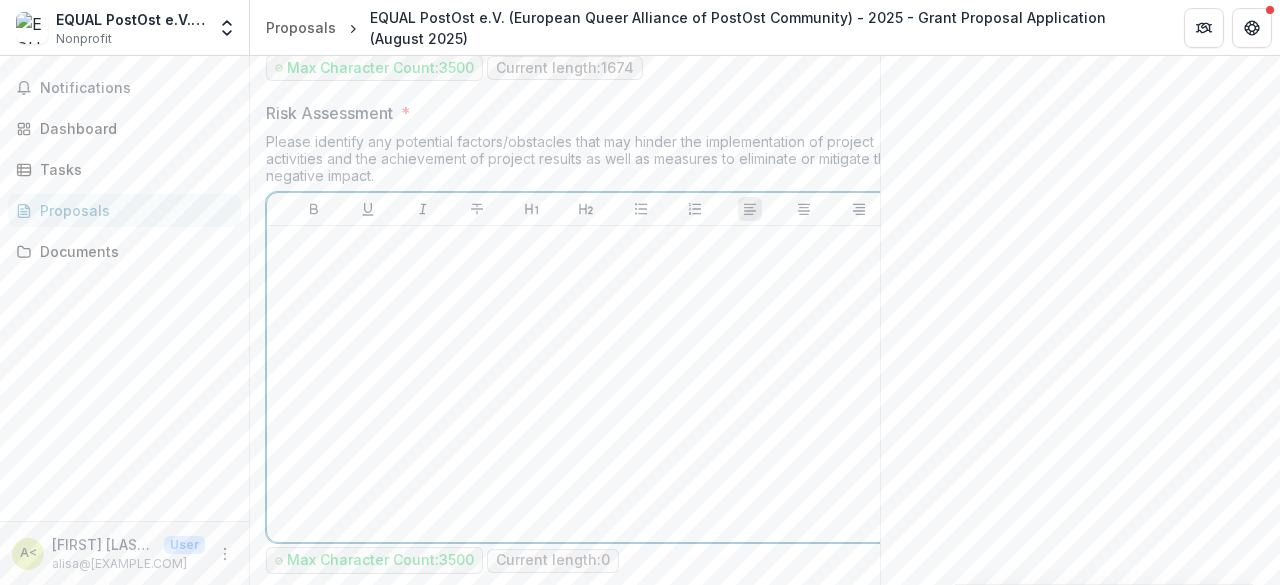 click at bounding box center [586, 384] 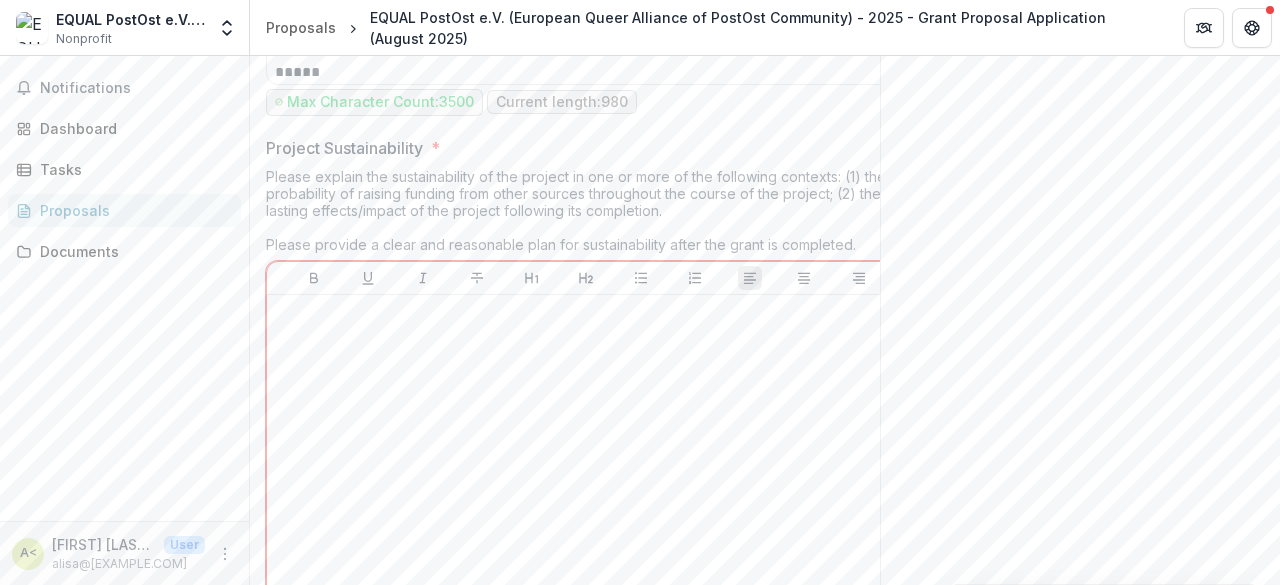 scroll, scrollTop: 6346, scrollLeft: 0, axis: vertical 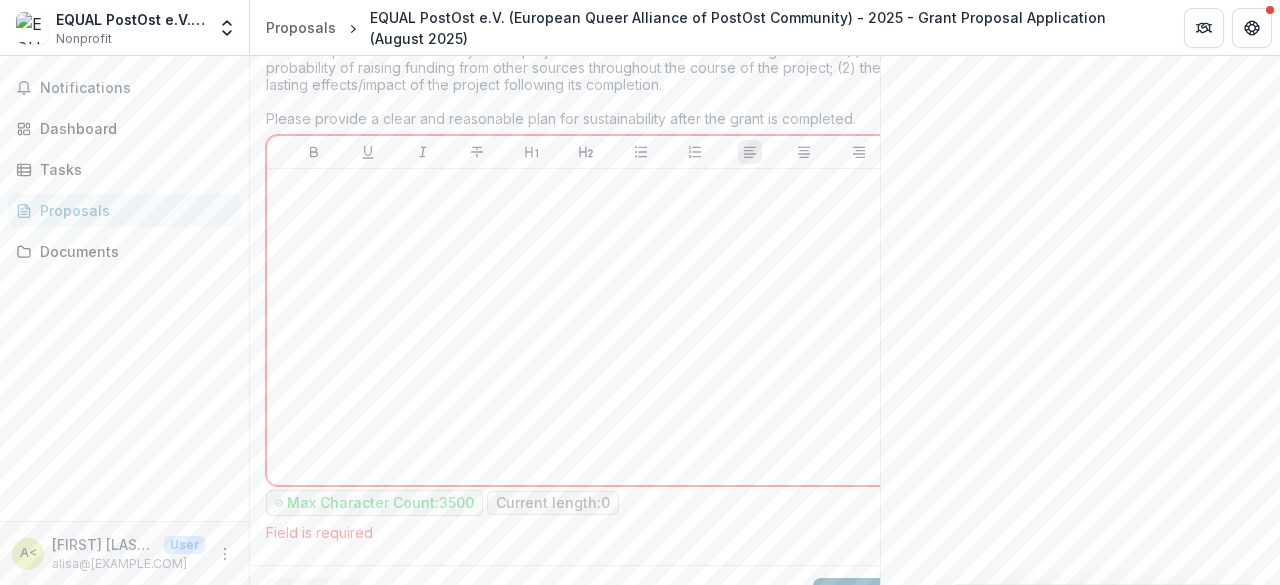 click on "Next" at bounding box center (859, 598) 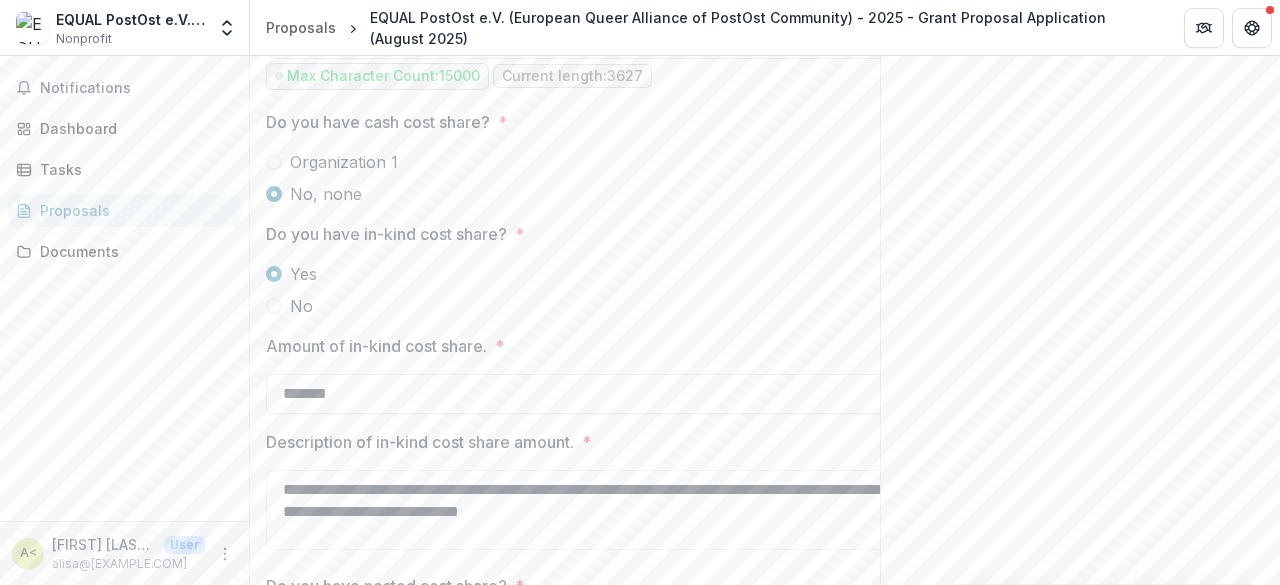 scroll, scrollTop: 3305, scrollLeft: 0, axis: vertical 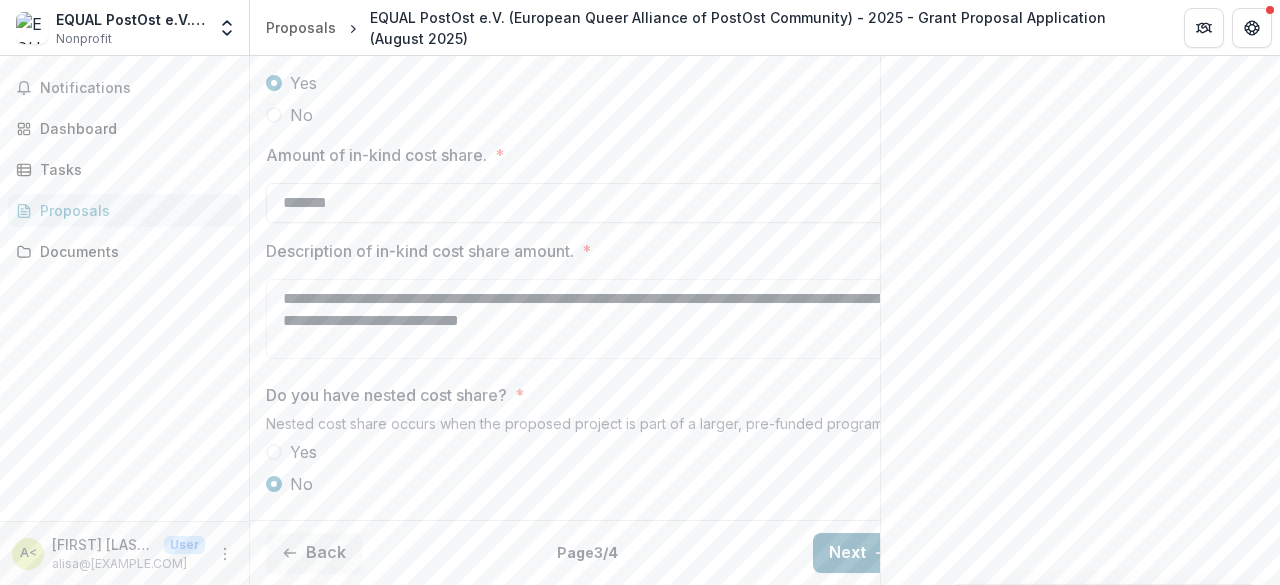 click on "Next" at bounding box center (859, 553) 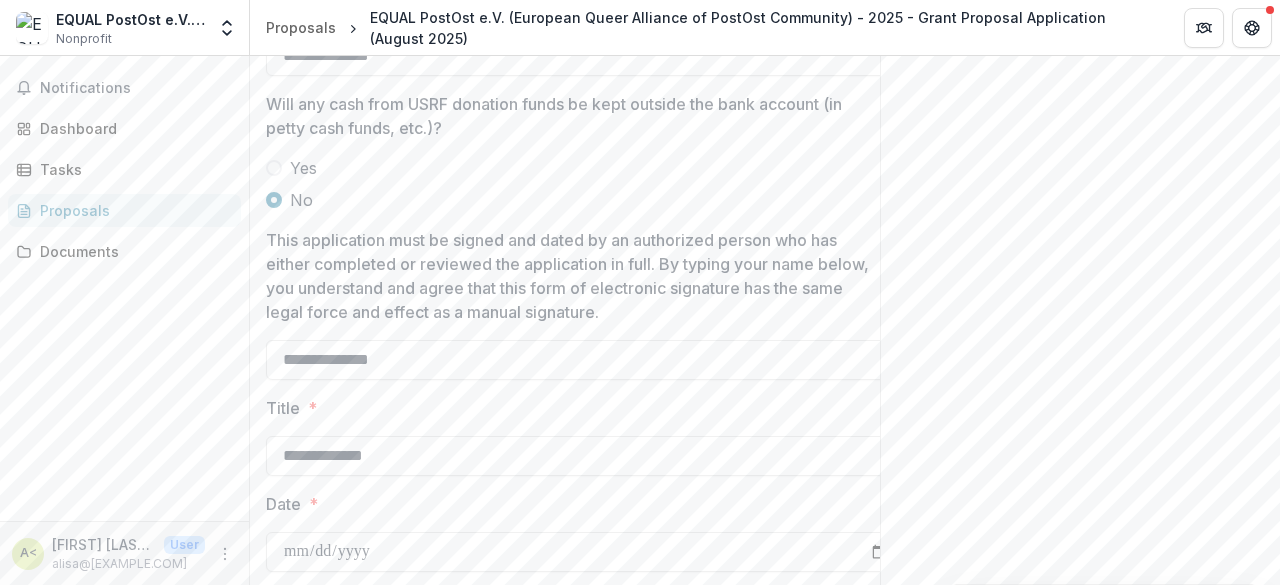 scroll, scrollTop: 7407, scrollLeft: 0, axis: vertical 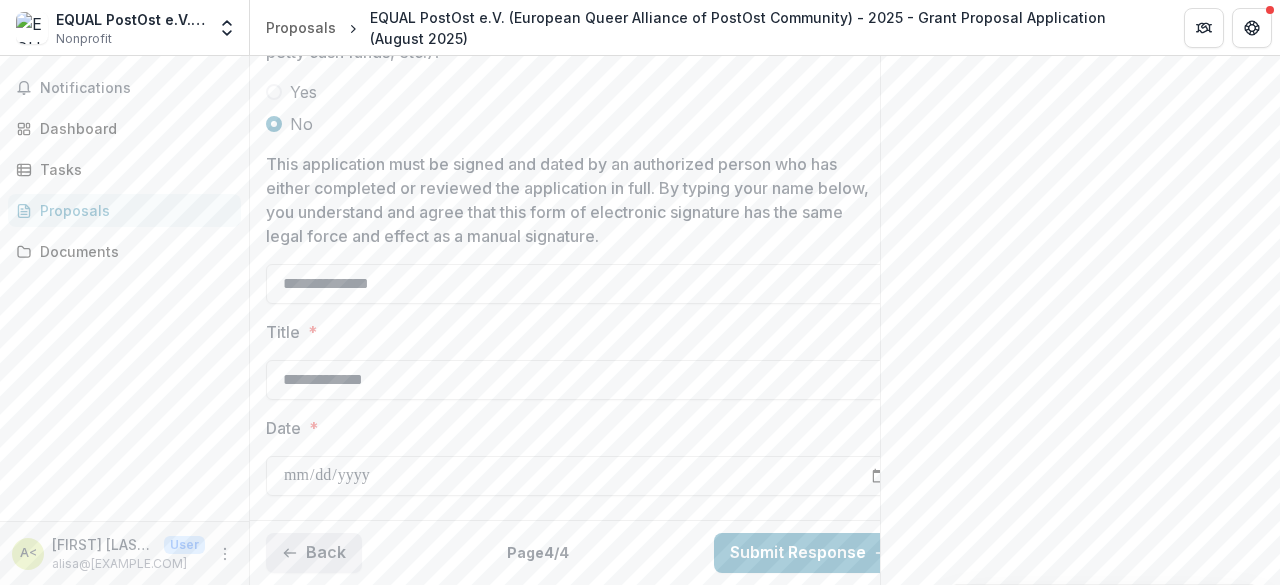 click 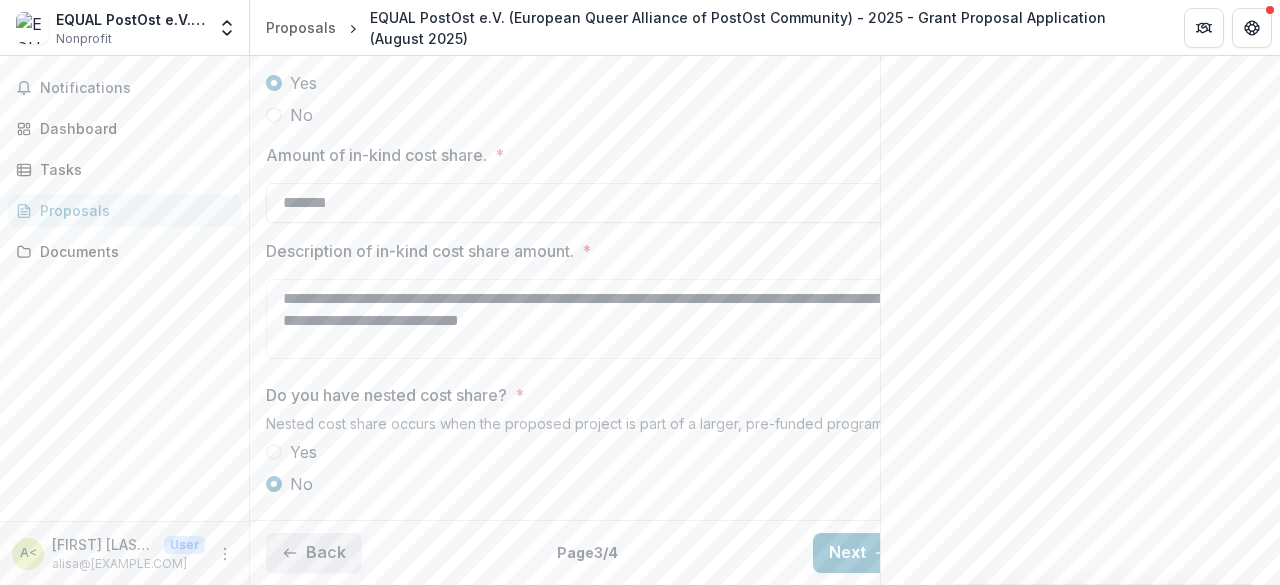 scroll, scrollTop: 3305, scrollLeft: 0, axis: vertical 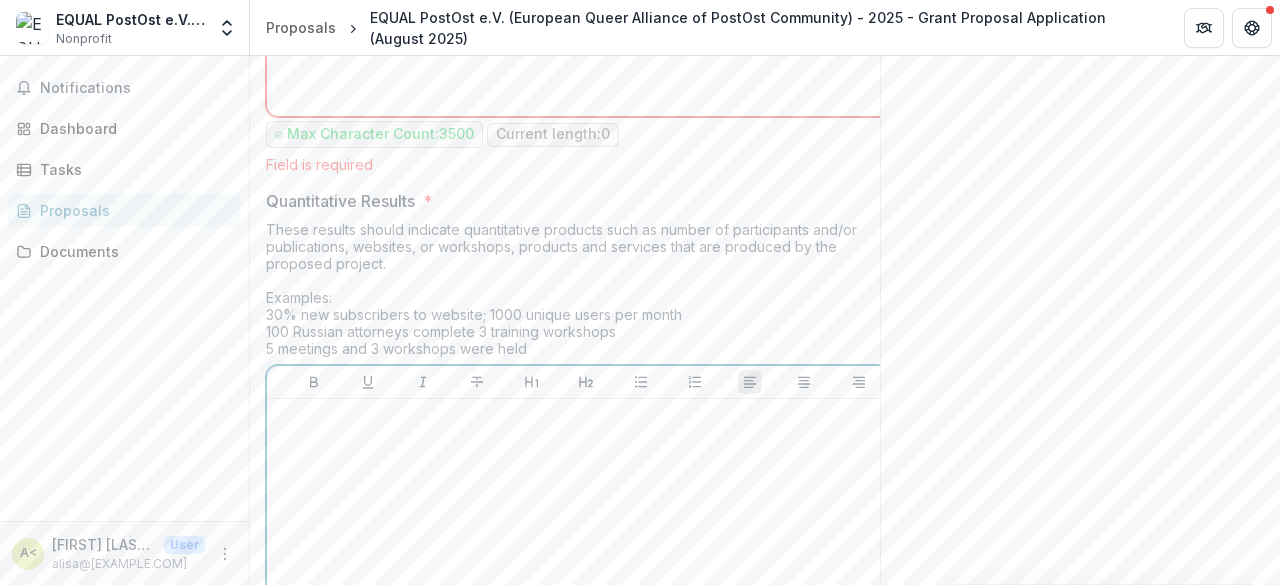 click at bounding box center (586, 557) 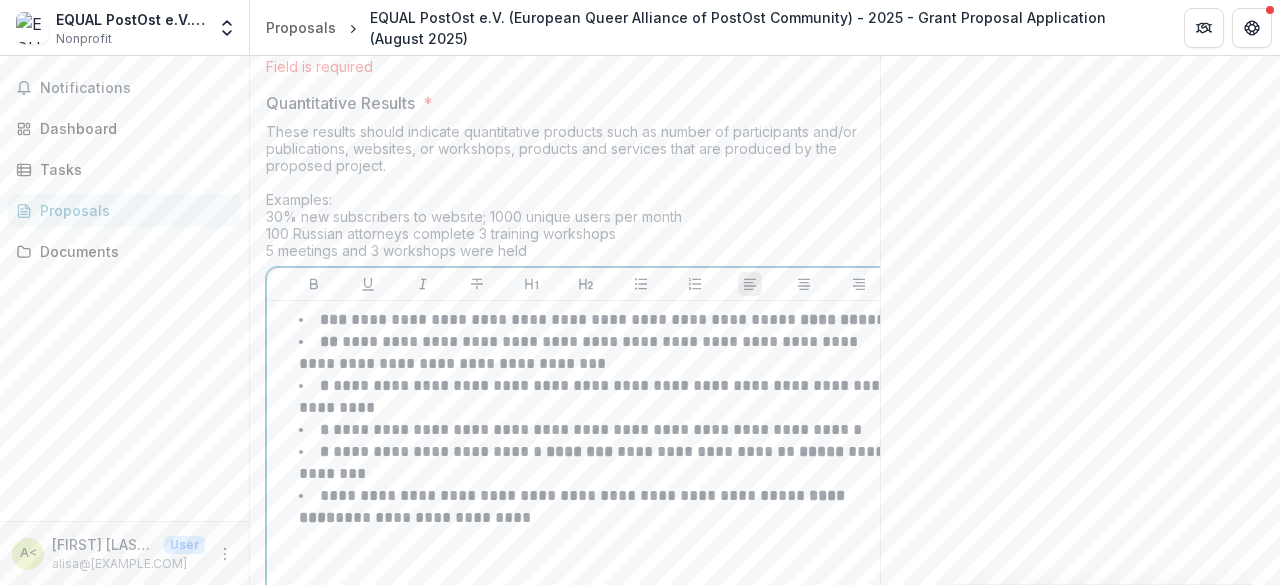 scroll, scrollTop: 4646, scrollLeft: 0, axis: vertical 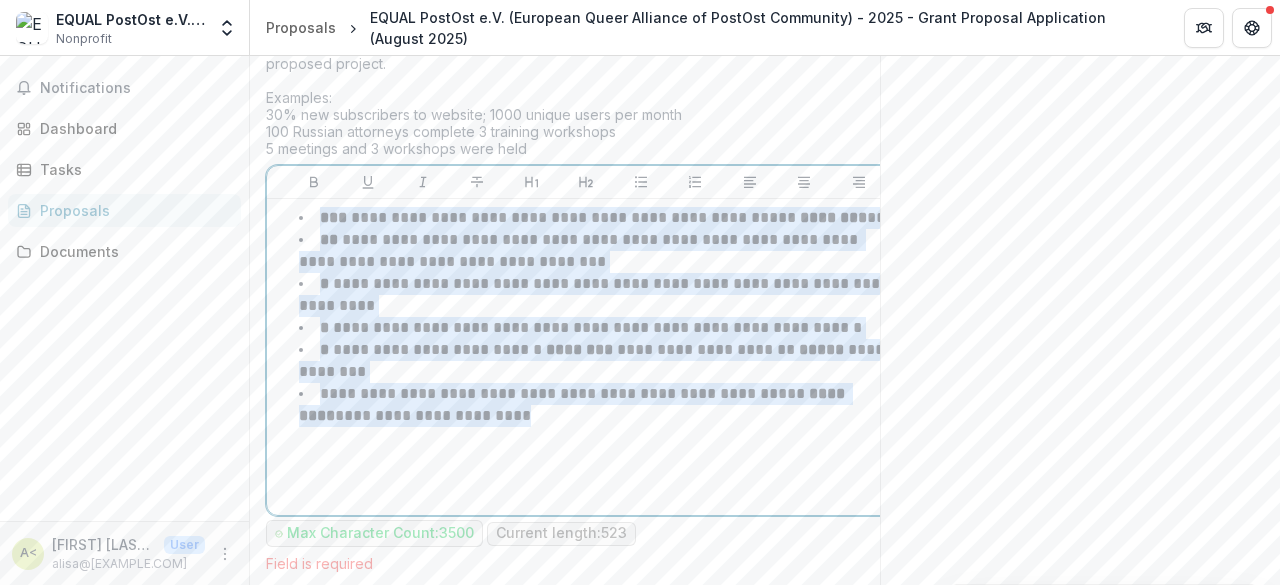 drag, startPoint x: 574, startPoint y: 360, endPoint x: 274, endPoint y: 131, distance: 377.41357 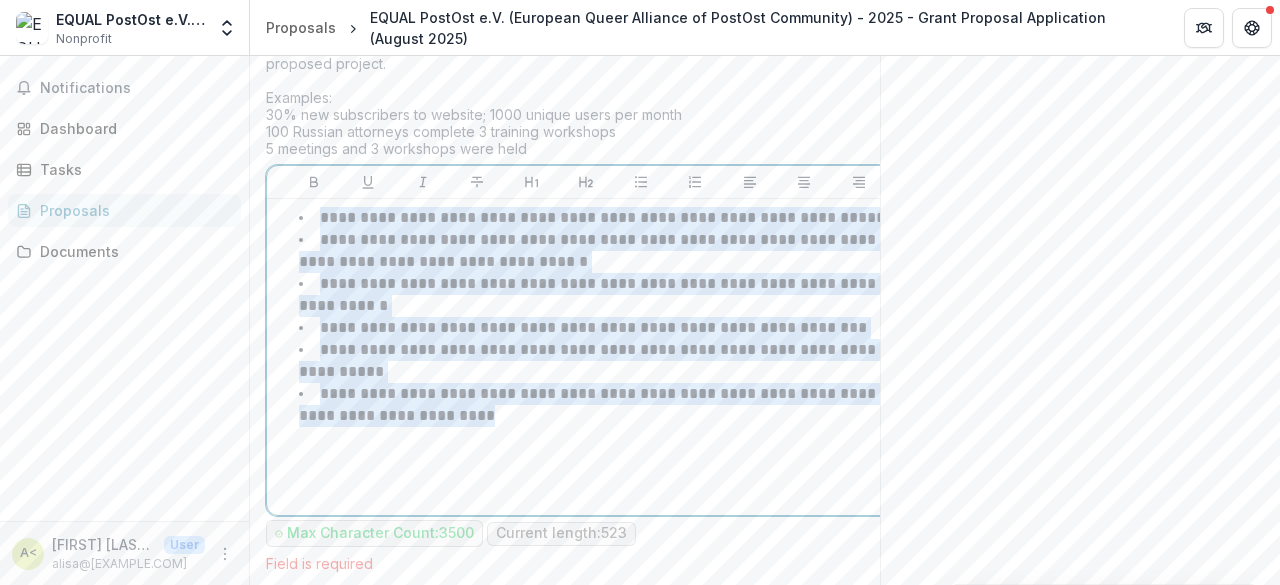 click on "**********" at bounding box center [586, 357] 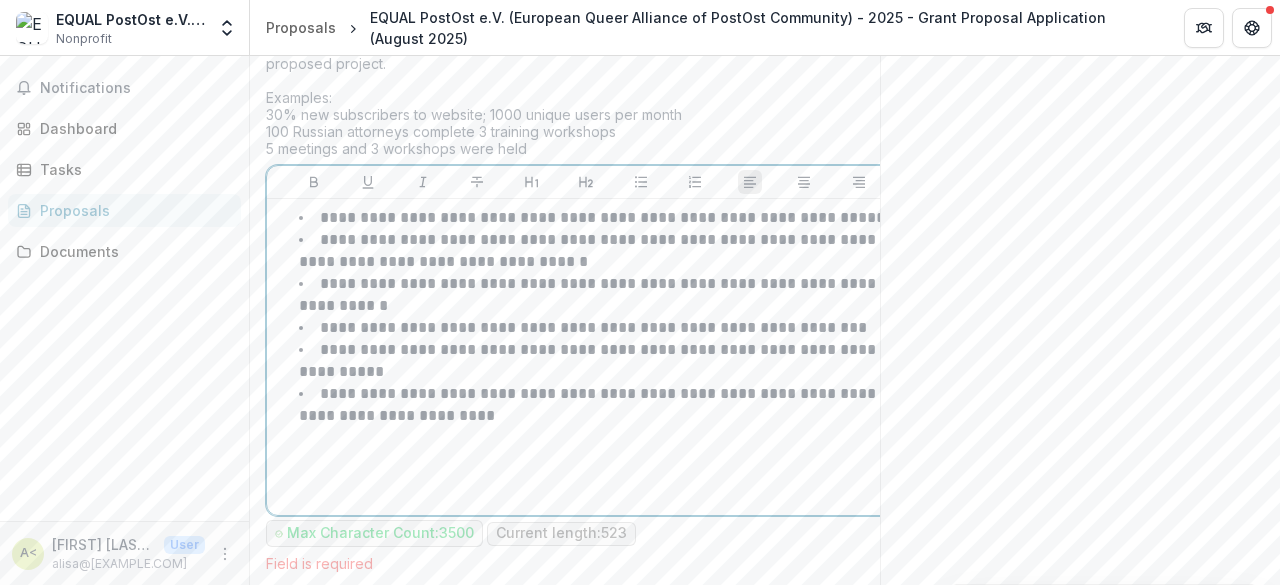 click on "**********" at bounding box center [602, 217] 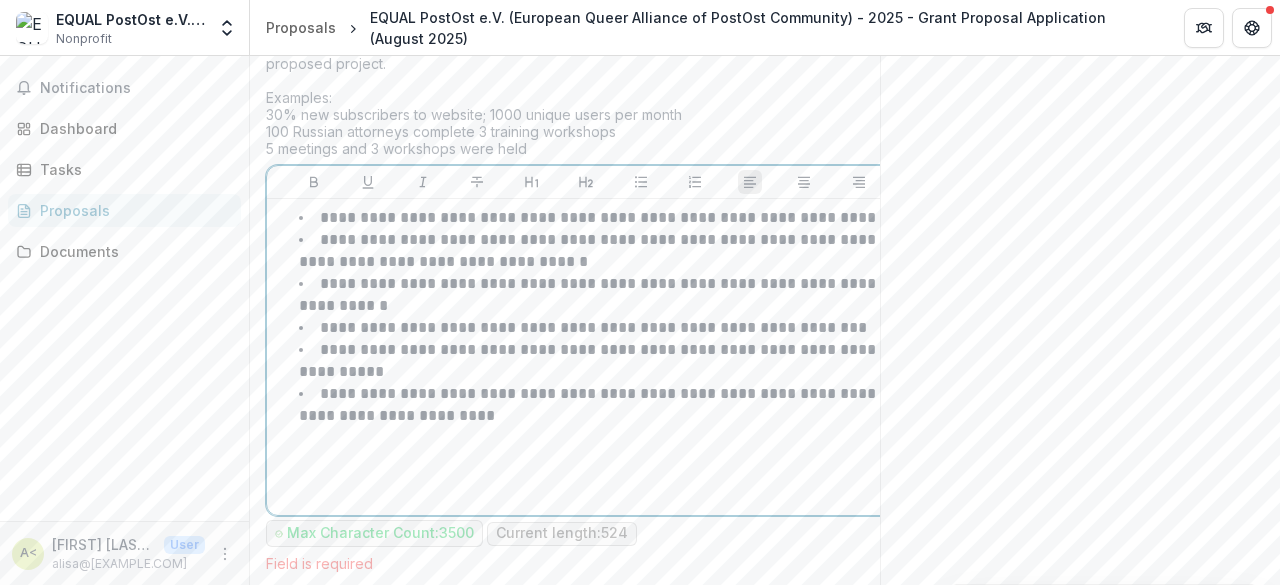 click on "**********" at bounding box center (593, 327) 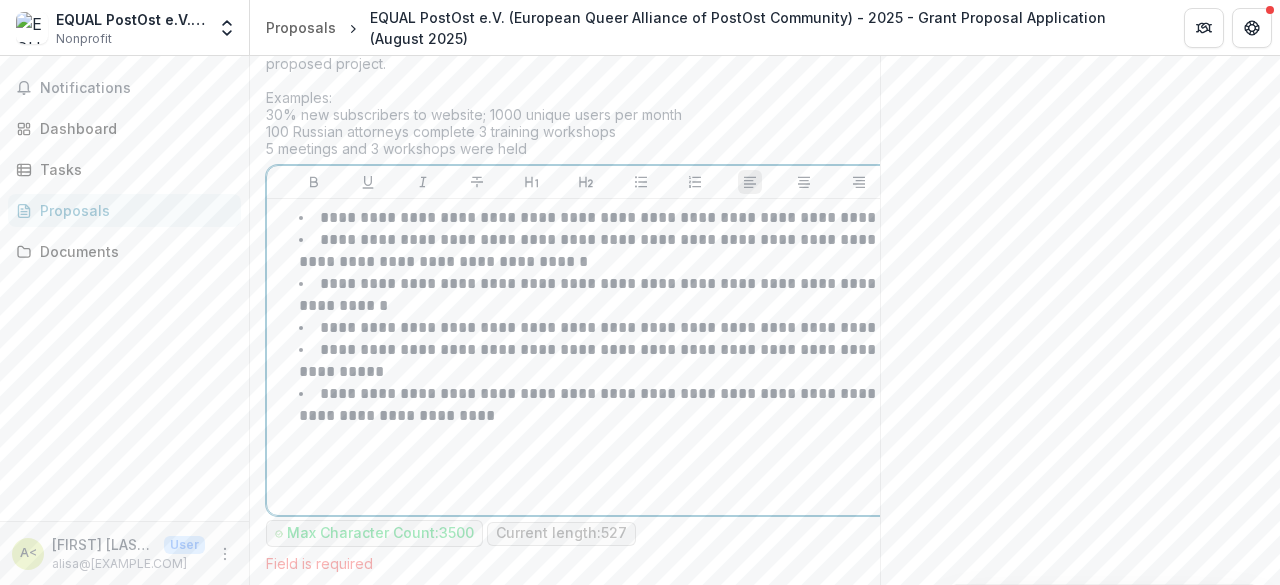 click on "**********" at bounding box center (589, 360) 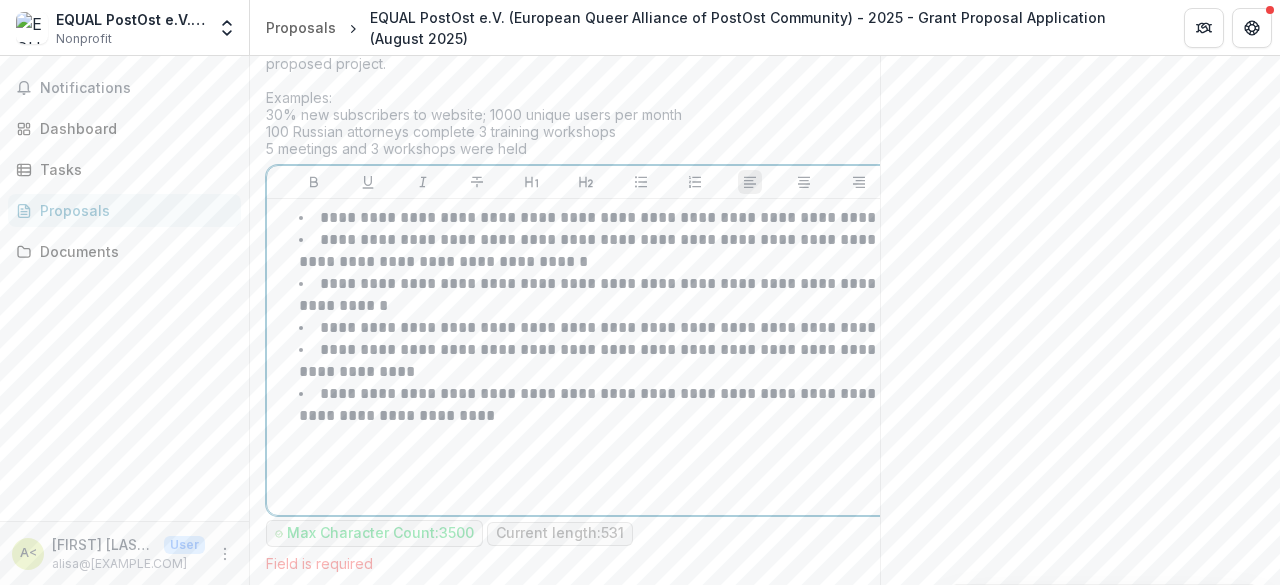 click on "**********" at bounding box center [589, 404] 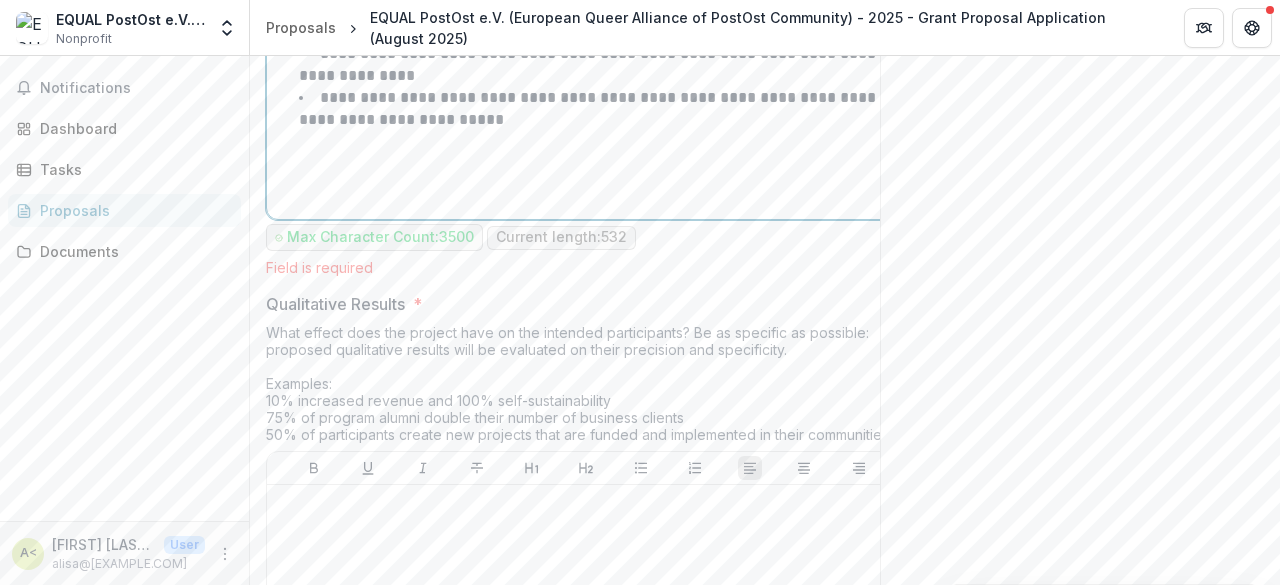 scroll, scrollTop: 4946, scrollLeft: 0, axis: vertical 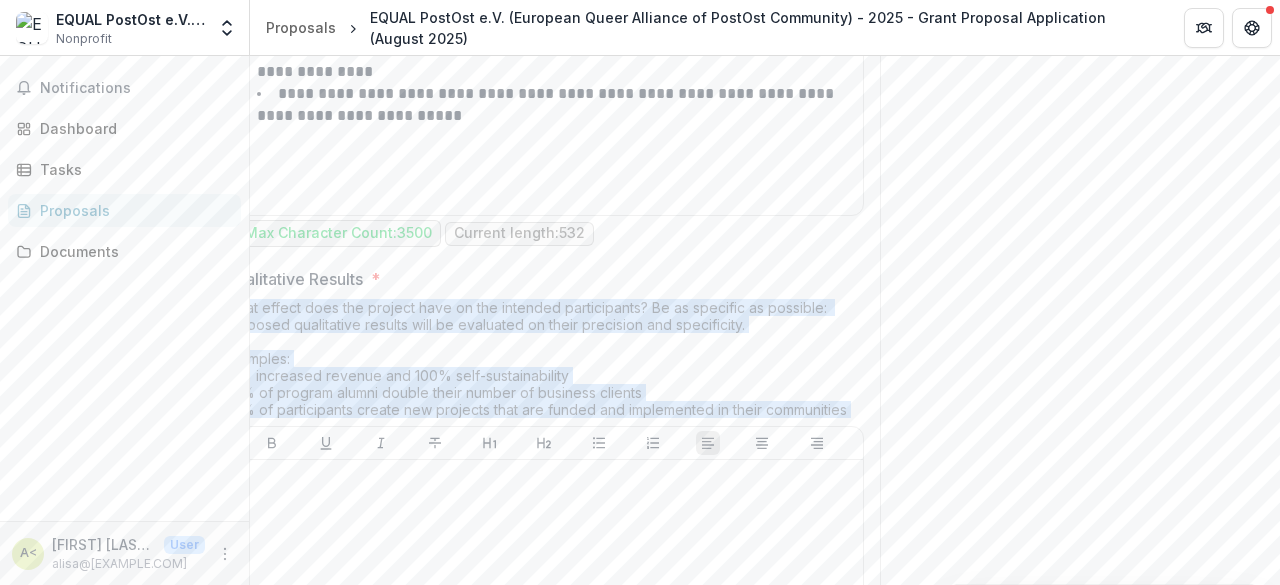 drag, startPoint x: 266, startPoint y: 259, endPoint x: 916, endPoint y: 303, distance: 651.48755 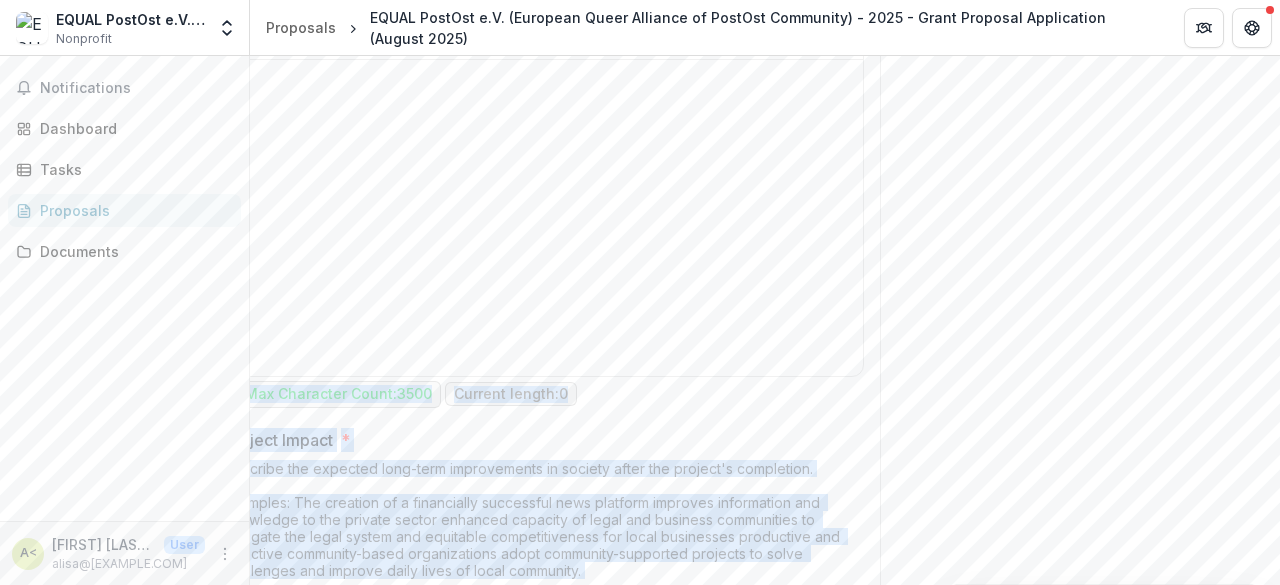 scroll, scrollTop: 5646, scrollLeft: 0, axis: vertical 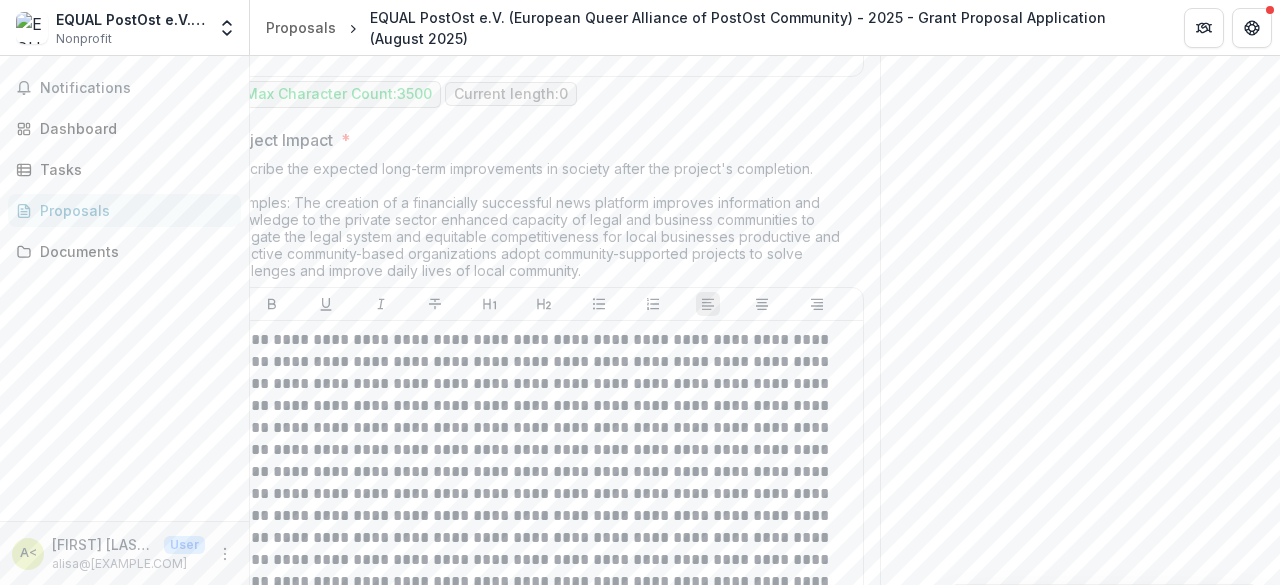 click on "Send comments or questions to   U.S. Russia Foundation   in the box below.   U.S. Russia Foundation   will be notified via email of your comment. a< [FIRST] [LAST] Add Comment Comments 0 No comments yet No comments for this proposal" at bounding box center (1080, -2141) 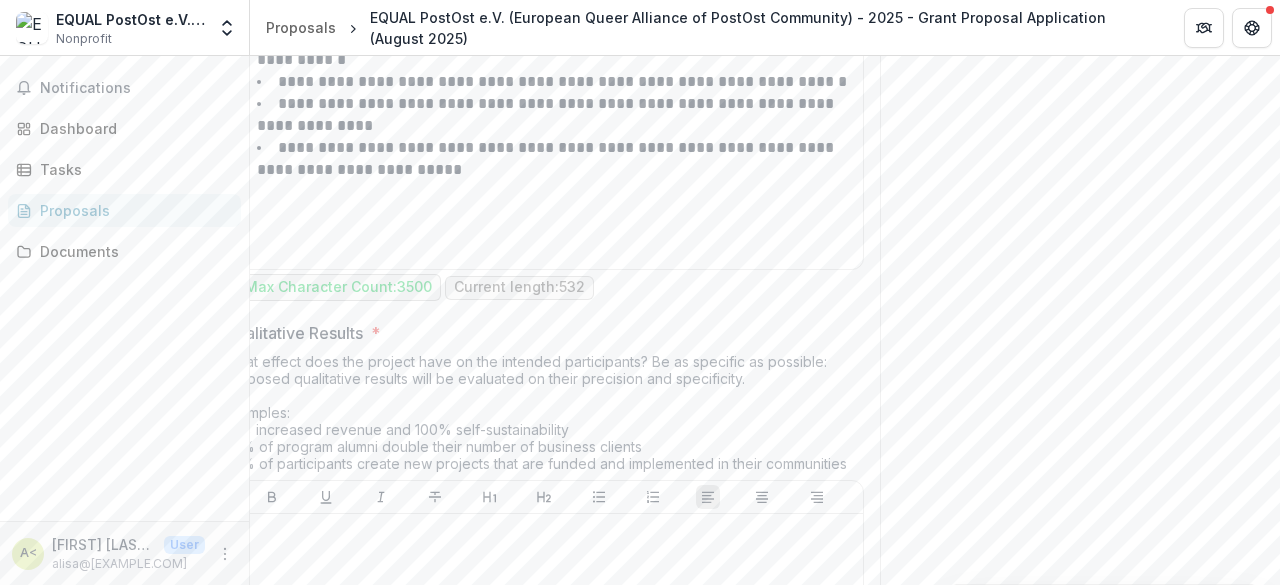 scroll, scrollTop: 5000, scrollLeft: 0, axis: vertical 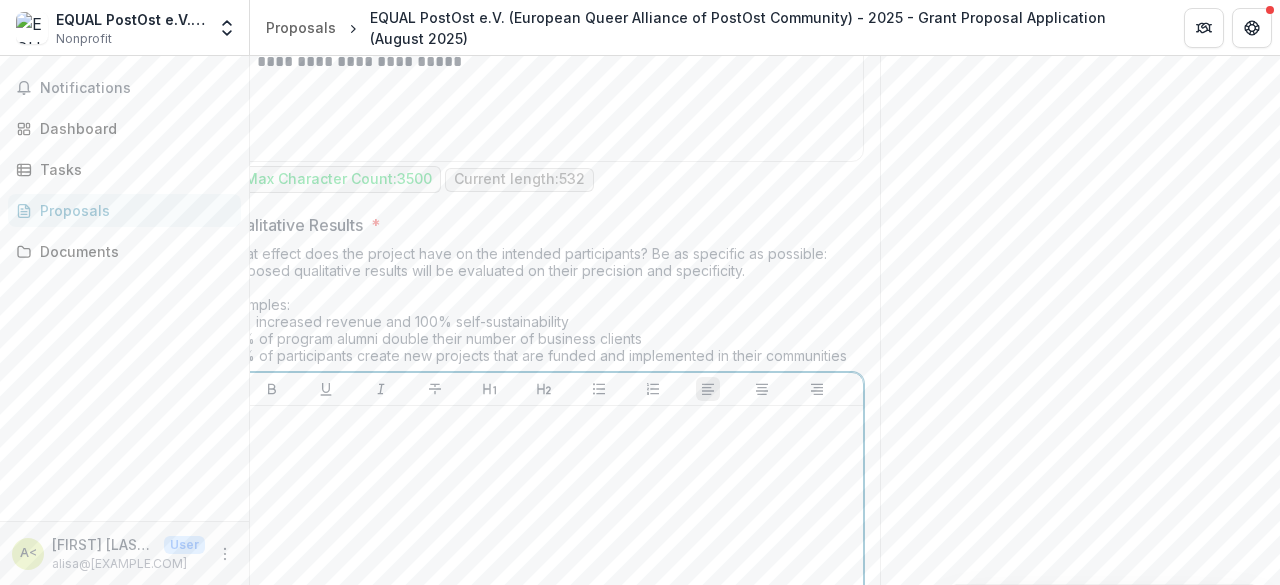 click at bounding box center [544, 564] 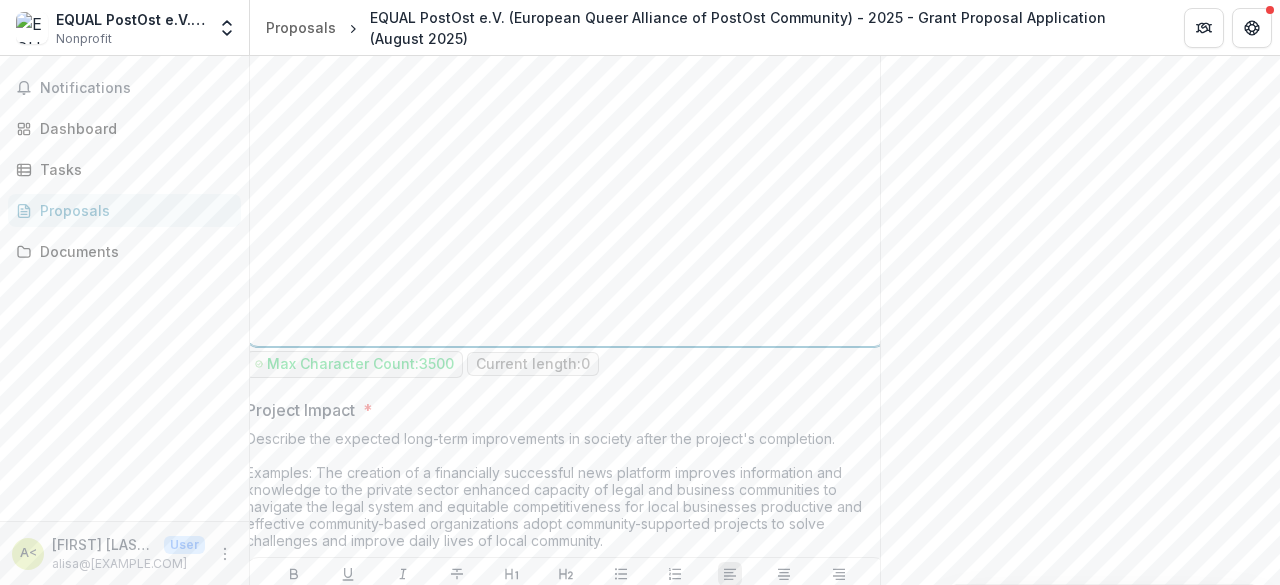 scroll, scrollTop: 5400, scrollLeft: 0, axis: vertical 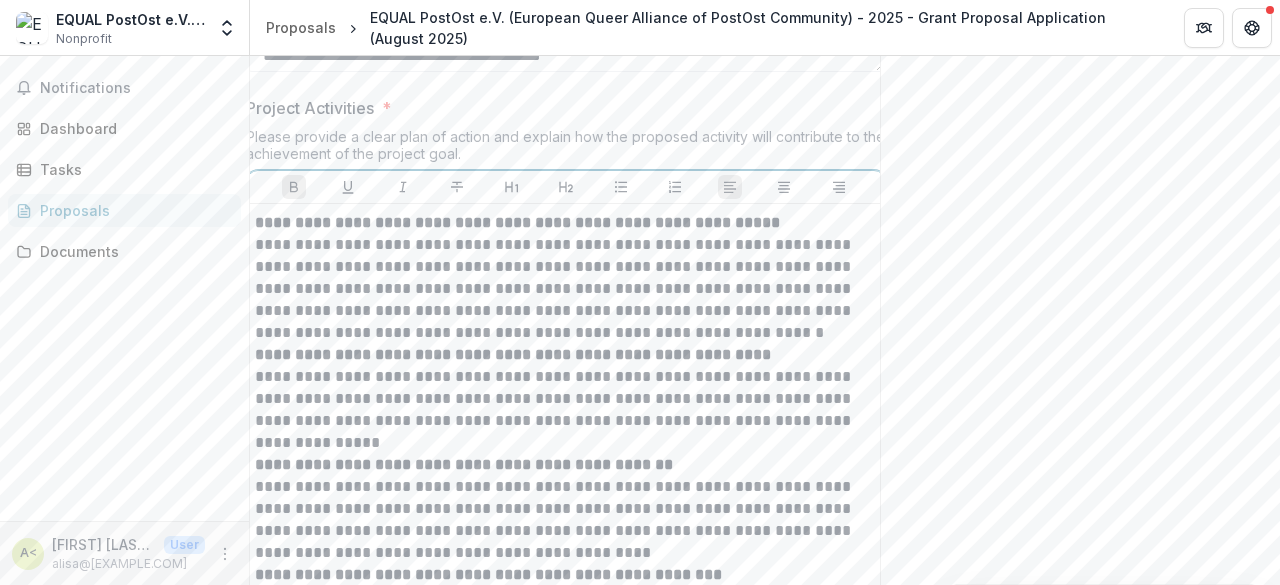 click on "**********" at bounding box center [566, 289] 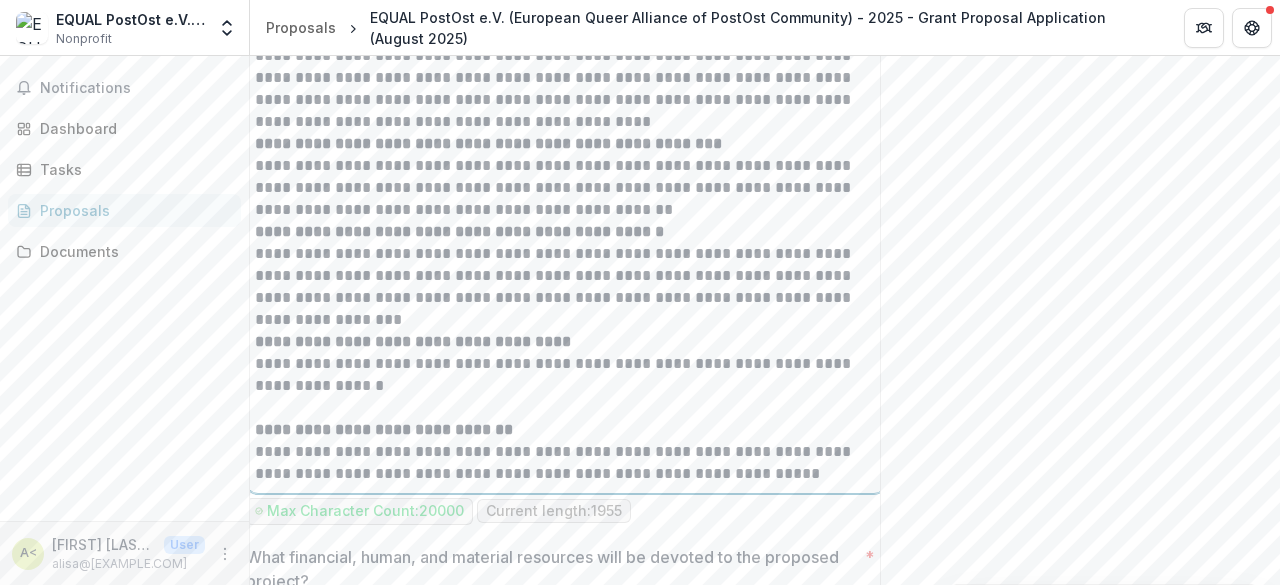 scroll, scrollTop: 2300, scrollLeft: 0, axis: vertical 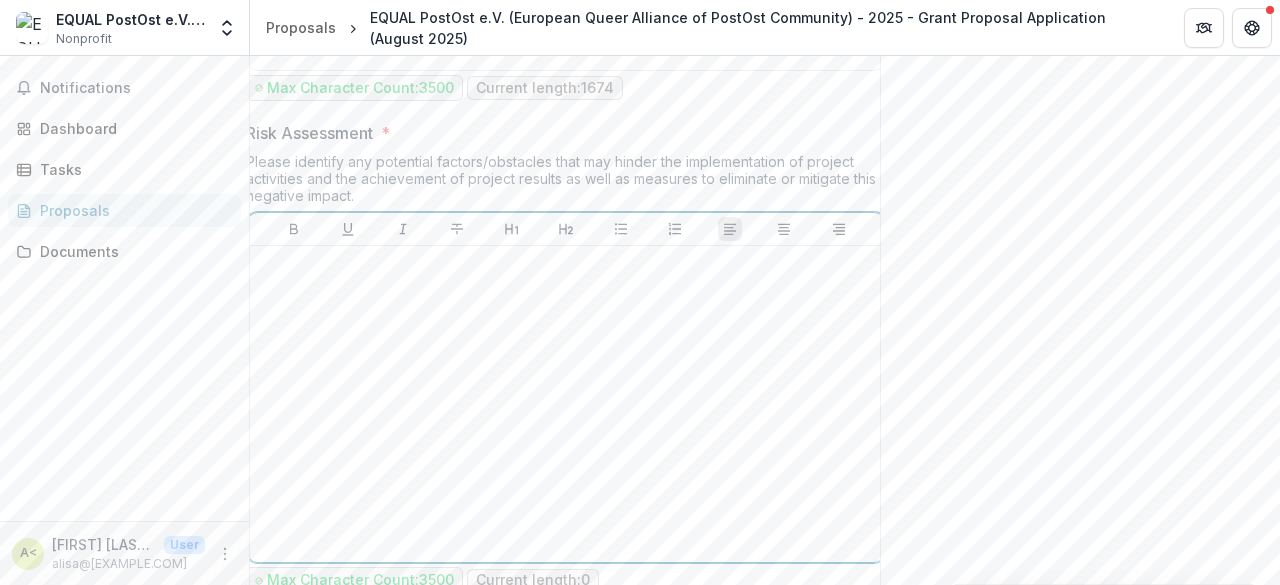click at bounding box center (566, 404) 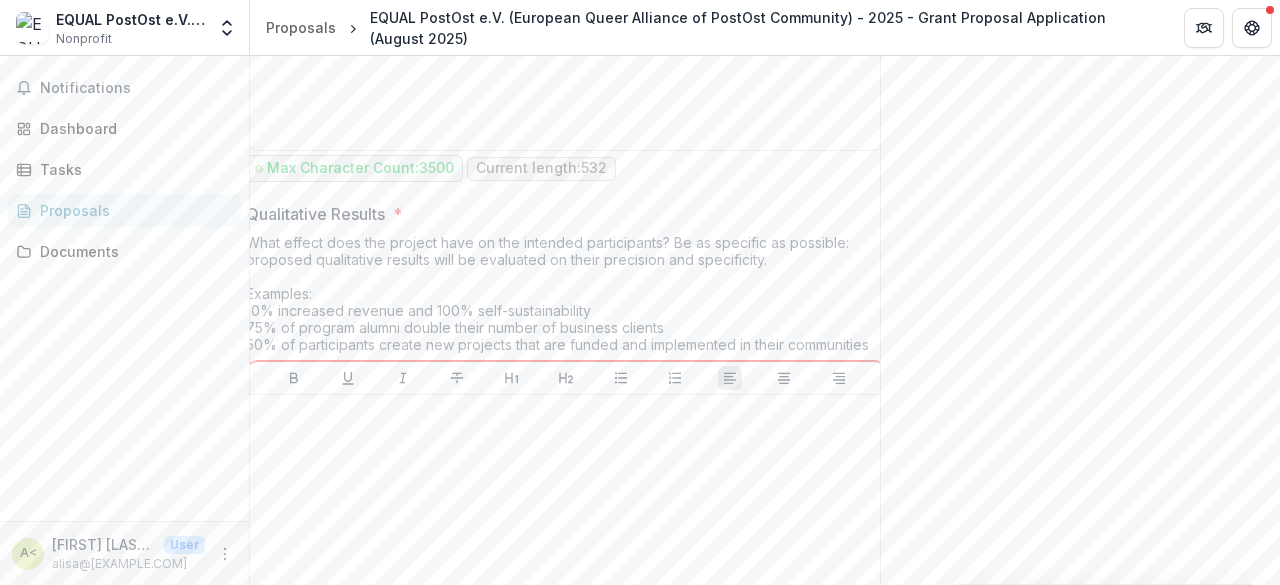 scroll, scrollTop: 5200, scrollLeft: 0, axis: vertical 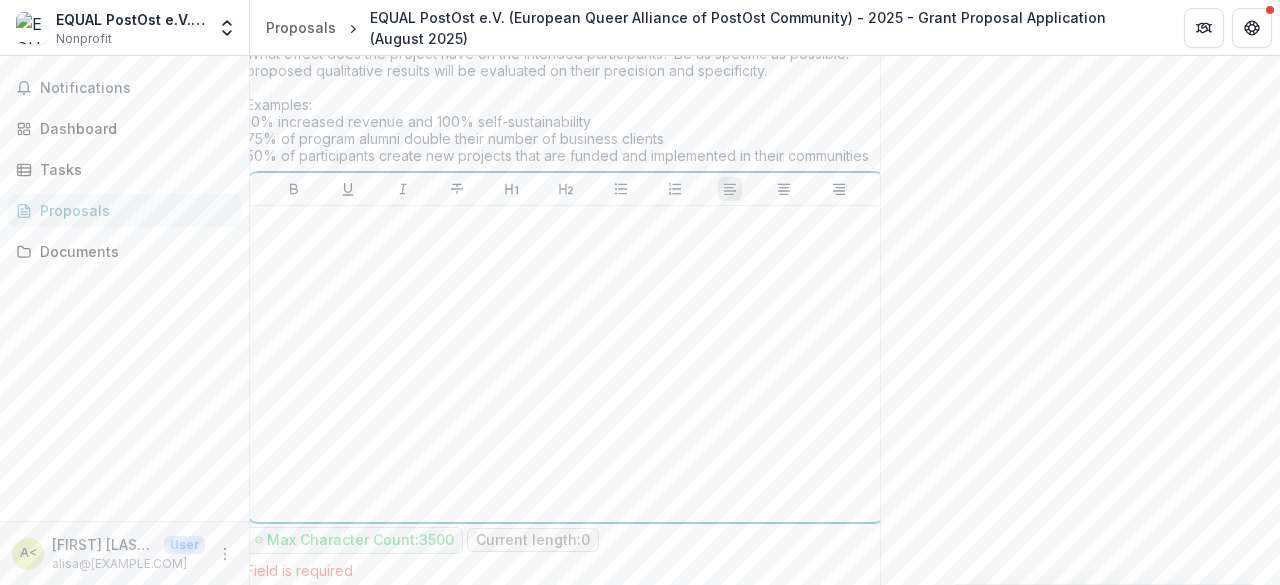click at bounding box center (566, 364) 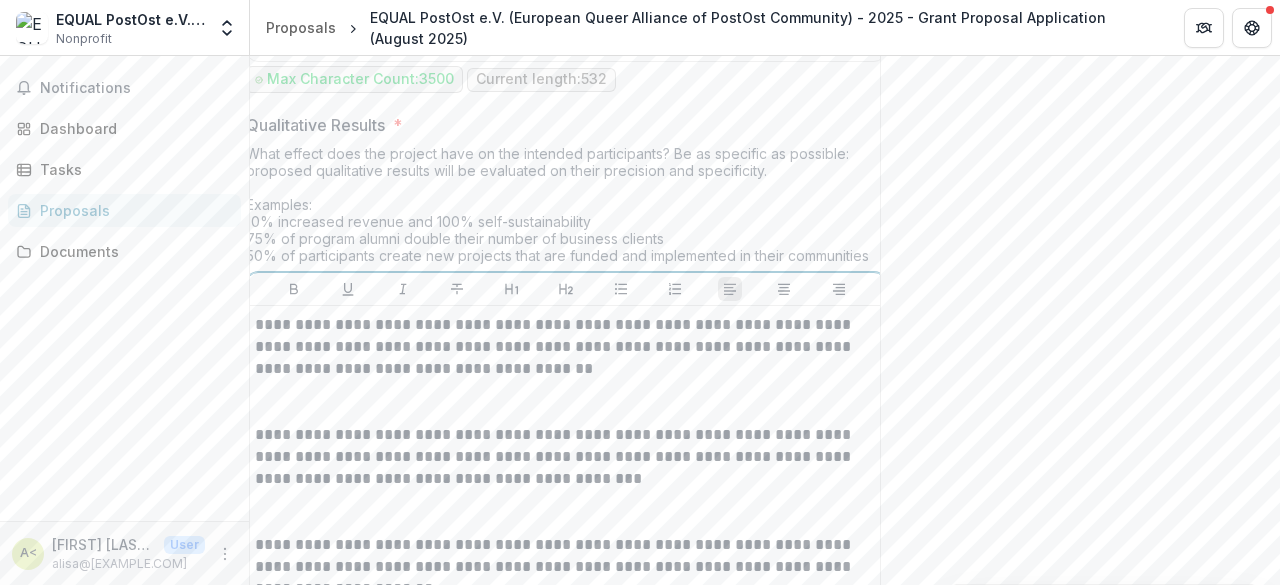scroll, scrollTop: 5640, scrollLeft: 0, axis: vertical 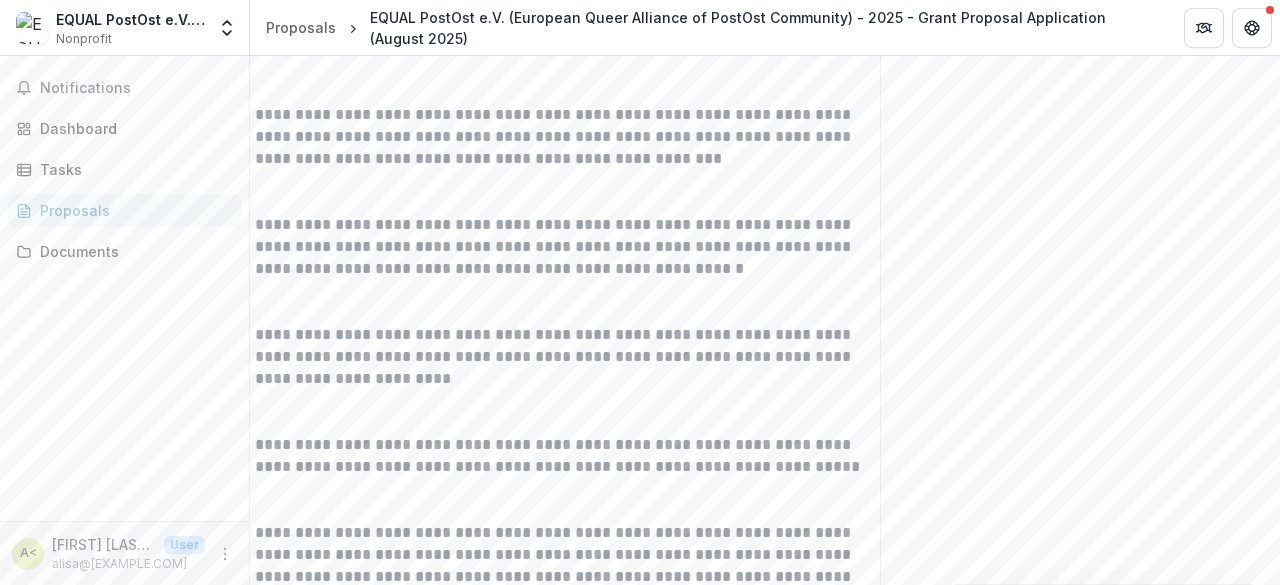 click at bounding box center [566, 412] 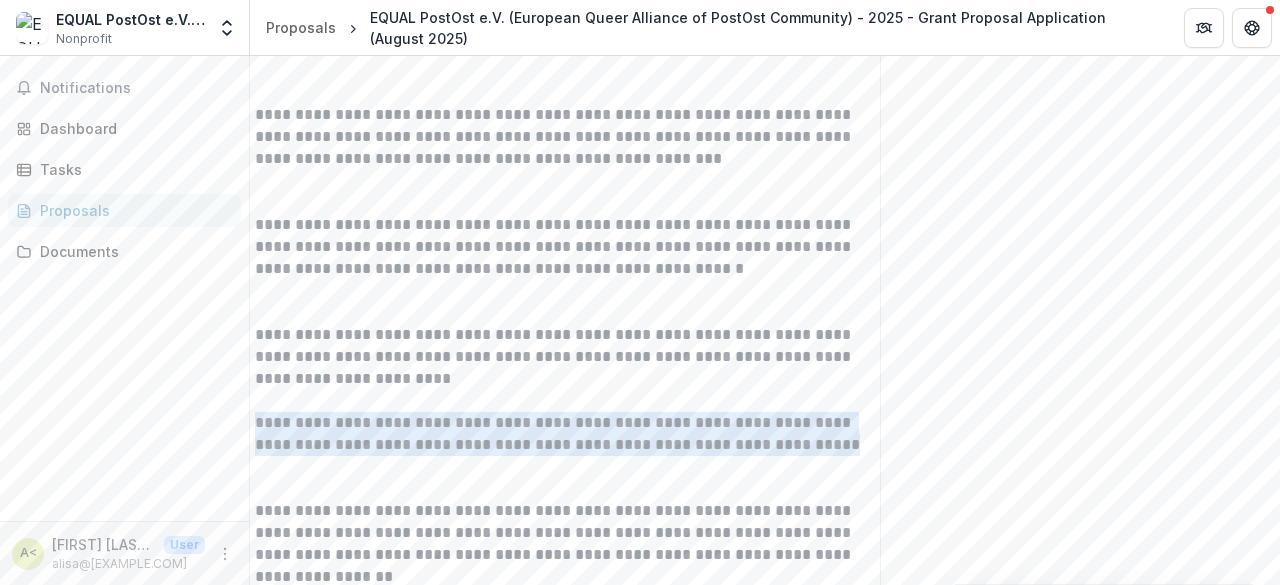 scroll, scrollTop: 0, scrollLeft: 0, axis: both 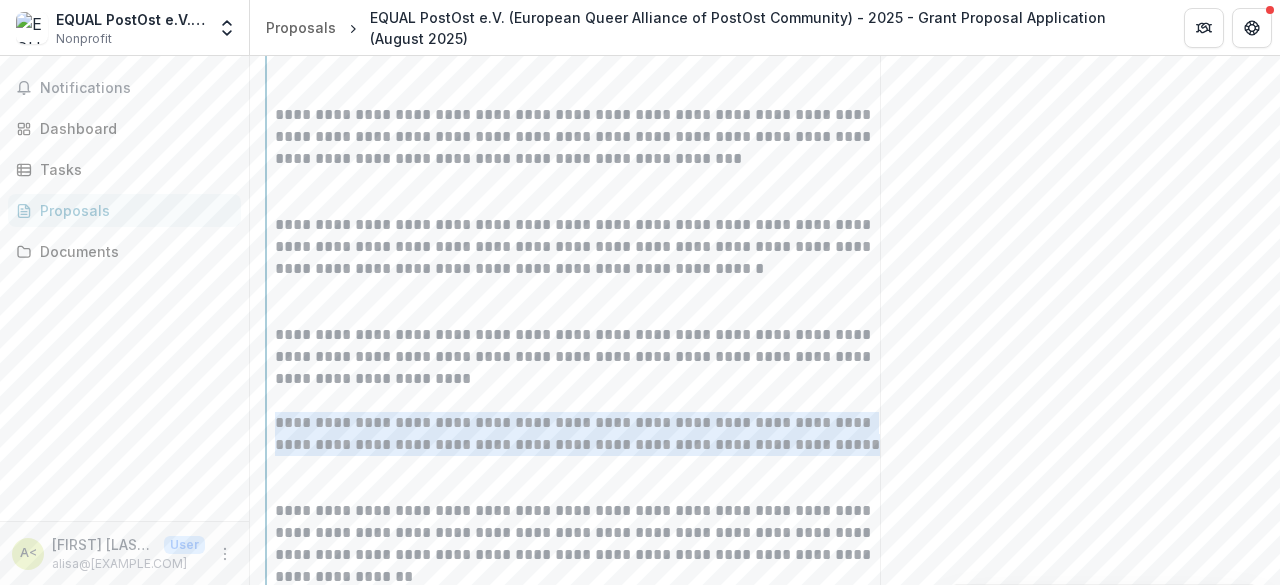 drag, startPoint x: 816, startPoint y: 393, endPoint x: 227, endPoint y: 372, distance: 589.37427 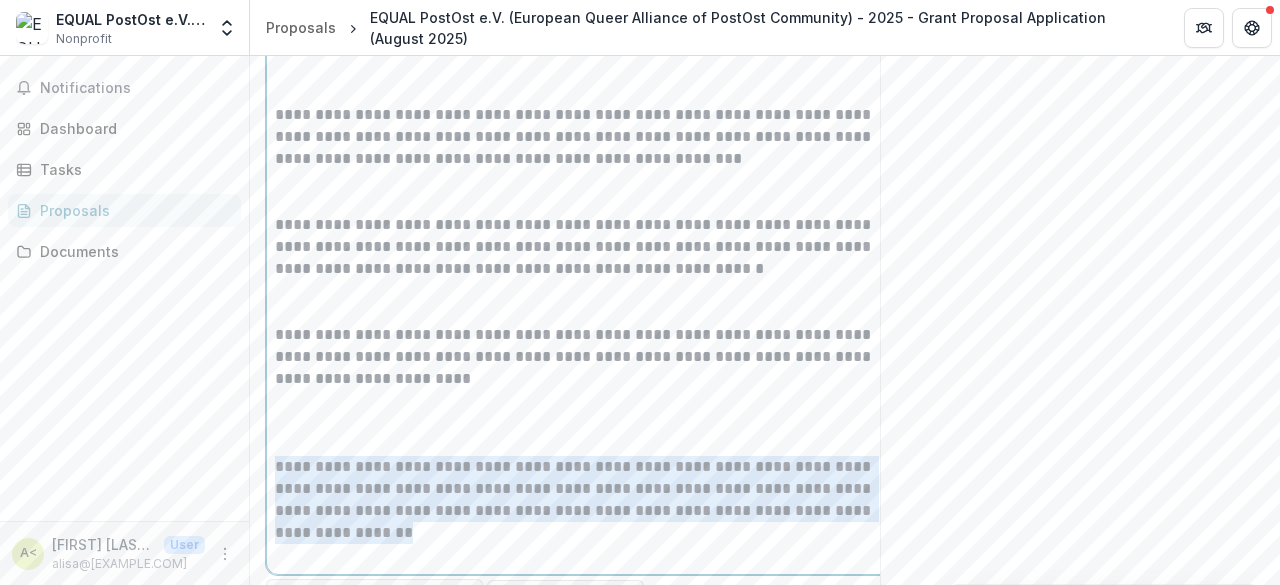 drag, startPoint x: 858, startPoint y: 463, endPoint x: 264, endPoint y: 408, distance: 596.54083 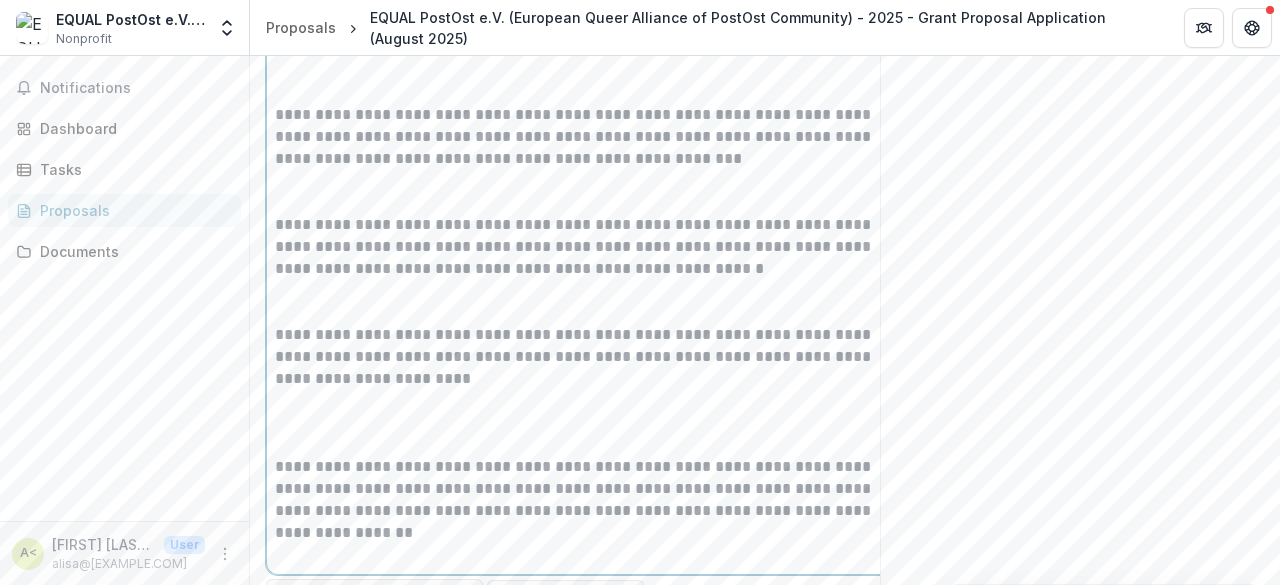 click at bounding box center [586, 434] 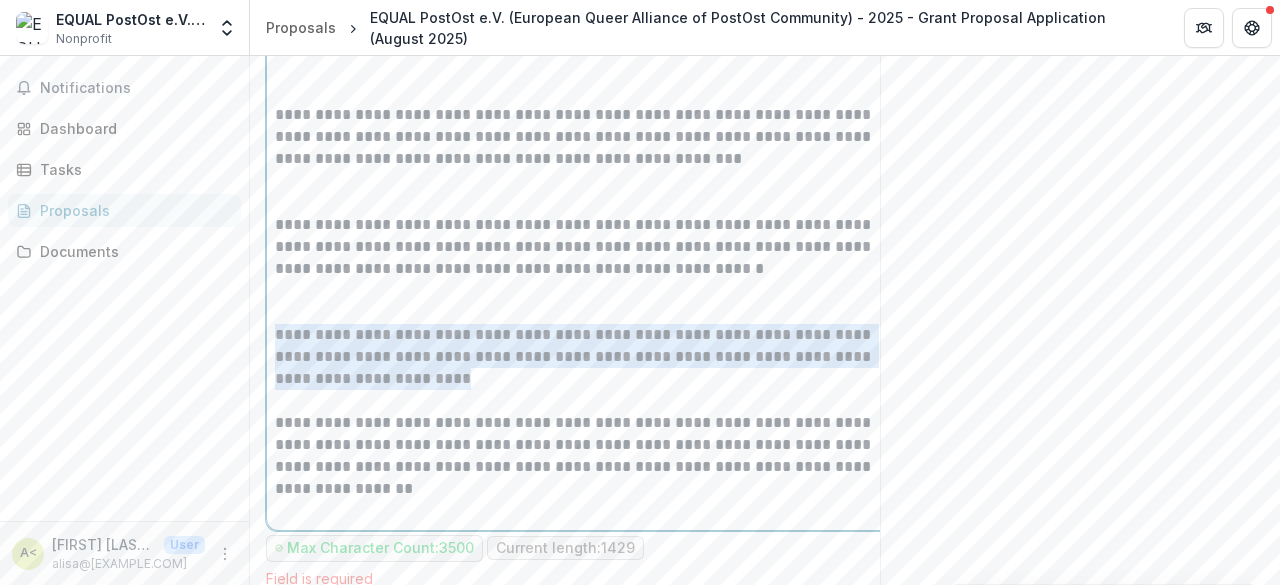 drag, startPoint x: 410, startPoint y: 329, endPoint x: 214, endPoint y: 275, distance: 203.30273 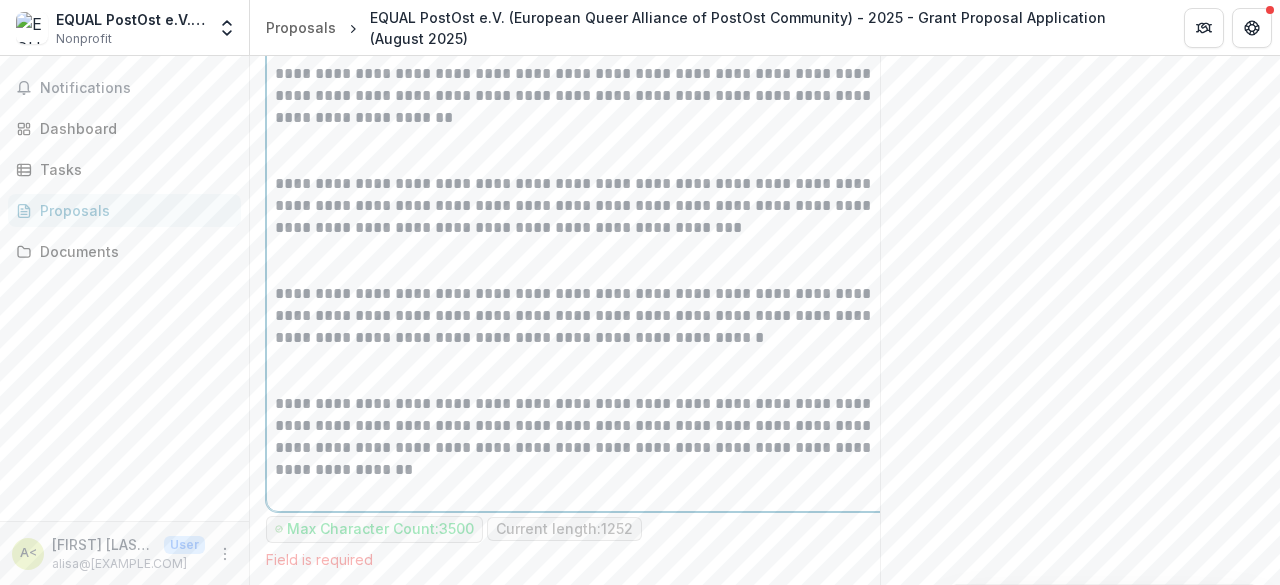 scroll, scrollTop: 5540, scrollLeft: 0, axis: vertical 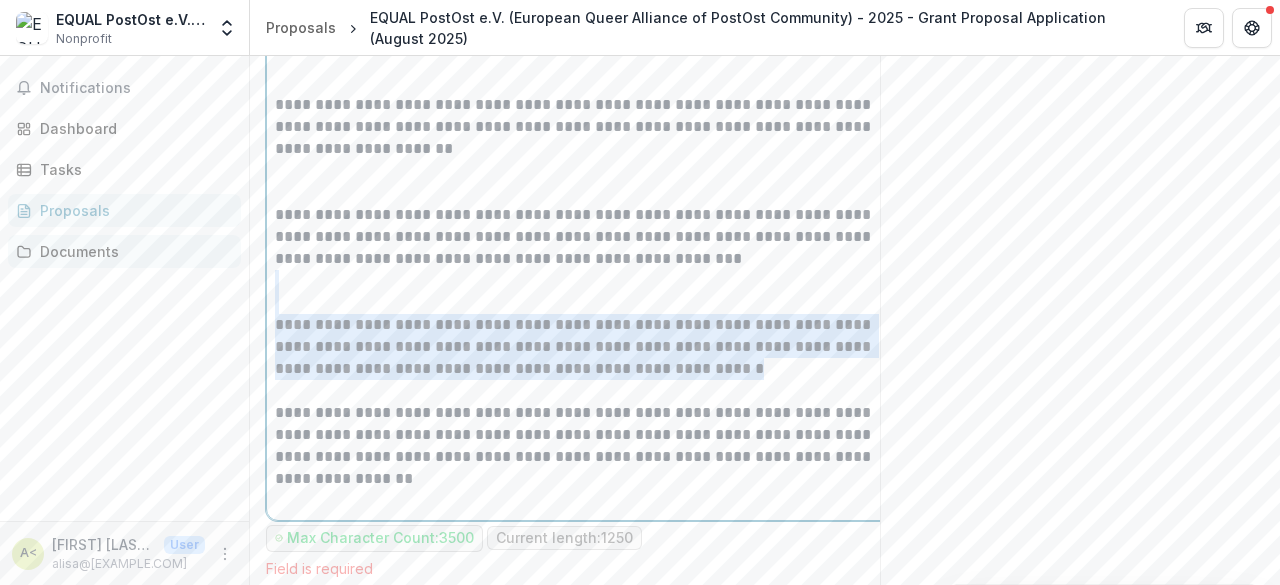 drag, startPoint x: 712, startPoint y: 322, endPoint x: 194, endPoint y: 261, distance: 521.57935 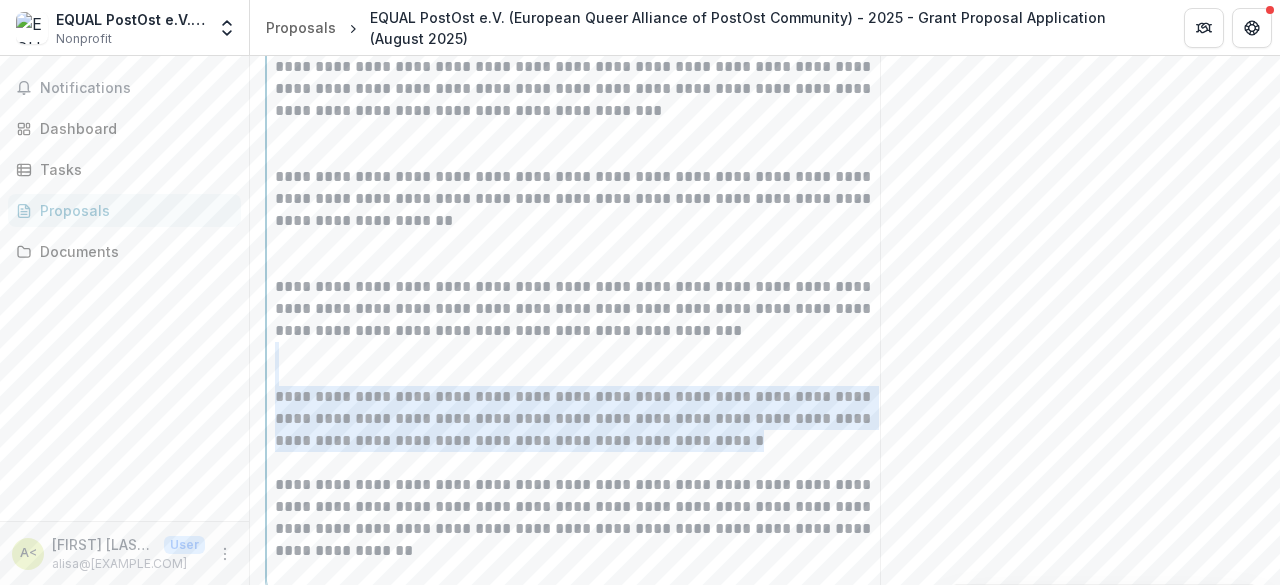 scroll, scrollTop: 5440, scrollLeft: 0, axis: vertical 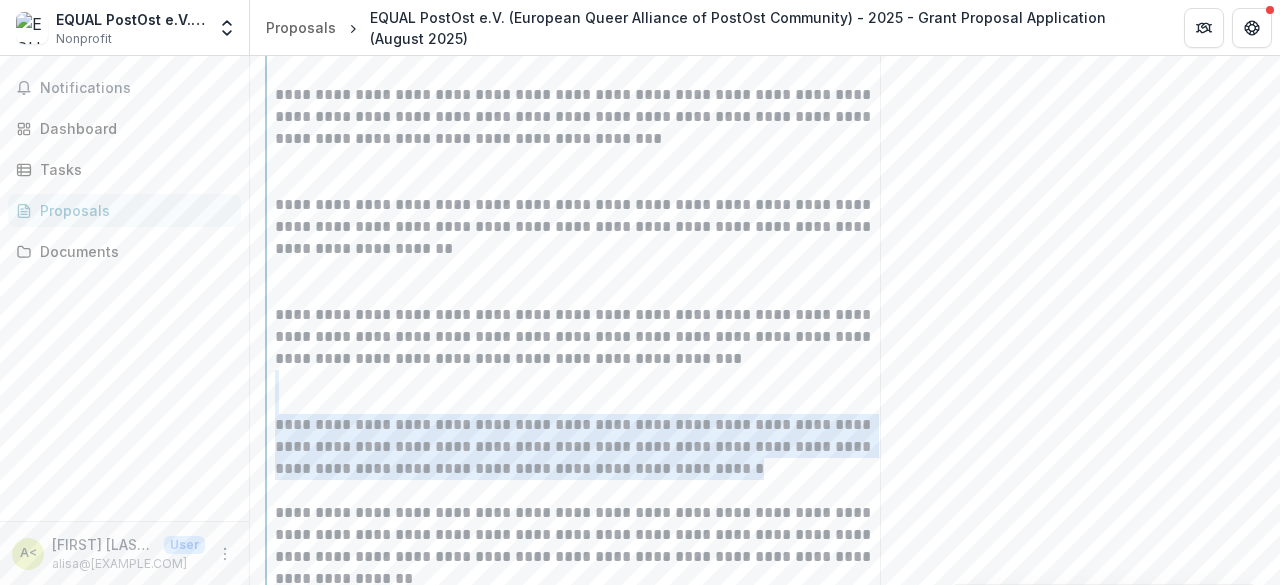 click on "**********" at bounding box center [586, 447] 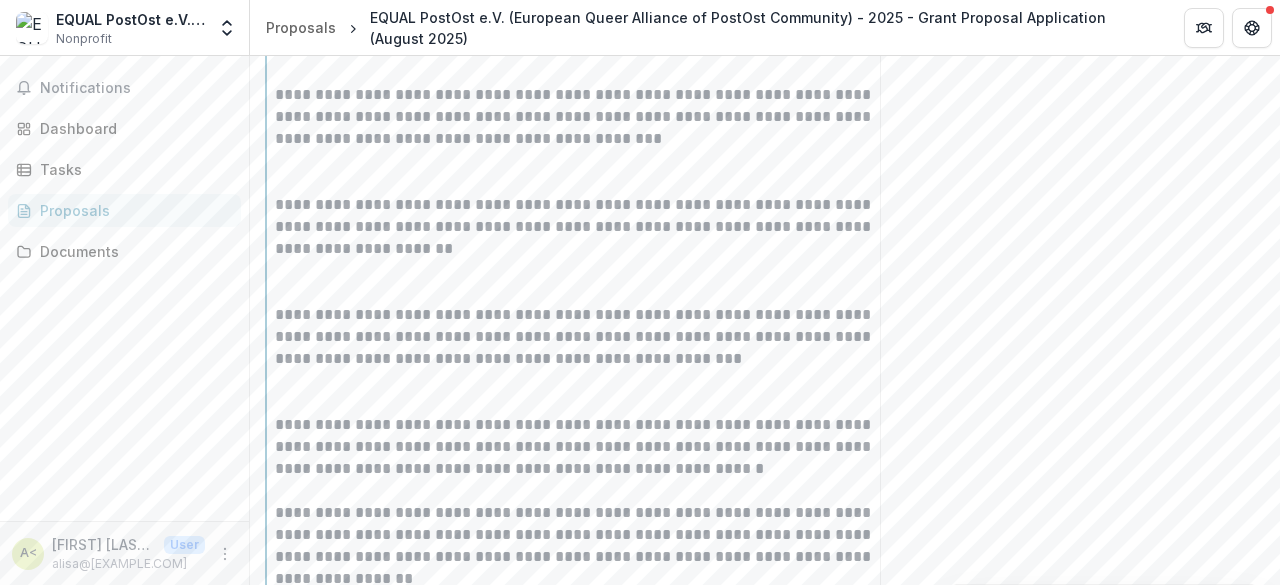 type 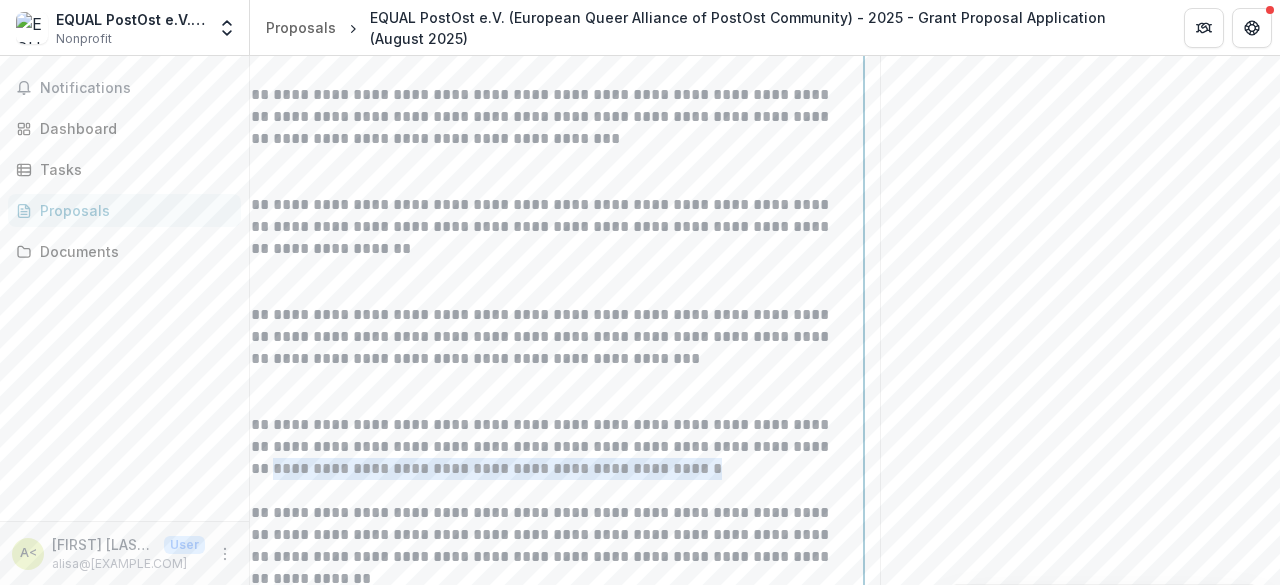 drag, startPoint x: 713, startPoint y: 420, endPoint x: 820, endPoint y: 405, distance: 108.04629 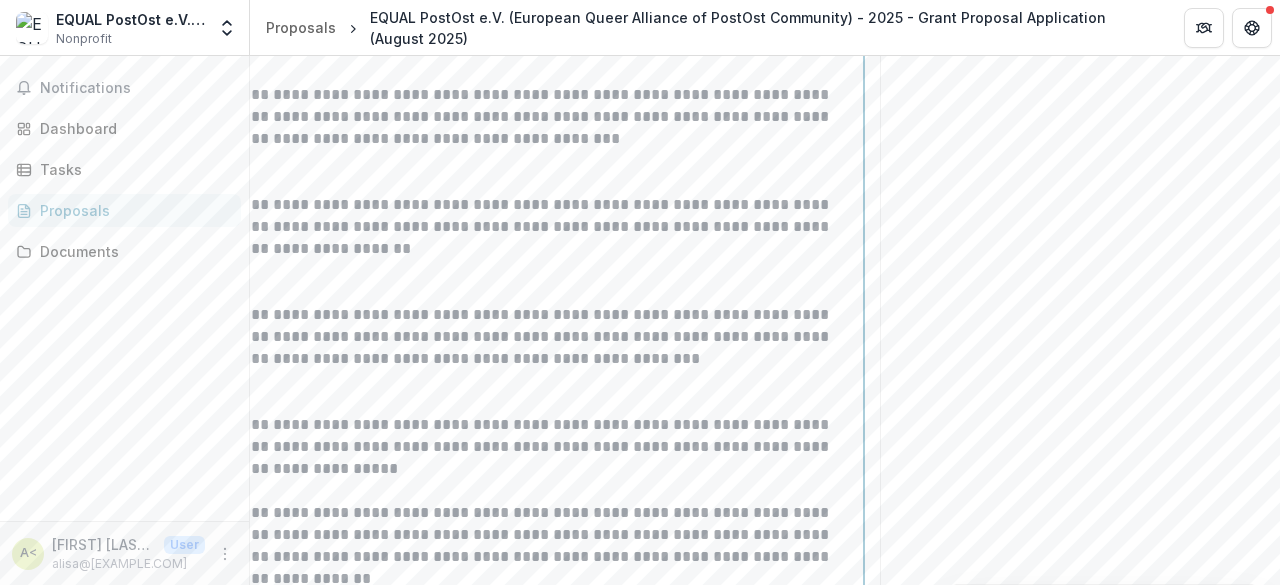 click at bounding box center (544, 392) 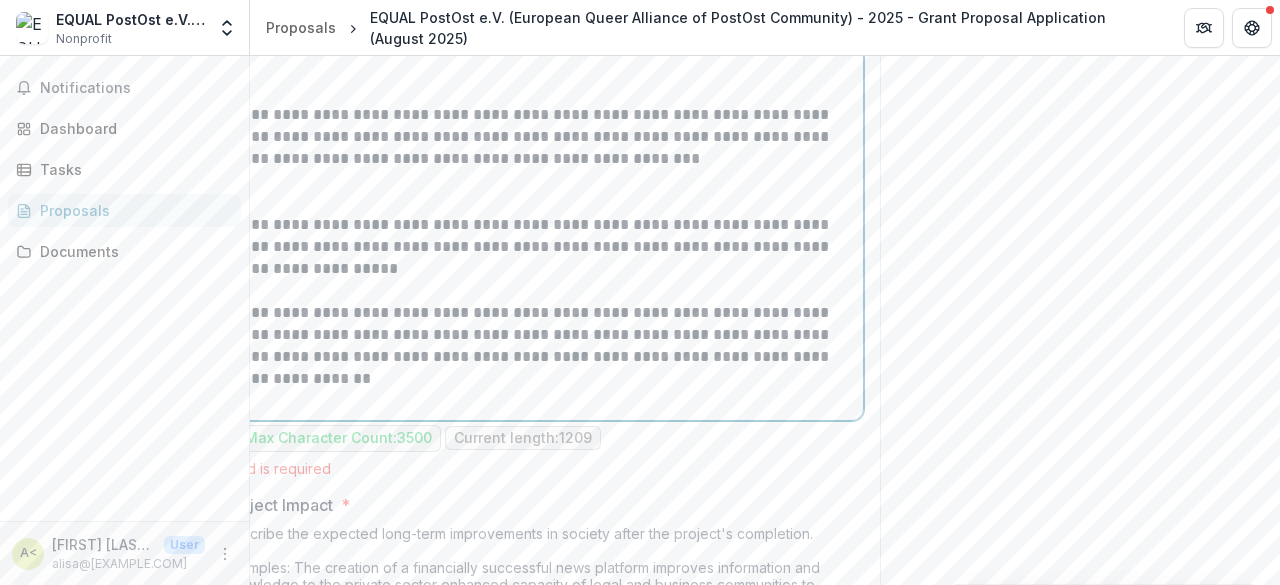 click at bounding box center (544, 390) 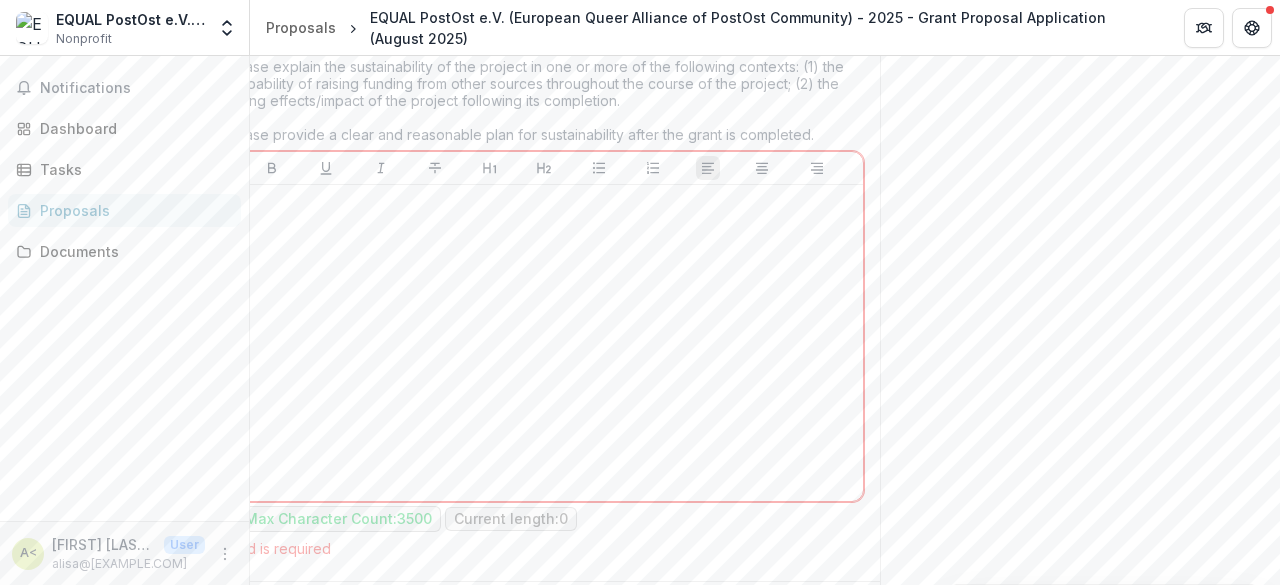 scroll, scrollTop: 6684, scrollLeft: 0, axis: vertical 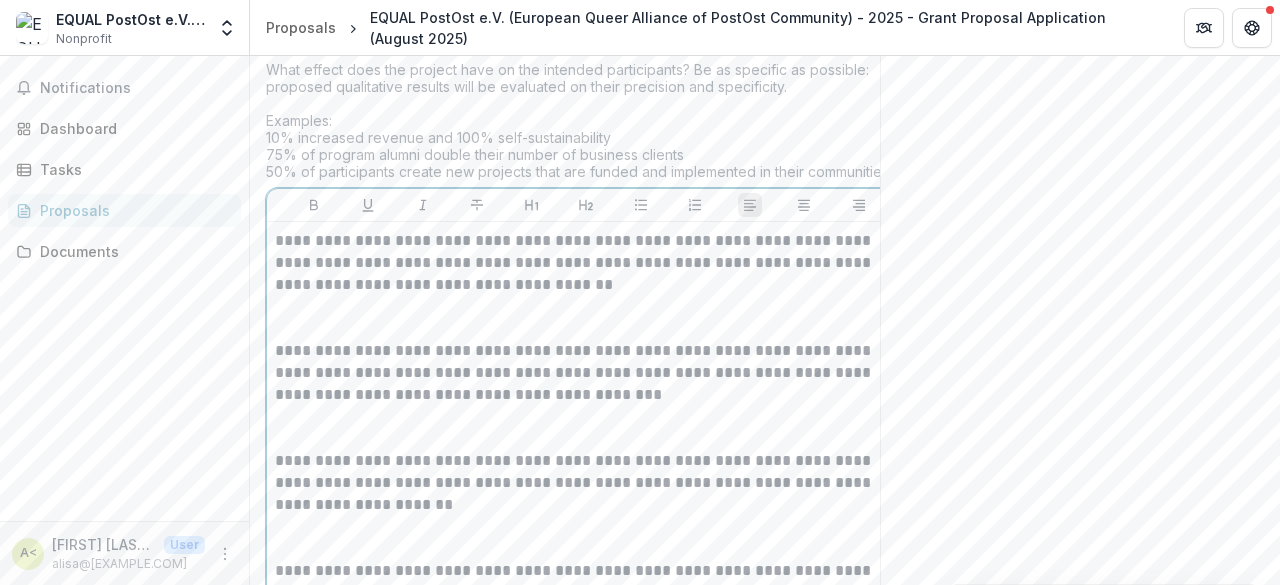click on "**********" at bounding box center [586, 263] 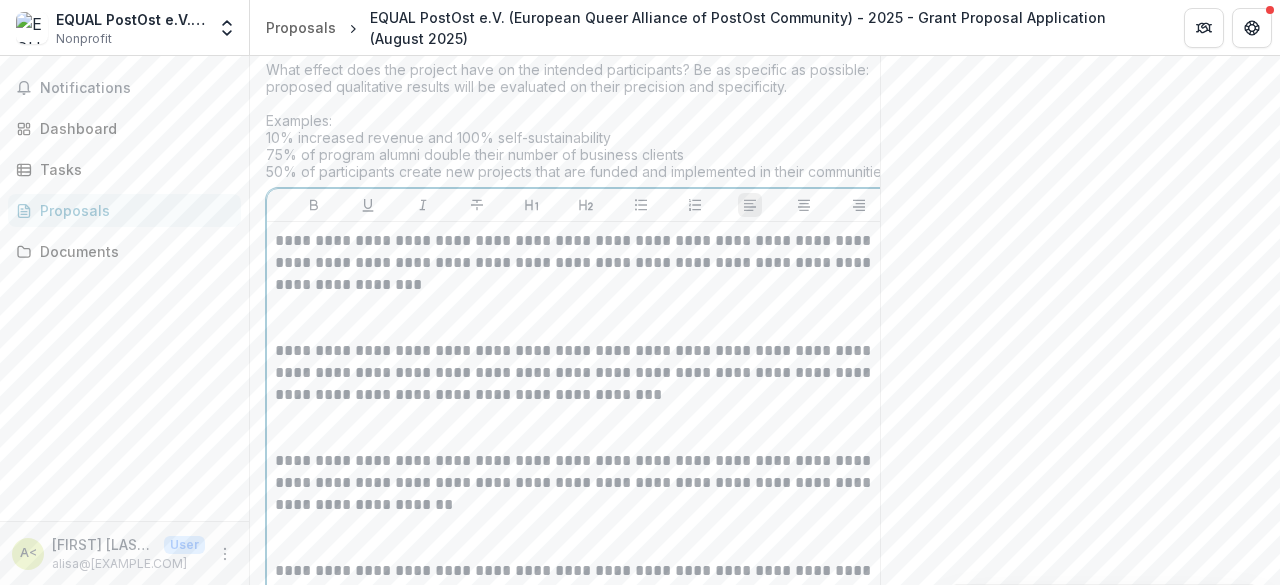 click on "**********" at bounding box center [586, 263] 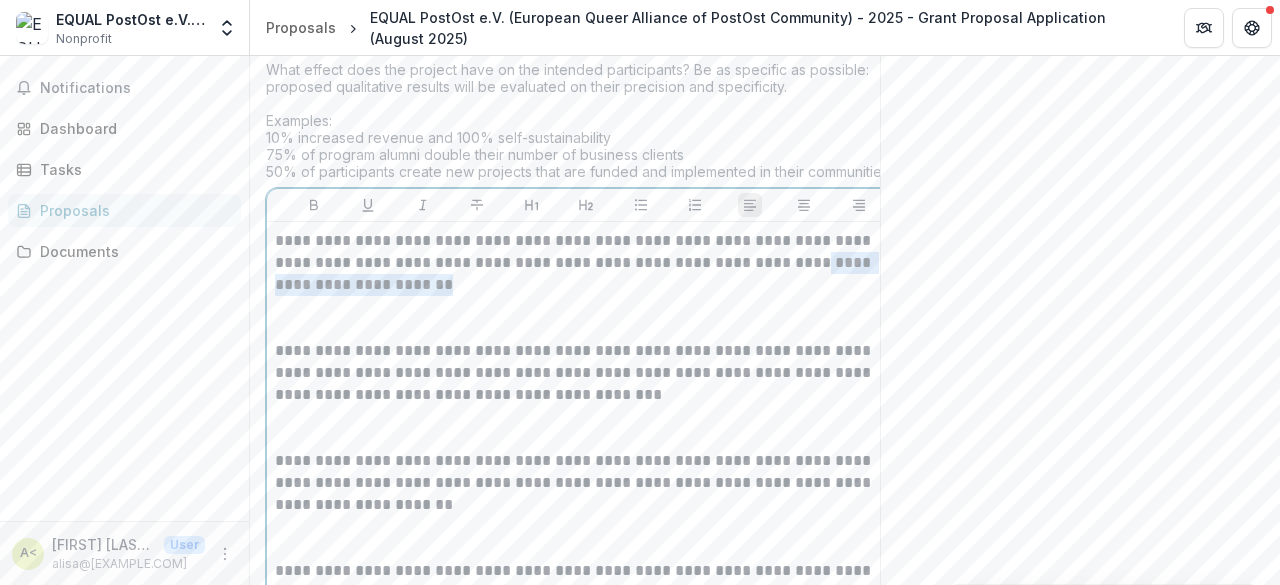 drag, startPoint x: 725, startPoint y: 237, endPoint x: 711, endPoint y: 211, distance: 29.529646 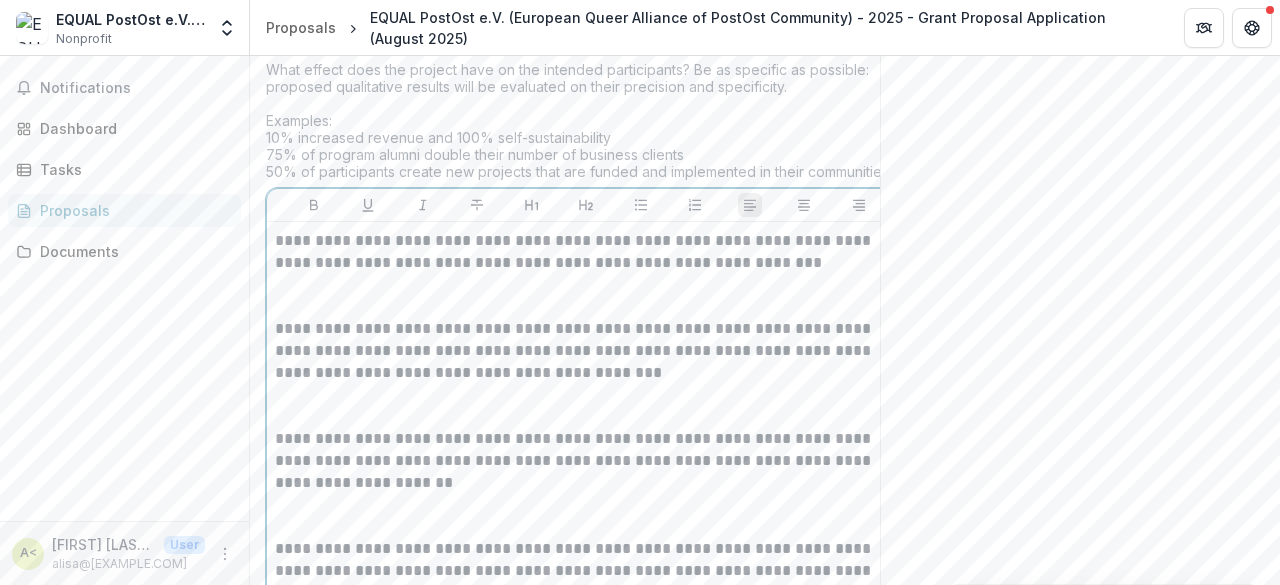 click at bounding box center (586, 296) 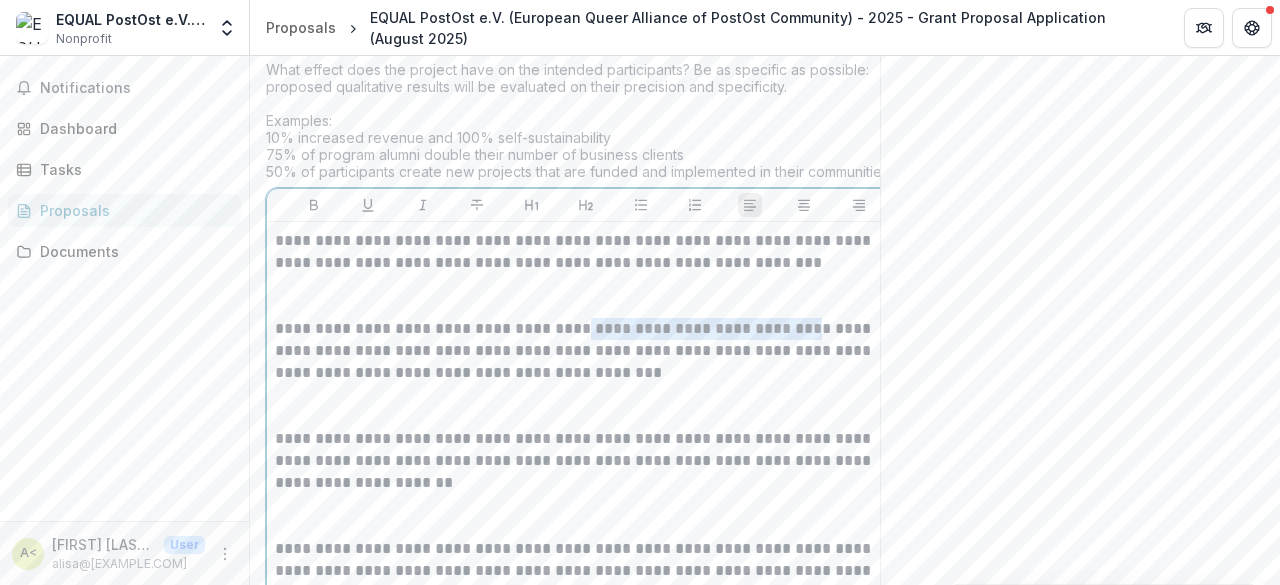 drag, startPoint x: 822, startPoint y: 280, endPoint x: 583, endPoint y: 283, distance: 239.01883 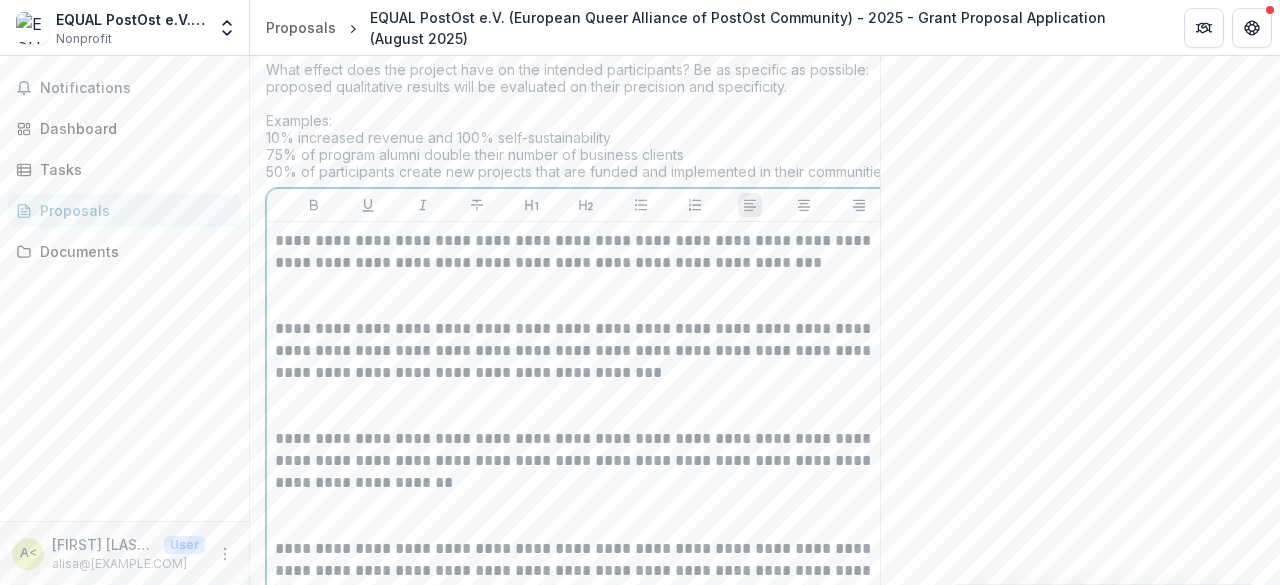click at bounding box center [586, 406] 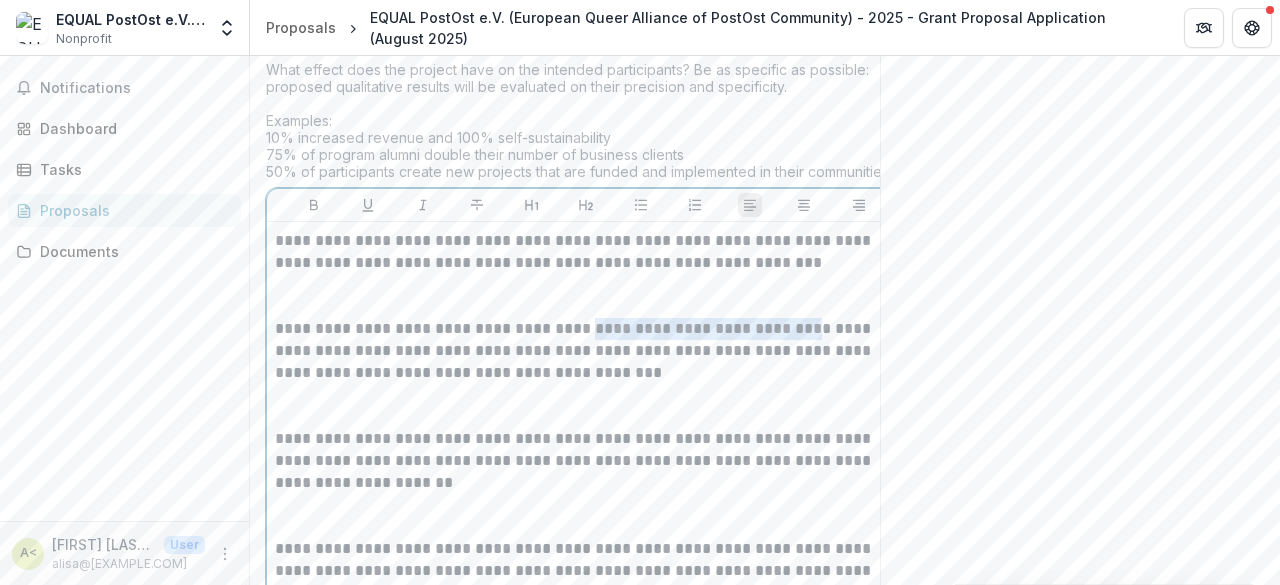 drag, startPoint x: 820, startPoint y: 277, endPoint x: 589, endPoint y: 280, distance: 231.01949 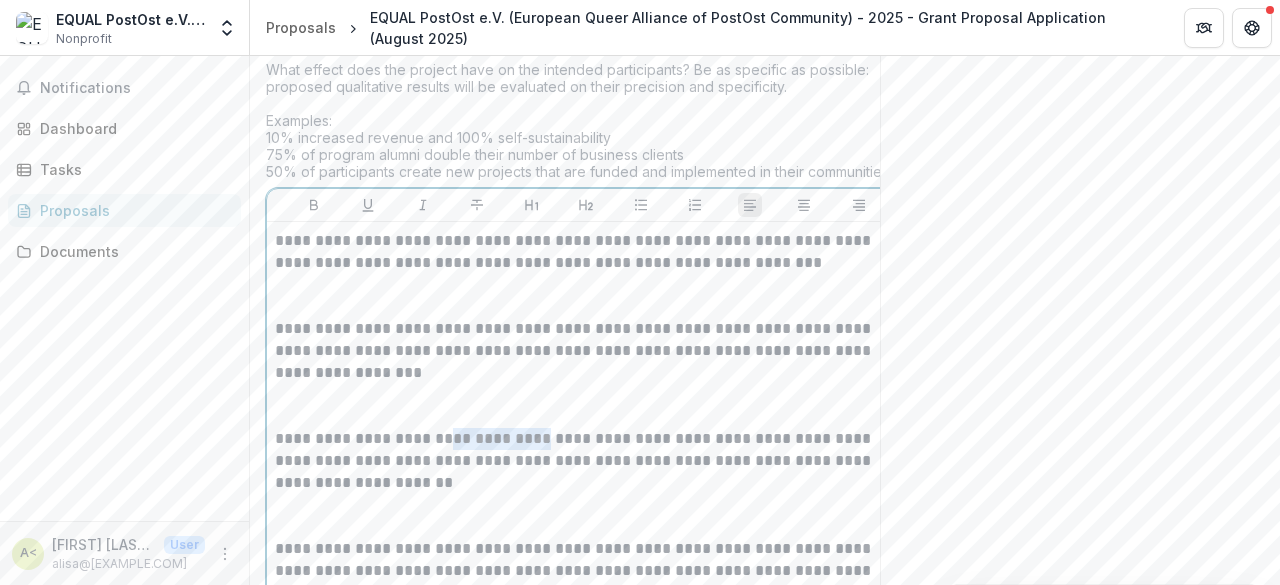 drag, startPoint x: 532, startPoint y: 383, endPoint x: 446, endPoint y: 387, distance: 86.09297 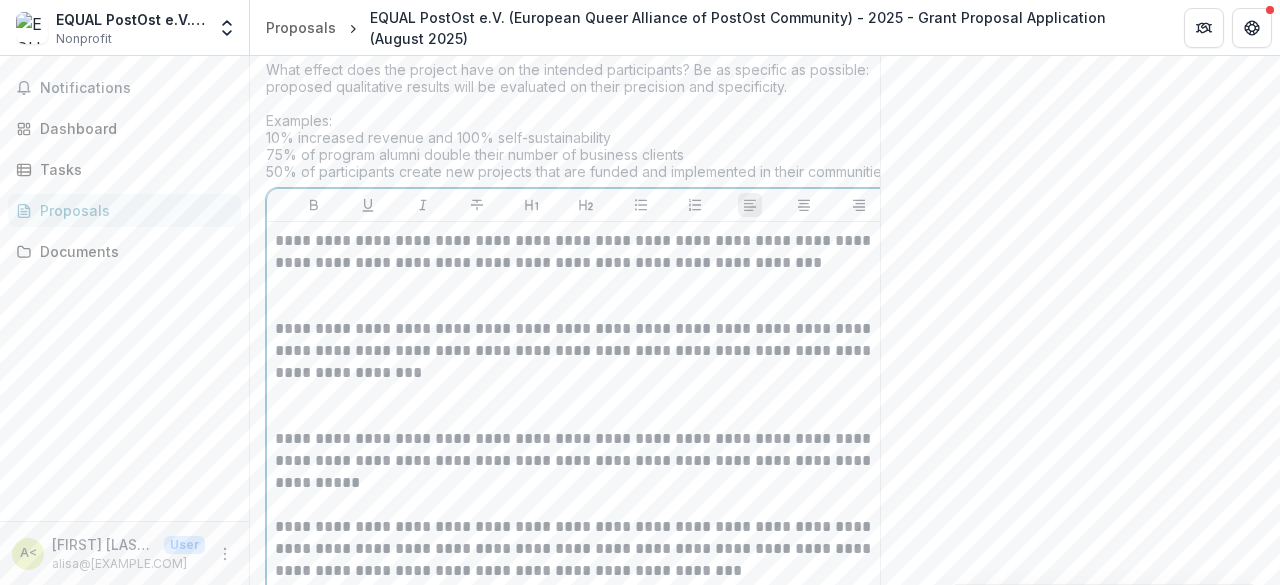 click at bounding box center (586, 494) 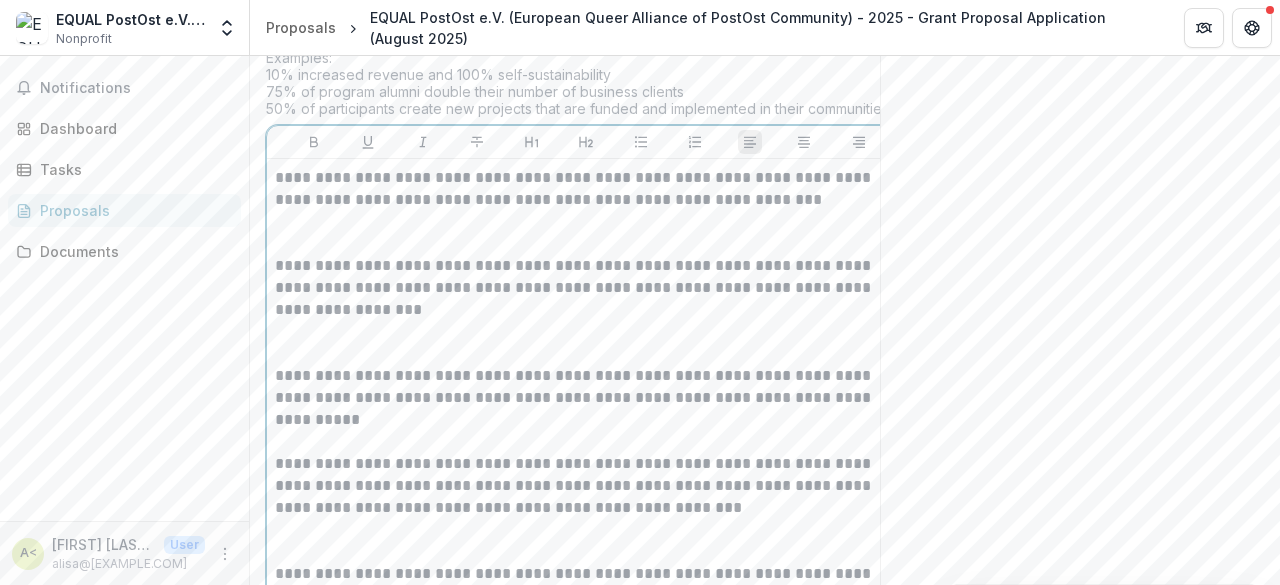 scroll, scrollTop: 5284, scrollLeft: 0, axis: vertical 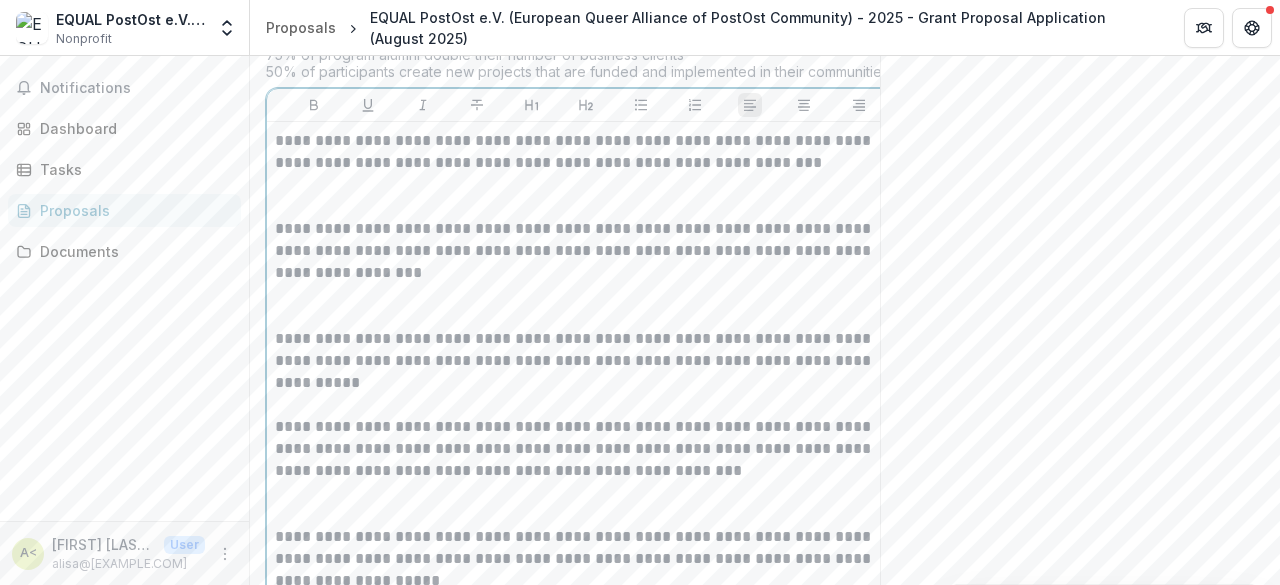 click at bounding box center [586, 504] 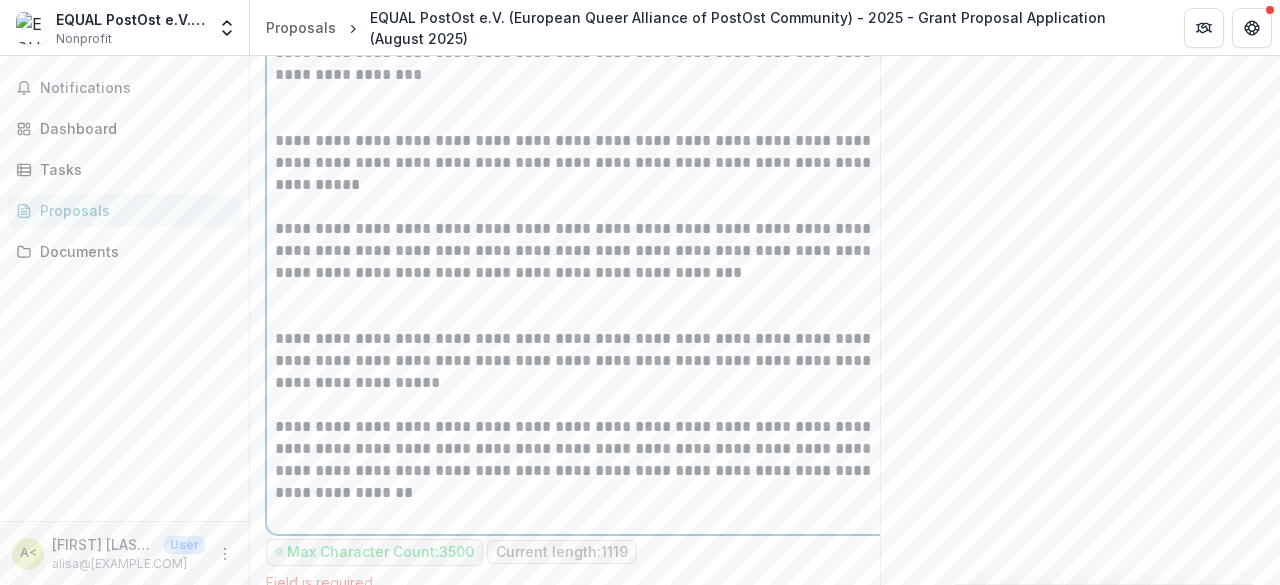 scroll, scrollTop: 5484, scrollLeft: 0, axis: vertical 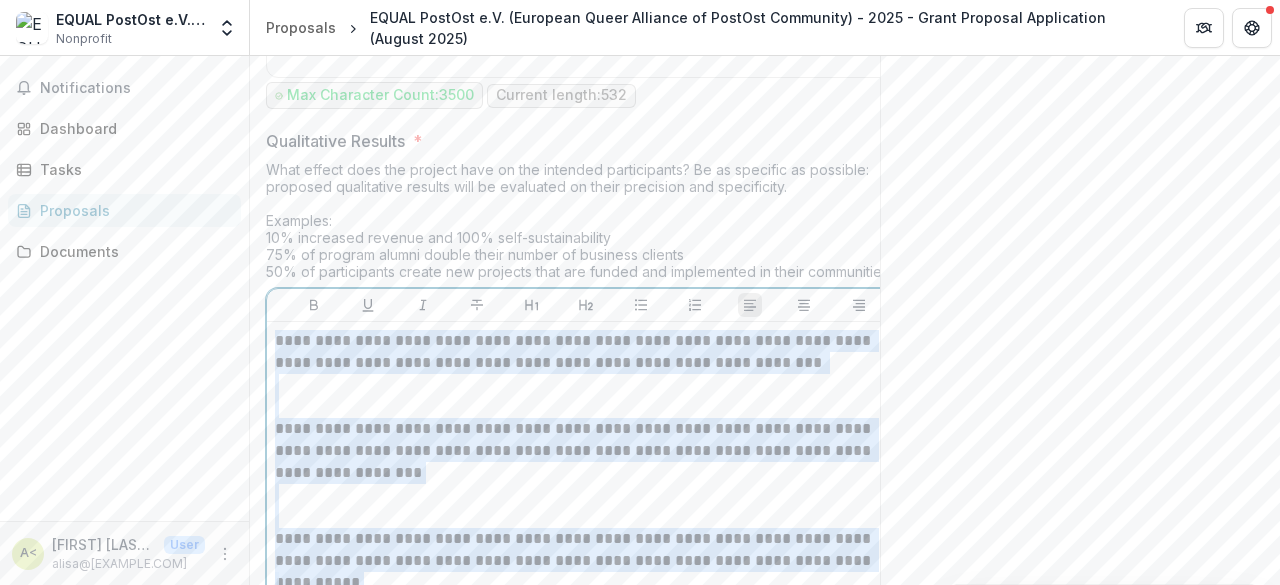 drag, startPoint x: 404, startPoint y: 330, endPoint x: 276, endPoint y: 284, distance: 136.01471 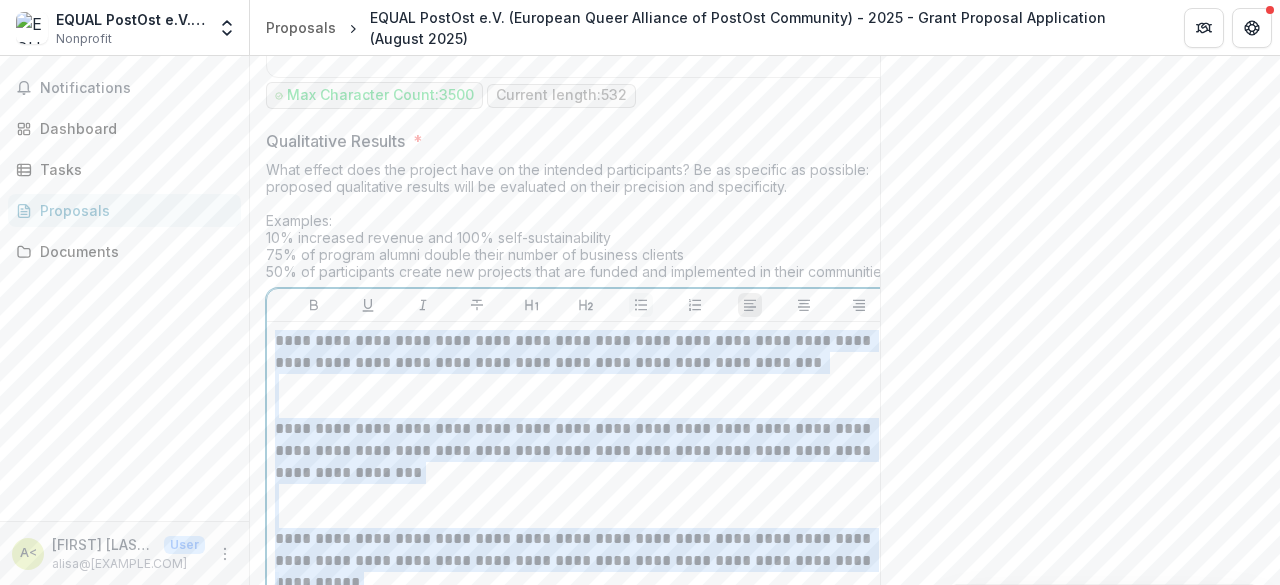 click 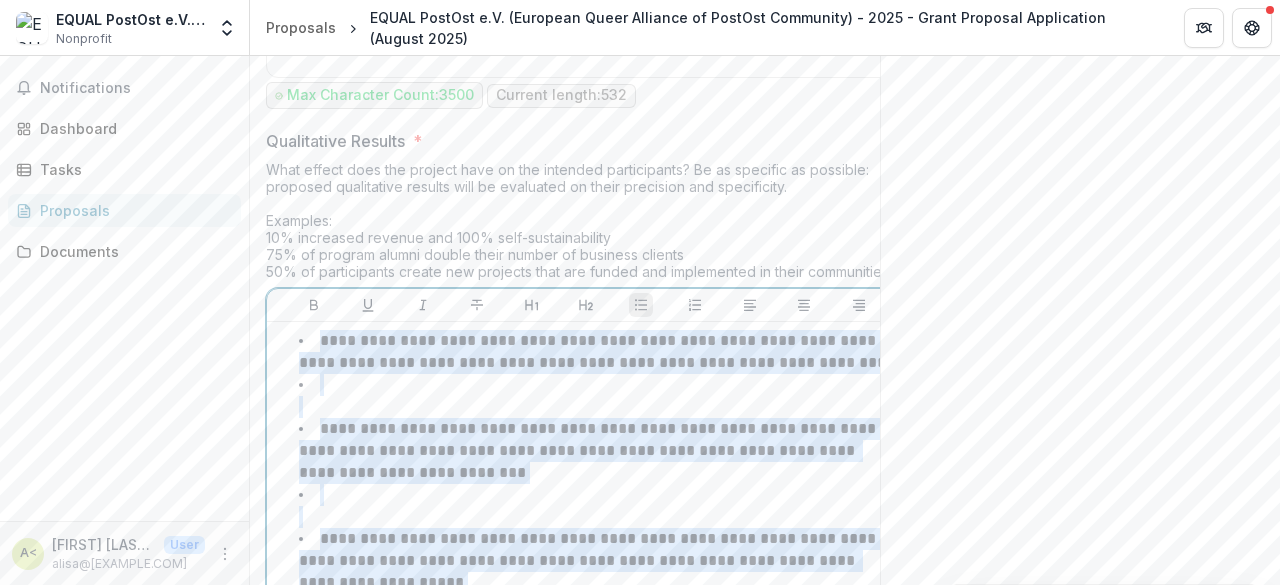click at bounding box center (598, 396) 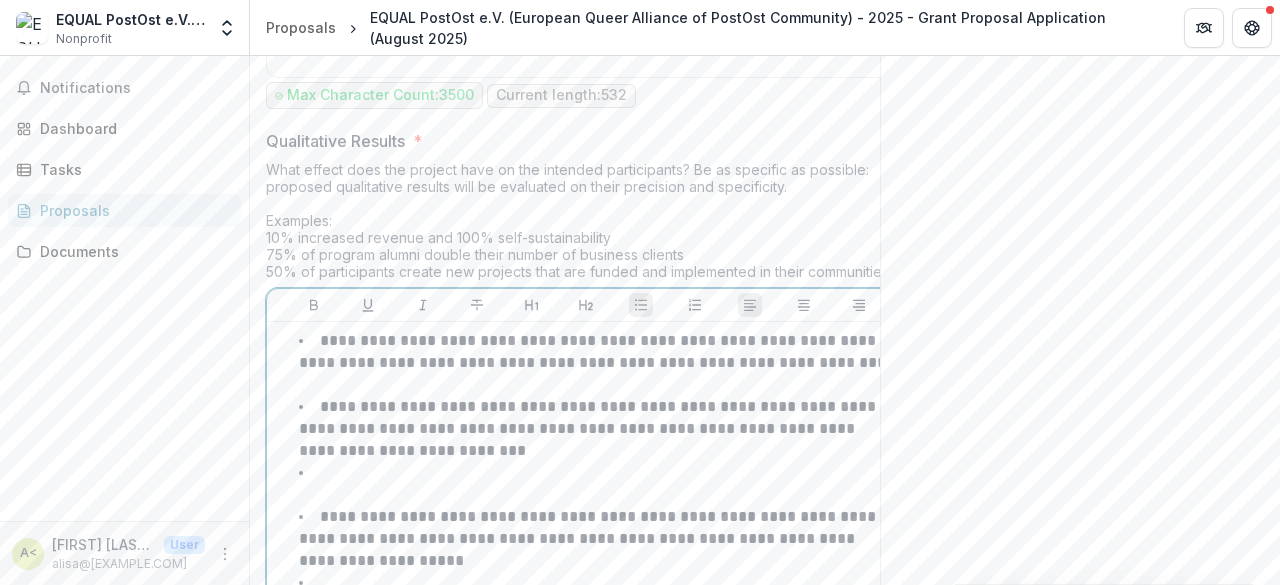click on "**********" at bounding box center (598, 363) 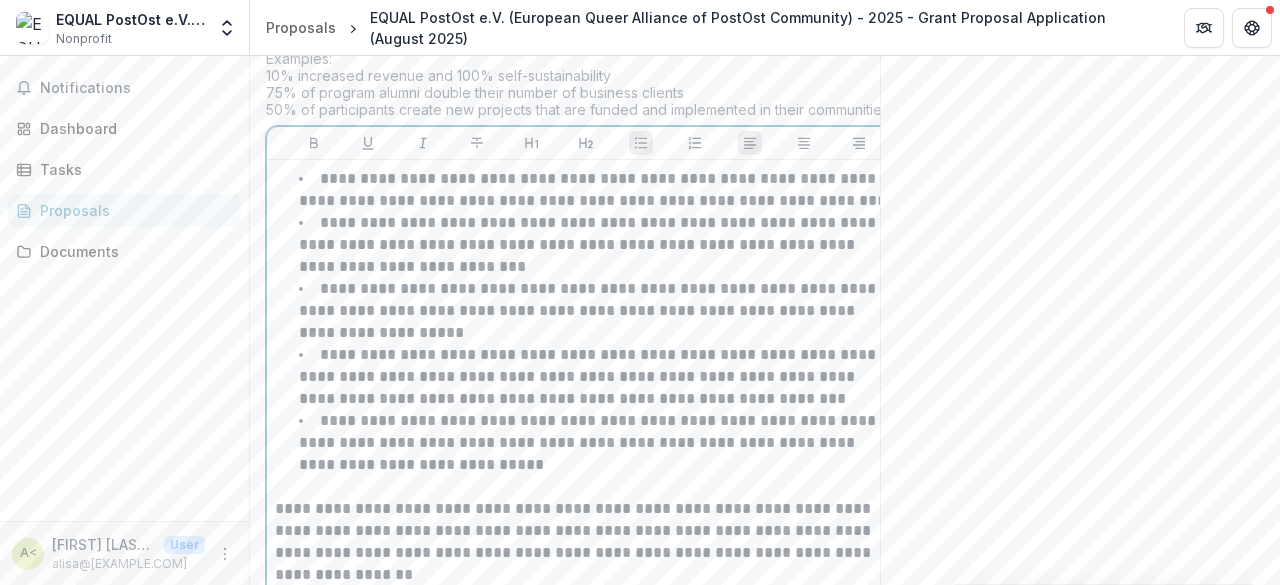 scroll, scrollTop: 5284, scrollLeft: 0, axis: vertical 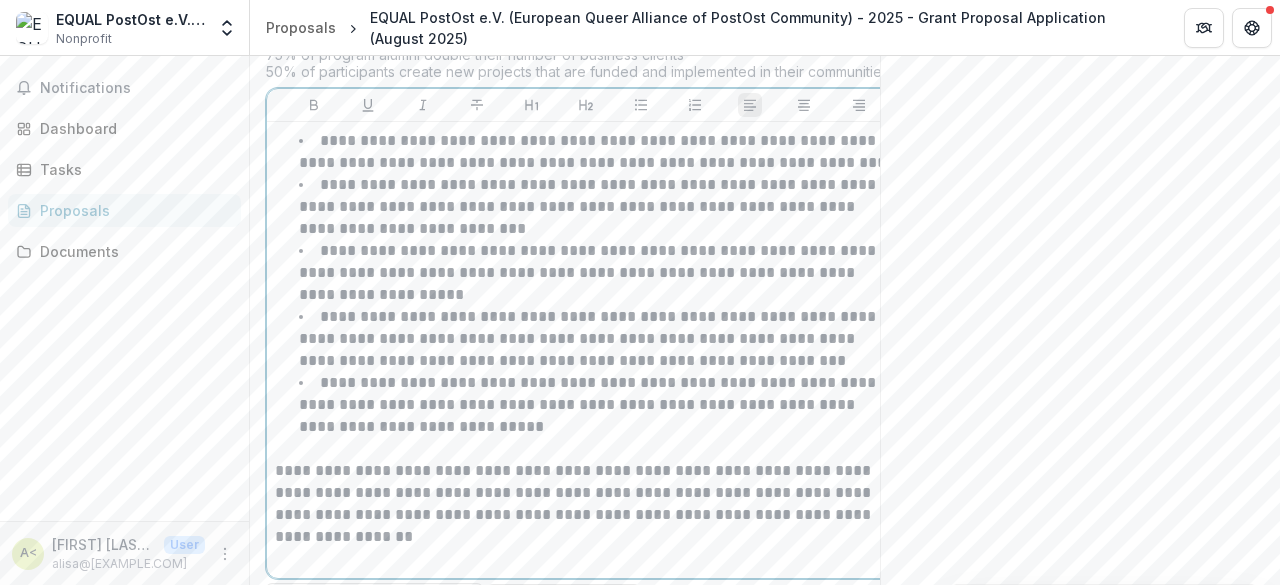 click on "**********" at bounding box center (586, 493) 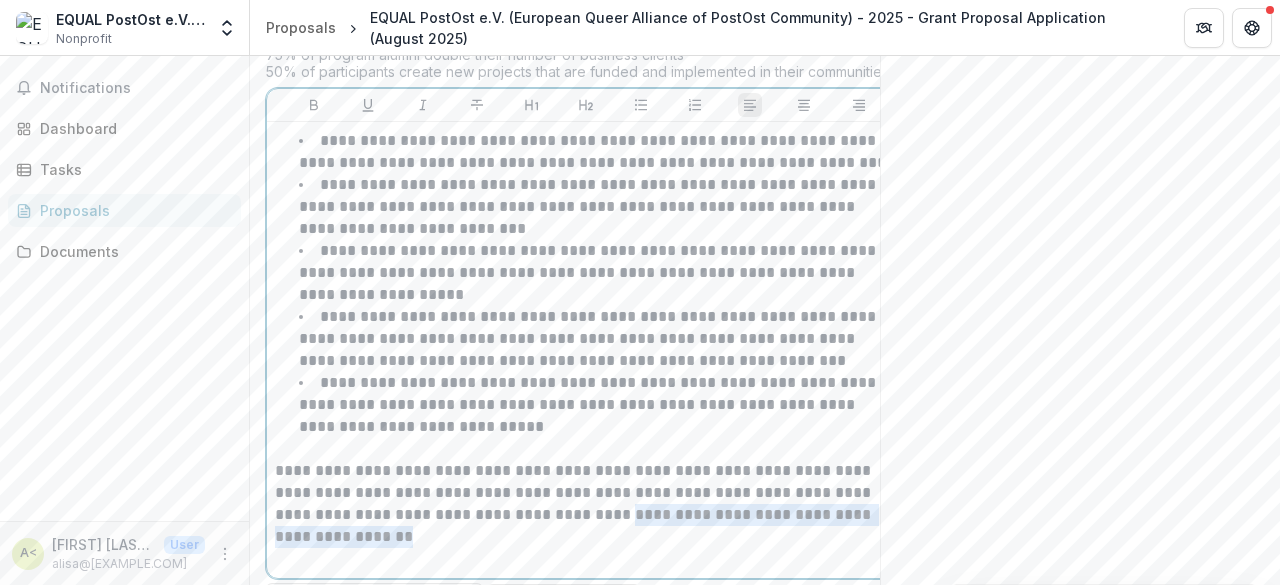 scroll, scrollTop: 0, scrollLeft: 48, axis: horizontal 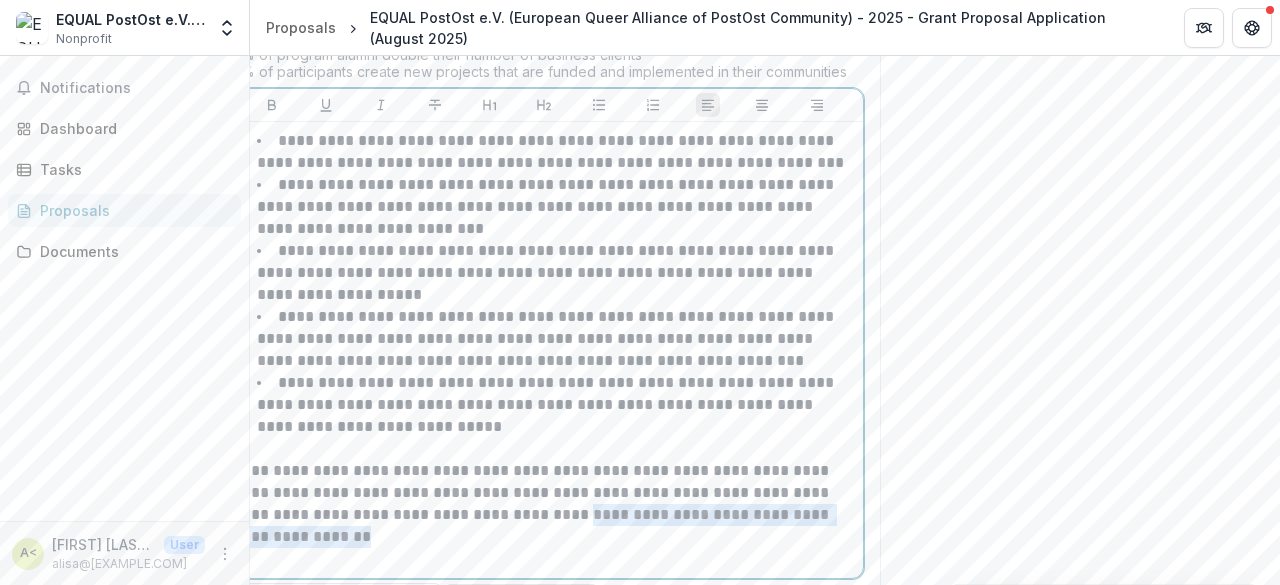drag, startPoint x: 514, startPoint y: 467, endPoint x: 896, endPoint y: 470, distance: 382.01178 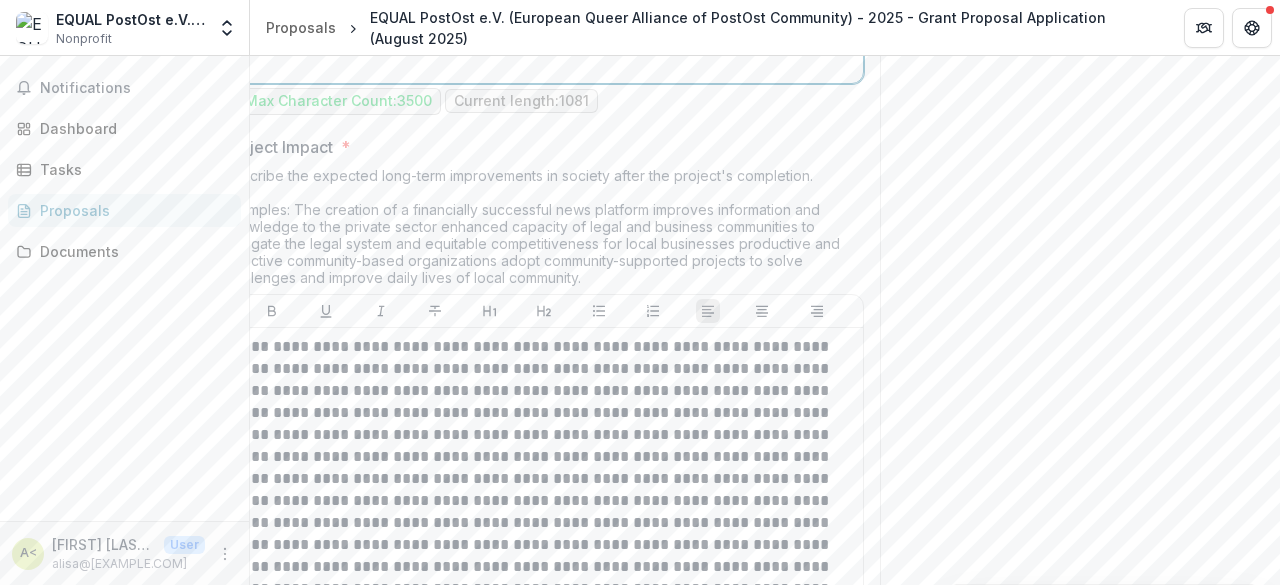 scroll, scrollTop: 5784, scrollLeft: 0, axis: vertical 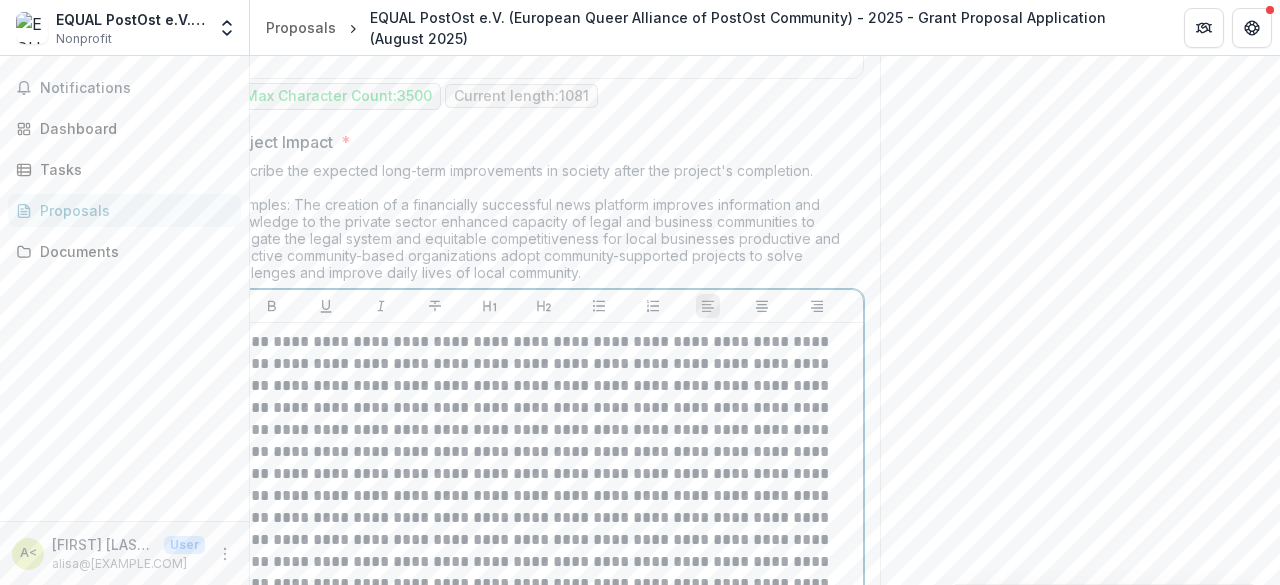 click on "**********" at bounding box center (544, 474) 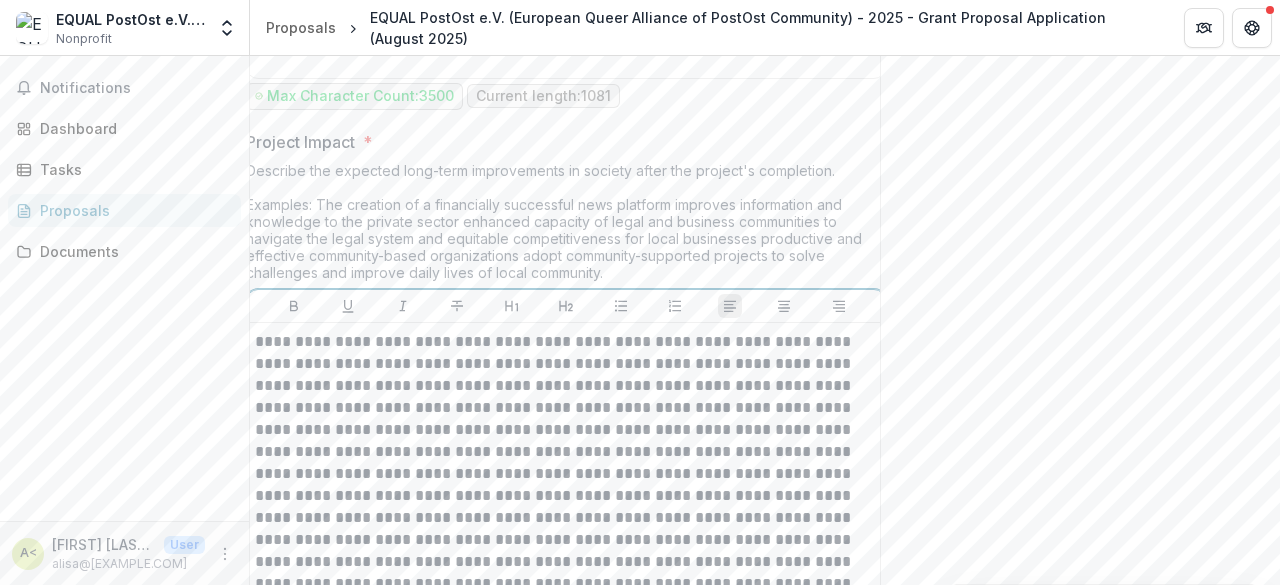 click on "**********" at bounding box center (566, 474) 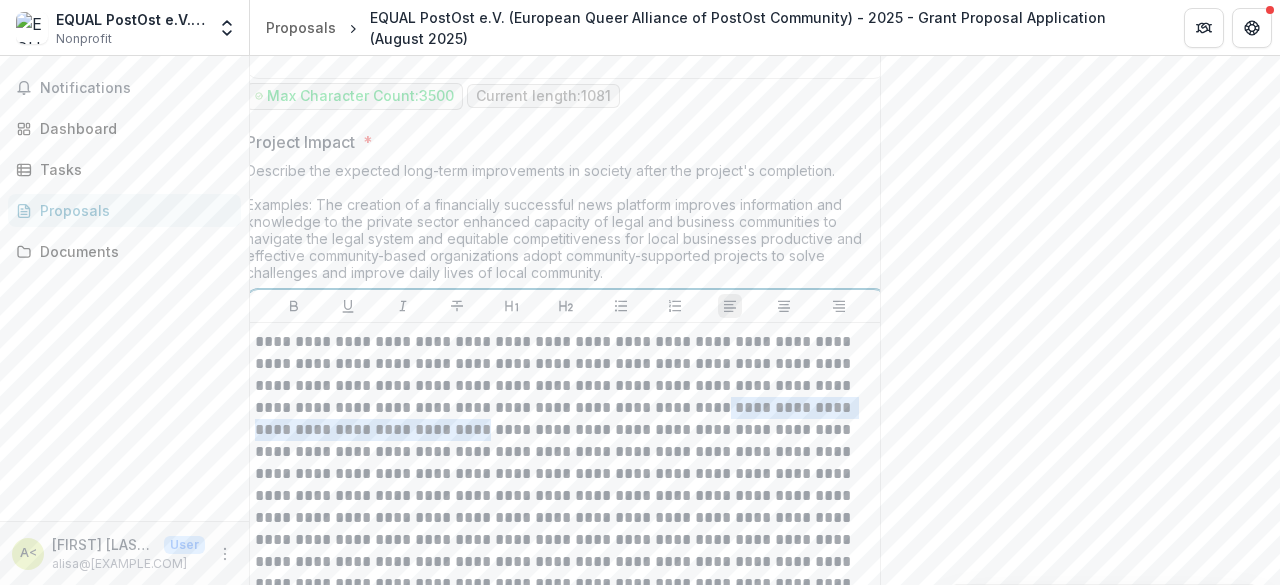 drag, startPoint x: 600, startPoint y: 355, endPoint x: 336, endPoint y: 381, distance: 265.27722 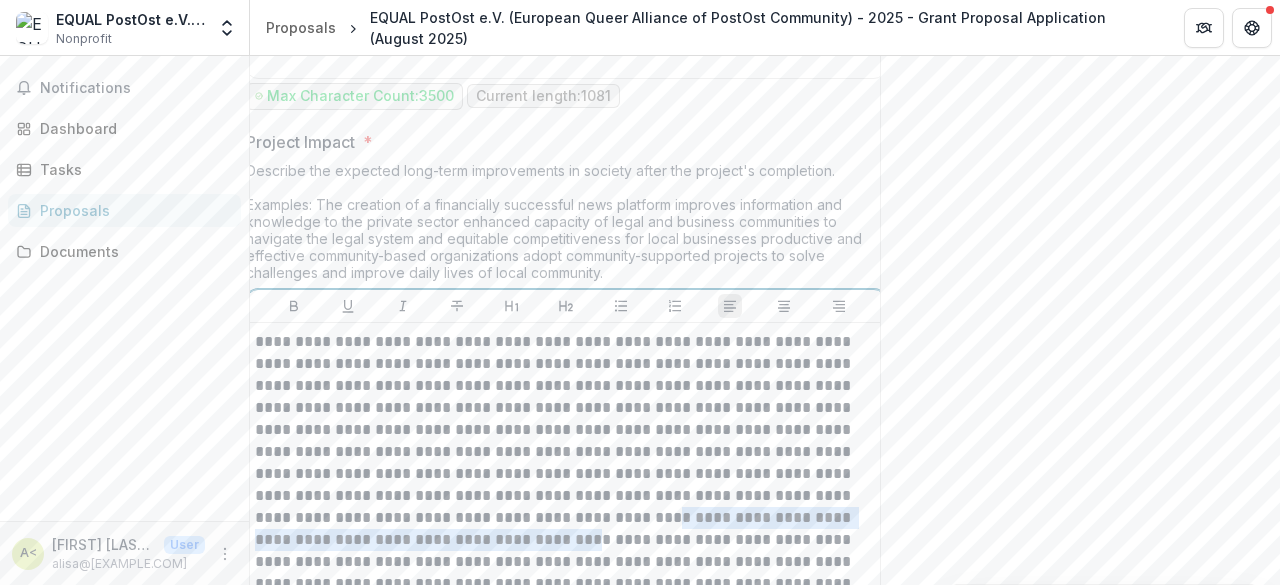 drag, startPoint x: 408, startPoint y: 464, endPoint x: 319, endPoint y: 483, distance: 91.00549 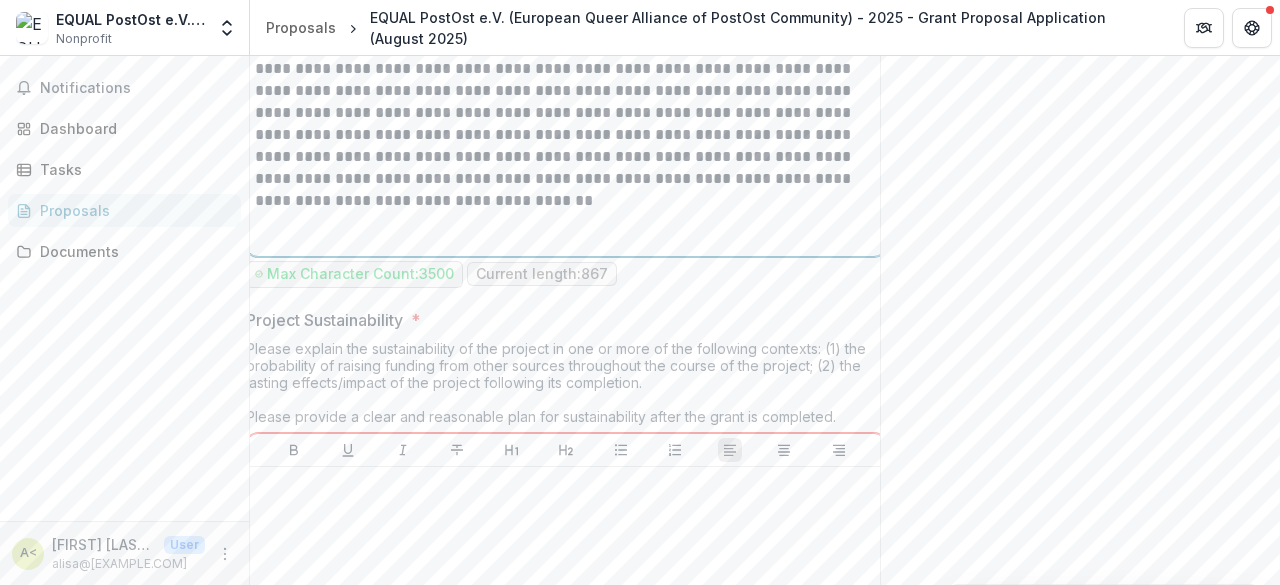 scroll, scrollTop: 6184, scrollLeft: 0, axis: vertical 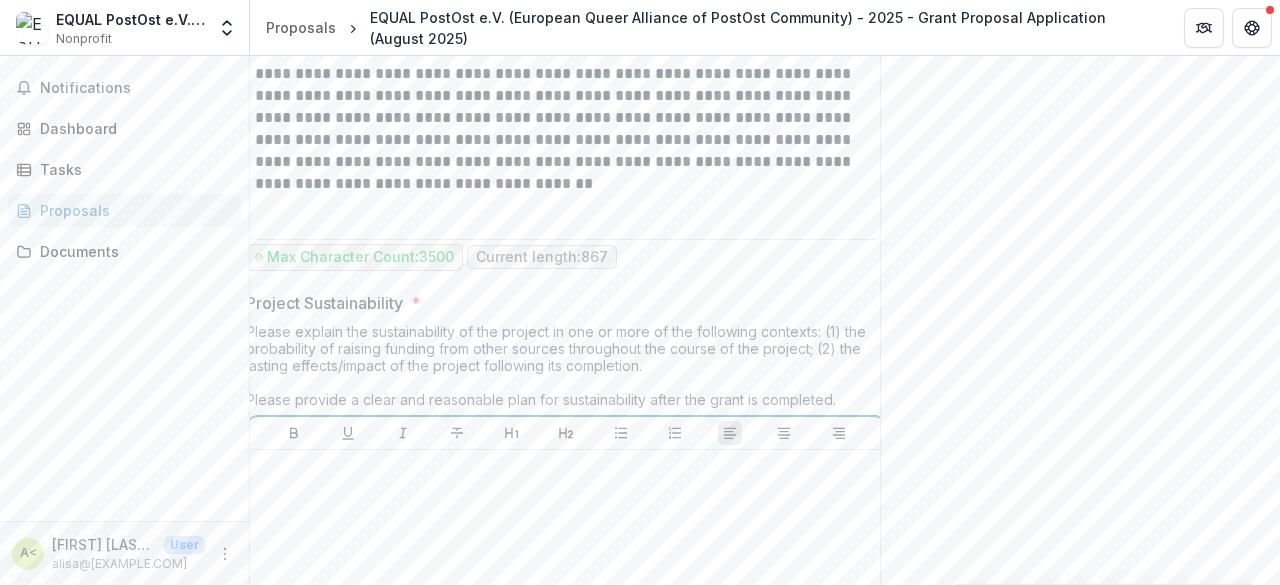 click at bounding box center (566, 608) 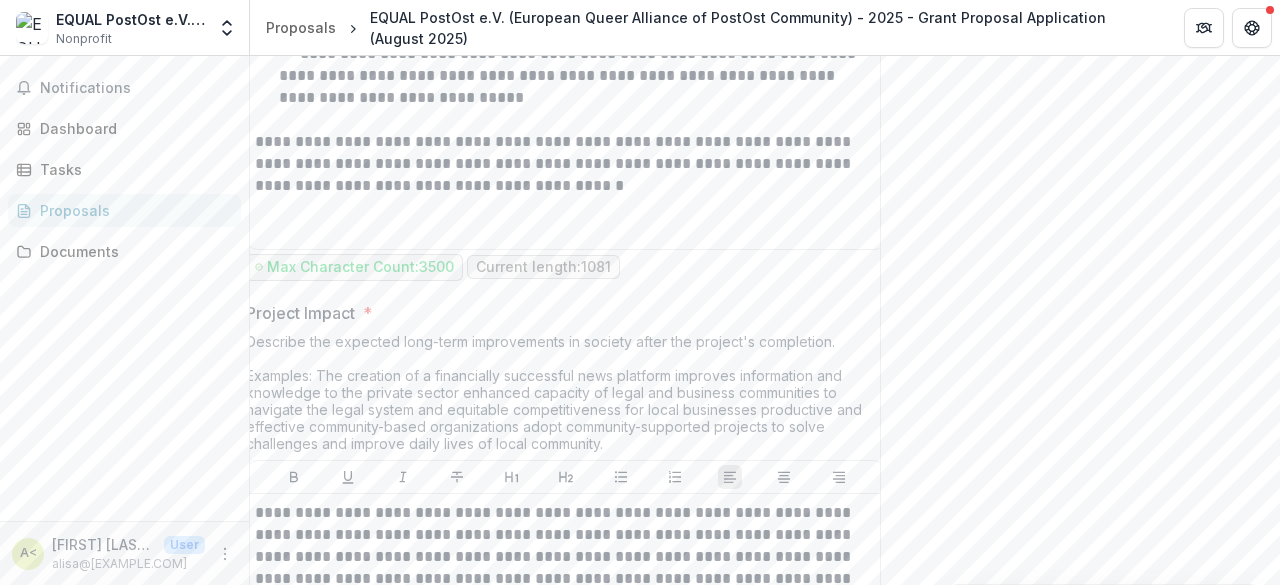 scroll, scrollTop: 5384, scrollLeft: 0, axis: vertical 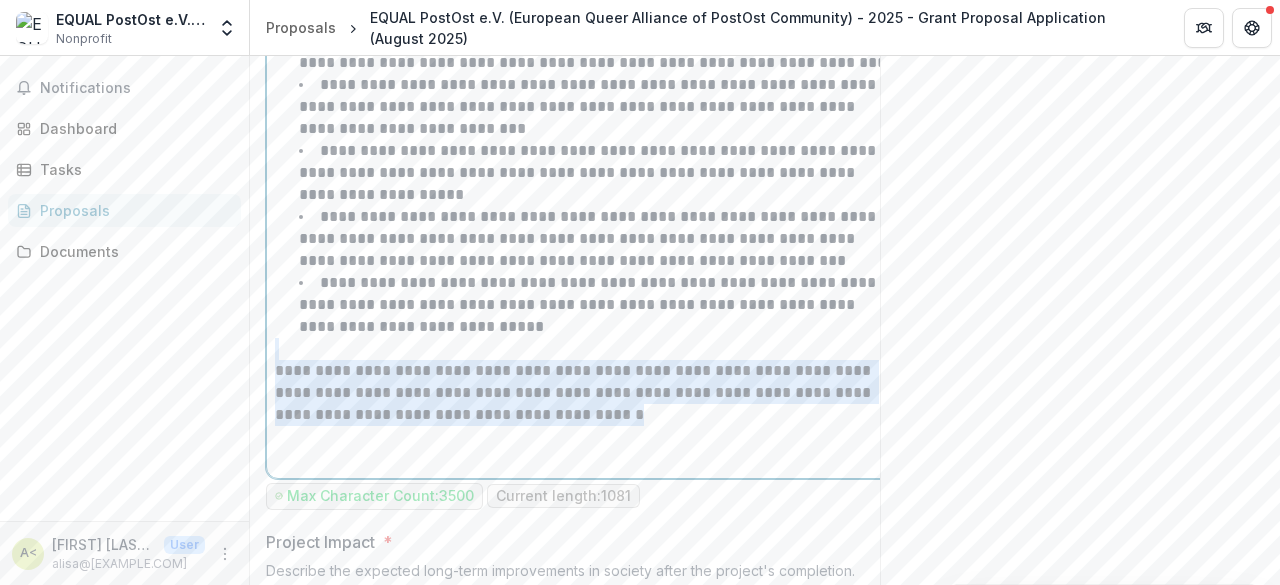 drag, startPoint x: 549, startPoint y: 363, endPoint x: 262, endPoint y: 294, distance: 295.17792 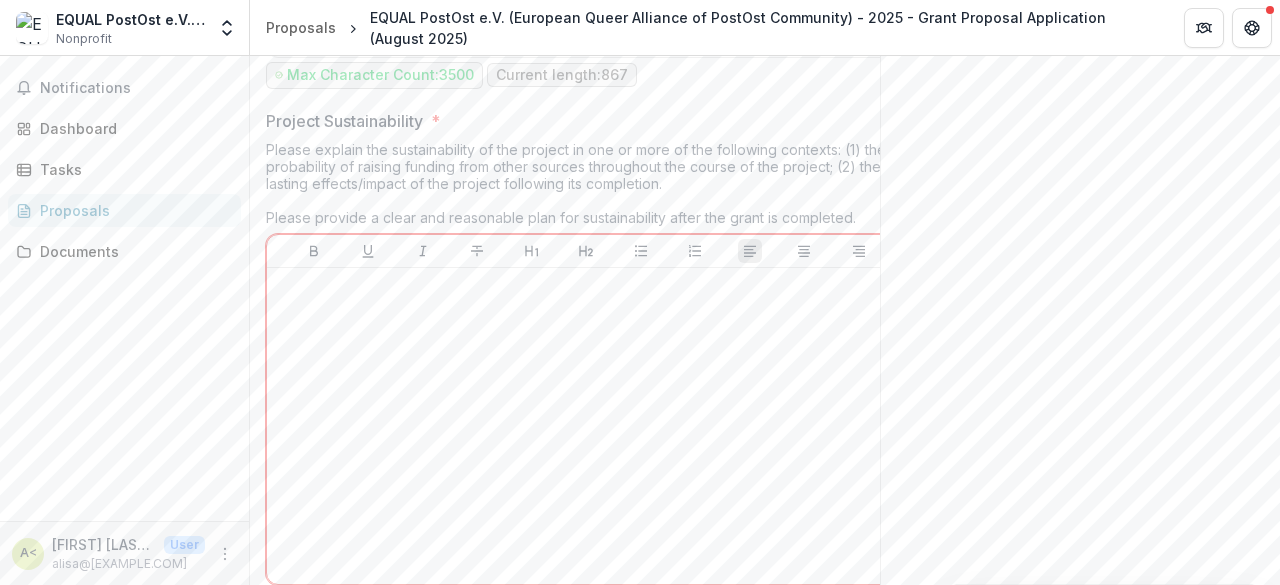 scroll, scrollTop: 6378, scrollLeft: 0, axis: vertical 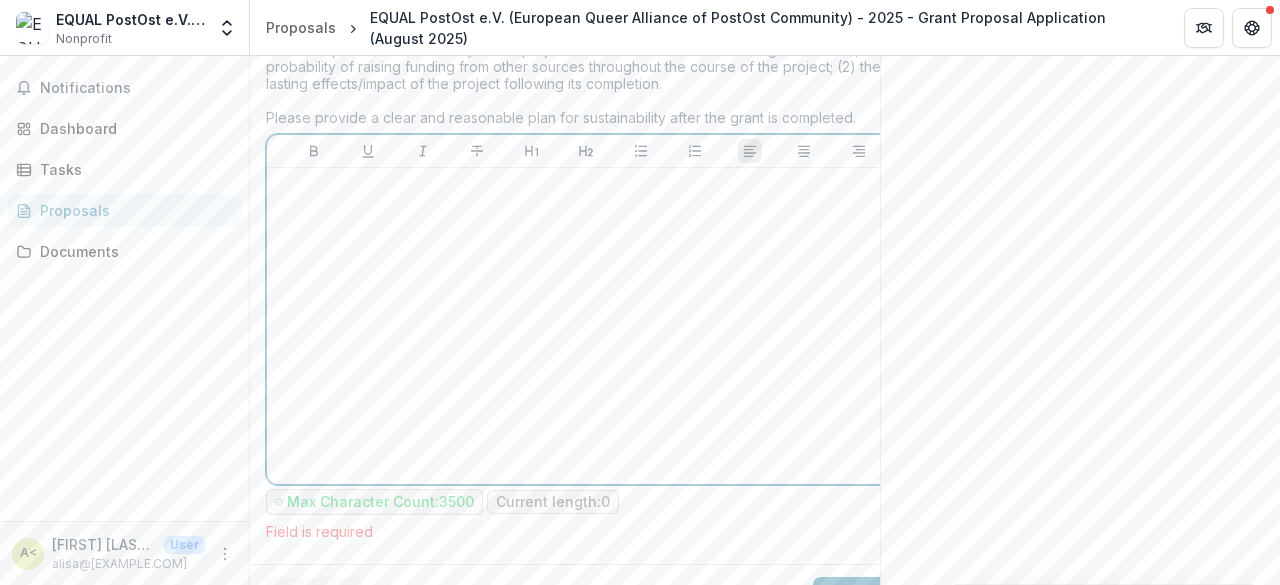 click at bounding box center (586, 326) 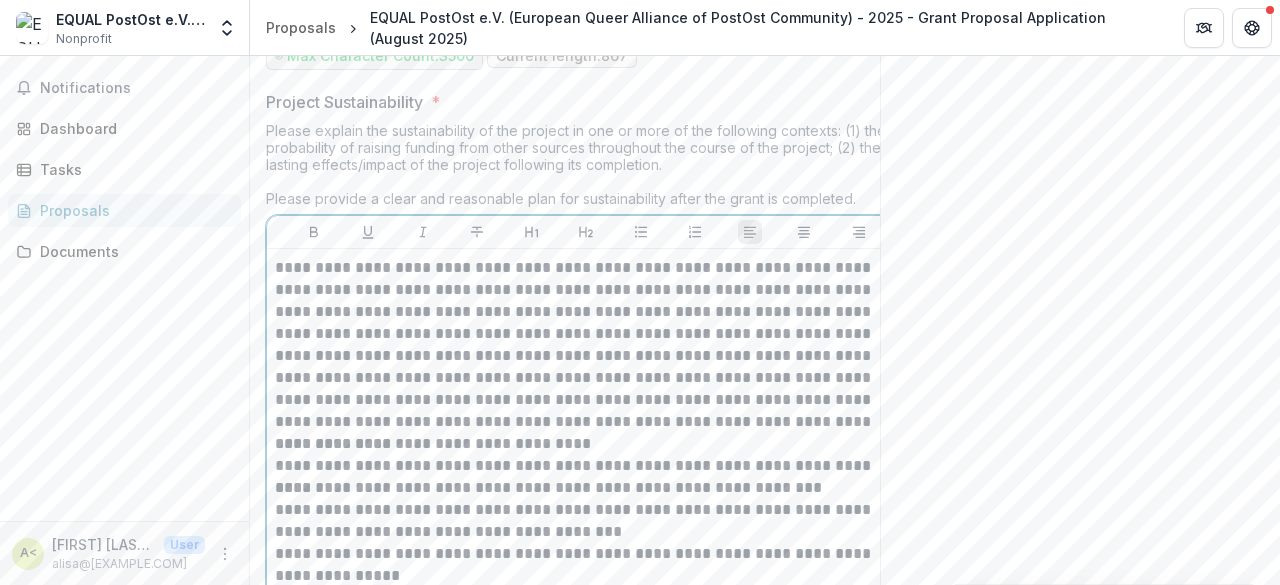 scroll, scrollTop: 6296, scrollLeft: 0, axis: vertical 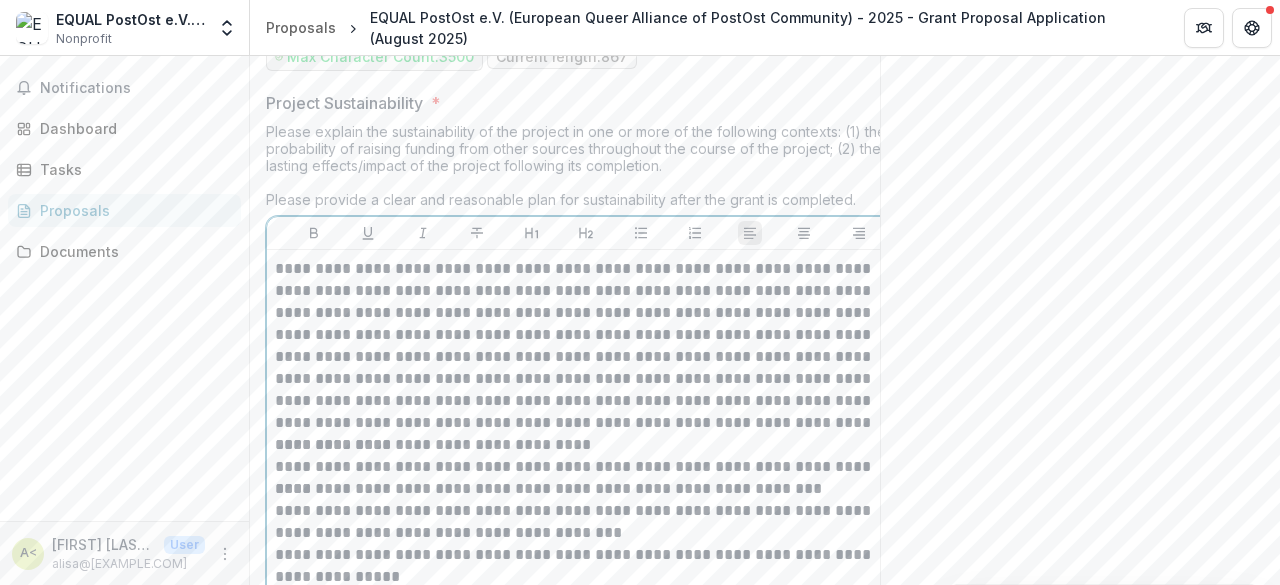 click on "**********" at bounding box center [586, 346] 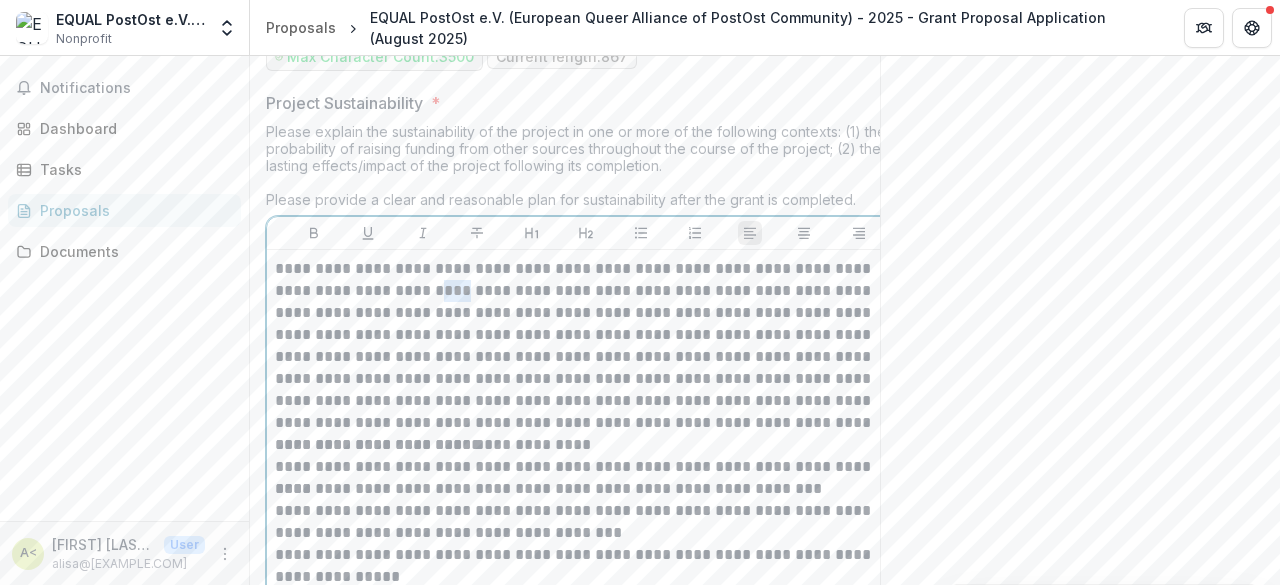 drag, startPoint x: 524, startPoint y: 231, endPoint x: 499, endPoint y: 235, distance: 25.317978 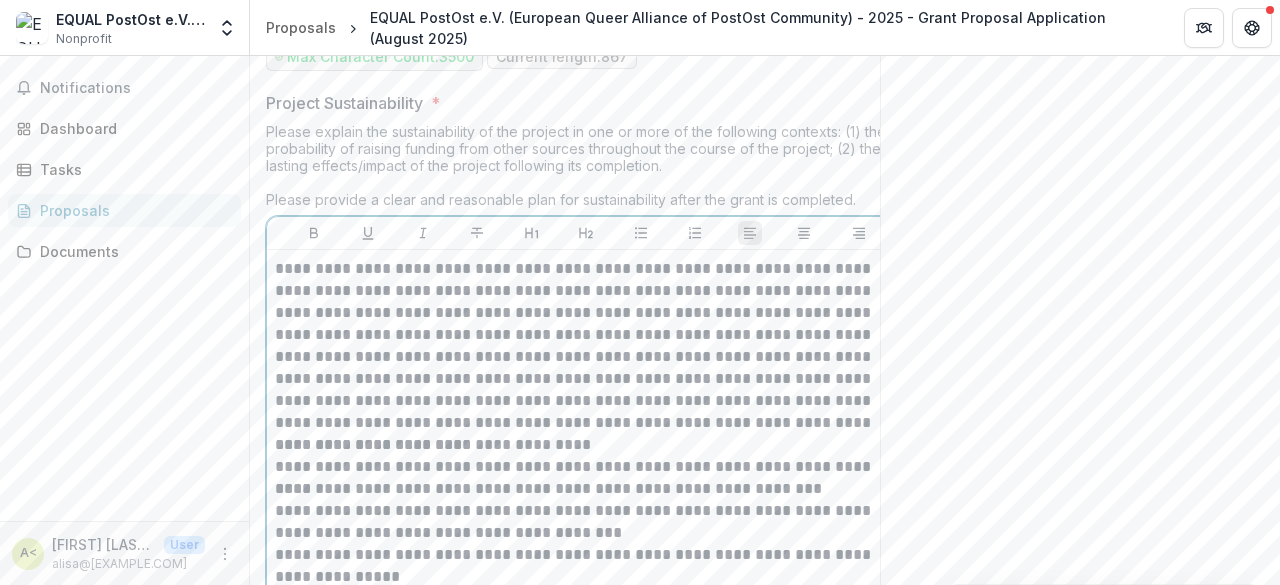 click on "**********" at bounding box center (586, 346) 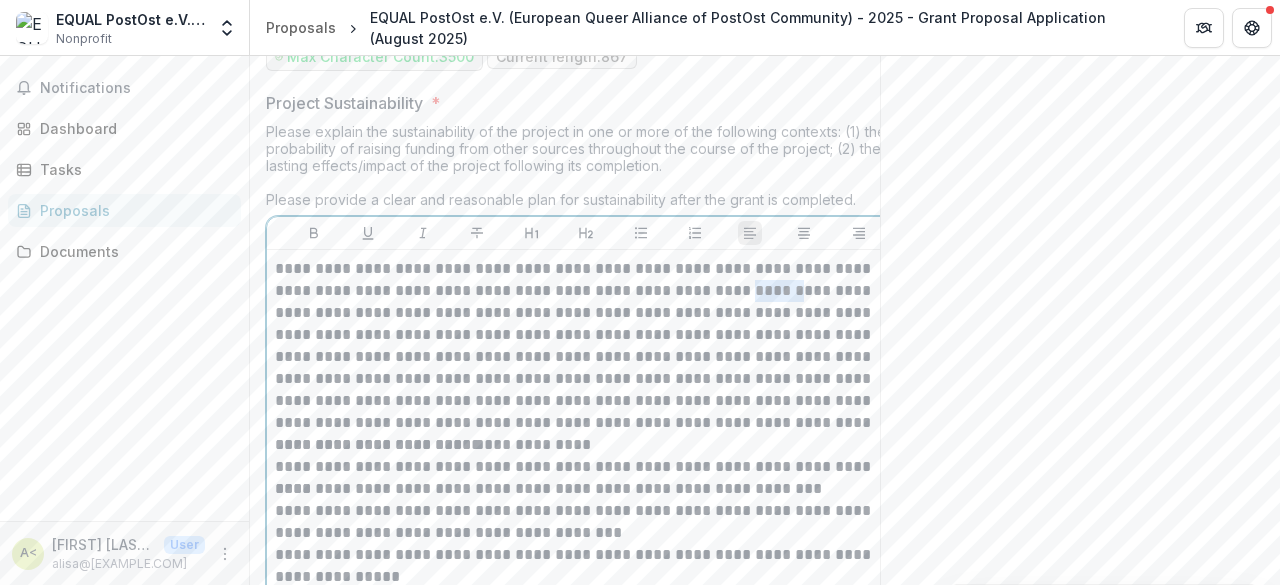 drag, startPoint x: 861, startPoint y: 239, endPoint x: 810, endPoint y: 235, distance: 51.156624 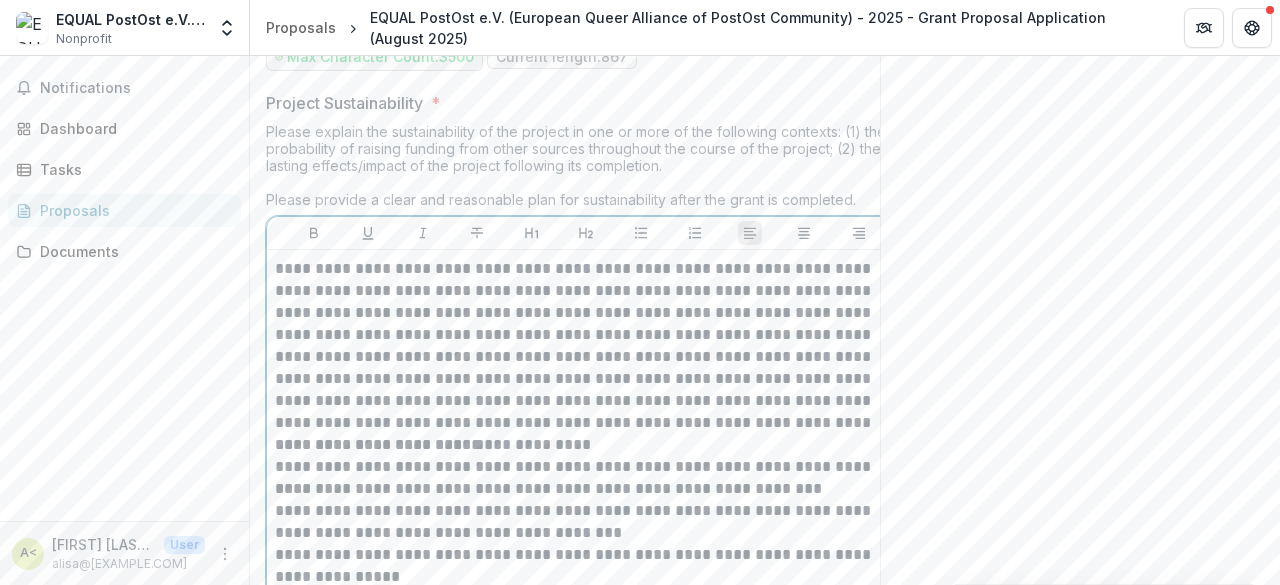 click on "**********" at bounding box center [586, 346] 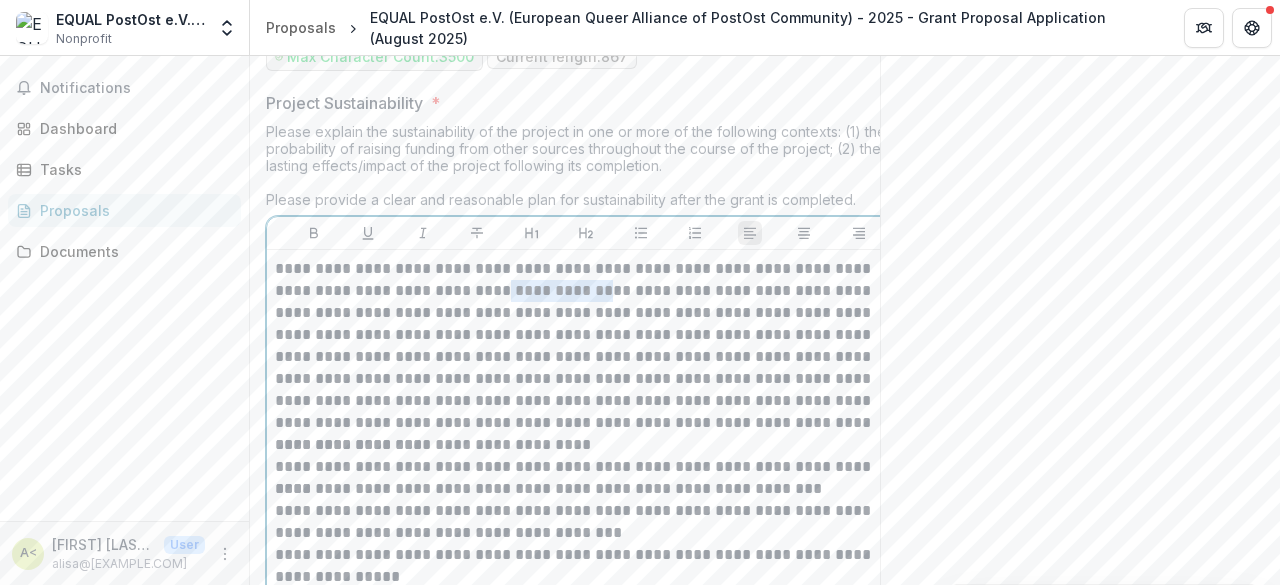 drag, startPoint x: 660, startPoint y: 234, endPoint x: 558, endPoint y: 237, distance: 102.044106 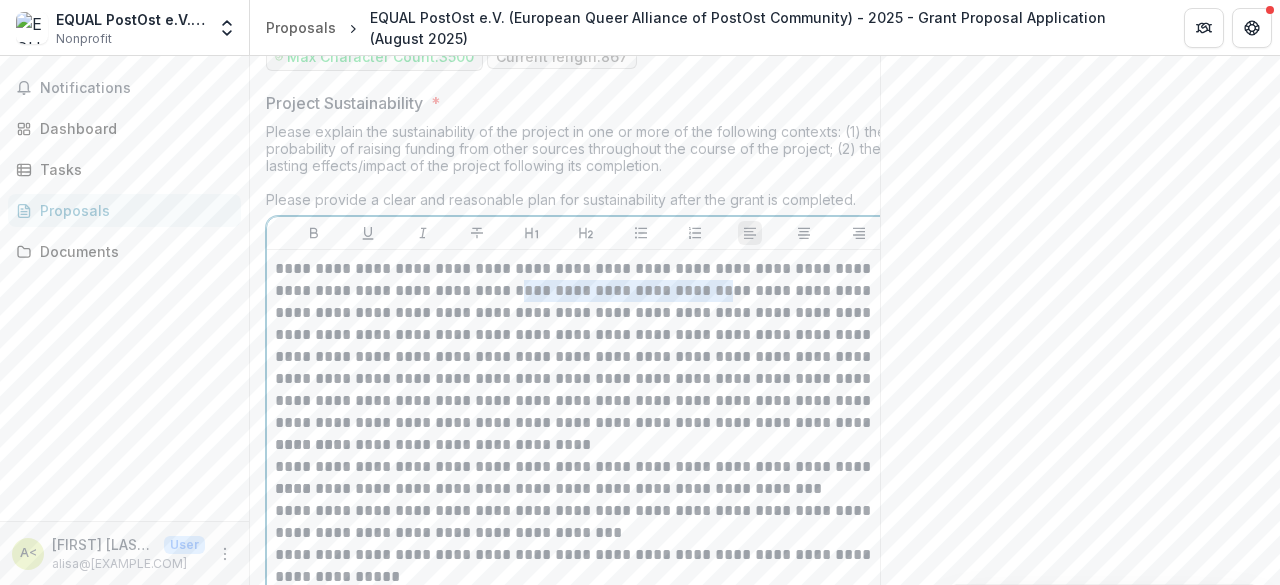 drag, startPoint x: 794, startPoint y: 233, endPoint x: 572, endPoint y: 231, distance: 222.009 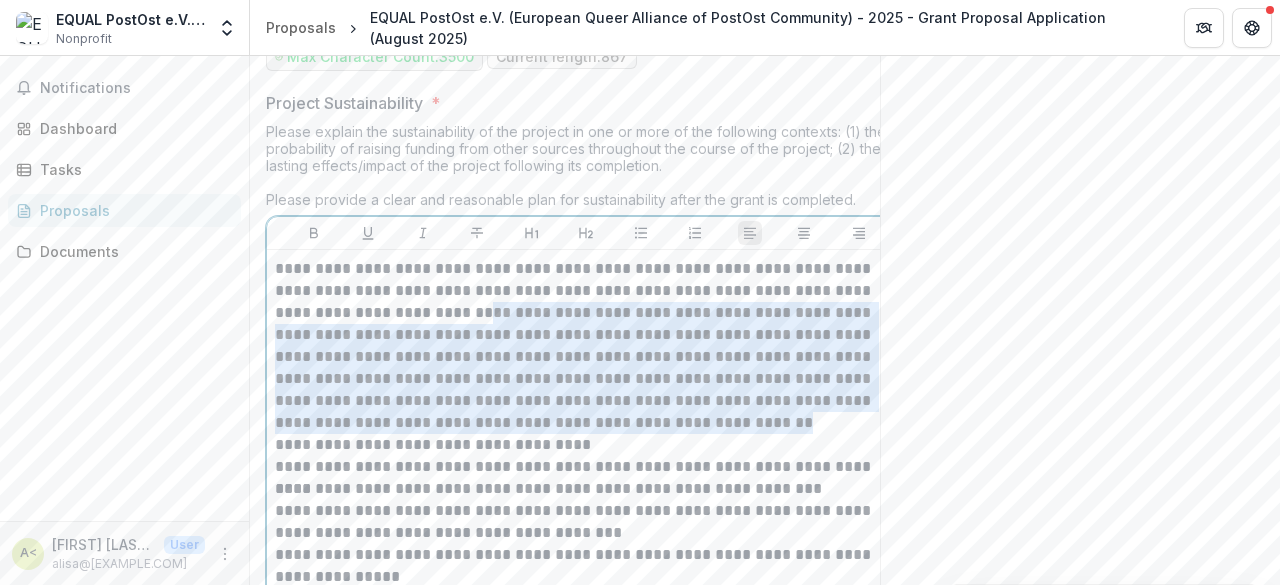 drag, startPoint x: 673, startPoint y: 365, endPoint x: 535, endPoint y: 252, distance: 178.36198 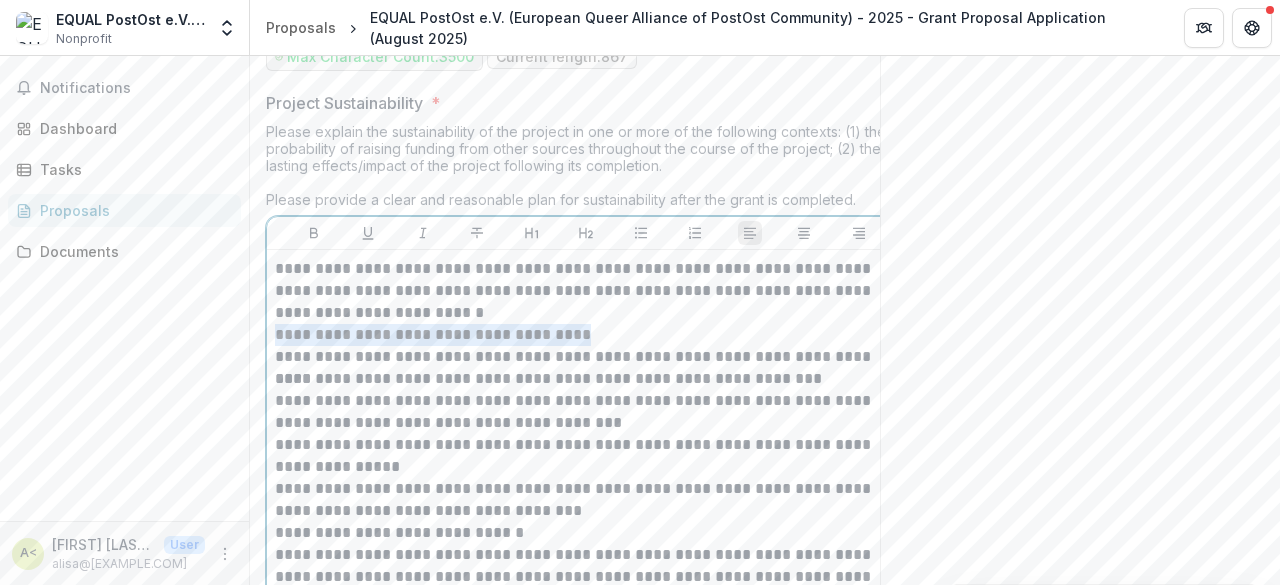 drag, startPoint x: 606, startPoint y: 277, endPoint x: 266, endPoint y: 287, distance: 340.14703 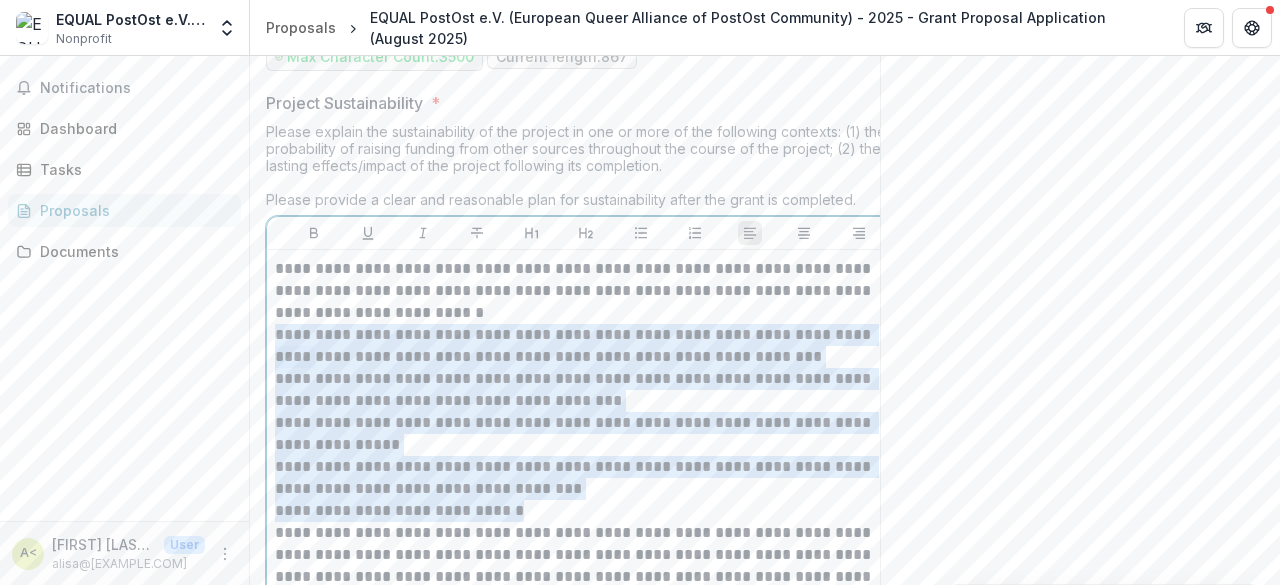drag, startPoint x: 600, startPoint y: 447, endPoint x: 272, endPoint y: 282, distance: 367.16345 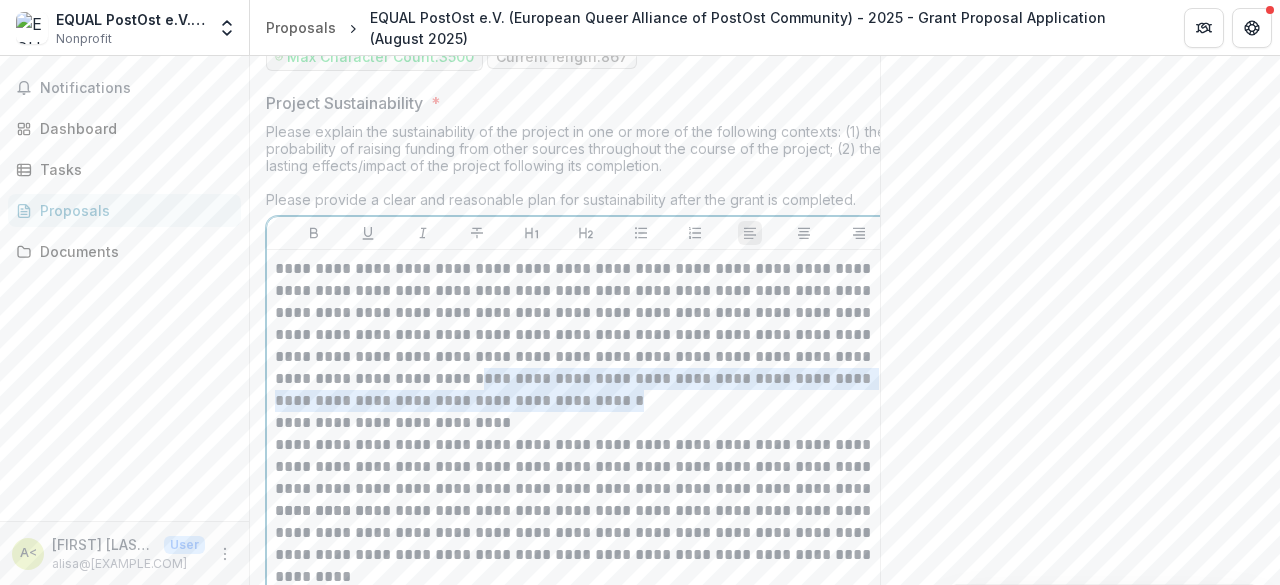 drag, startPoint x: 776, startPoint y: 351, endPoint x: 591, endPoint y: 319, distance: 187.74718 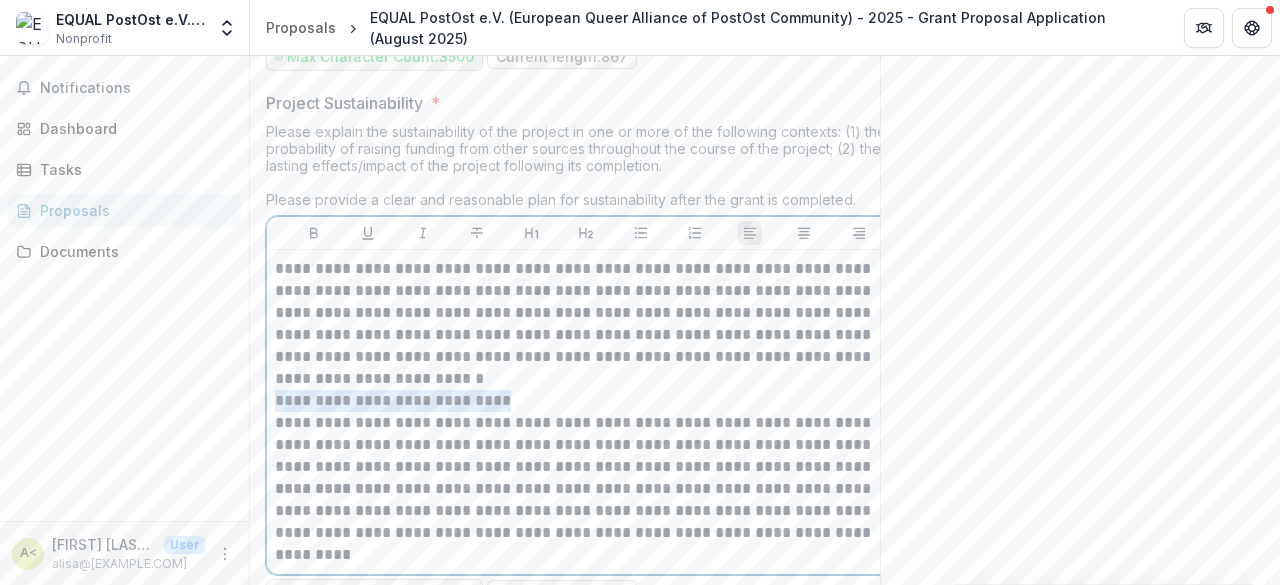 drag, startPoint x: 507, startPoint y: 341, endPoint x: 195, endPoint y: 345, distance: 312.02563 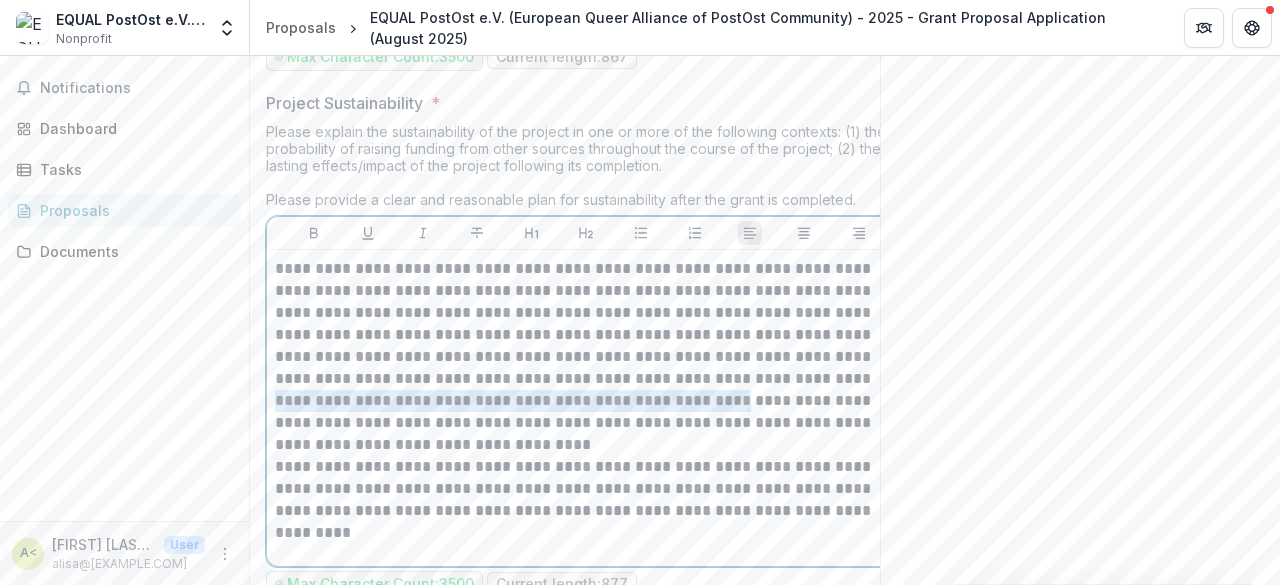 drag, startPoint x: 820, startPoint y: 350, endPoint x: 366, endPoint y: 349, distance: 454.0011 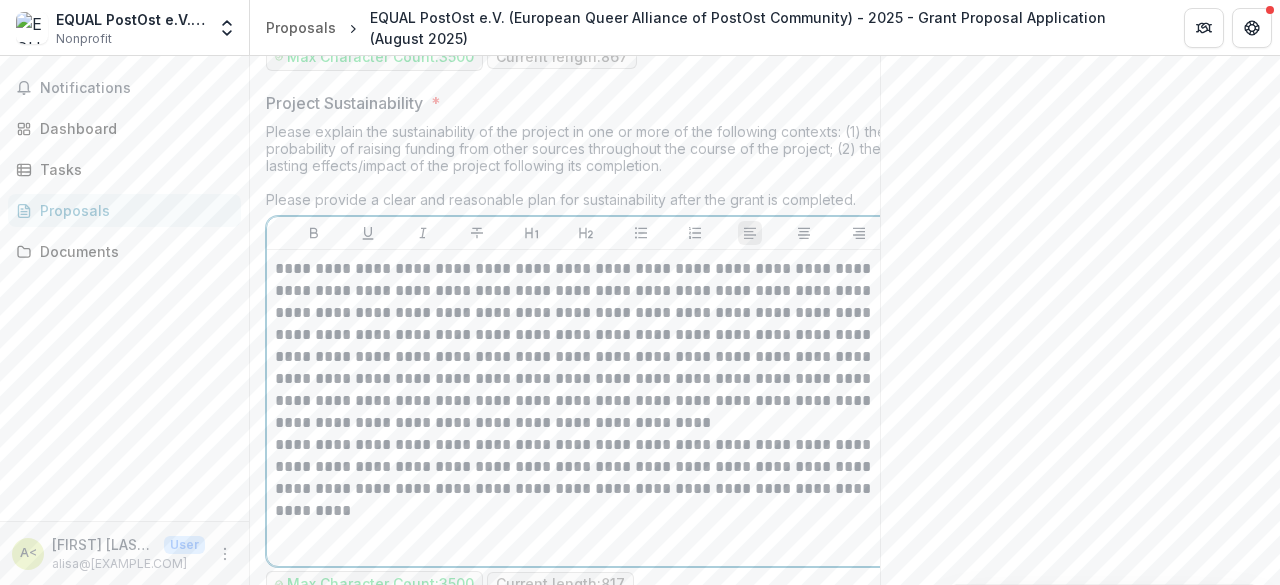 click on "**********" at bounding box center [586, 346] 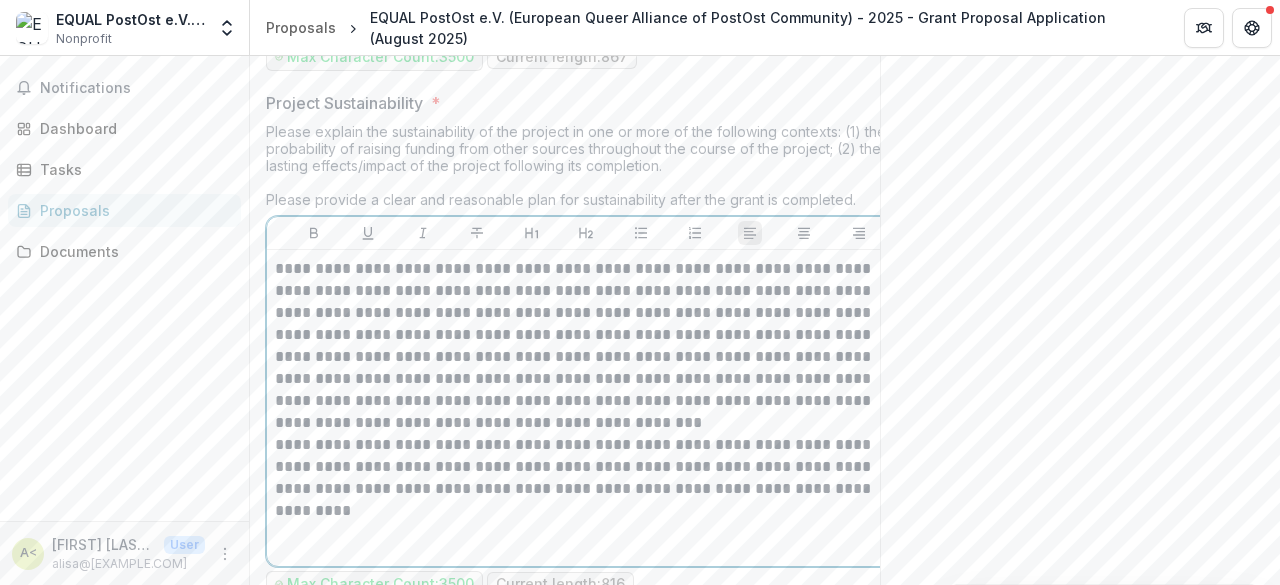 click on "**********" at bounding box center (586, 346) 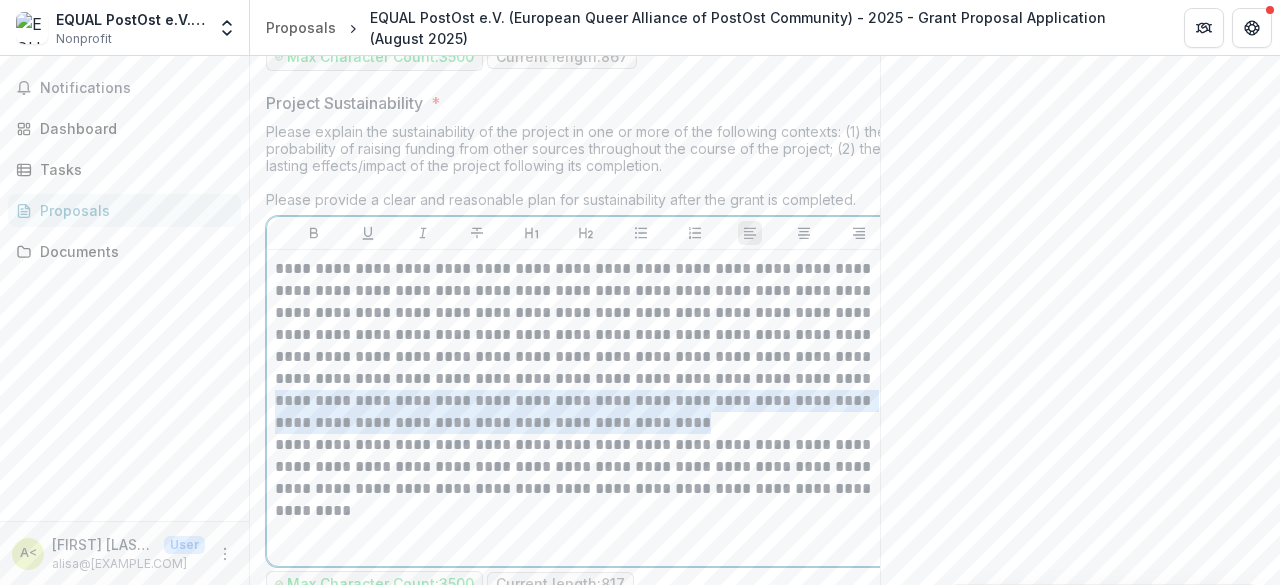 drag, startPoint x: 727, startPoint y: 367, endPoint x: 370, endPoint y: 342, distance: 357.87427 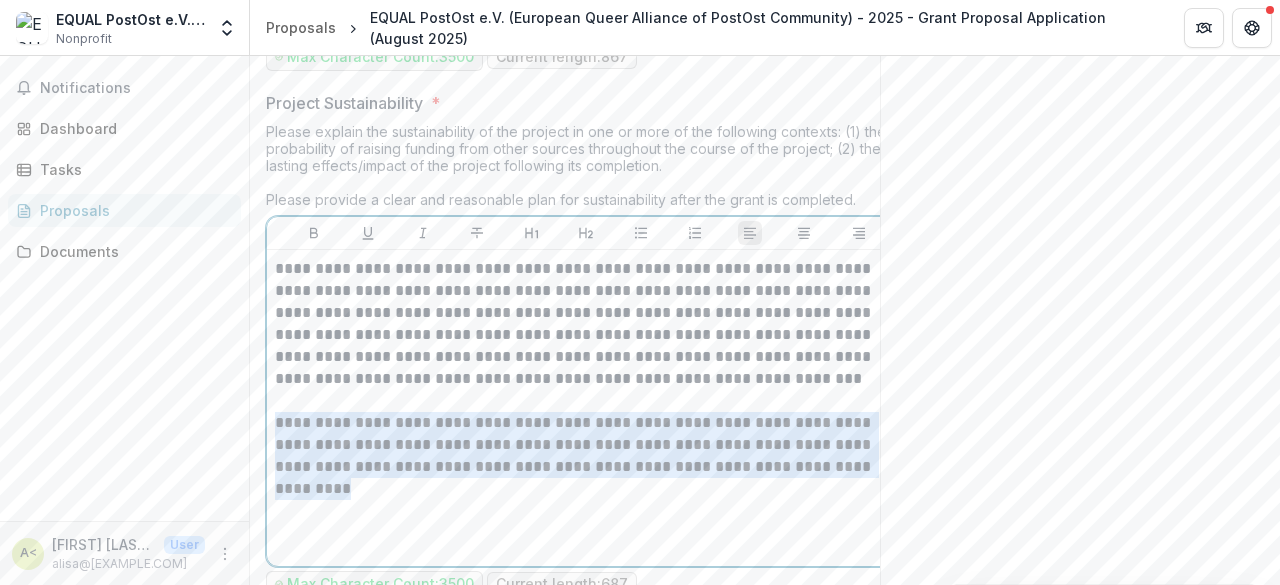 drag, startPoint x: 818, startPoint y: 407, endPoint x: 264, endPoint y: 363, distance: 555.74457 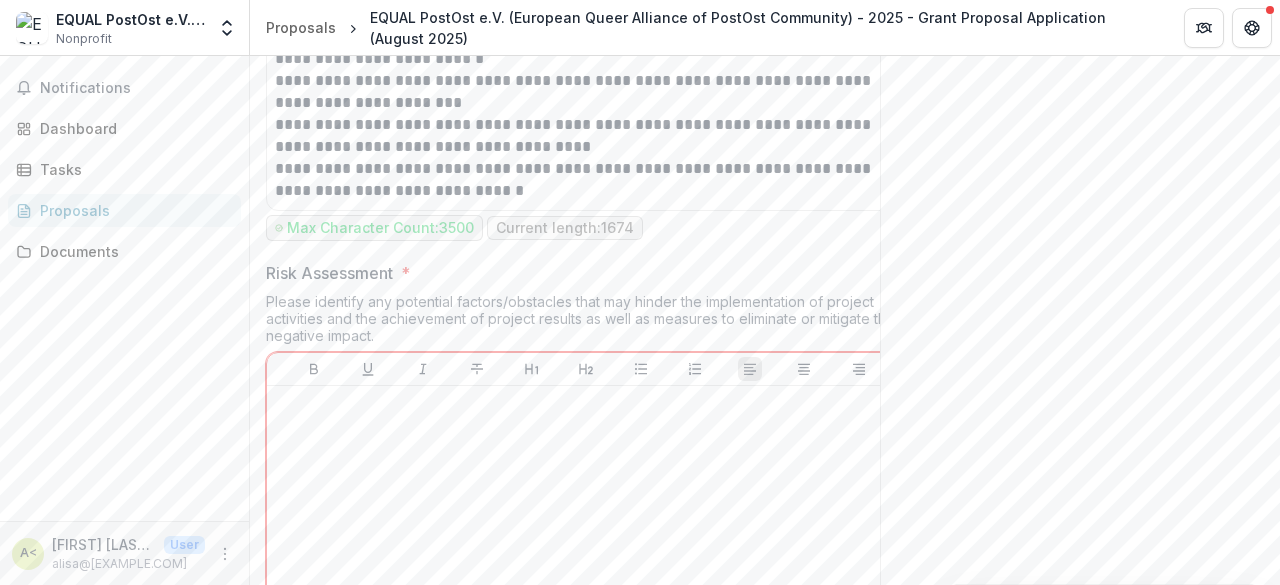 scroll, scrollTop: 3857, scrollLeft: 0, axis: vertical 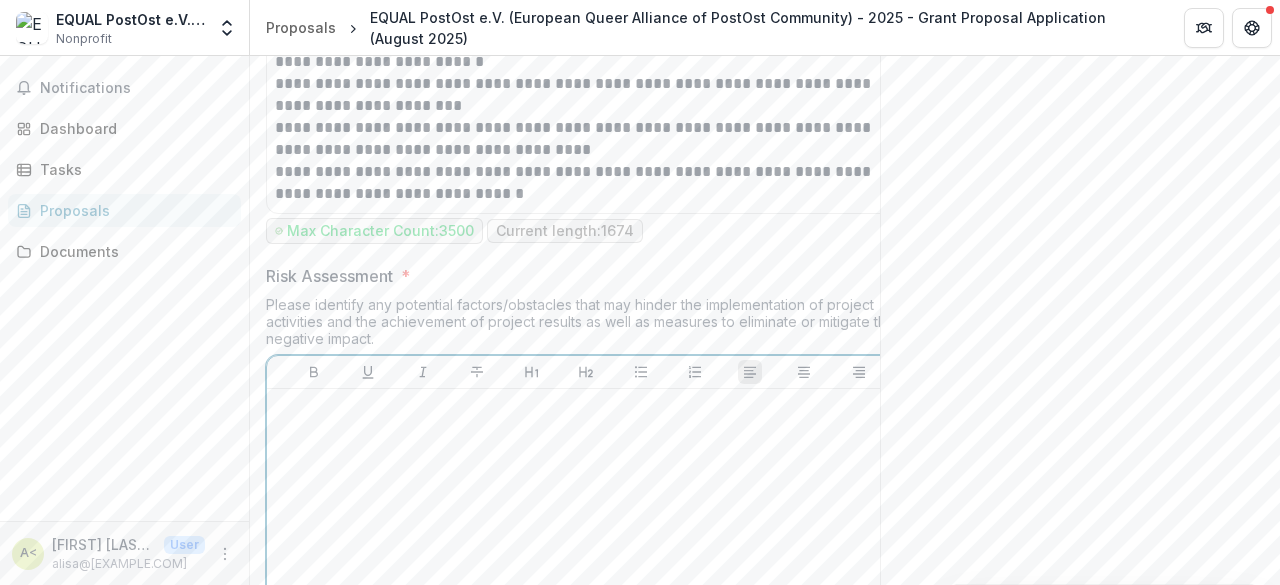 click at bounding box center (586, 547) 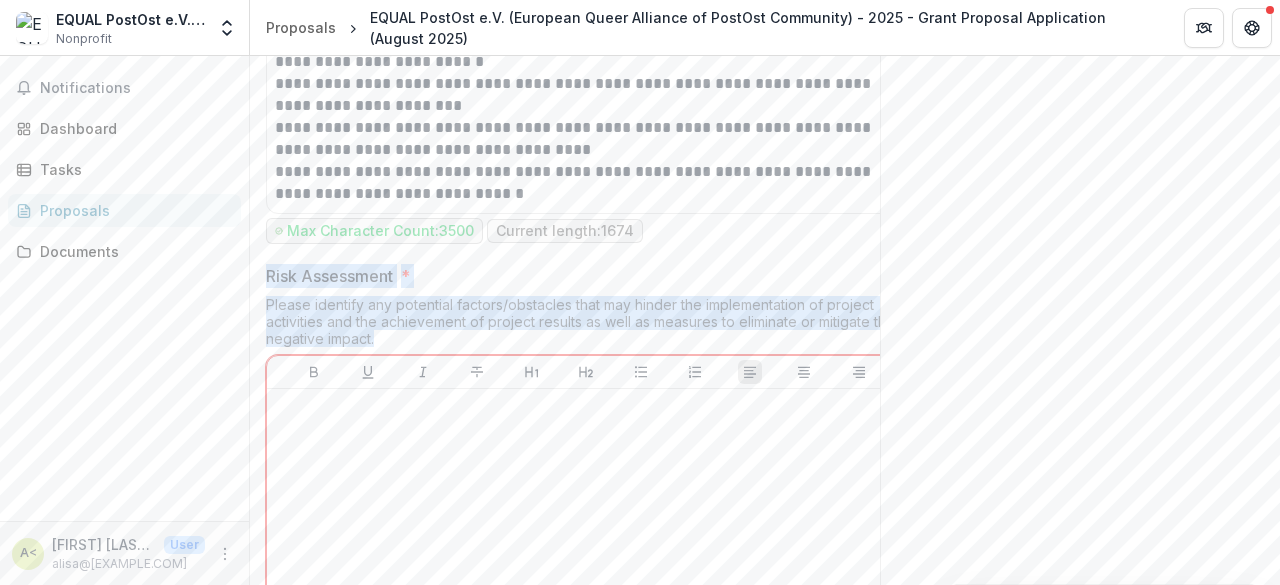 drag, startPoint x: 390, startPoint y: 299, endPoint x: 260, endPoint y: 243, distance: 141.54858 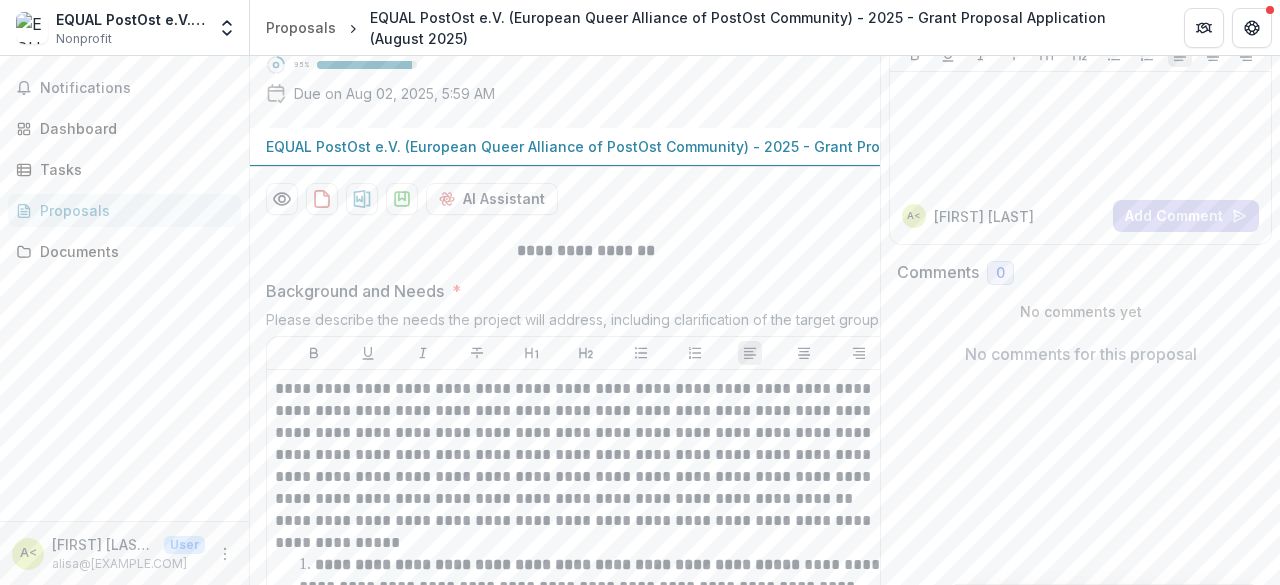 scroll, scrollTop: 157, scrollLeft: 0, axis: vertical 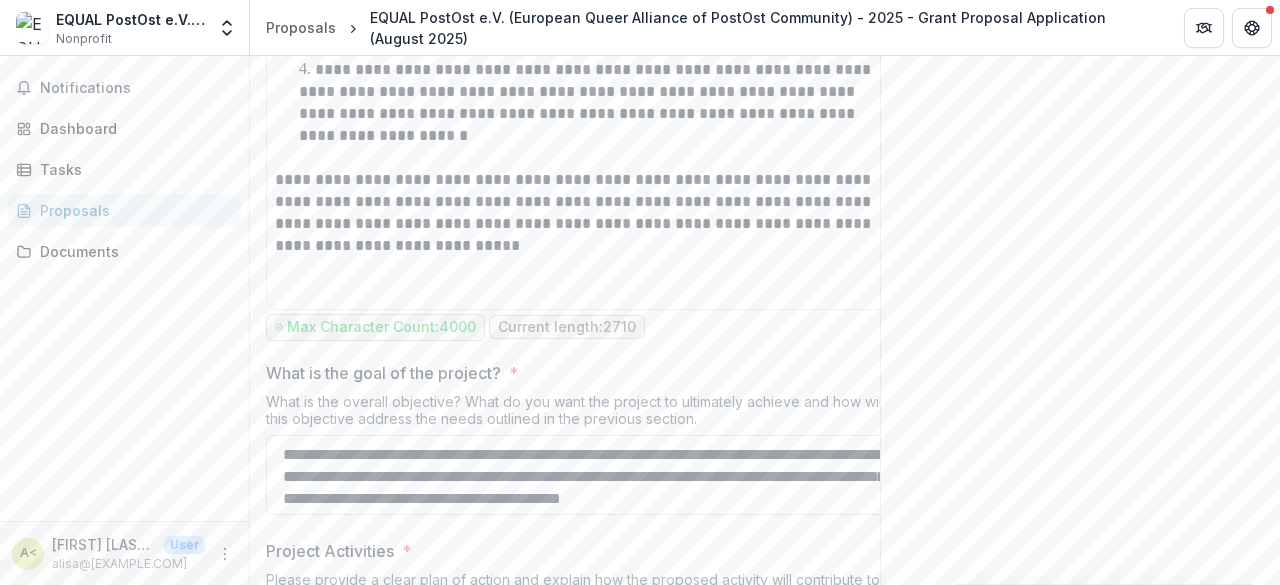 click on "What is the goal of the project? *" at bounding box center (586, 475) 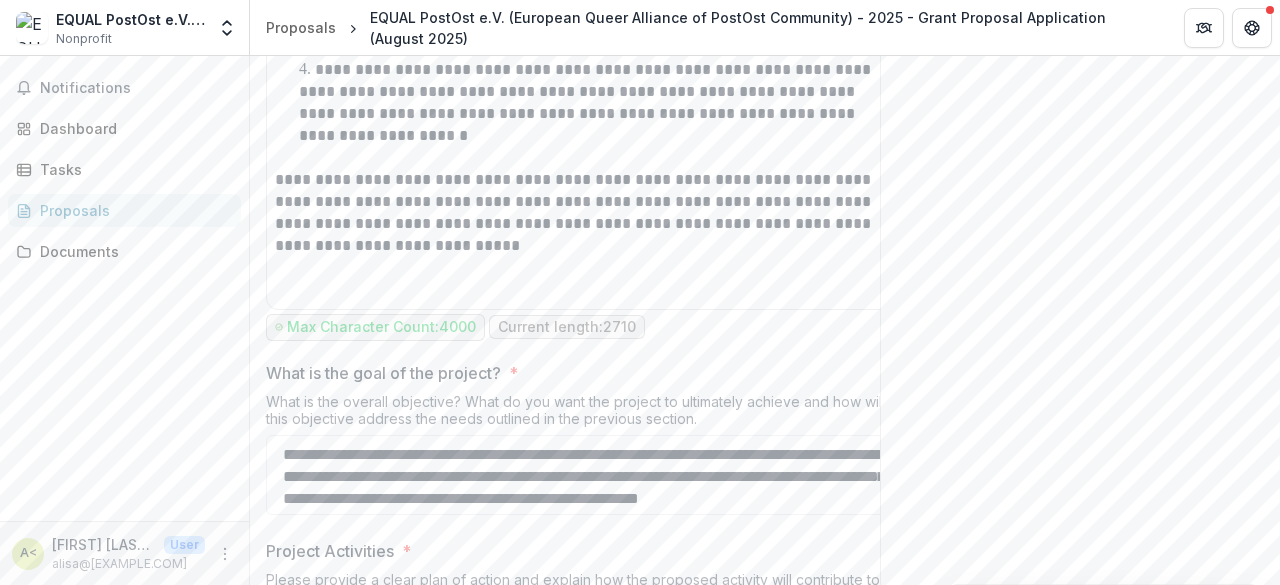 type on "**********" 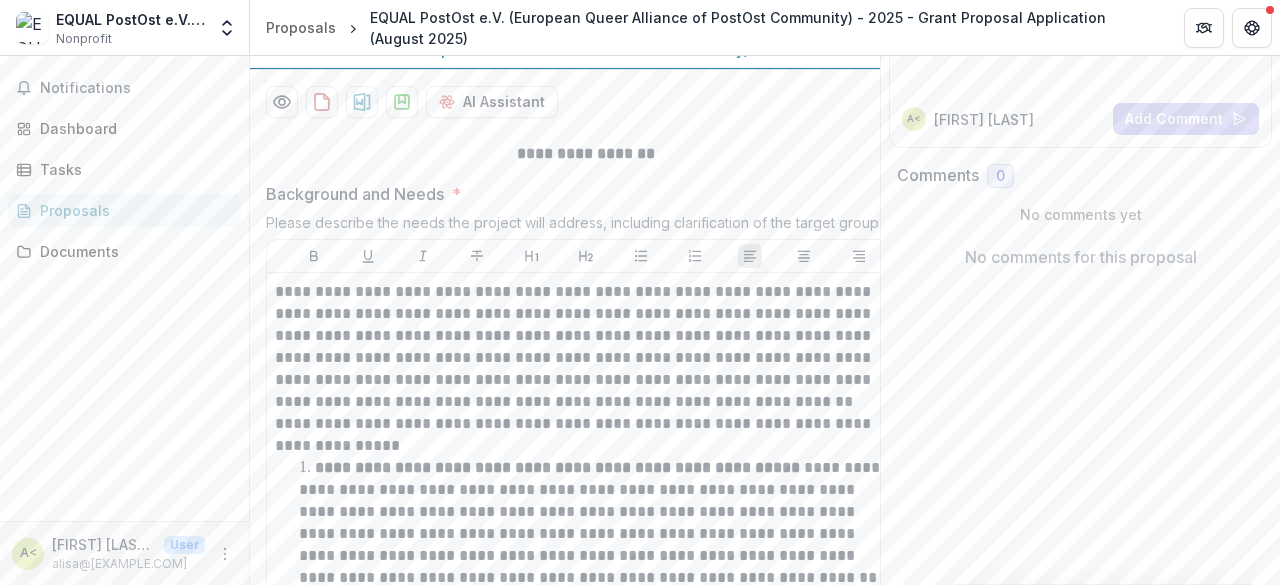 scroll, scrollTop: 0, scrollLeft: 0, axis: both 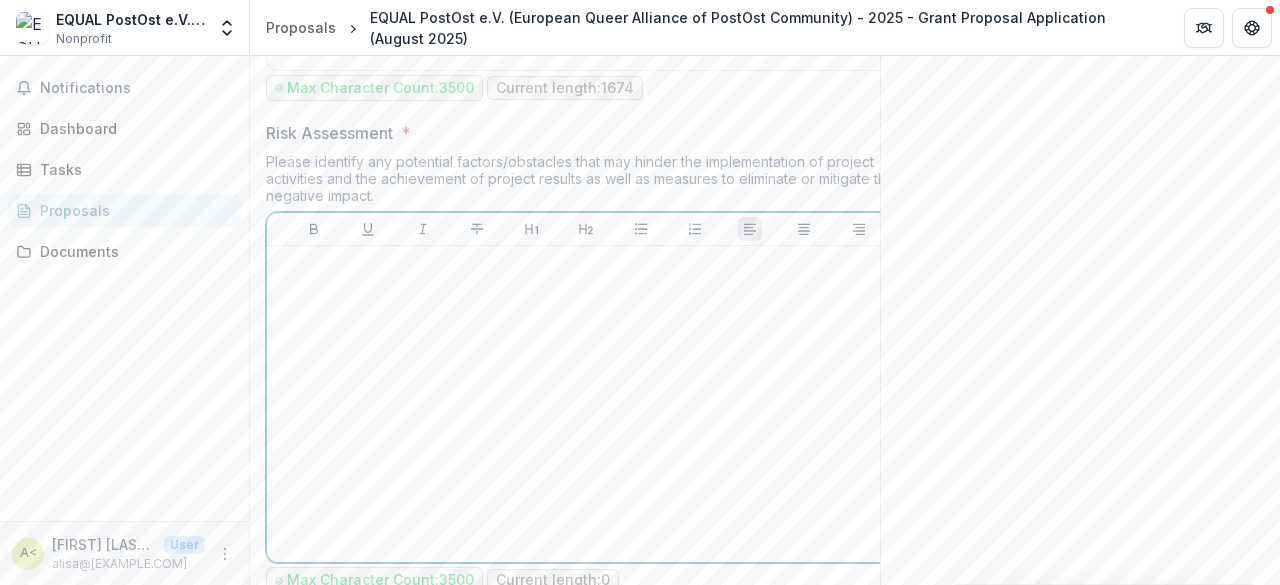 click at bounding box center [586, 404] 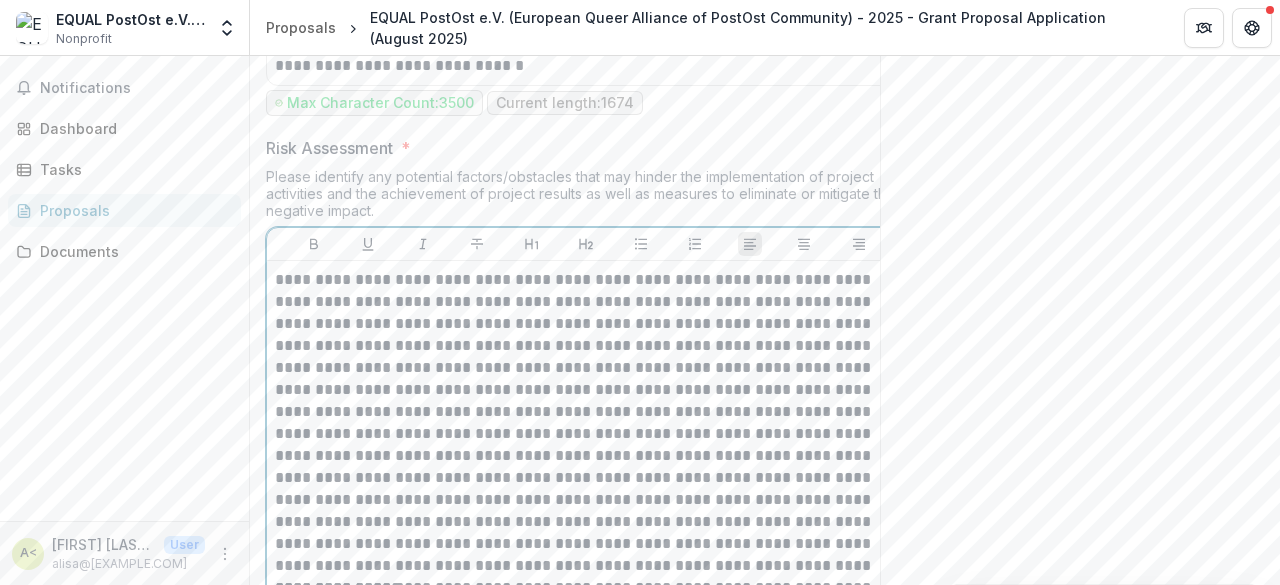 scroll, scrollTop: 3971, scrollLeft: 0, axis: vertical 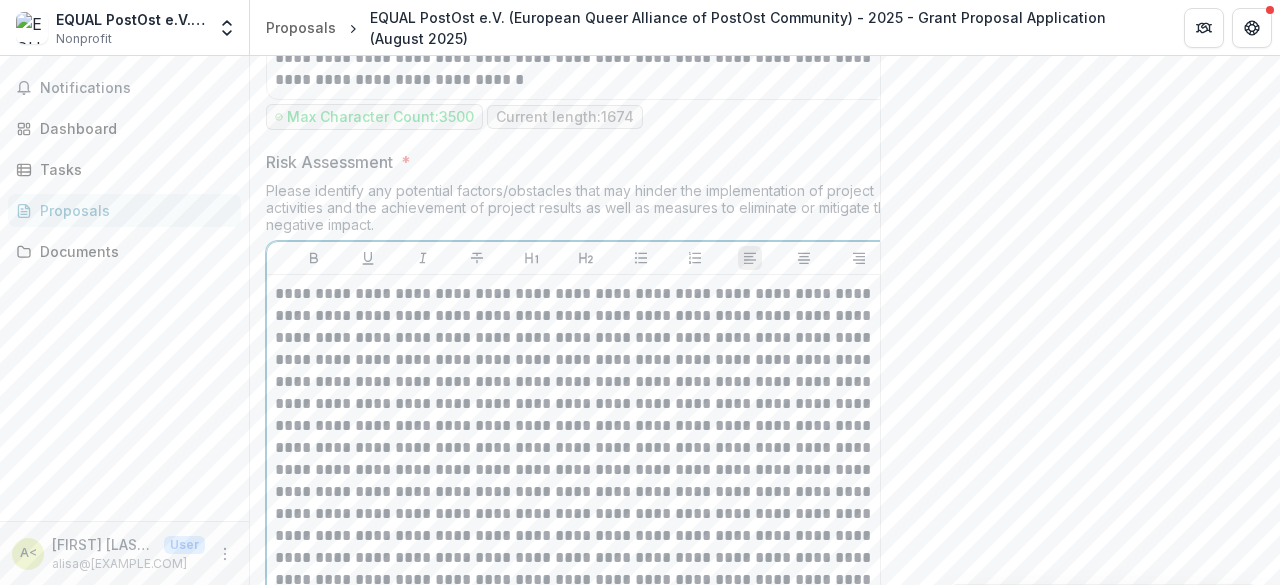 click at bounding box center [586, 437] 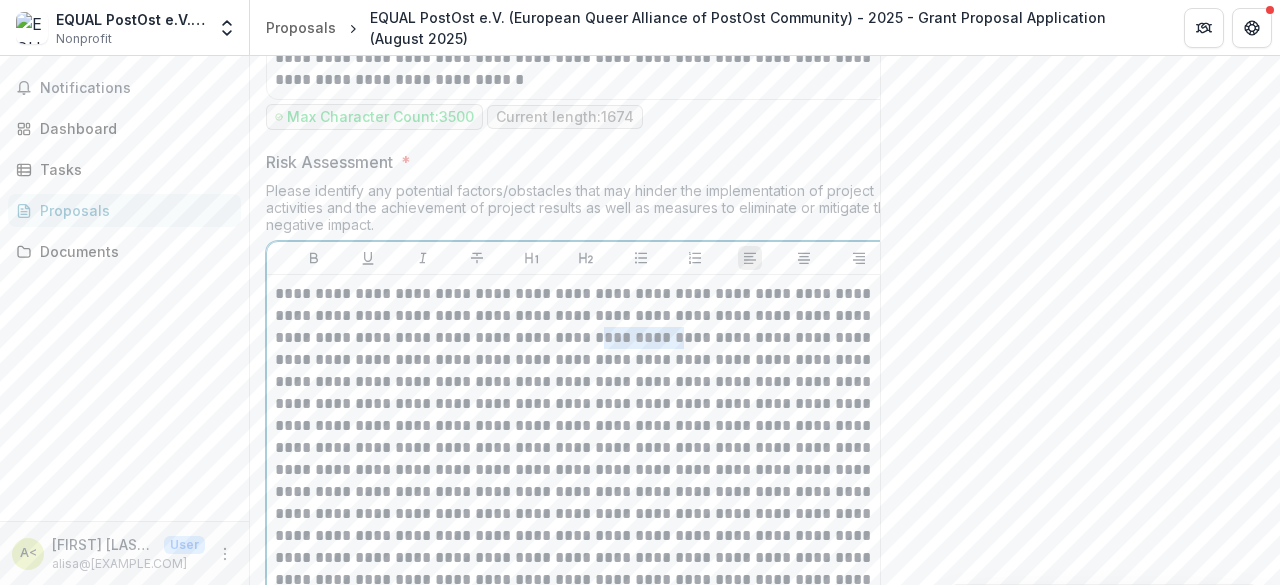 click at bounding box center [586, 437] 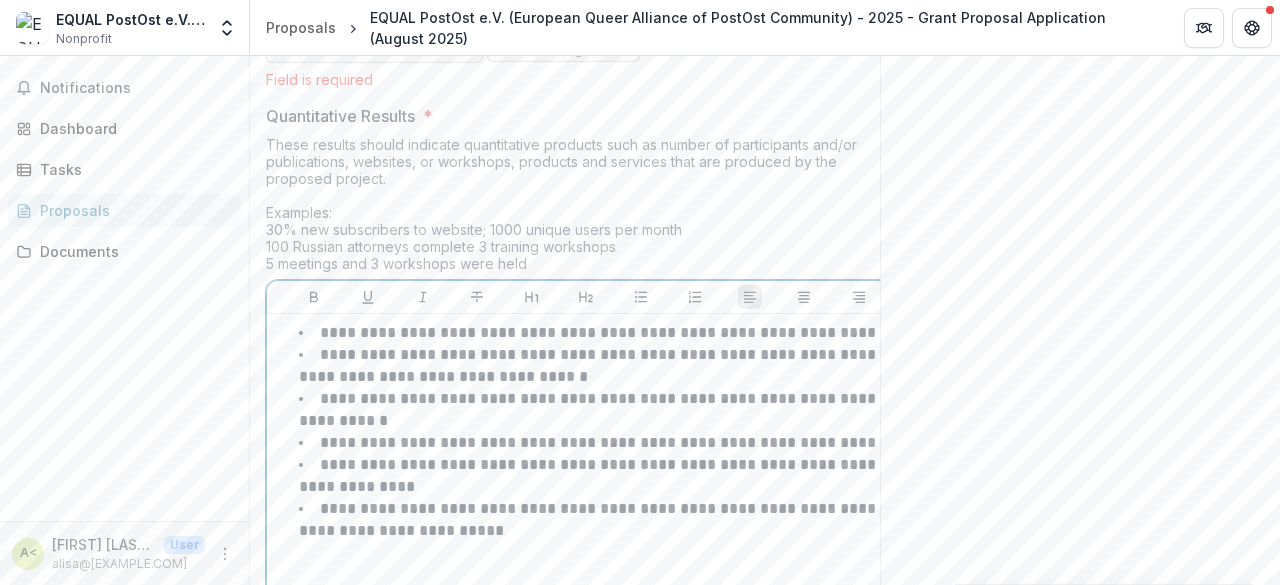 click on "**********" at bounding box center (598, 410) 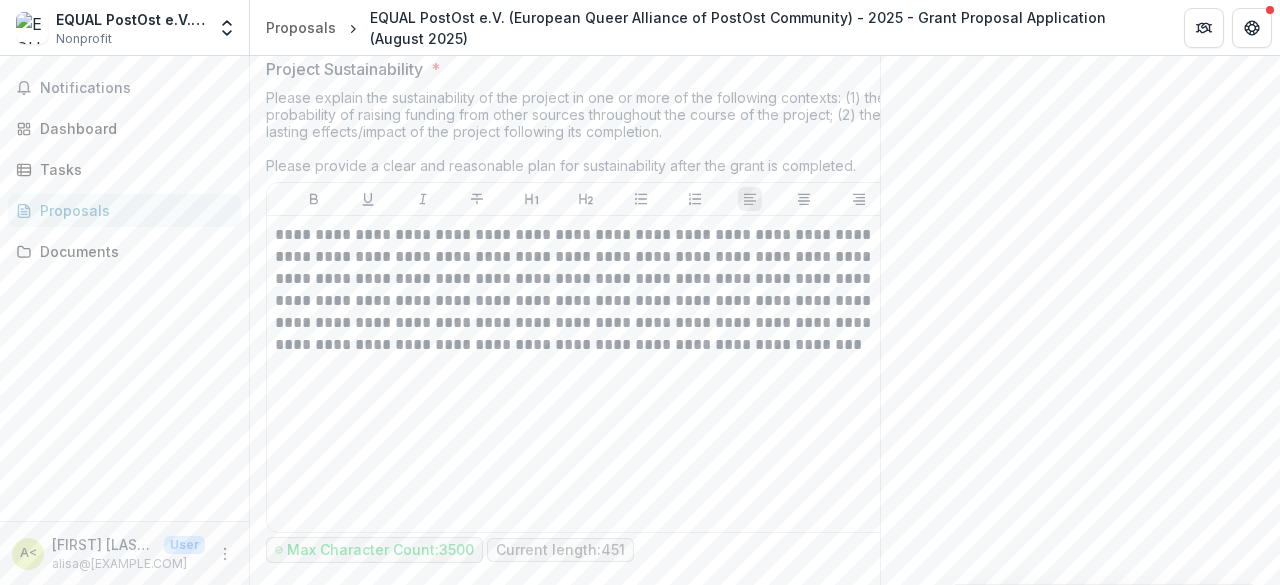scroll, scrollTop: 6476, scrollLeft: 0, axis: vertical 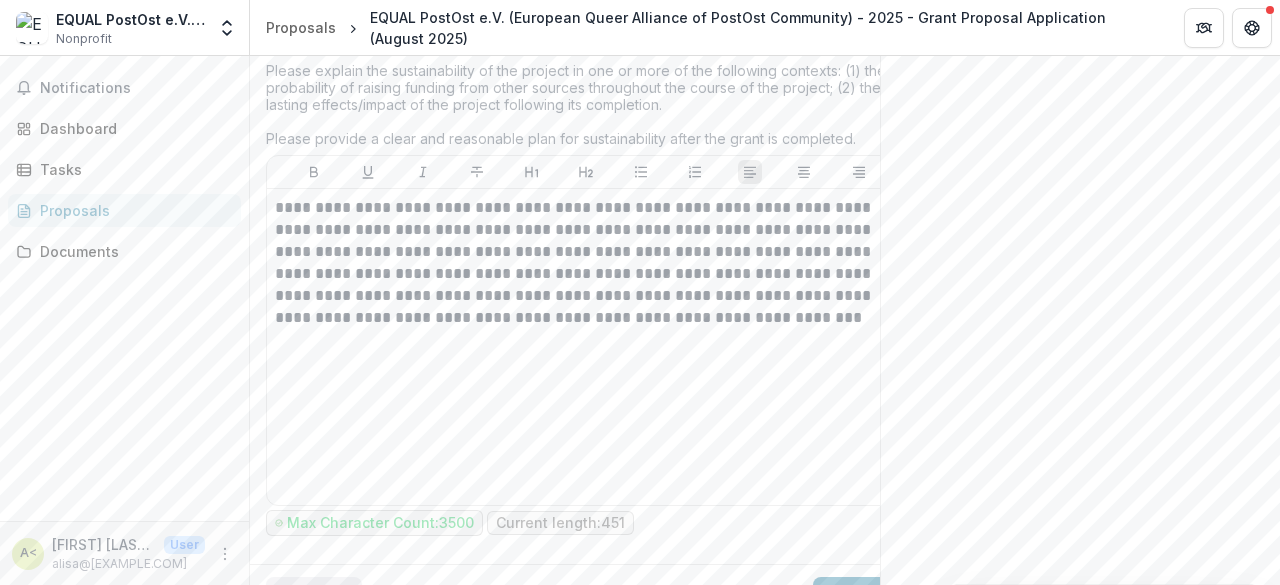 click on "Back" at bounding box center [314, 597] 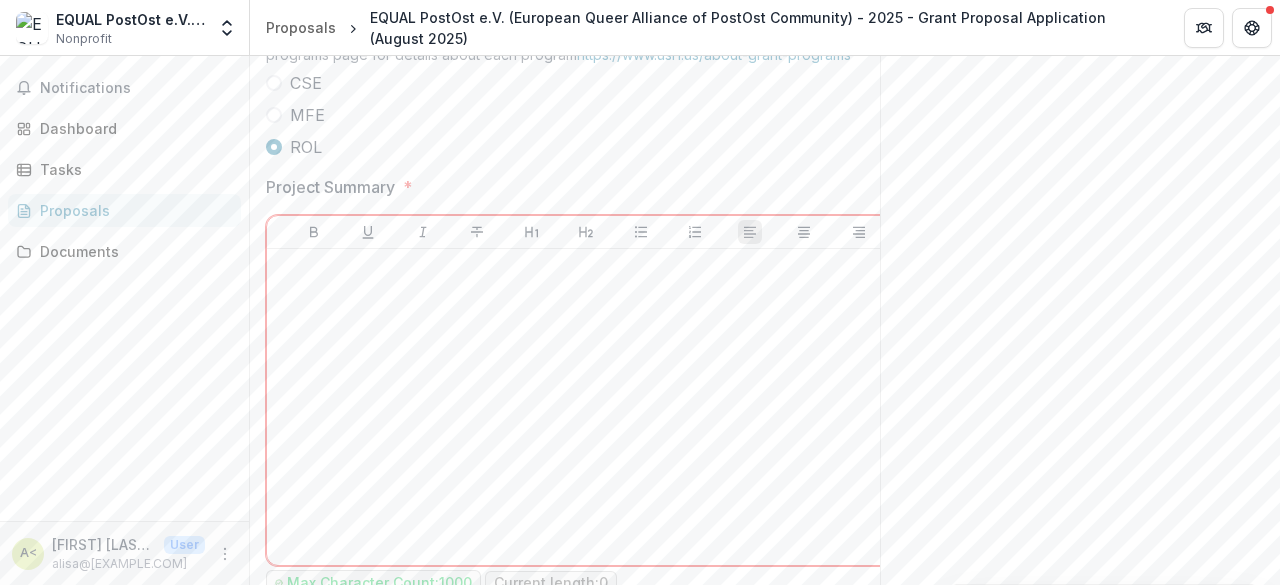 scroll, scrollTop: 894, scrollLeft: 0, axis: vertical 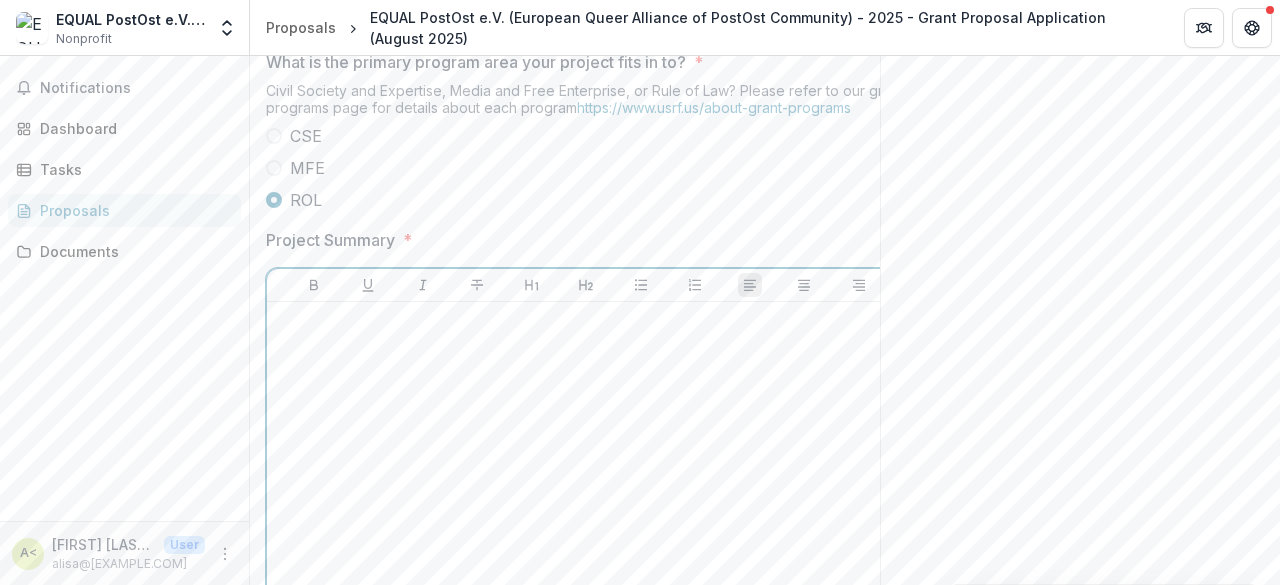 click at bounding box center (586, 460) 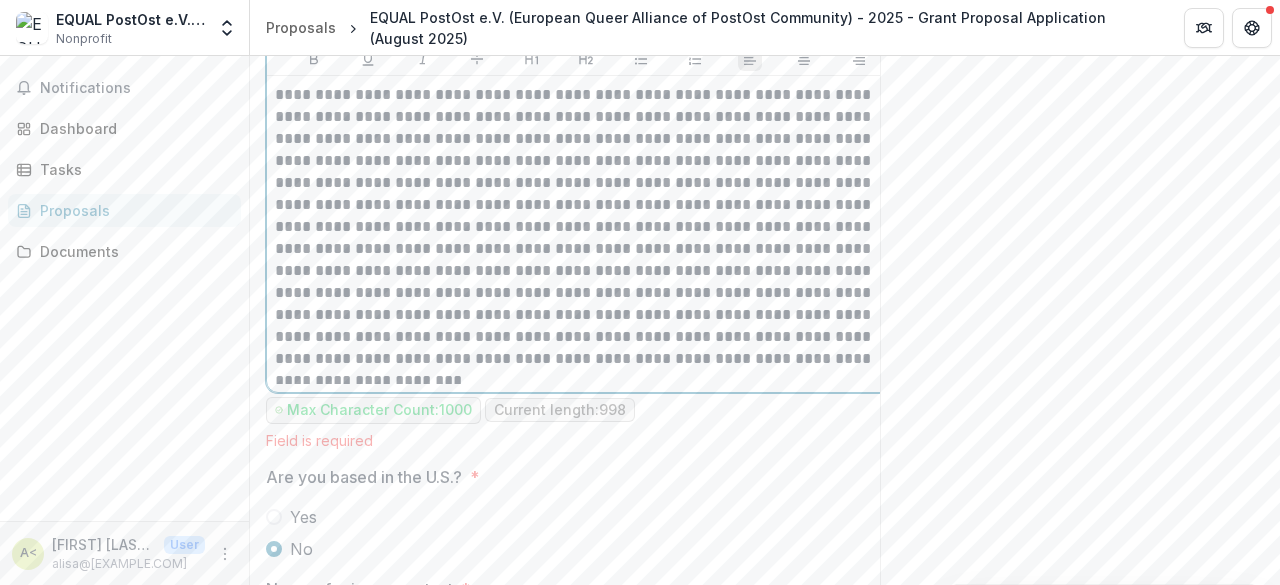 scroll, scrollTop: 1121, scrollLeft: 0, axis: vertical 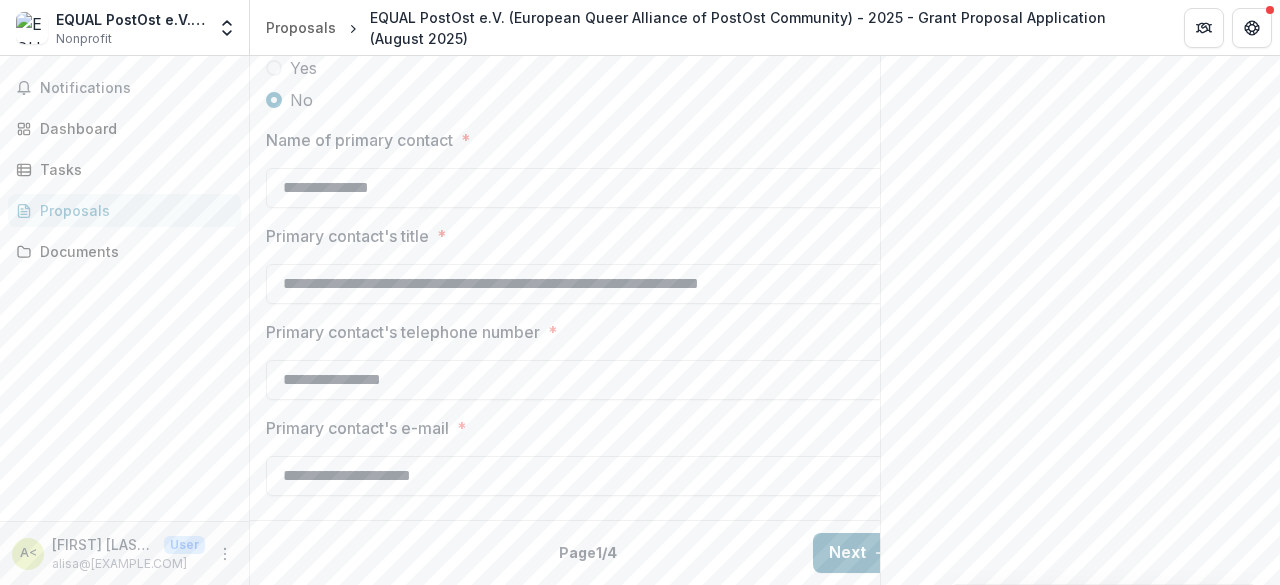 click on "Next" at bounding box center [859, 553] 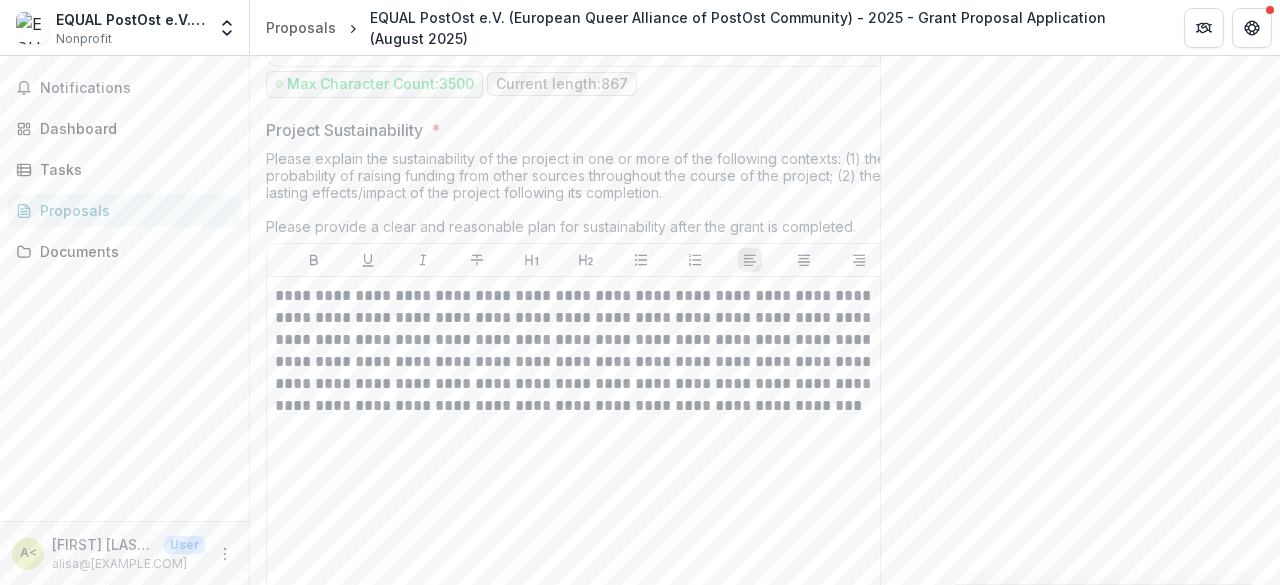 scroll, scrollTop: 6476, scrollLeft: 0, axis: vertical 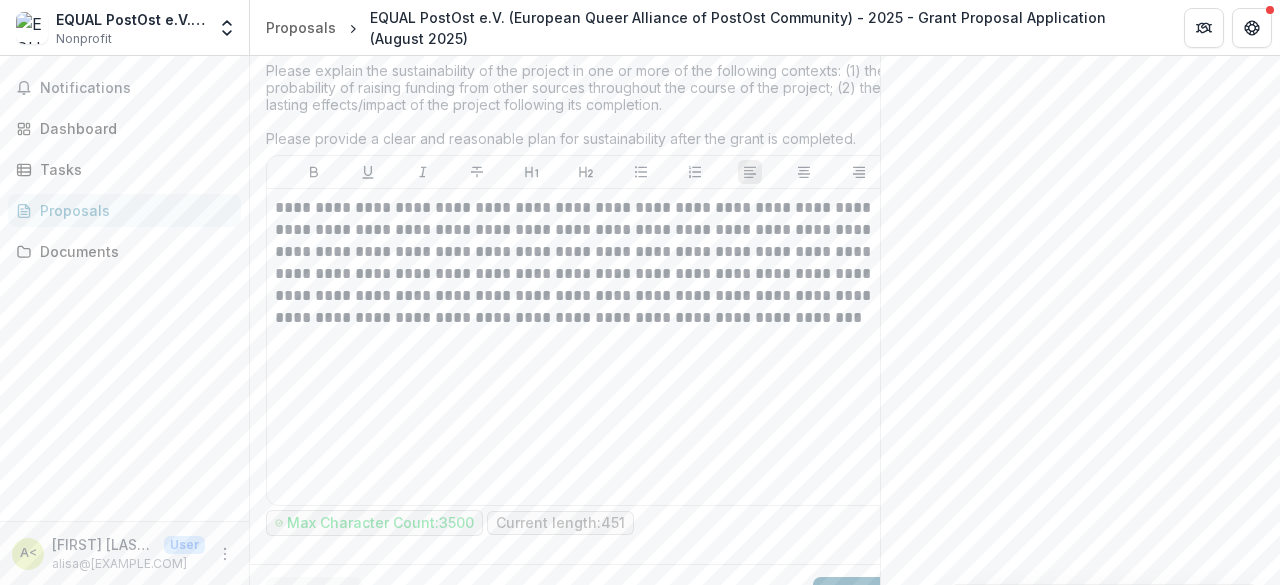 click on "Next" at bounding box center (859, 597) 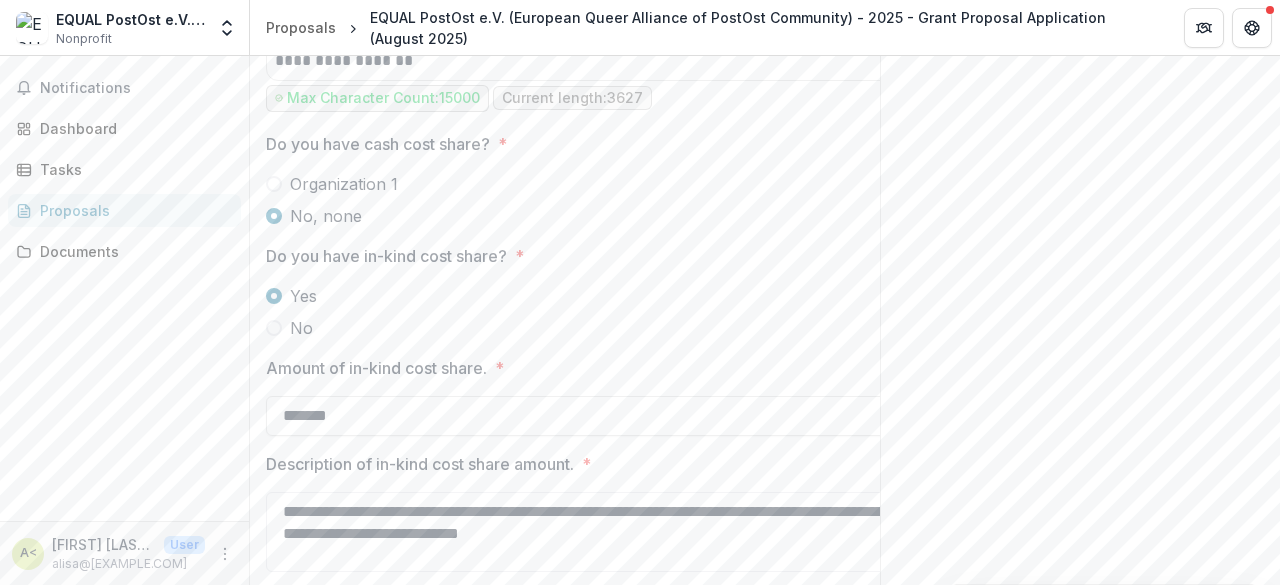 scroll, scrollTop: 3105, scrollLeft: 0, axis: vertical 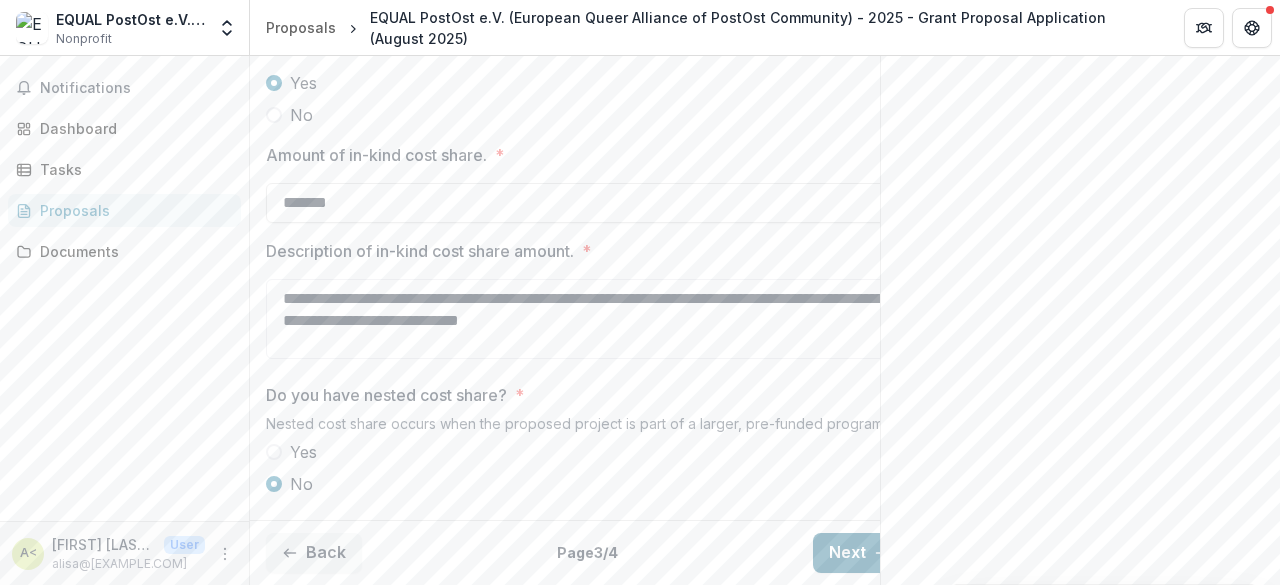 click on "Next" at bounding box center [859, 553] 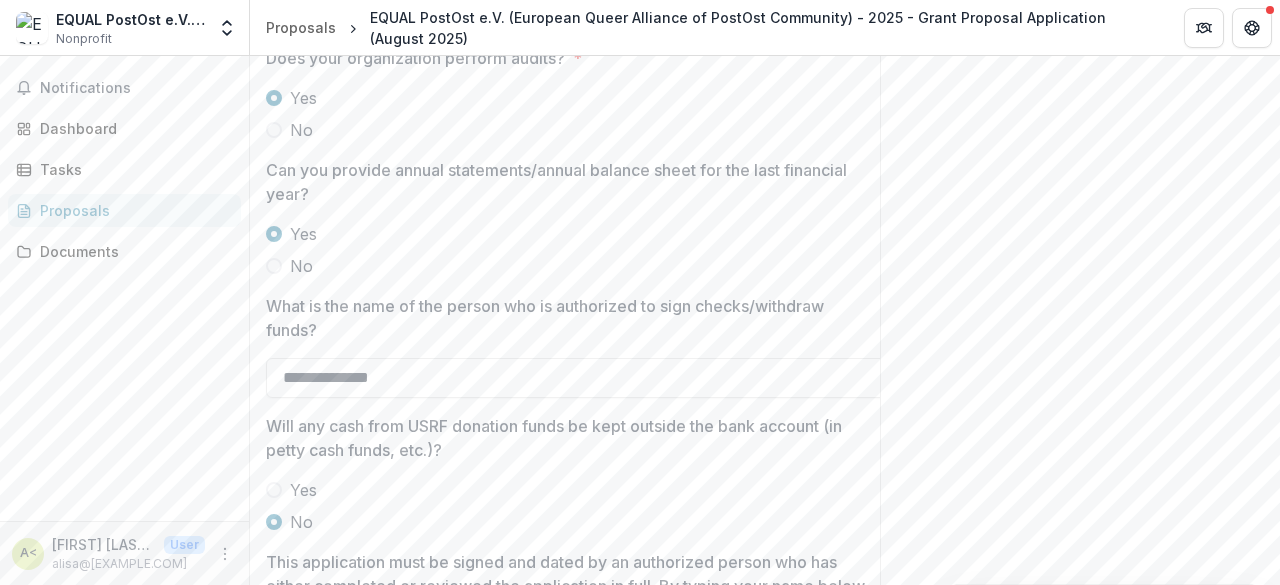 scroll, scrollTop: 7407, scrollLeft: 0, axis: vertical 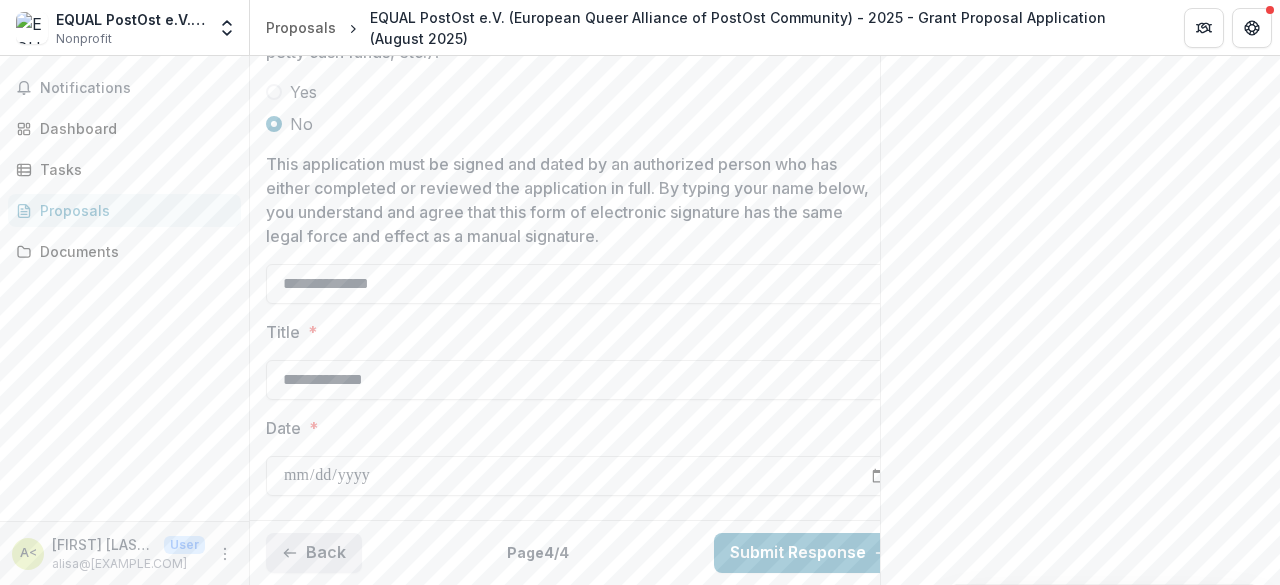 click on "Back" at bounding box center [314, 553] 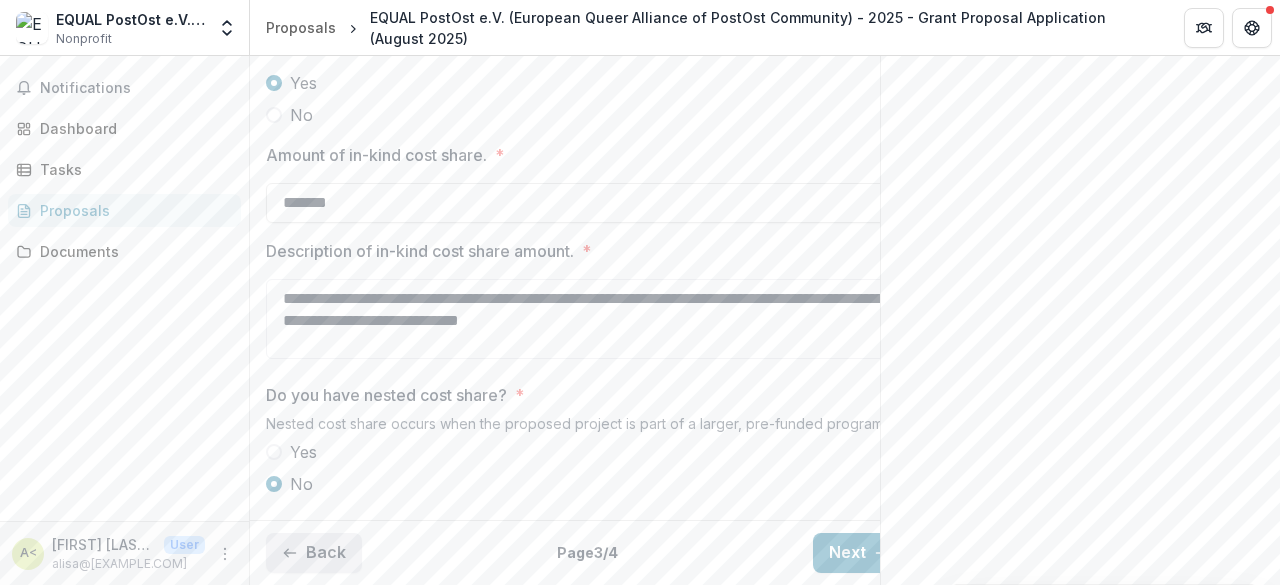 click on "Back" at bounding box center (314, 553) 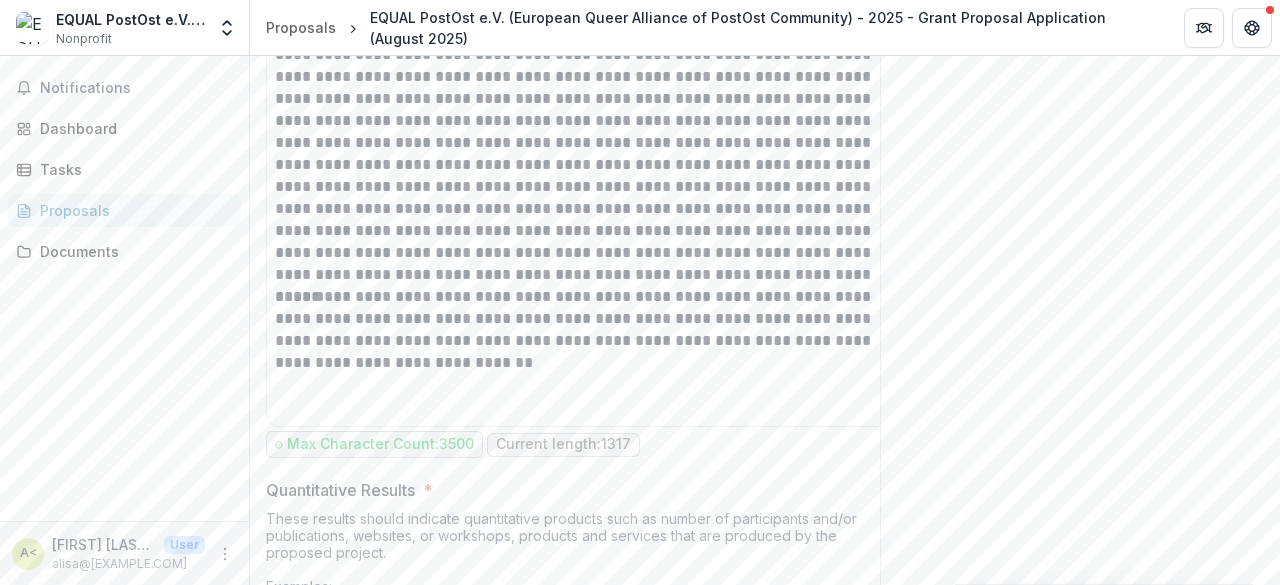 scroll, scrollTop: 3876, scrollLeft: 0, axis: vertical 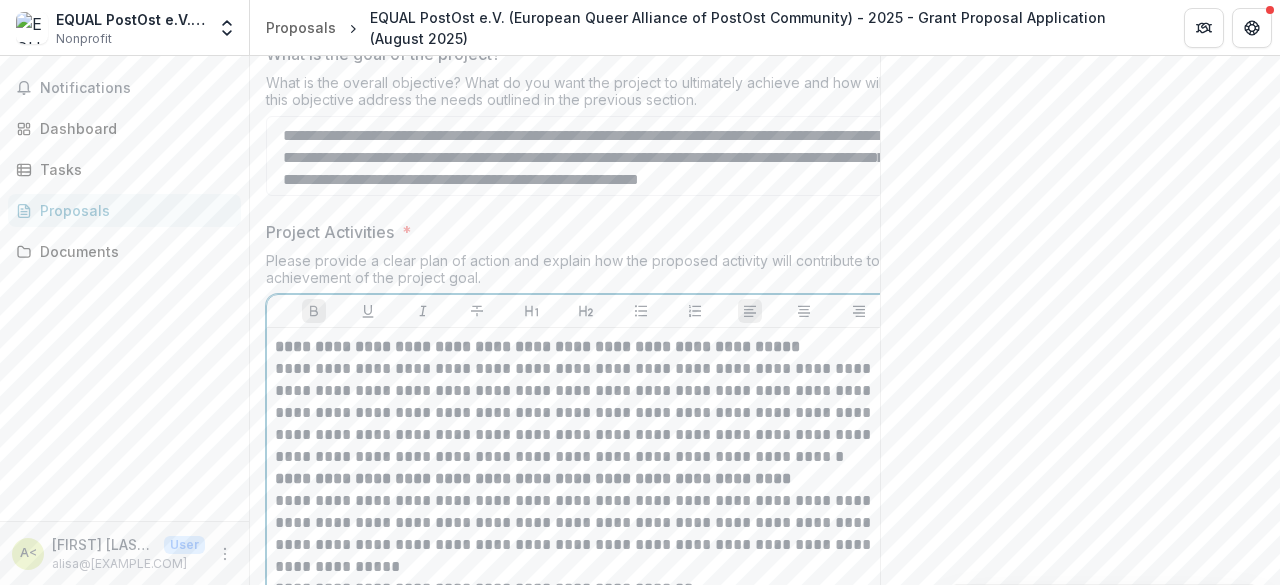 click on "**********" at bounding box center [537, 346] 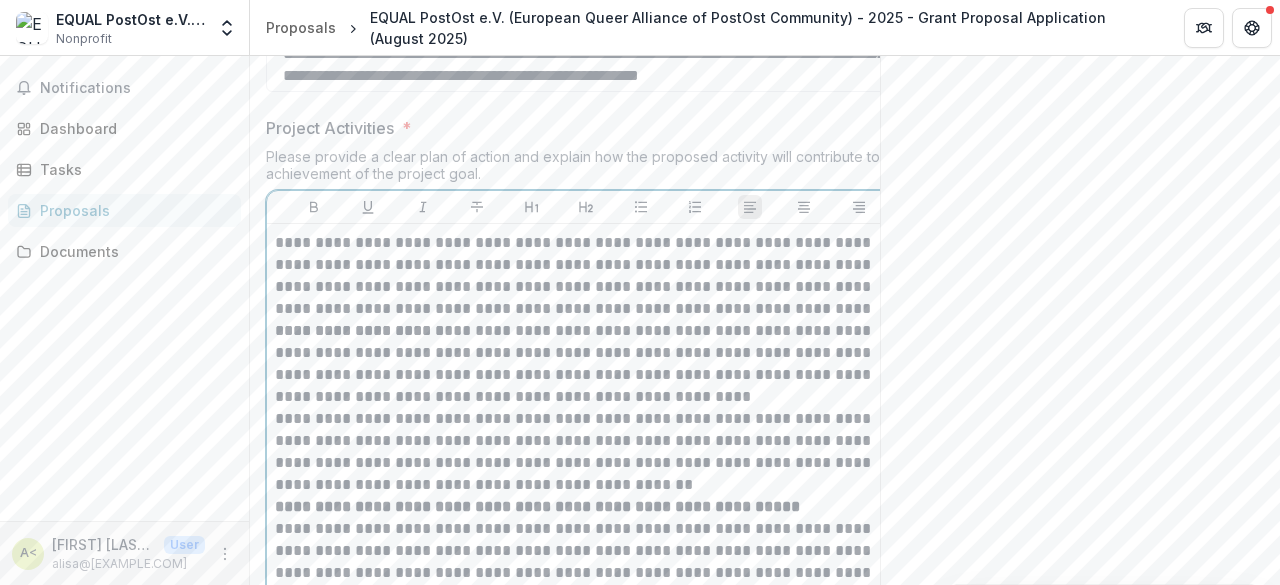 scroll, scrollTop: 1676, scrollLeft: 0, axis: vertical 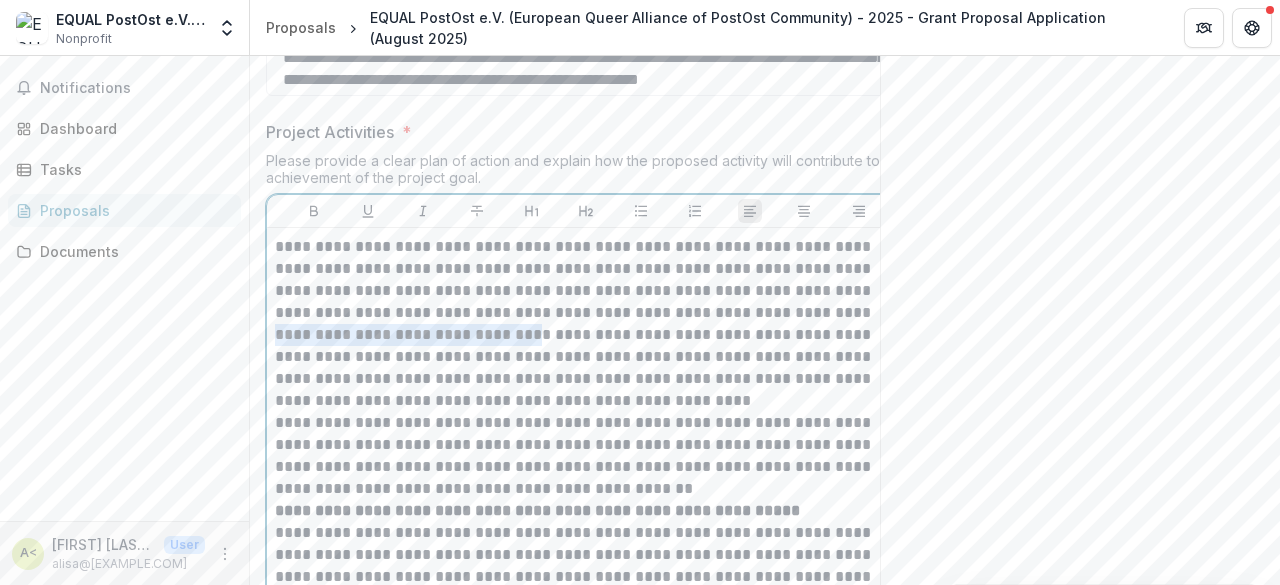 drag, startPoint x: 532, startPoint y: 303, endPoint x: 253, endPoint y: 297, distance: 279.0645 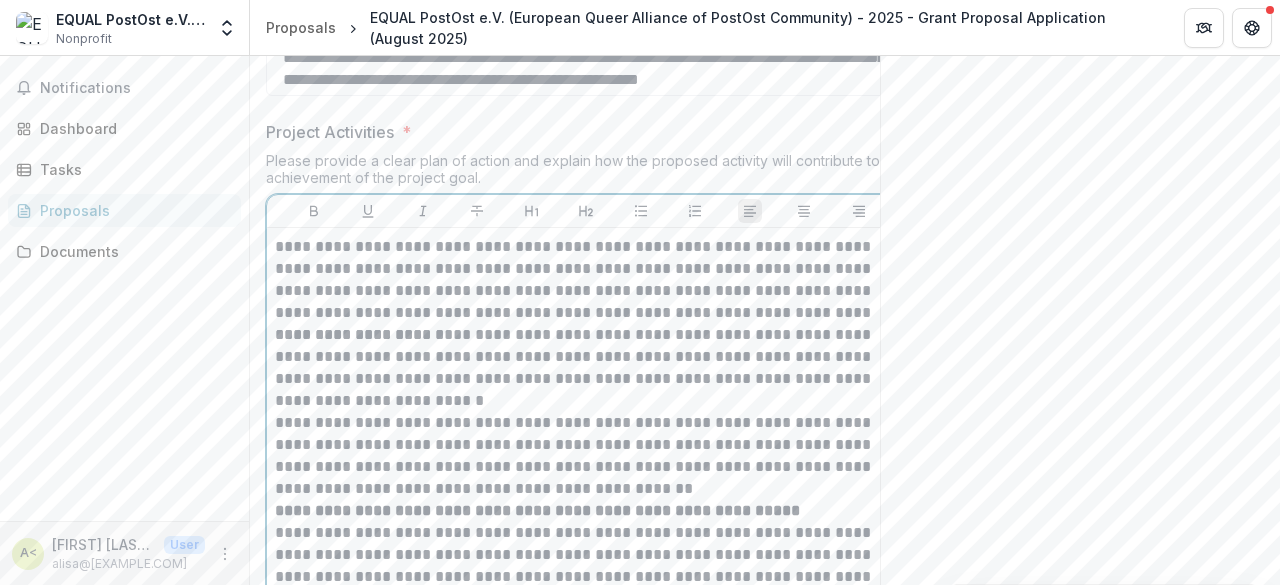 click on "**********" at bounding box center [586, 456] 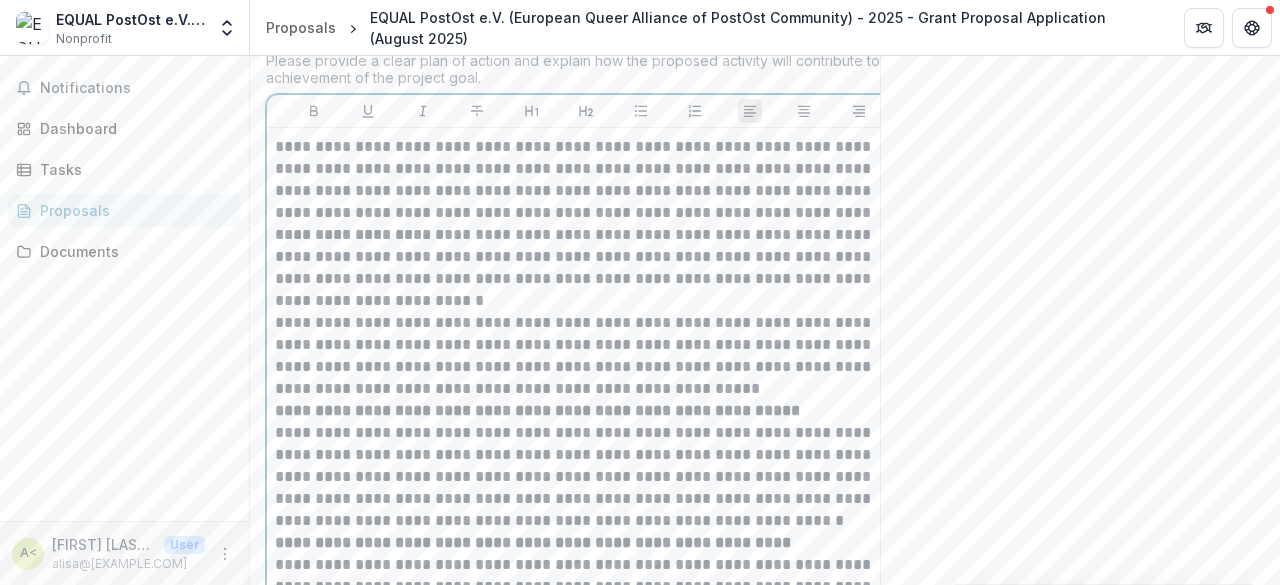 scroll, scrollTop: 1876, scrollLeft: 0, axis: vertical 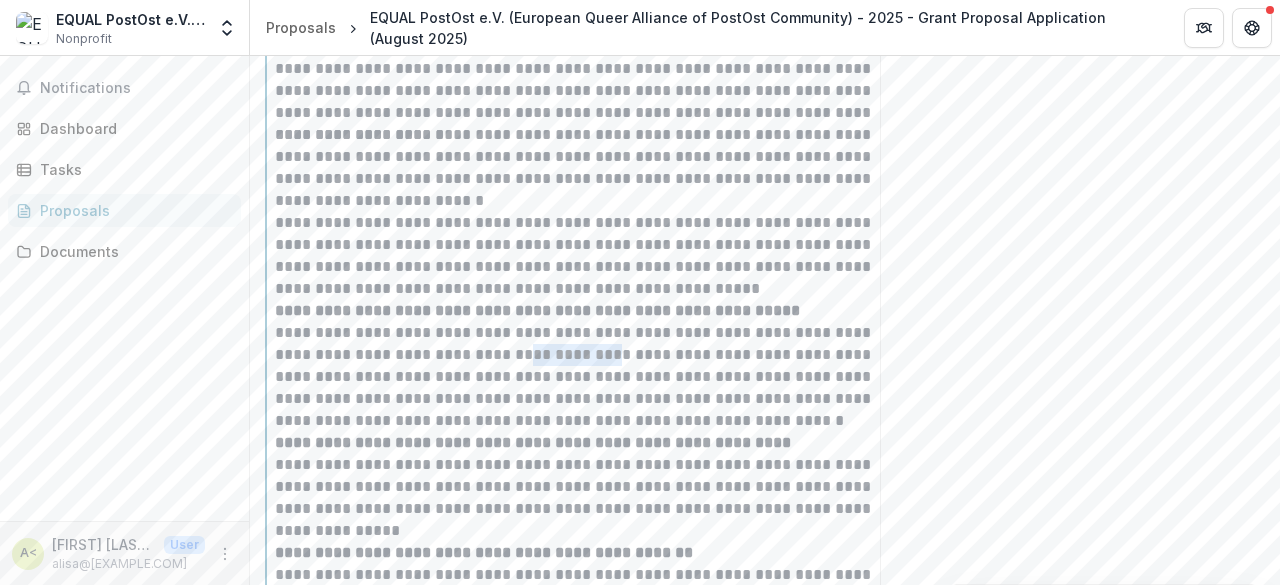 drag, startPoint x: 606, startPoint y: 323, endPoint x: 699, endPoint y: 326, distance: 93.04838 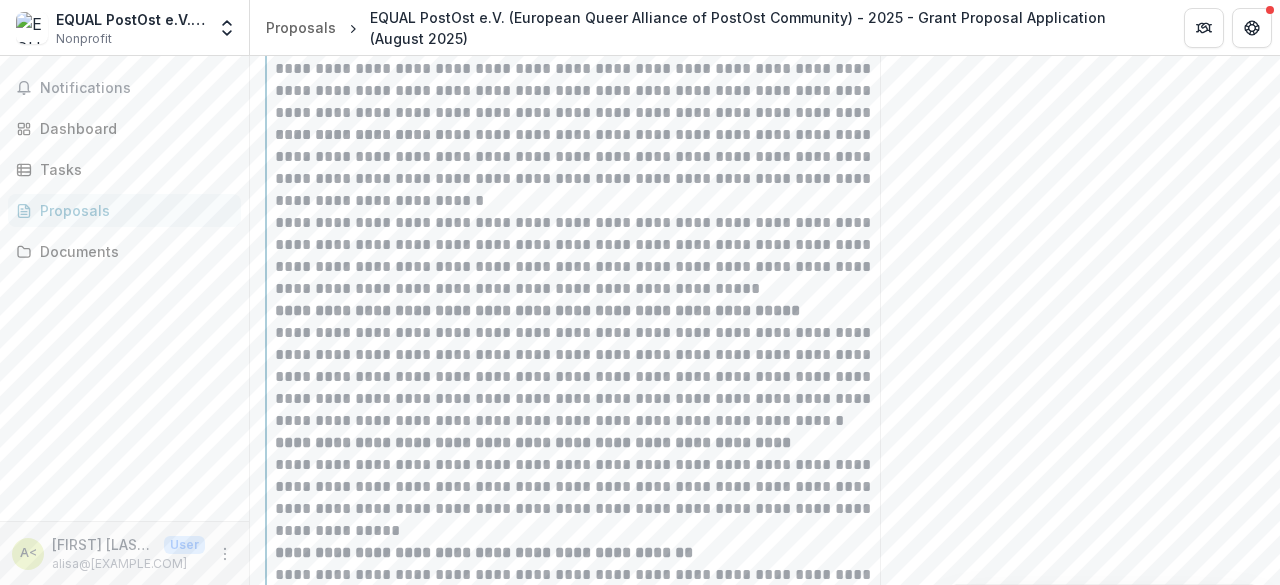 click on "**********" at bounding box center [586, 377] 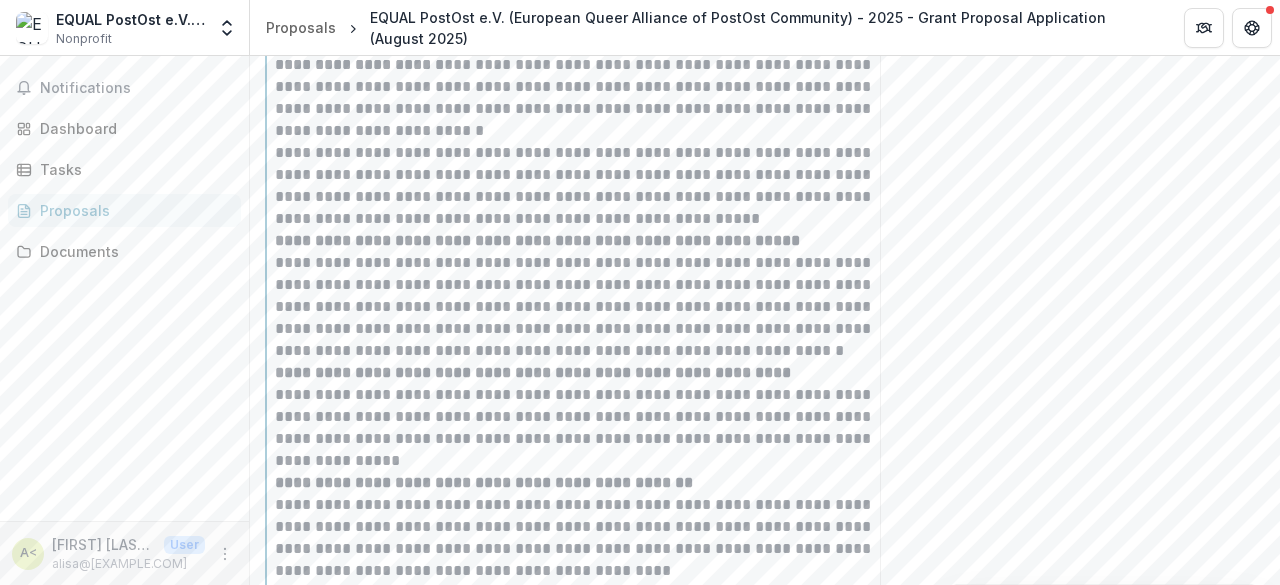 scroll, scrollTop: 1976, scrollLeft: 0, axis: vertical 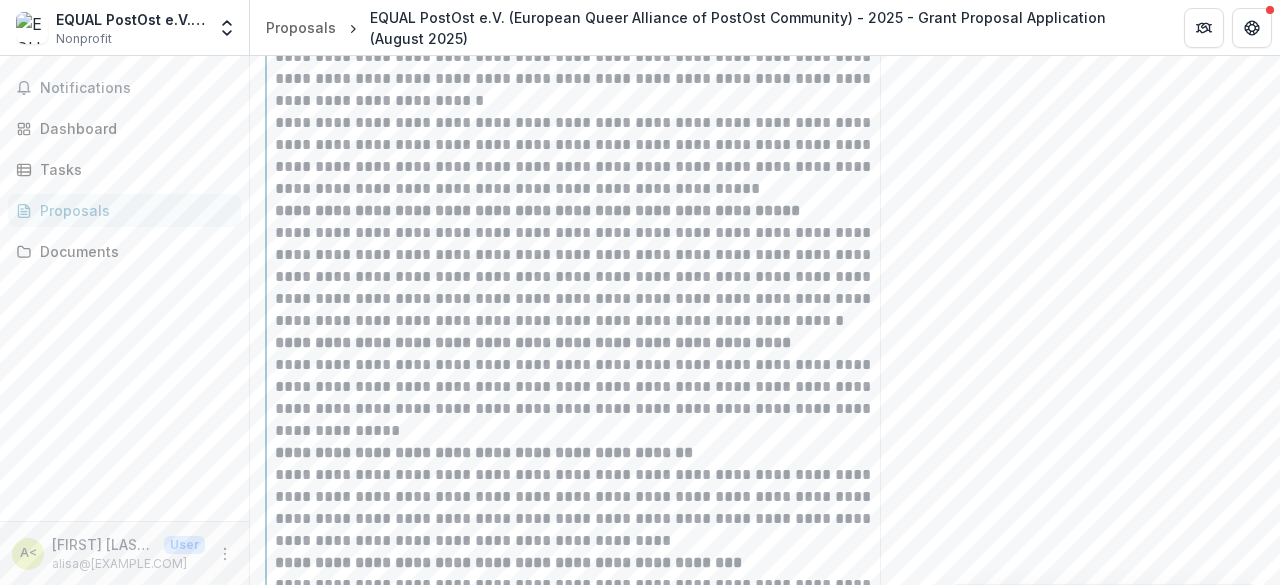 click on "**********" at bounding box center [586, 277] 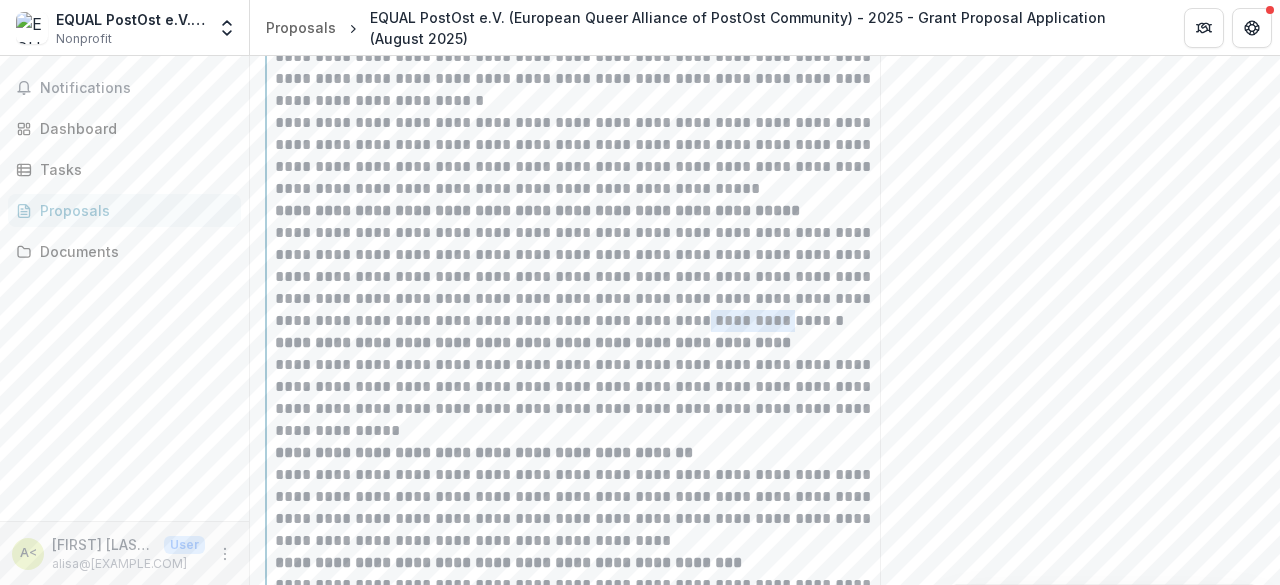 click on "**********" at bounding box center [586, 277] 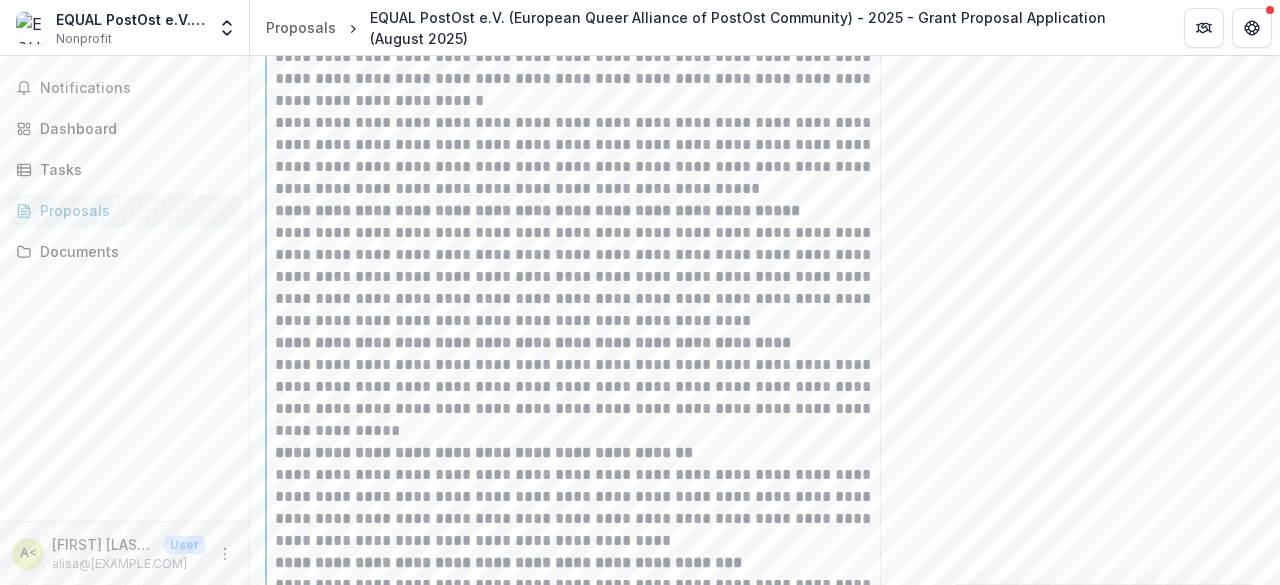 click on "**********" at bounding box center (586, 398) 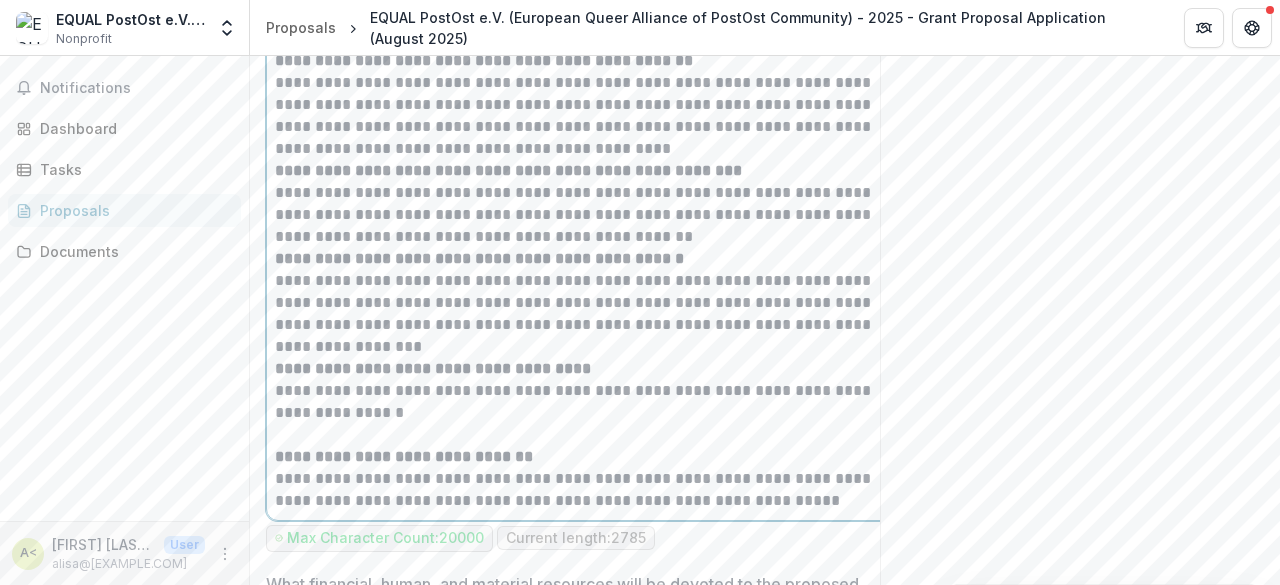 scroll, scrollTop: 2376, scrollLeft: 0, axis: vertical 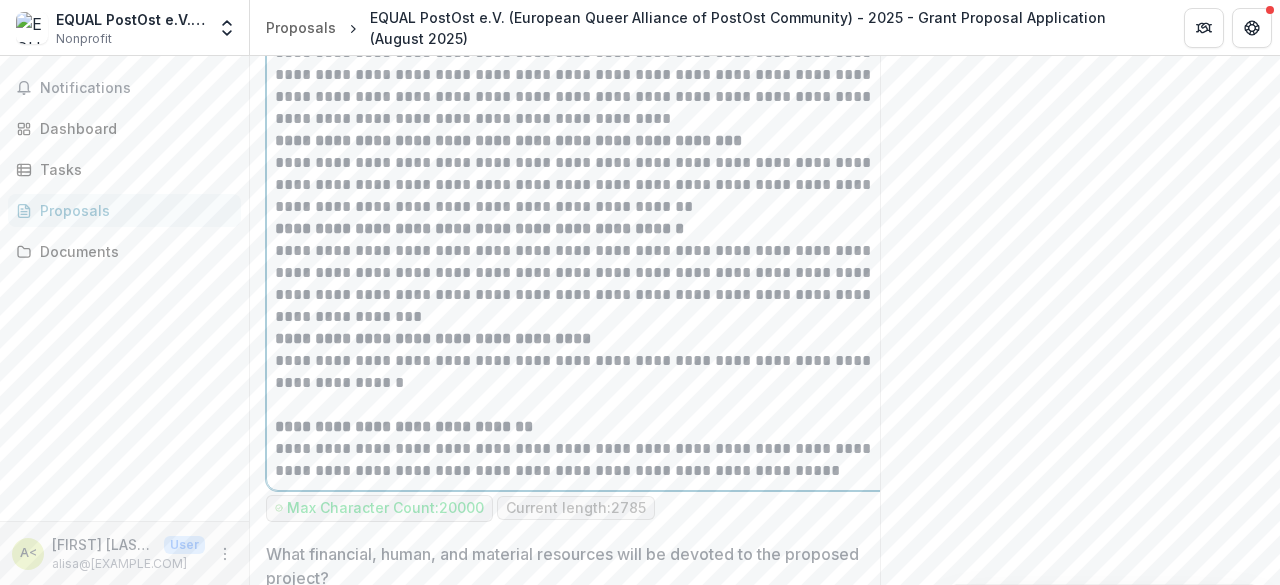 click on "**********" at bounding box center (586, 460) 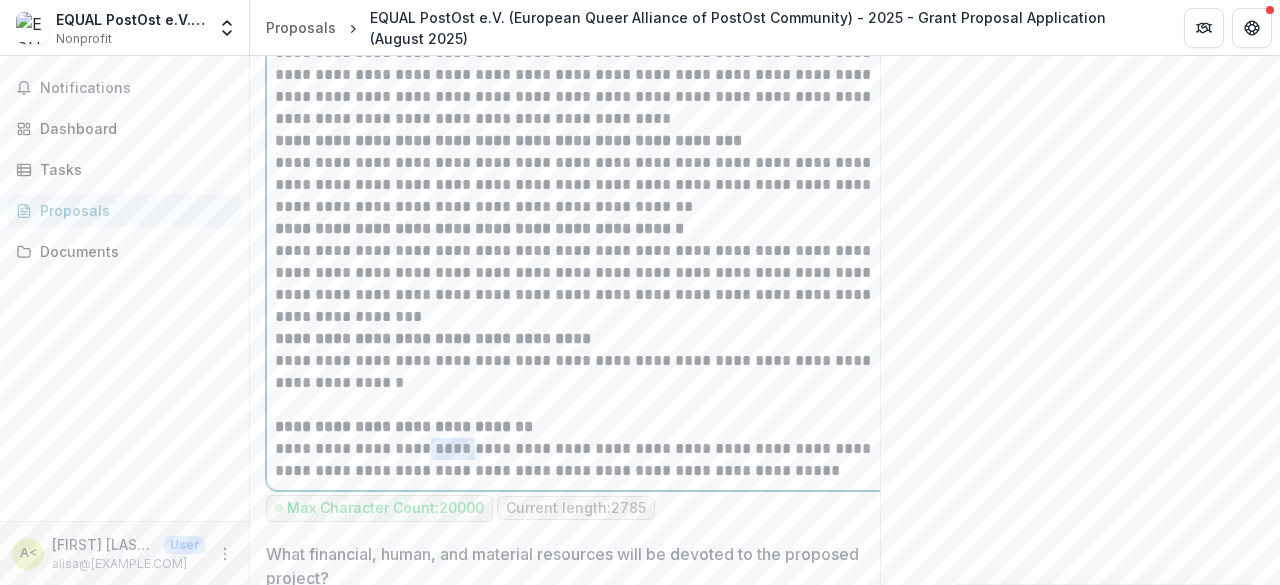 click on "**********" at bounding box center [586, 460] 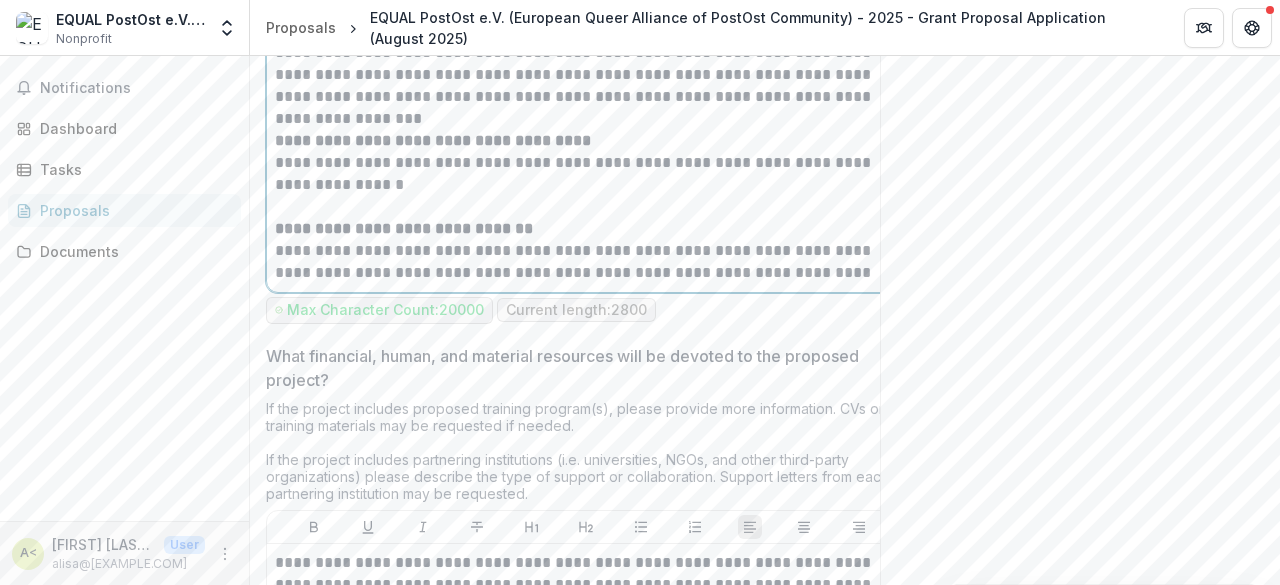 scroll, scrollTop: 2576, scrollLeft: 0, axis: vertical 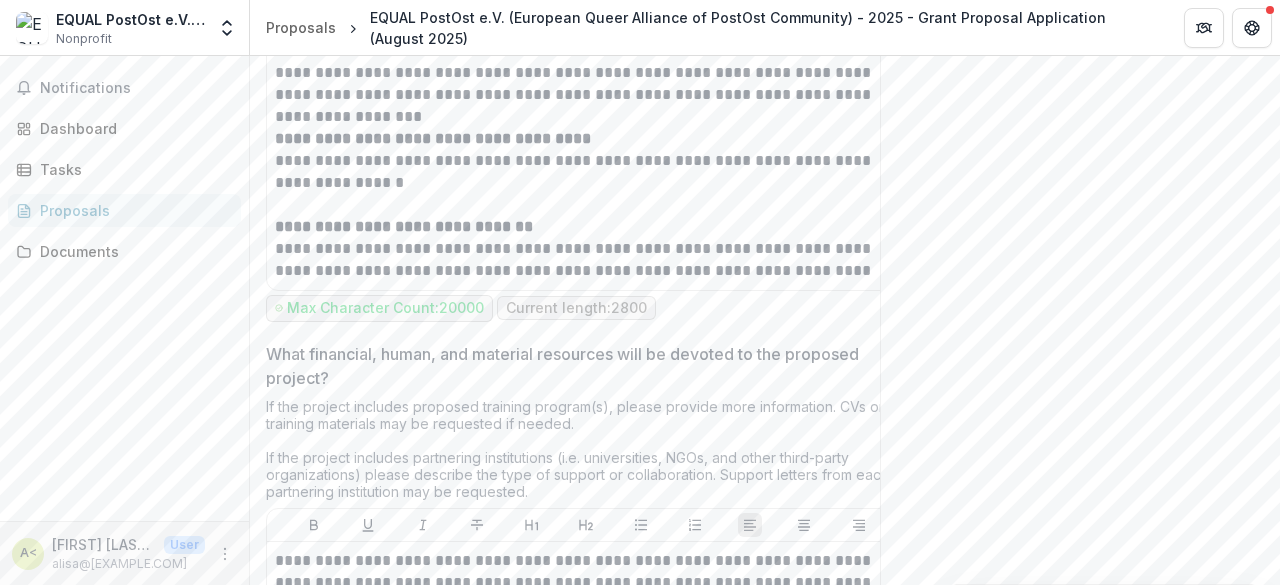 click on "Send comments or questions to   U.S. Russia Foundation   in the box below.   U.S. Russia Foundation   will be notified via email of your comment. a< [FIRST] [LAST] Add Comment Comments 0 No comments yet No comments for this proposal" at bounding box center [1080, 1125] 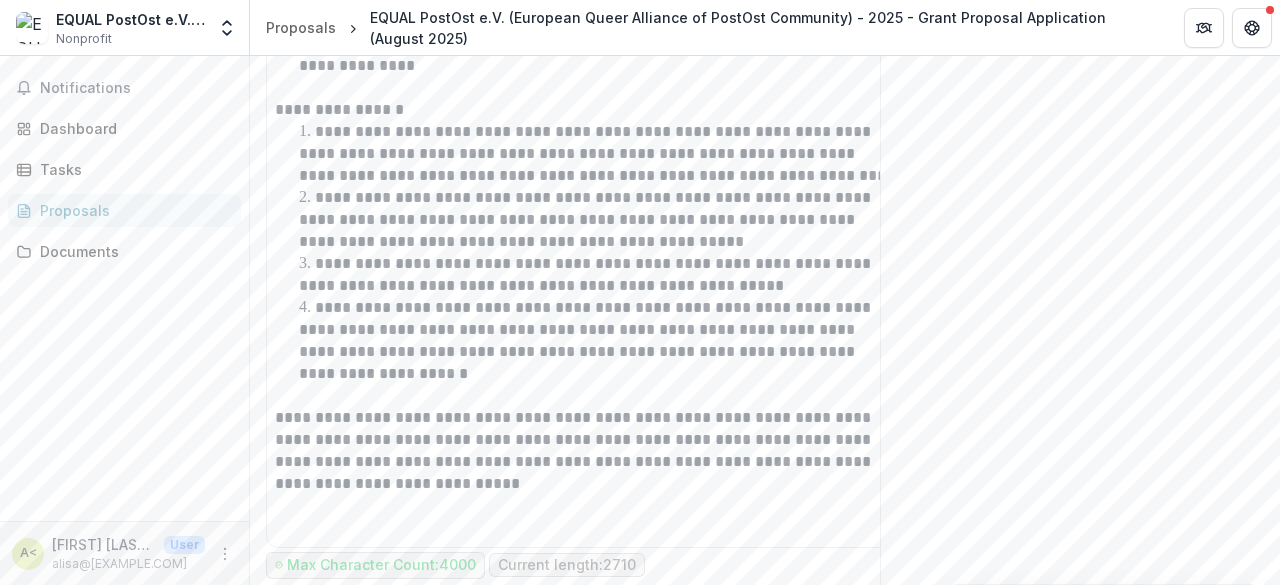 scroll, scrollTop: 1300, scrollLeft: 0, axis: vertical 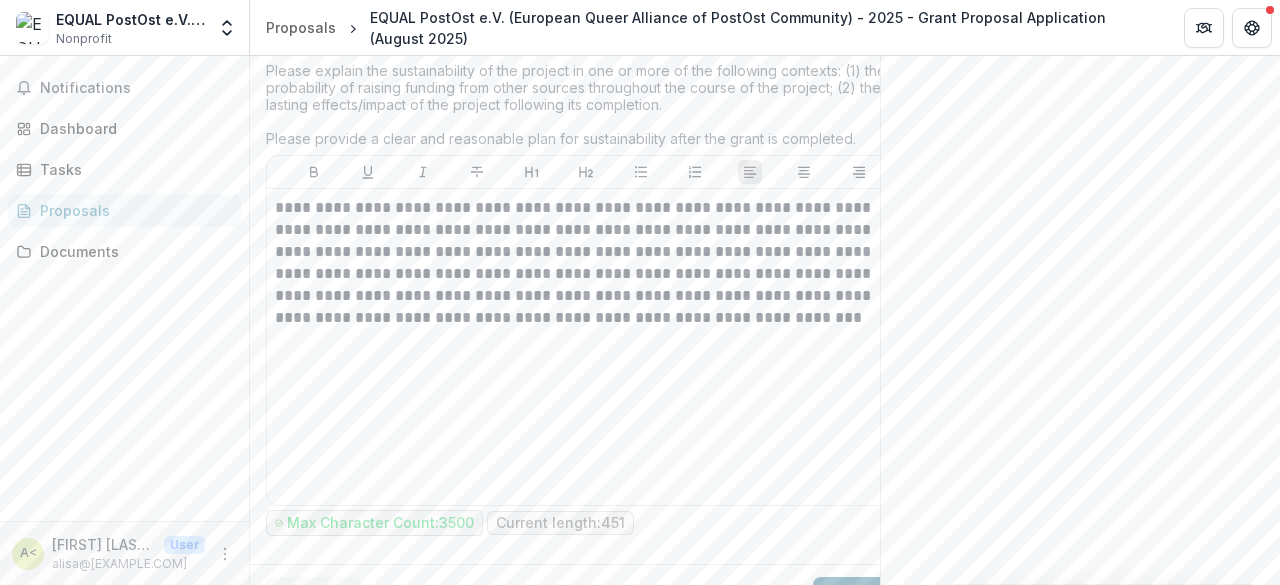 click on "Next" at bounding box center [859, 597] 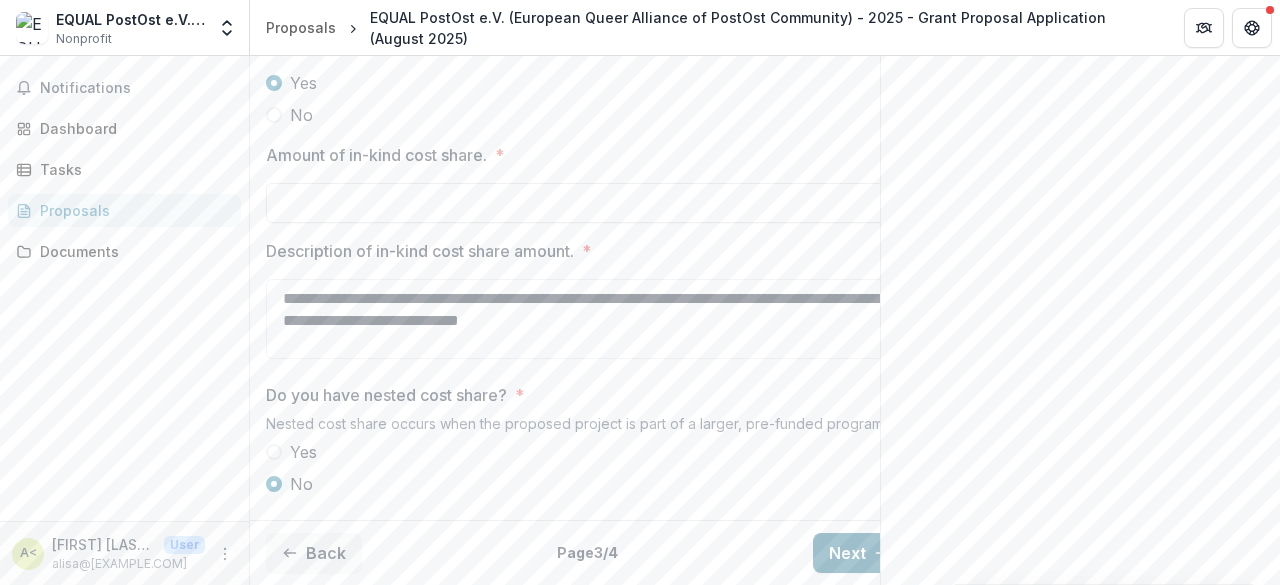 type on "*******" 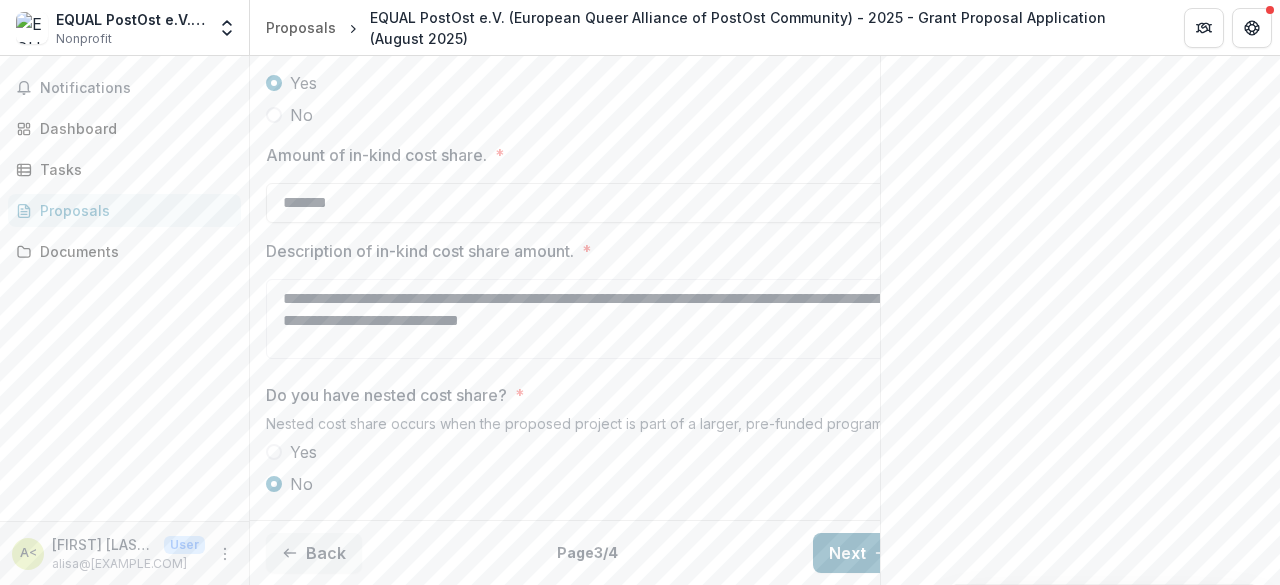 scroll, scrollTop: 3305, scrollLeft: 0, axis: vertical 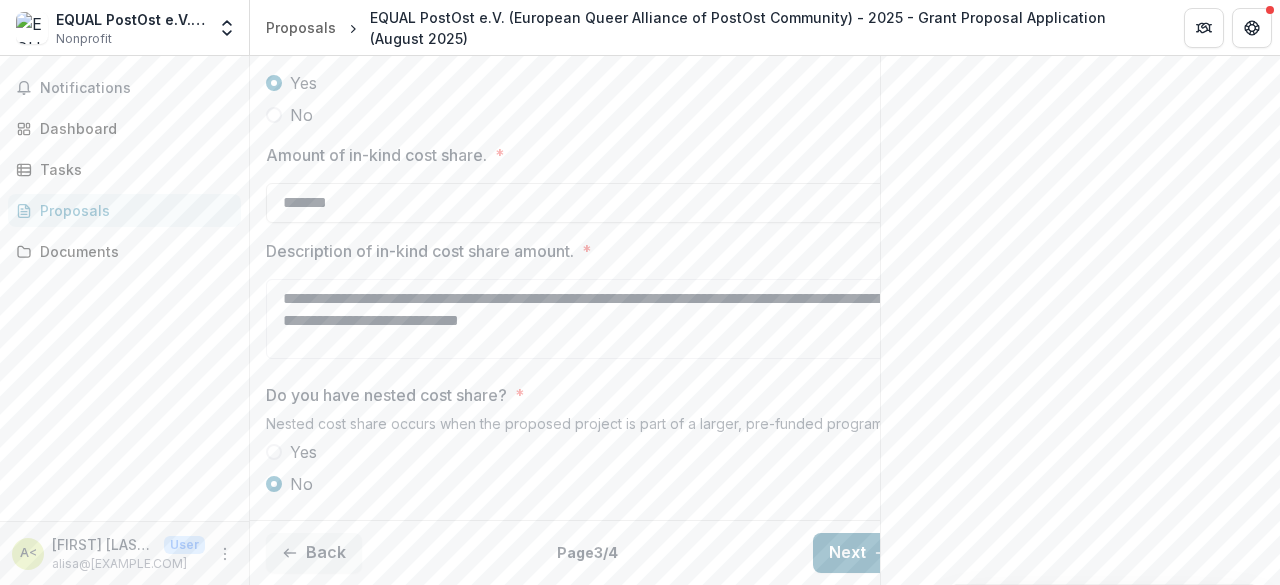 click on "Next" at bounding box center [859, 553] 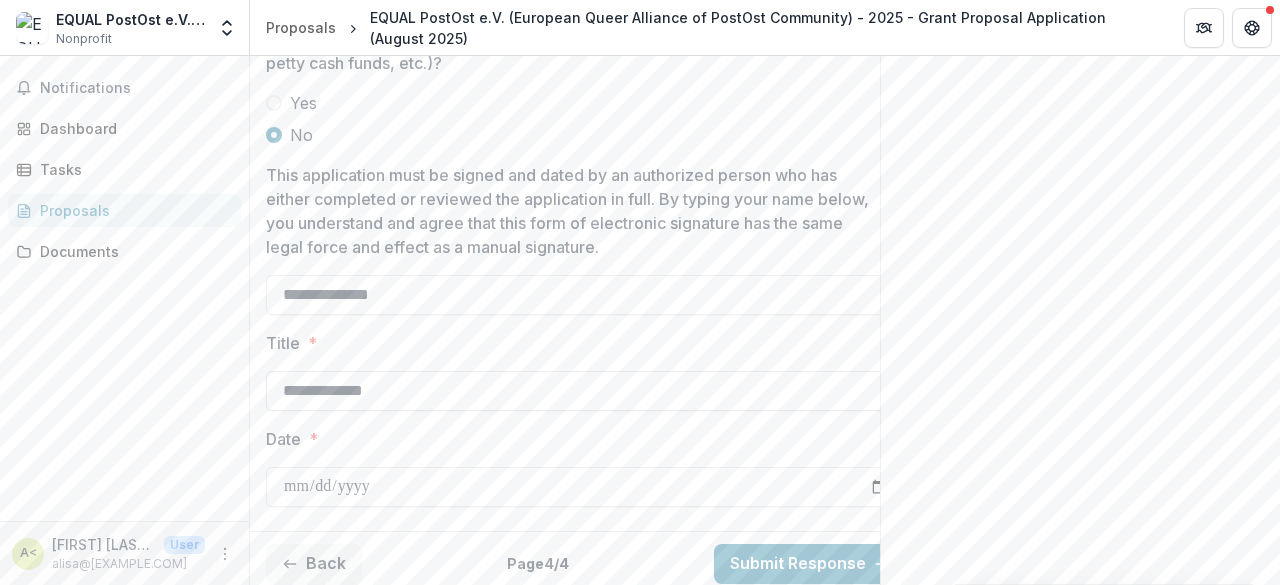 scroll, scrollTop: 7407, scrollLeft: 0, axis: vertical 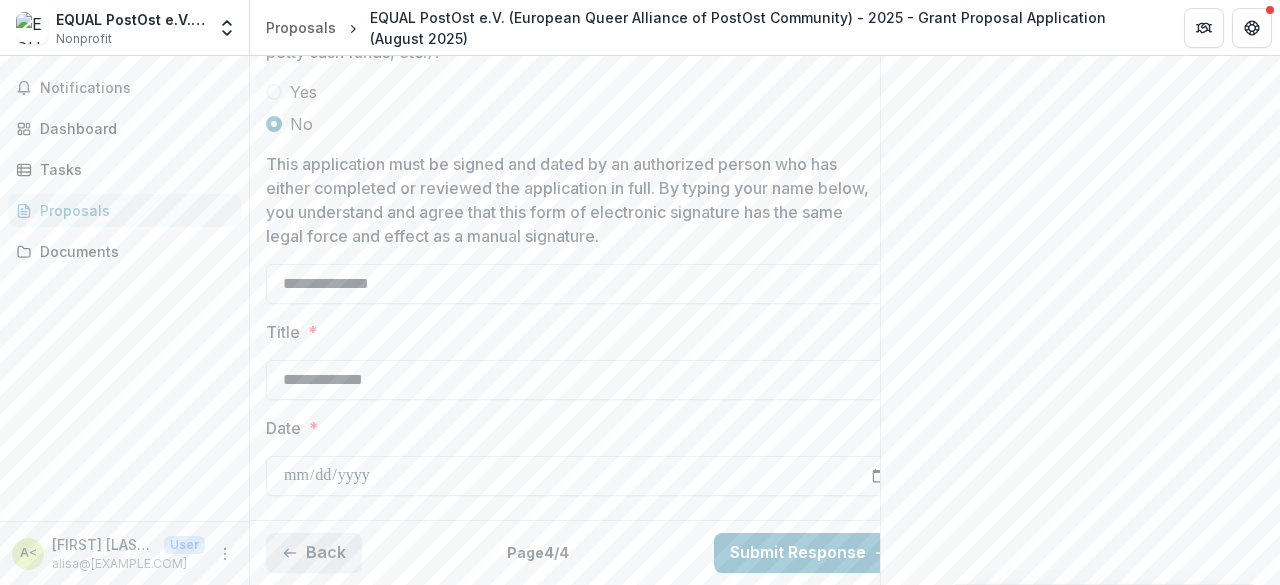 click on "Back" at bounding box center [314, 553] 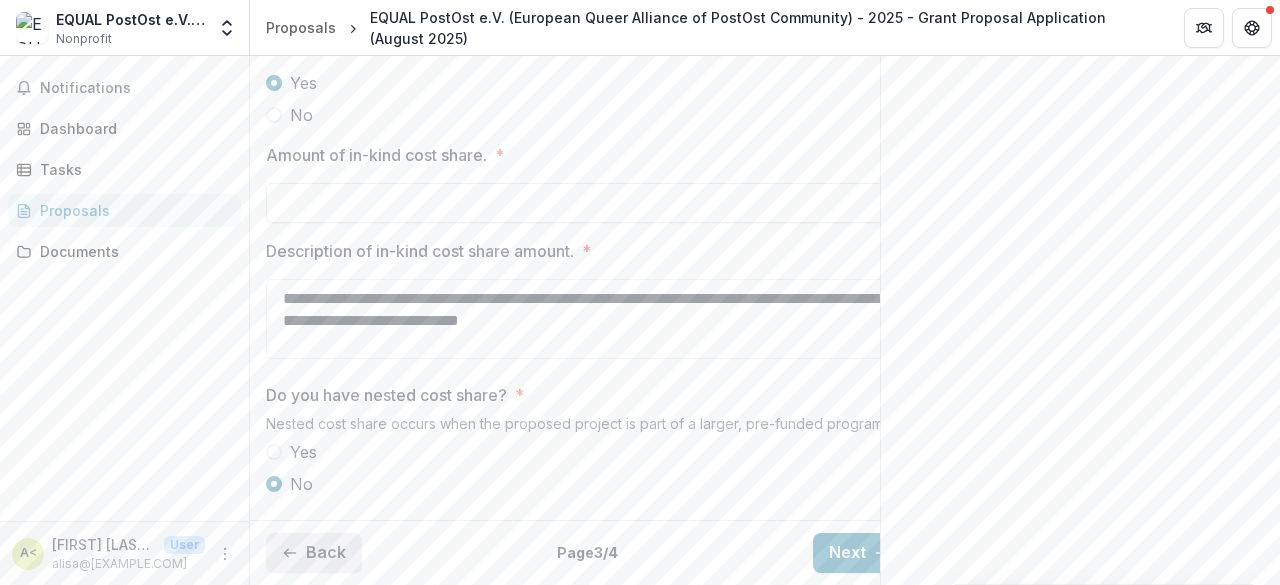 type on "*******" 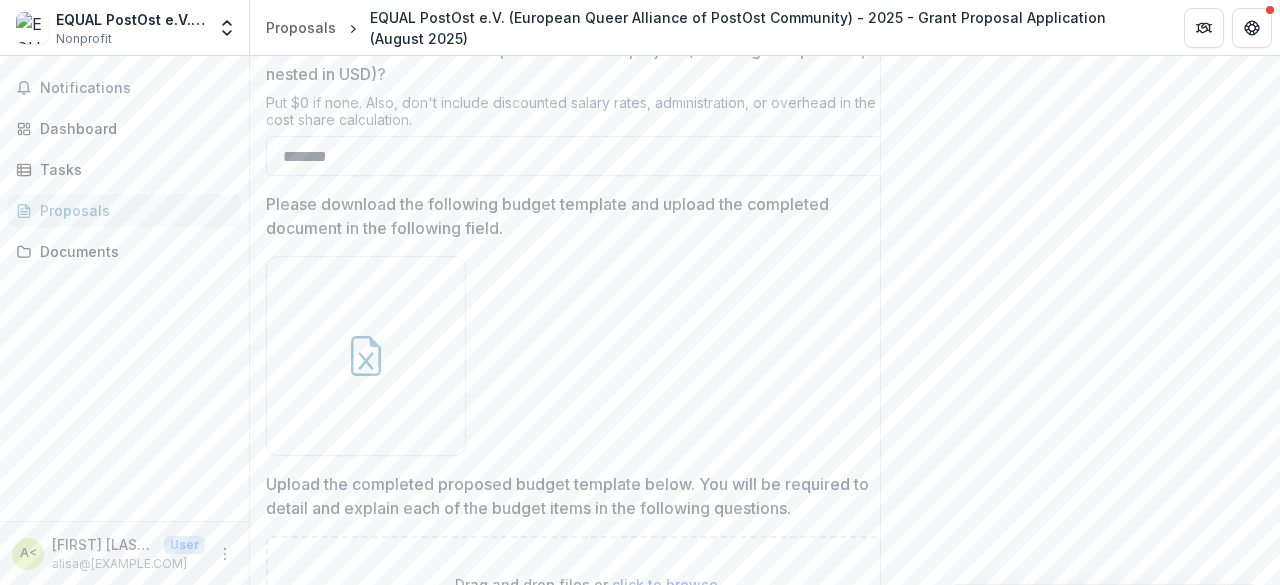 scroll, scrollTop: 1005, scrollLeft: 0, axis: vertical 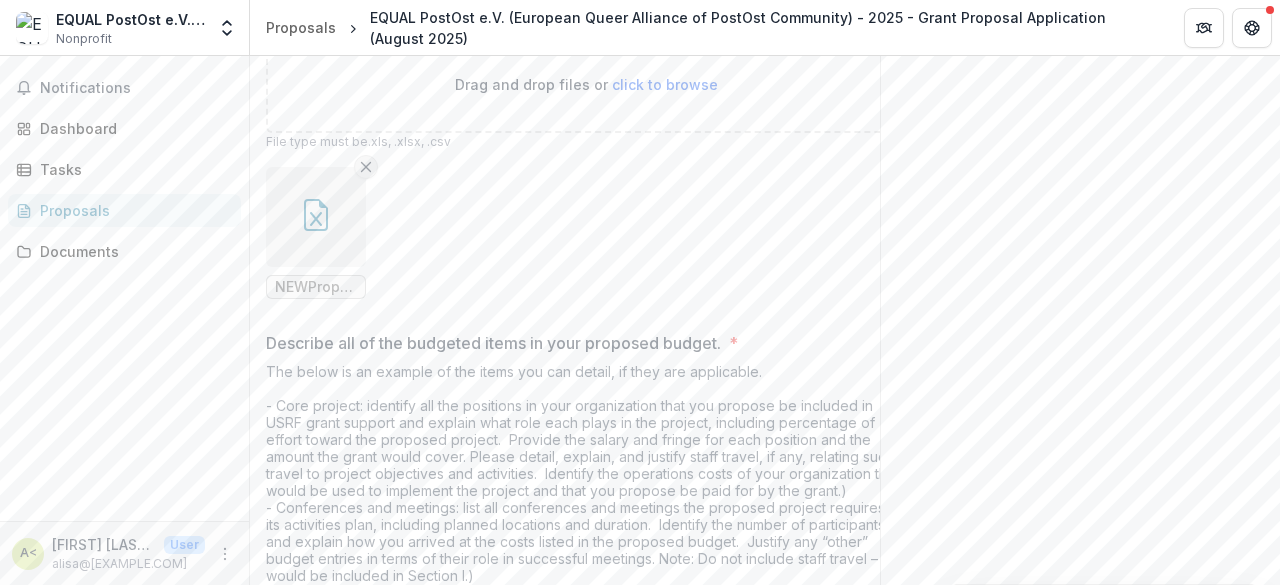 click 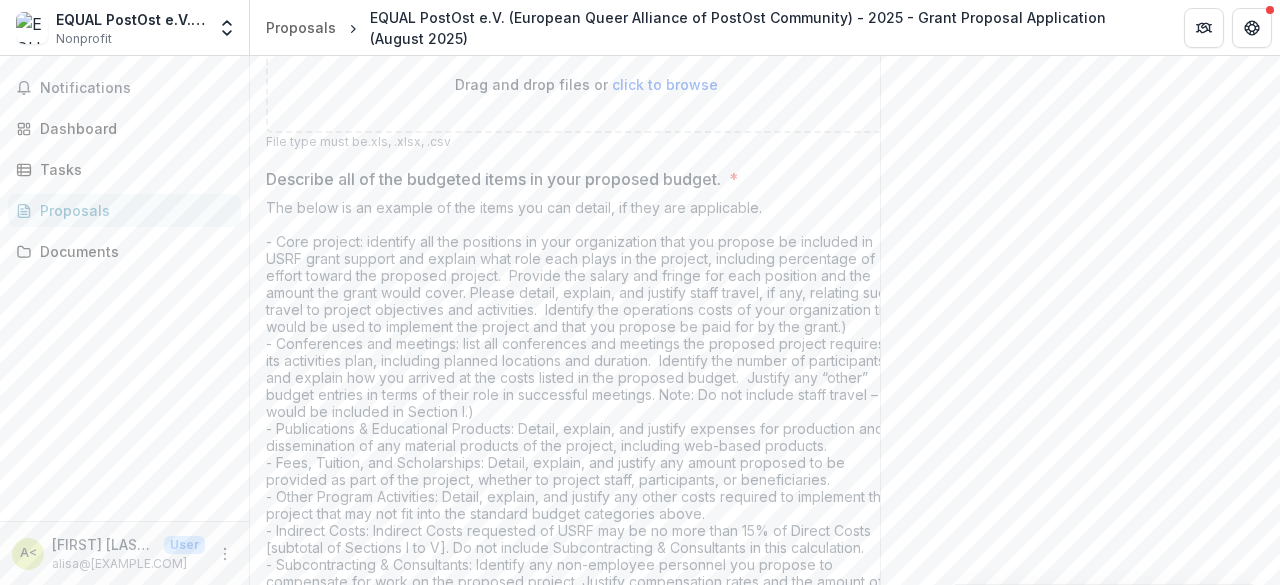 click on "Drag and drop files or   click to browse" at bounding box center [586, 84] 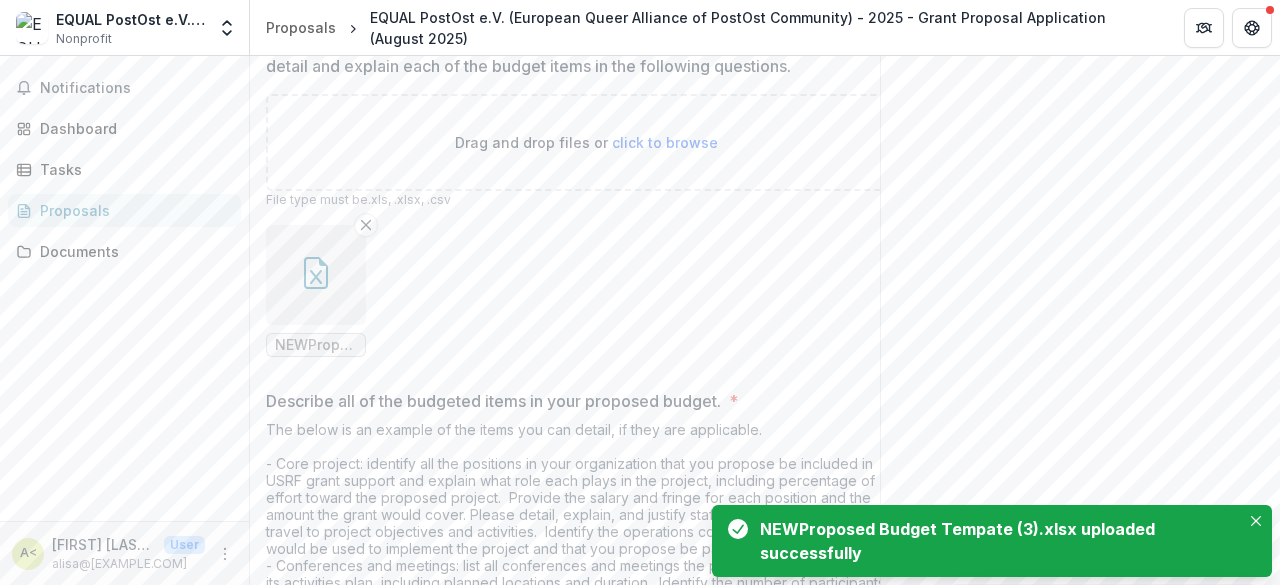 scroll, scrollTop: 705, scrollLeft: 0, axis: vertical 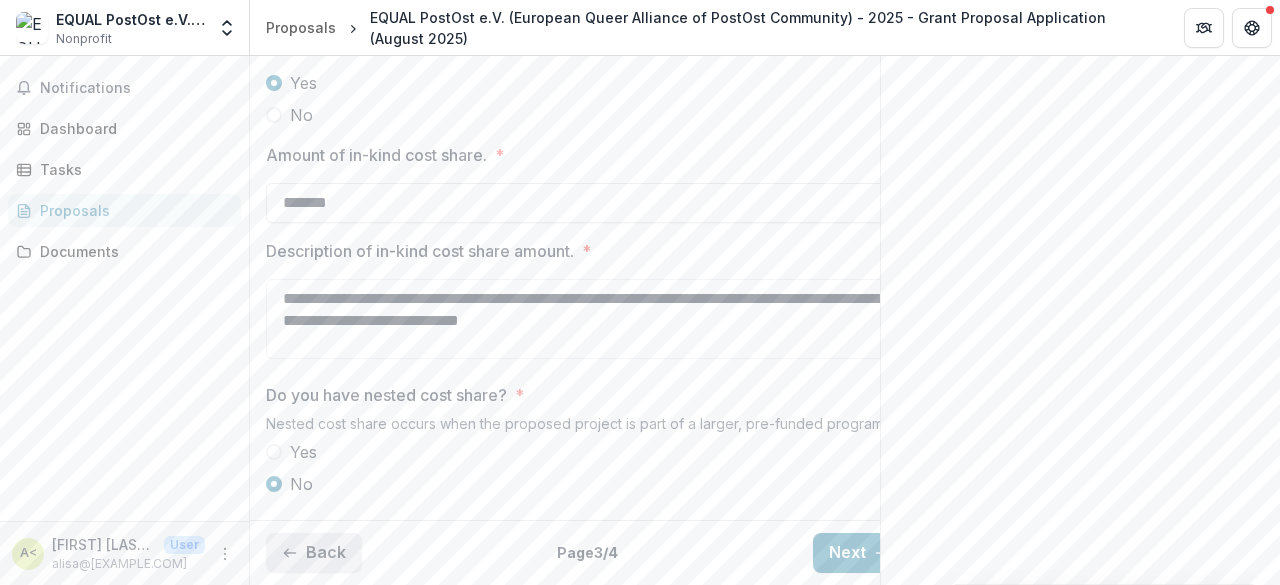 click on "Back" at bounding box center [314, 553] 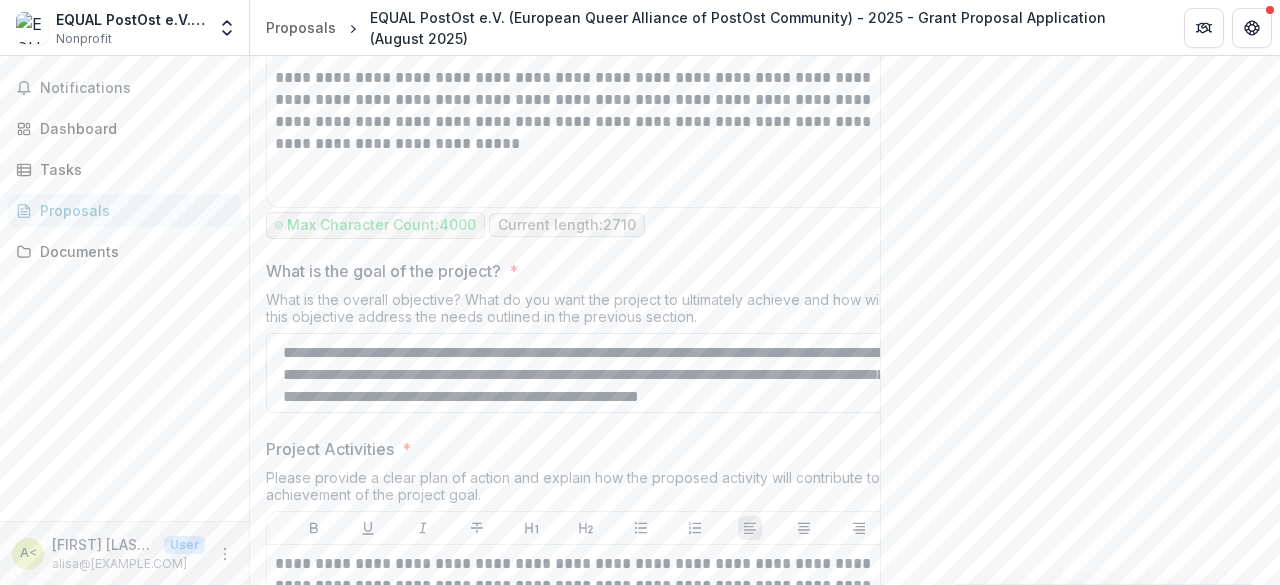 scroll, scrollTop: 1300, scrollLeft: 0, axis: vertical 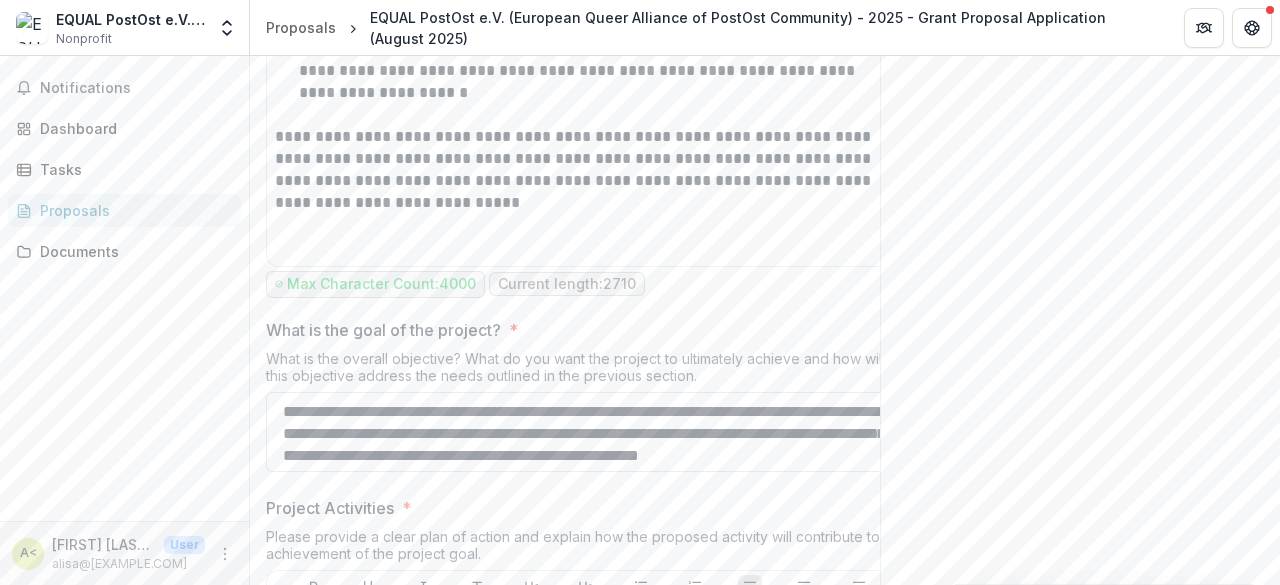click on "What is the goal of the project? *" at bounding box center [586, 432] 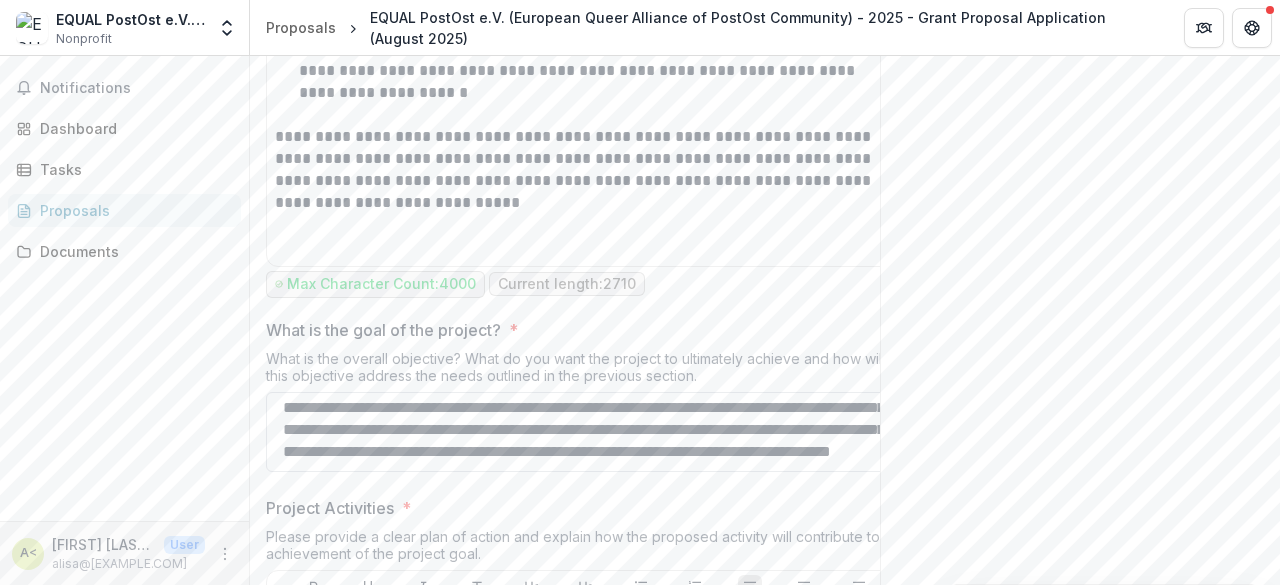 scroll, scrollTop: 443, scrollLeft: 0, axis: vertical 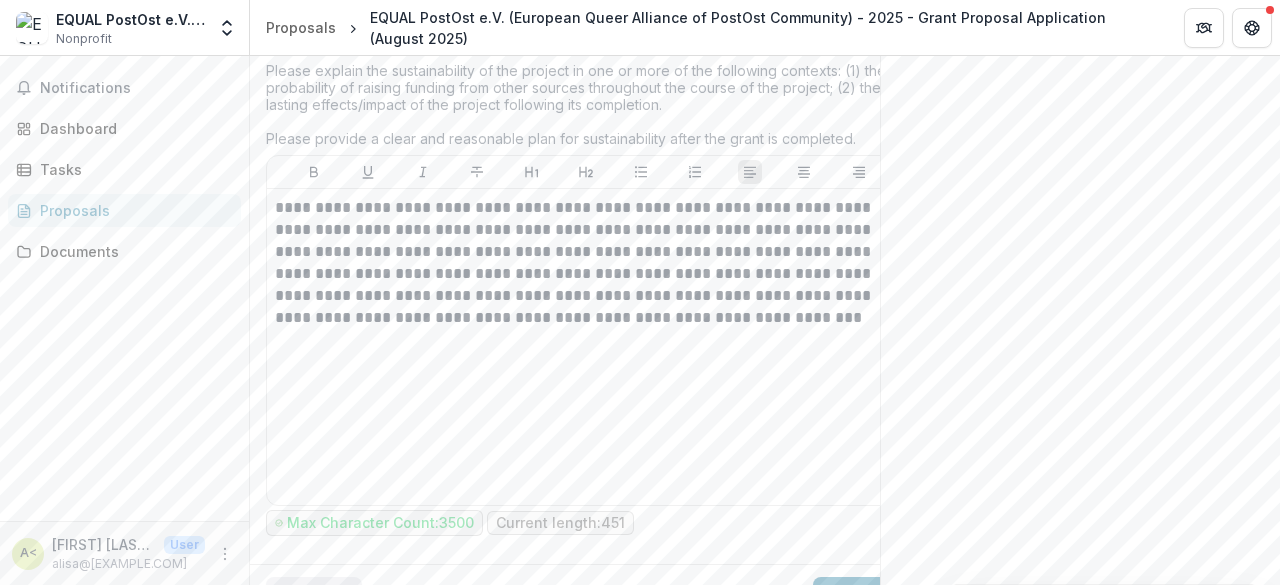 click on "Back" at bounding box center (314, 597) 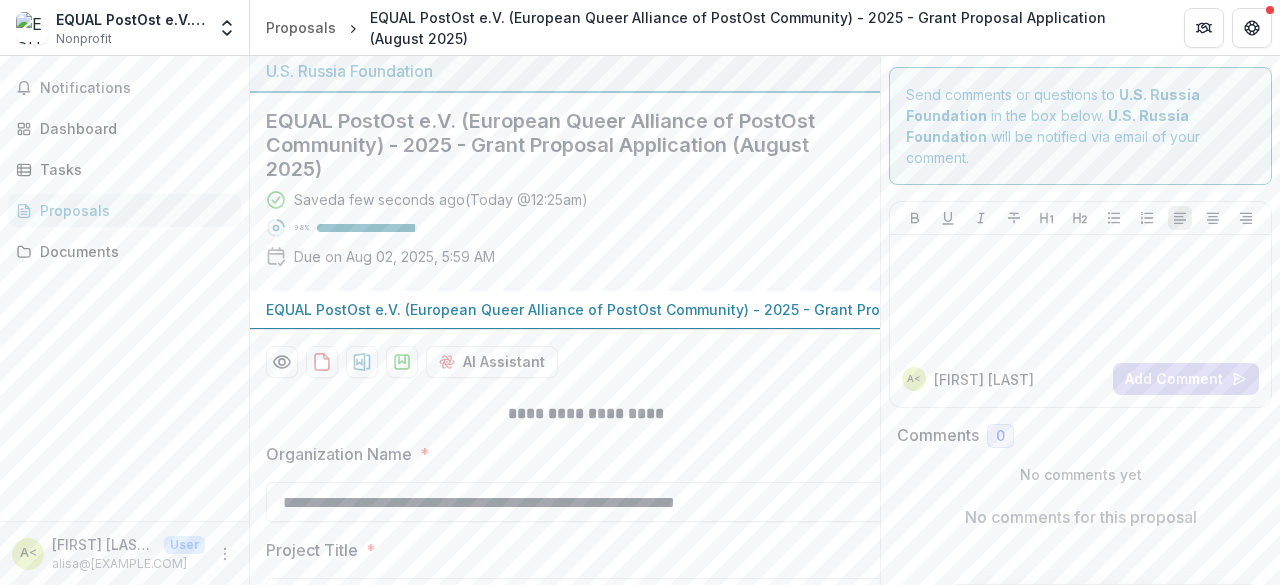 scroll, scrollTop: 0, scrollLeft: 0, axis: both 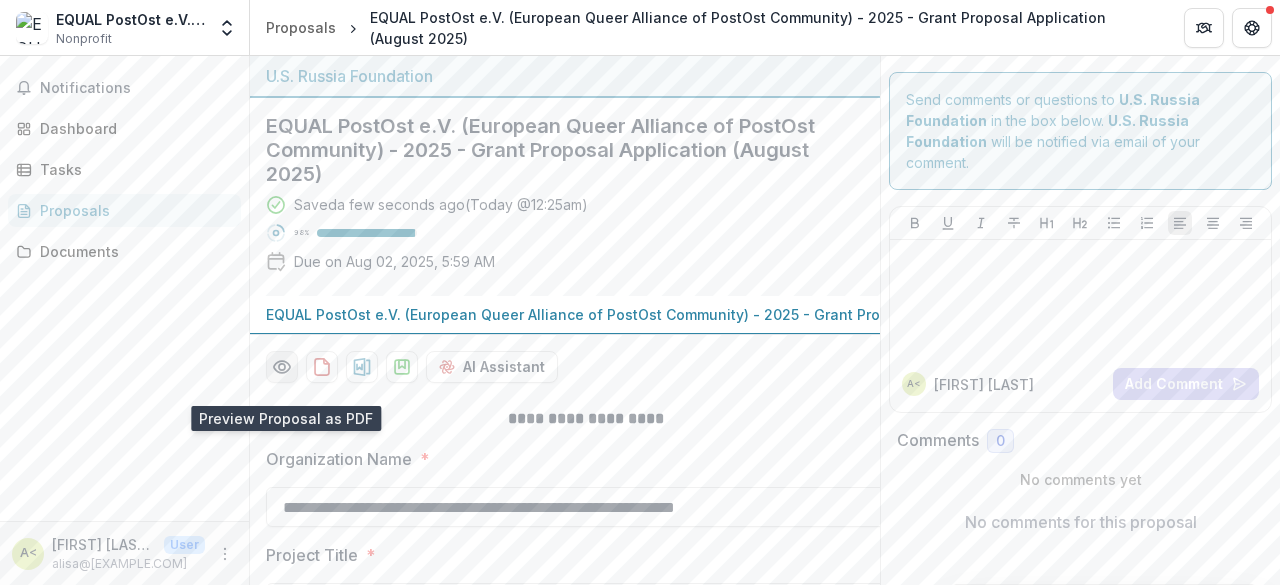 click 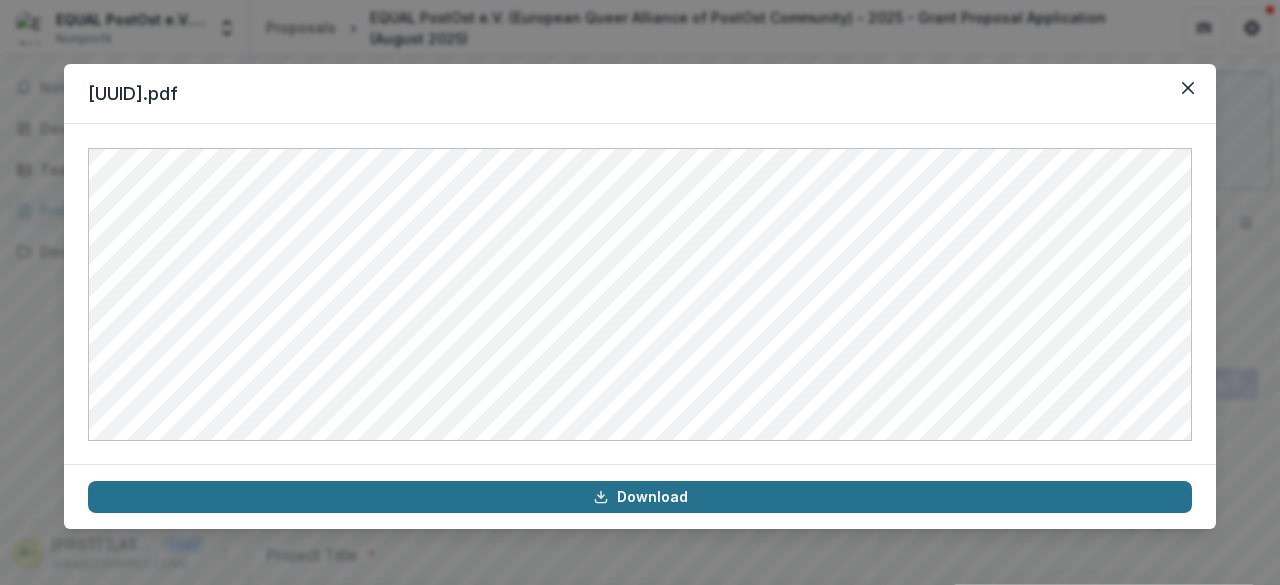 click on "Download" at bounding box center (640, 497) 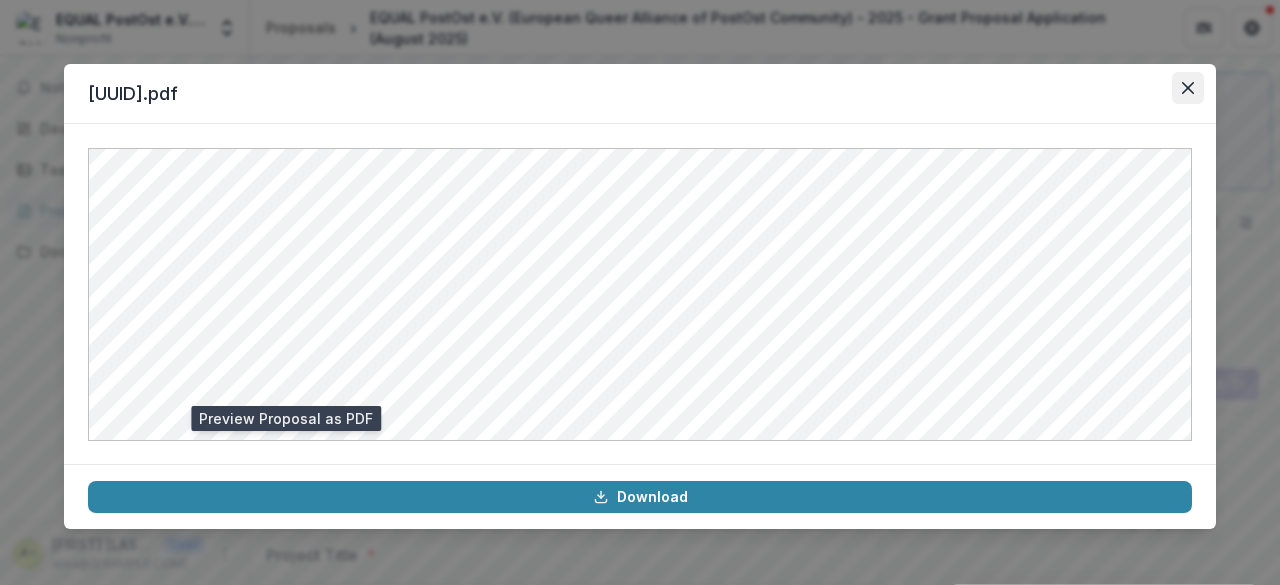 click 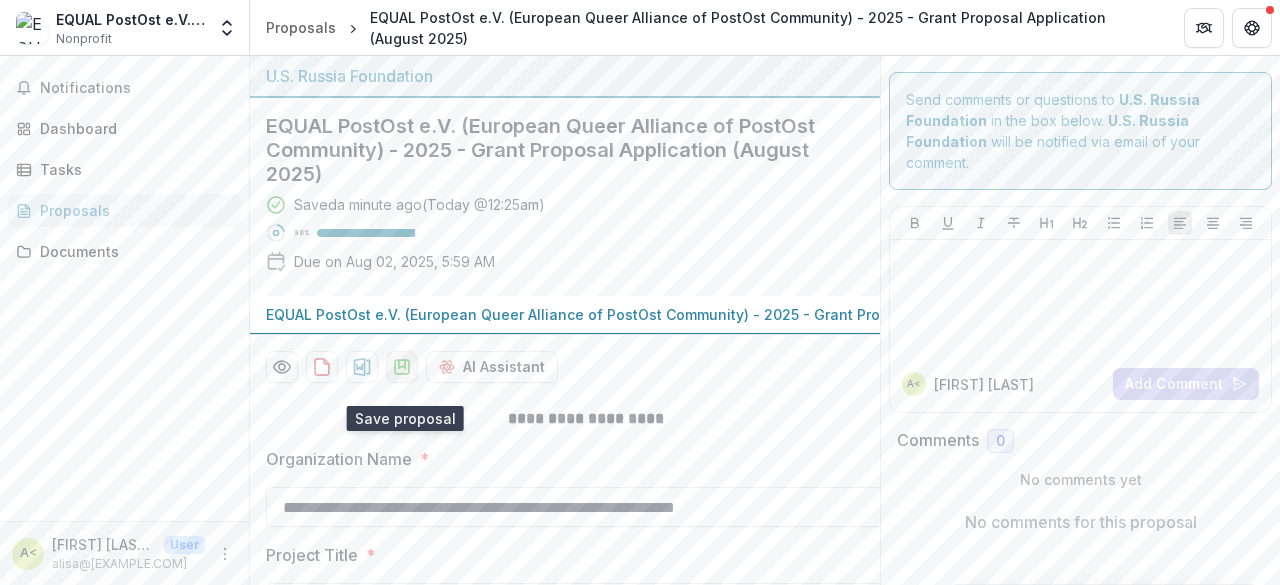 click 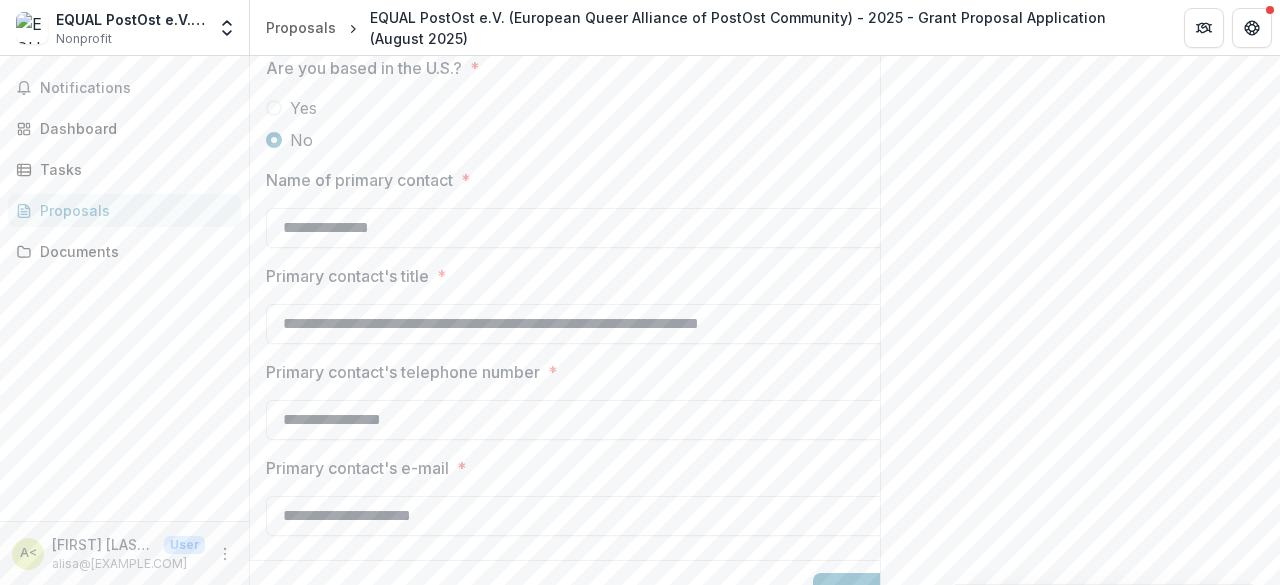 scroll, scrollTop: 1574, scrollLeft: 0, axis: vertical 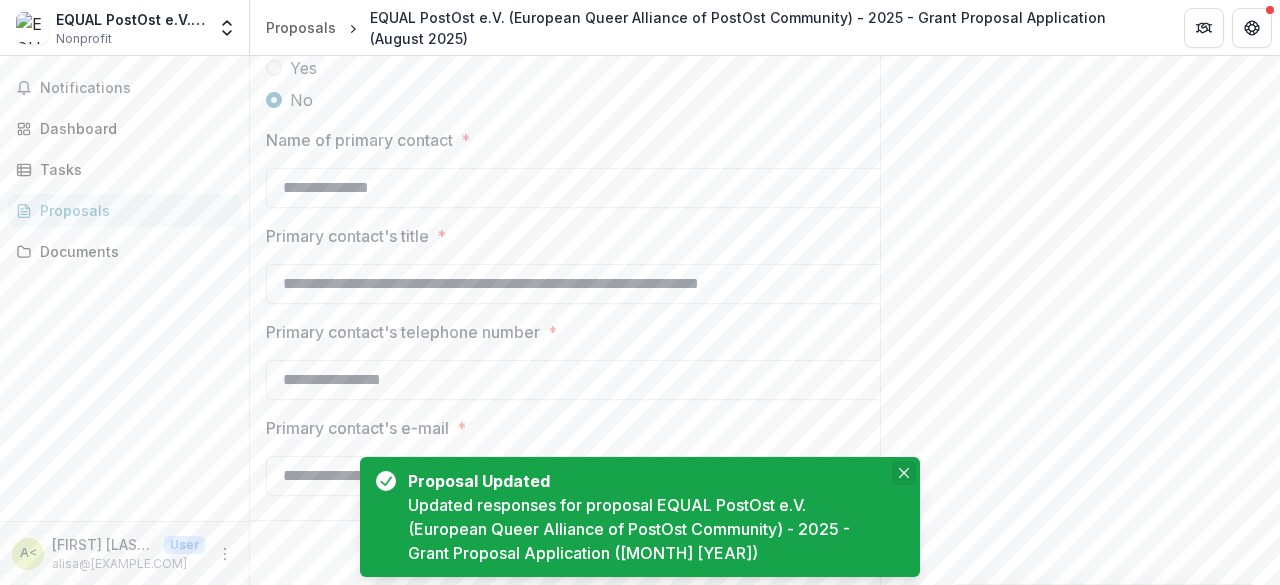 click 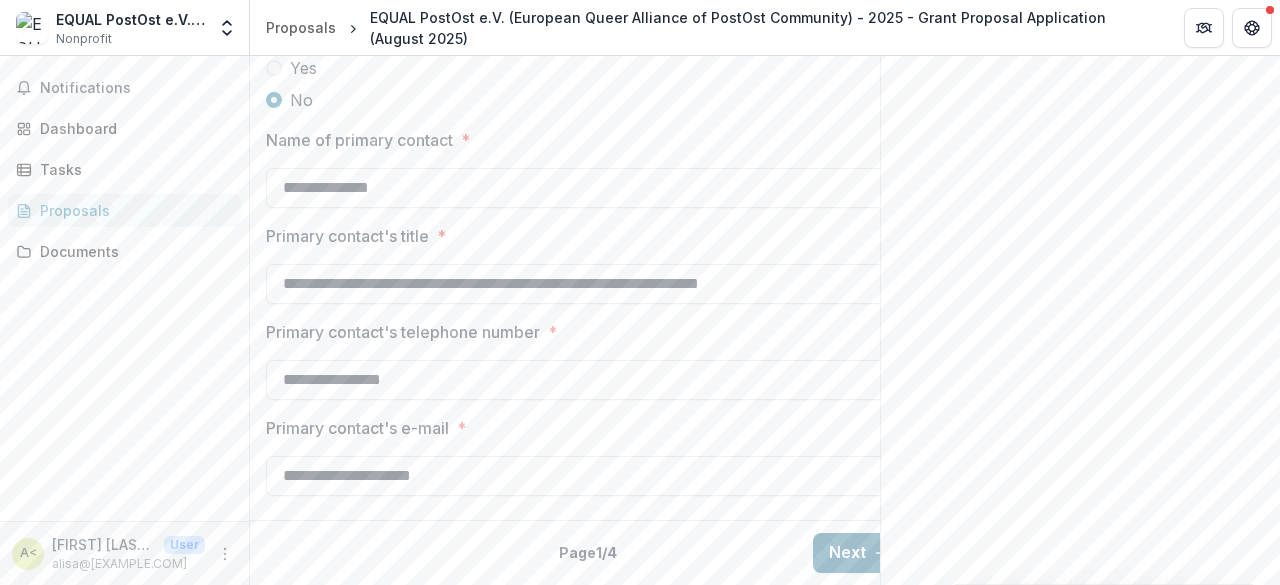 click on "Next" at bounding box center (859, 553) 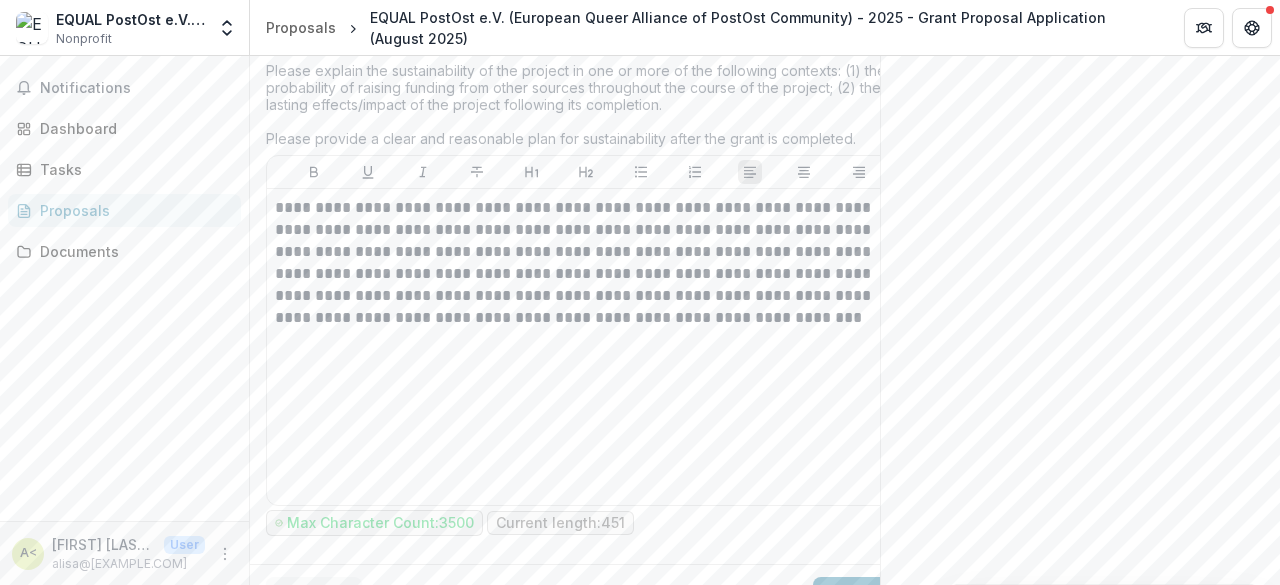 click on "Next" at bounding box center (859, 597) 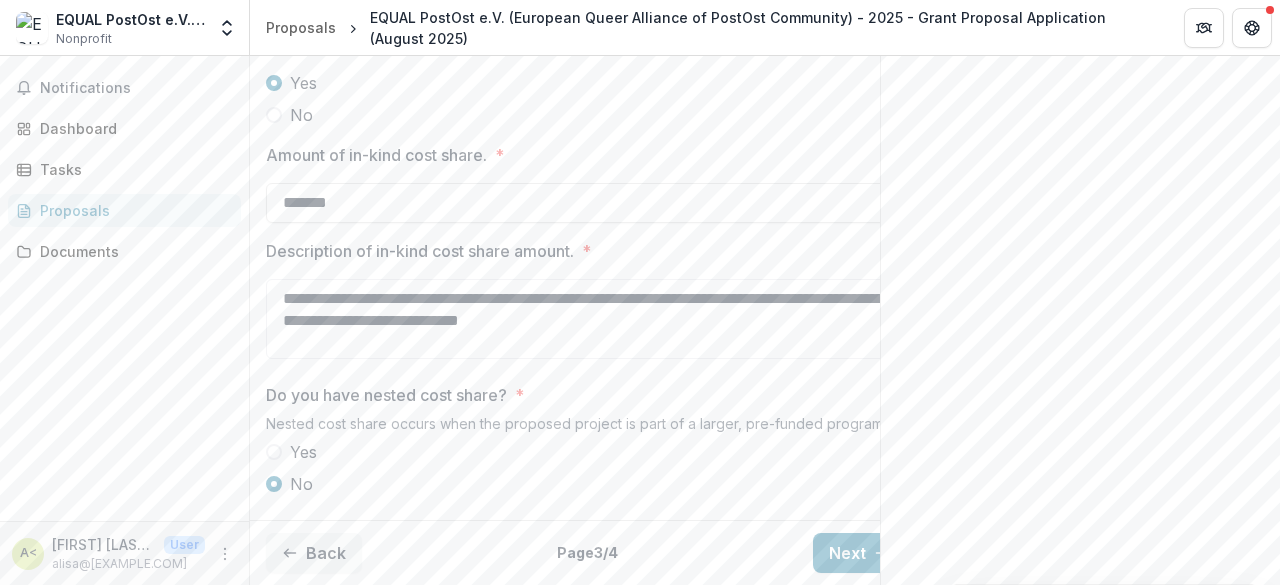 scroll, scrollTop: 3305, scrollLeft: 0, axis: vertical 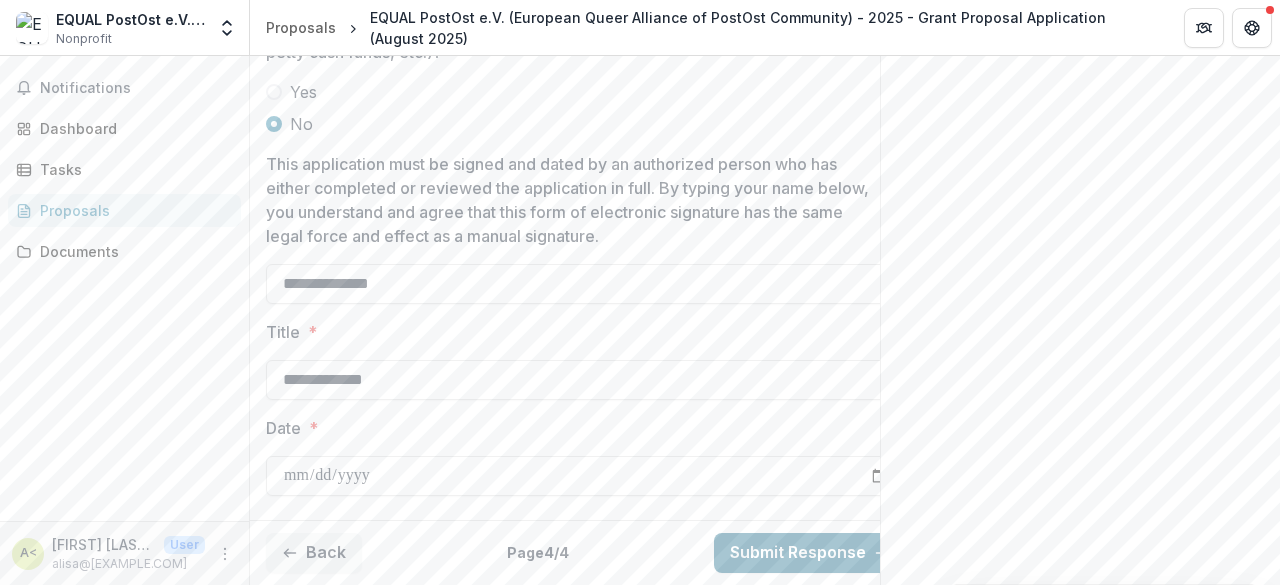 click on "Submit Response" at bounding box center (810, 553) 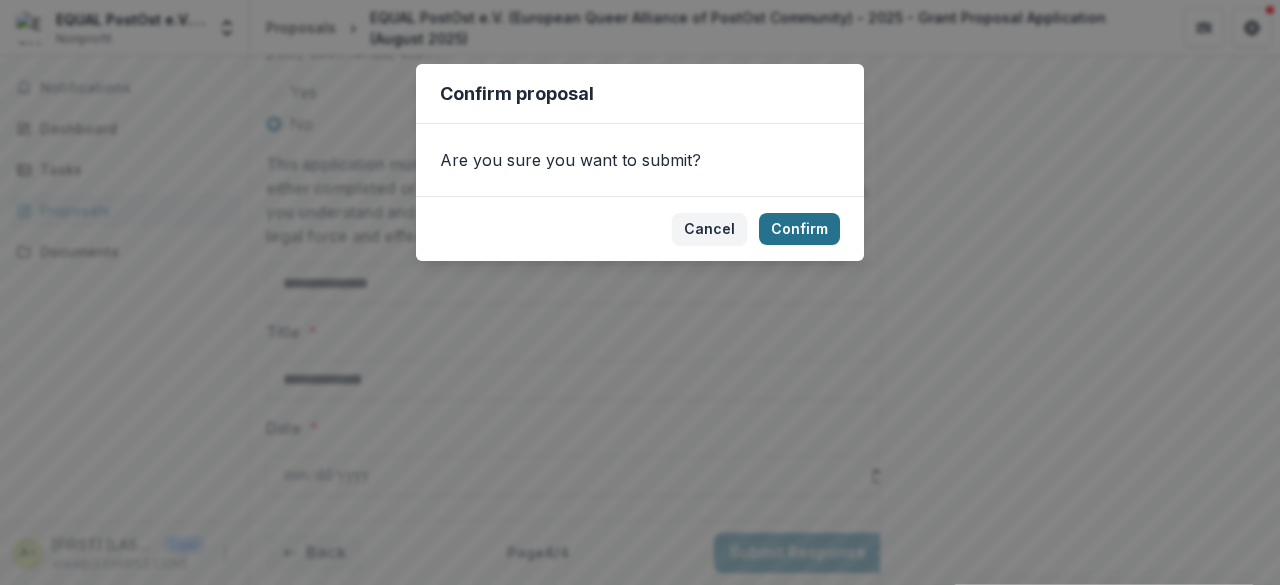 click on "Confirm" at bounding box center [799, 229] 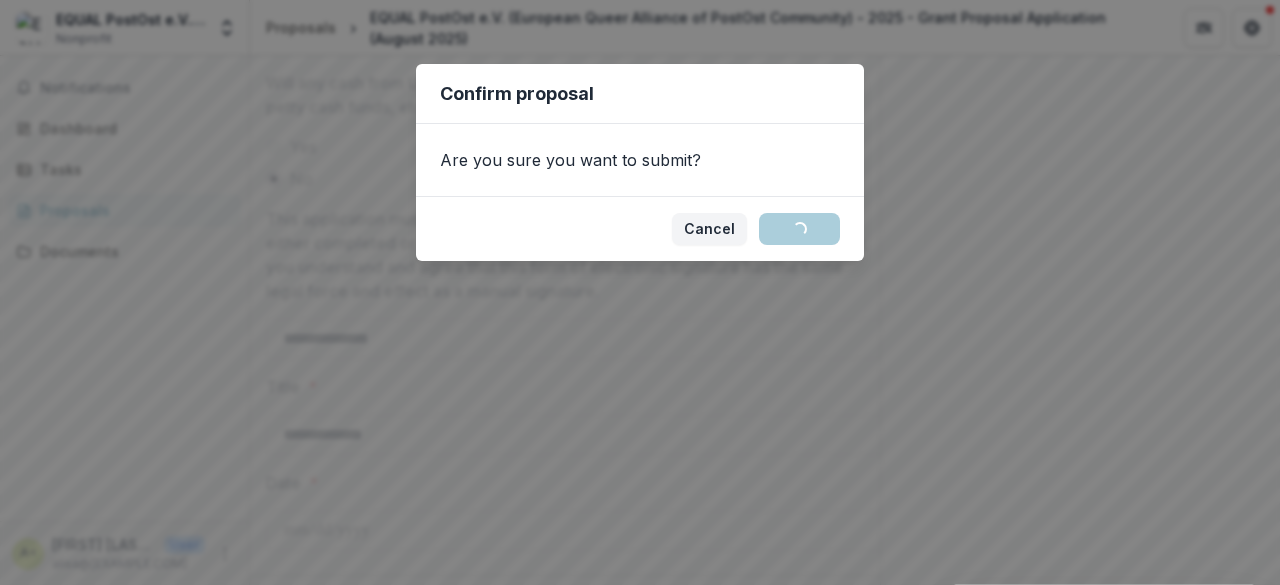 scroll, scrollTop: 7471, scrollLeft: 0, axis: vertical 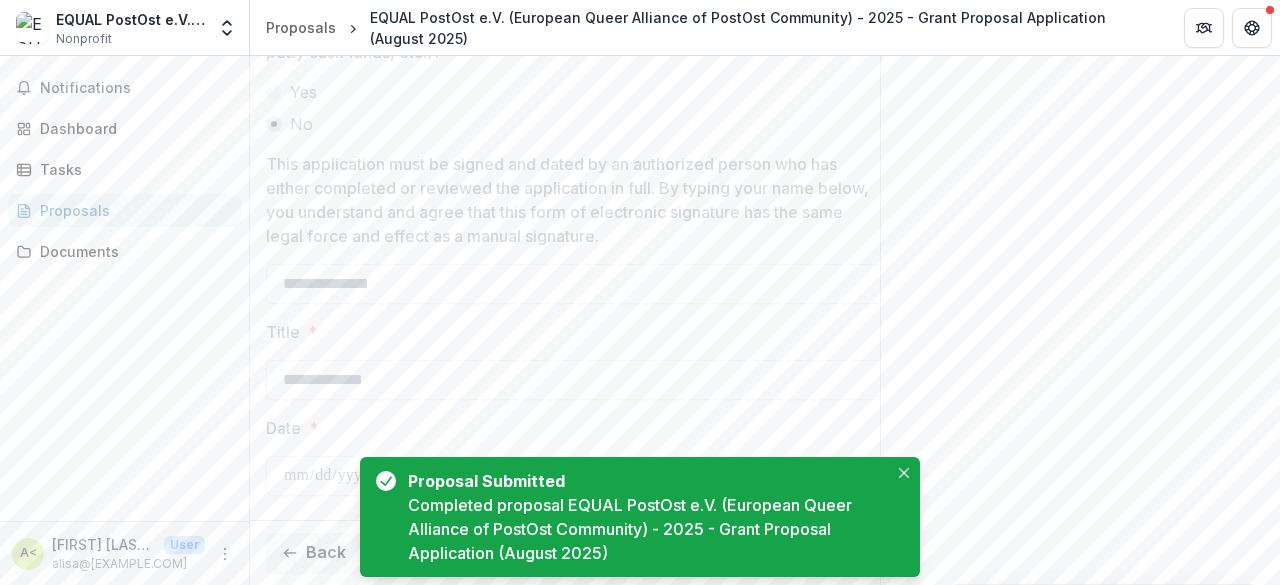 type 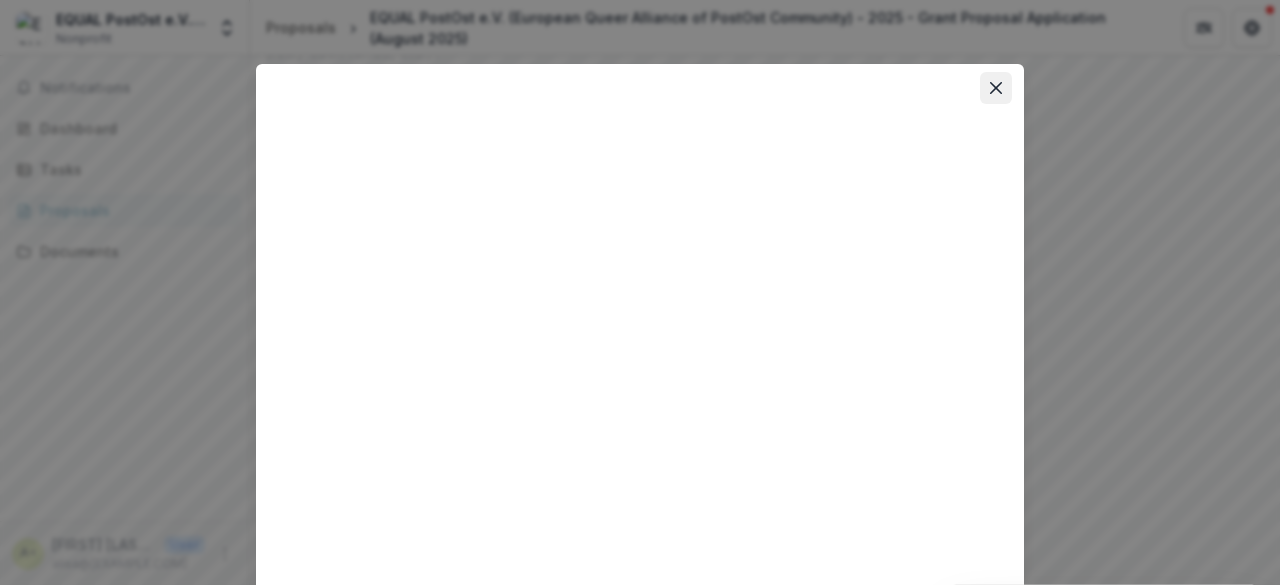 click at bounding box center [996, 88] 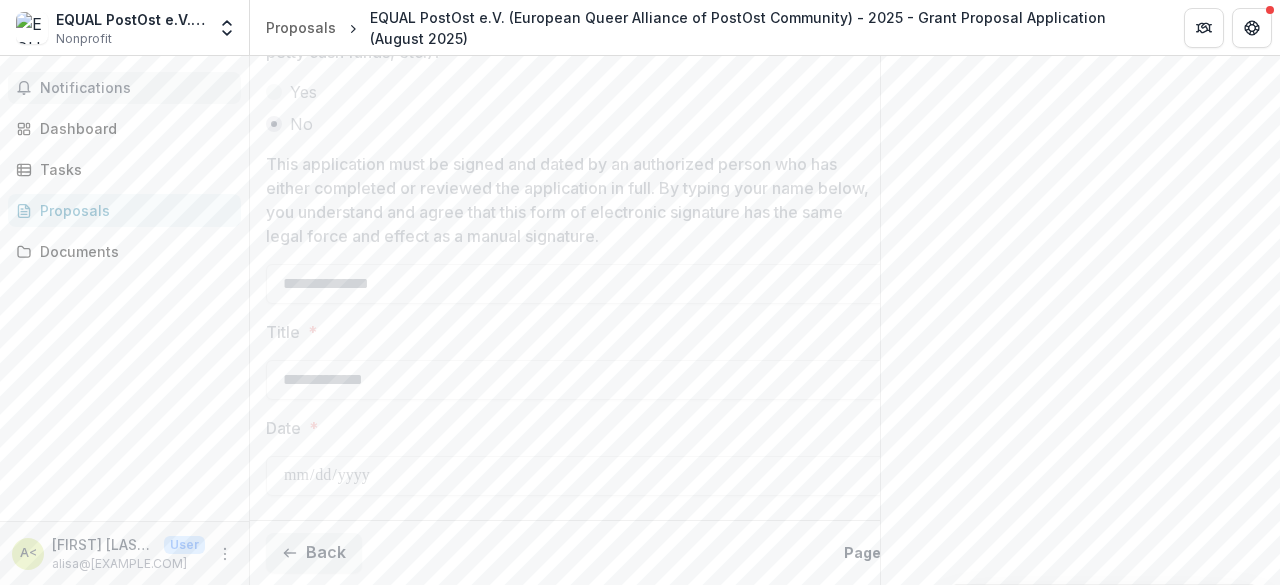 click on "Notifications" at bounding box center [124, 88] 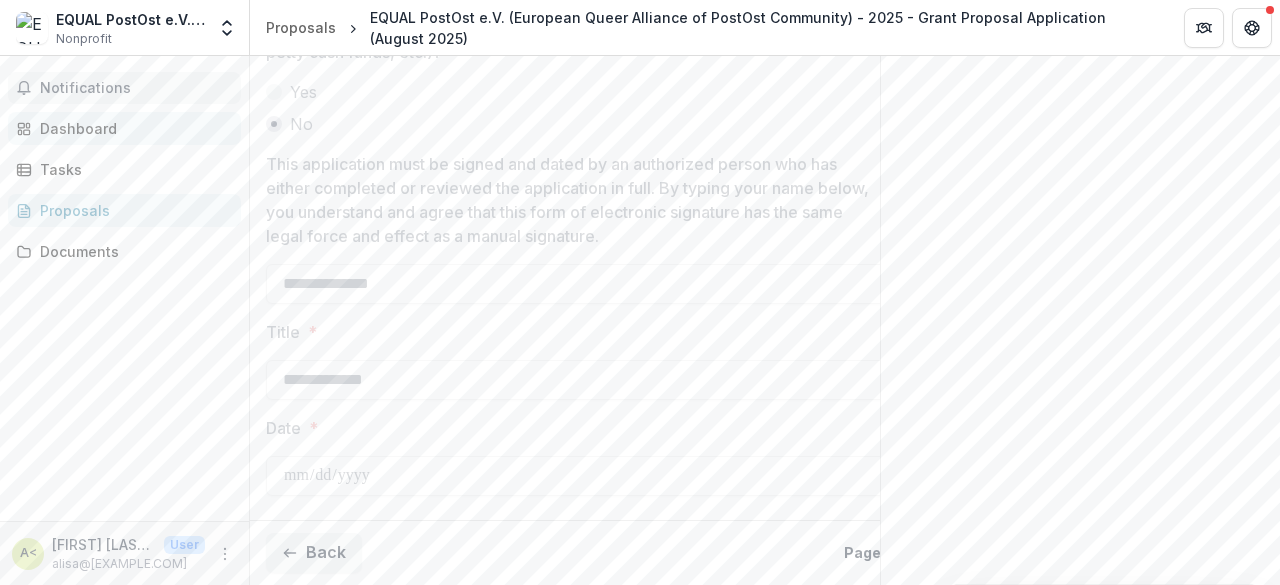 click on "Dashboard" at bounding box center [124, 128] 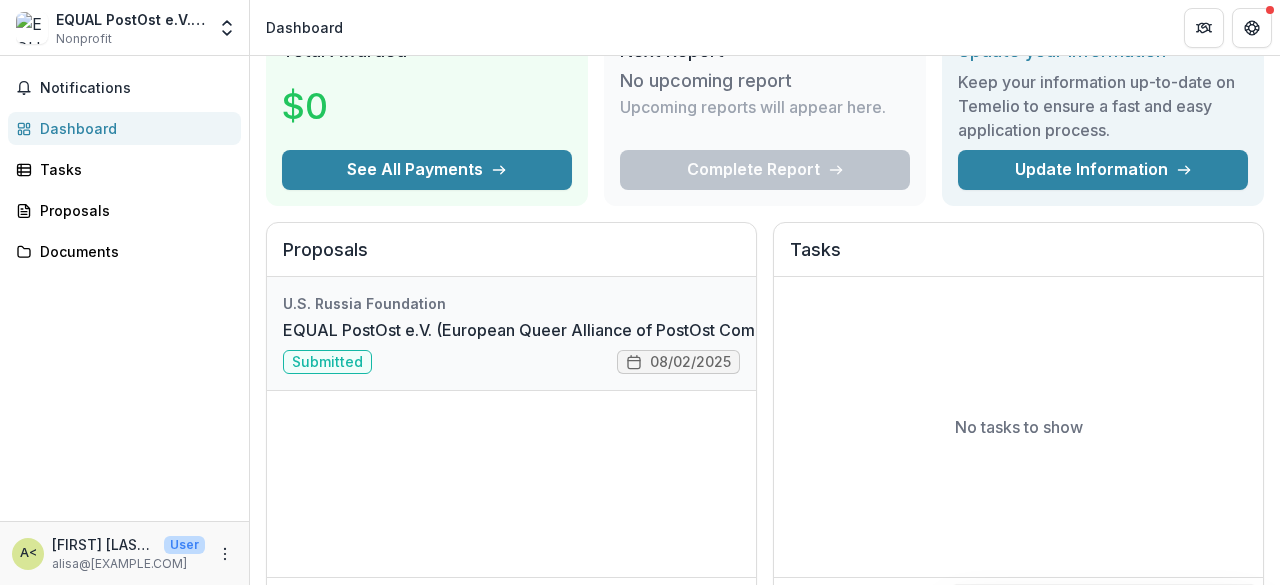scroll, scrollTop: 0, scrollLeft: 0, axis: both 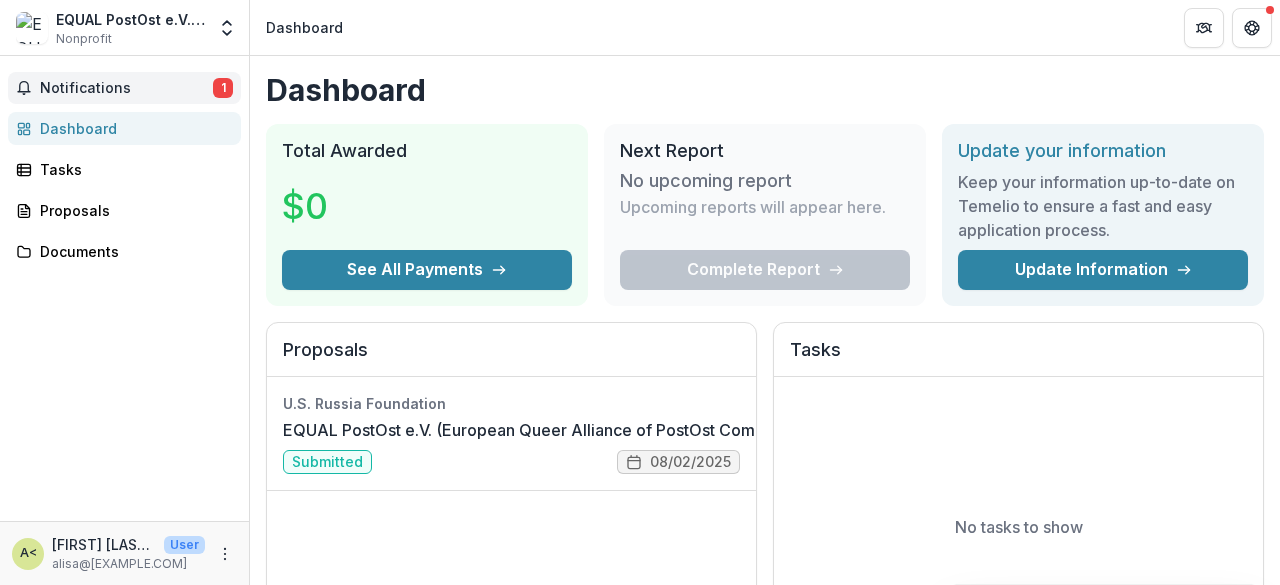click on "Notifications 1" at bounding box center [124, 88] 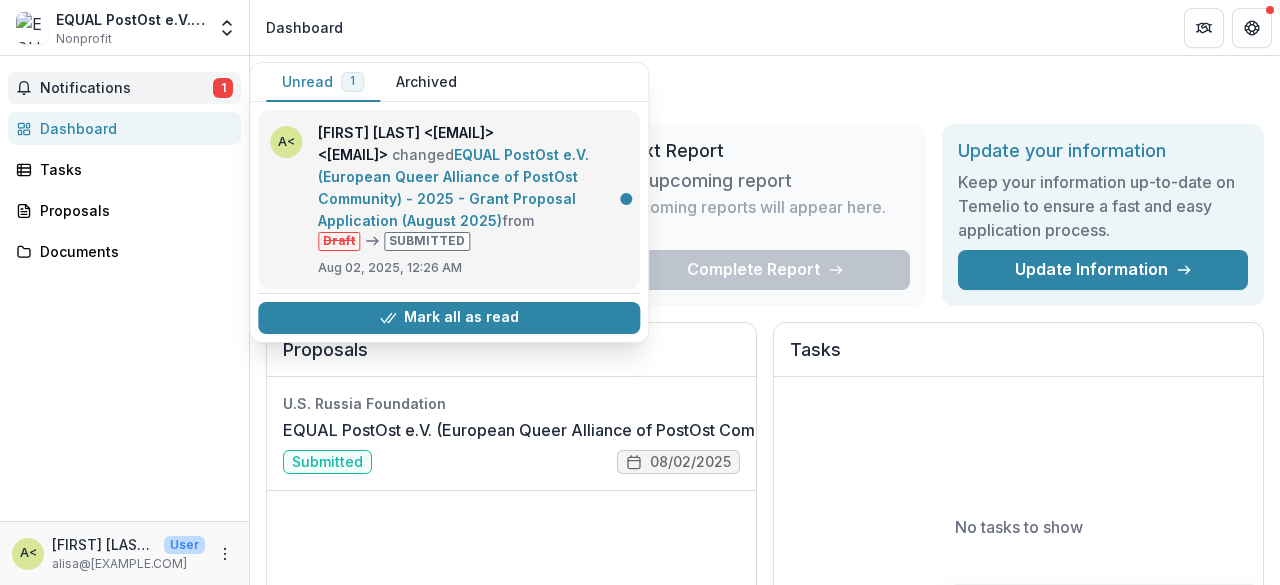 click on "EQUAL PostOst e.V. (European Queer Alliance of PostOst Community) - 2025 - Grant Proposal Application (August 2025)" at bounding box center [453, 187] 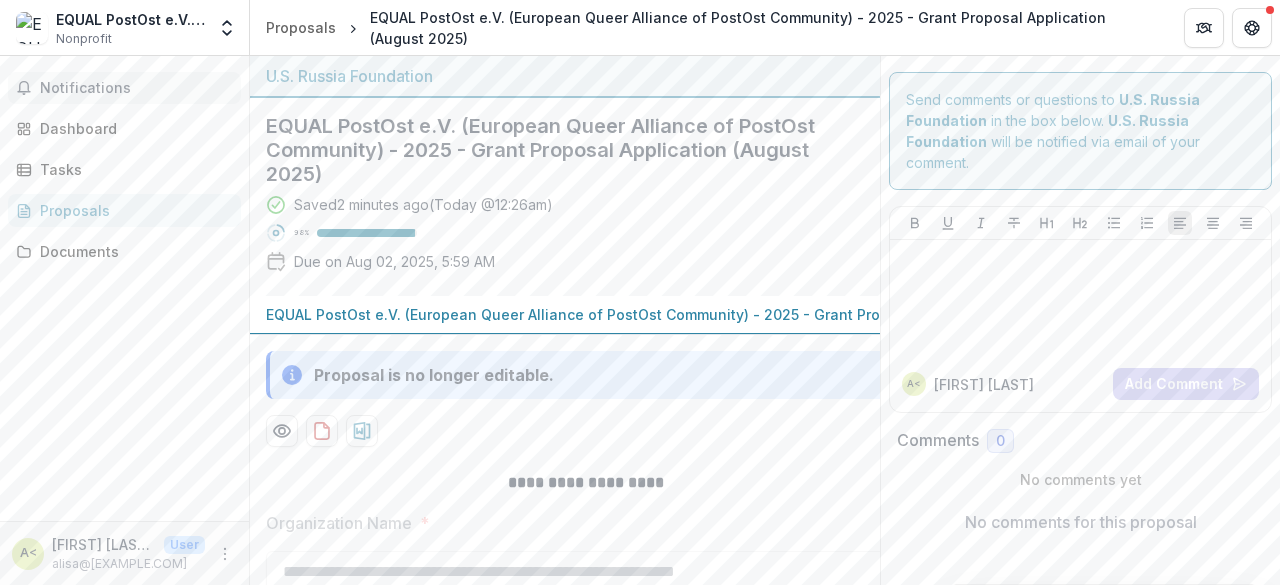 click on "Notifications" at bounding box center (124, 88) 